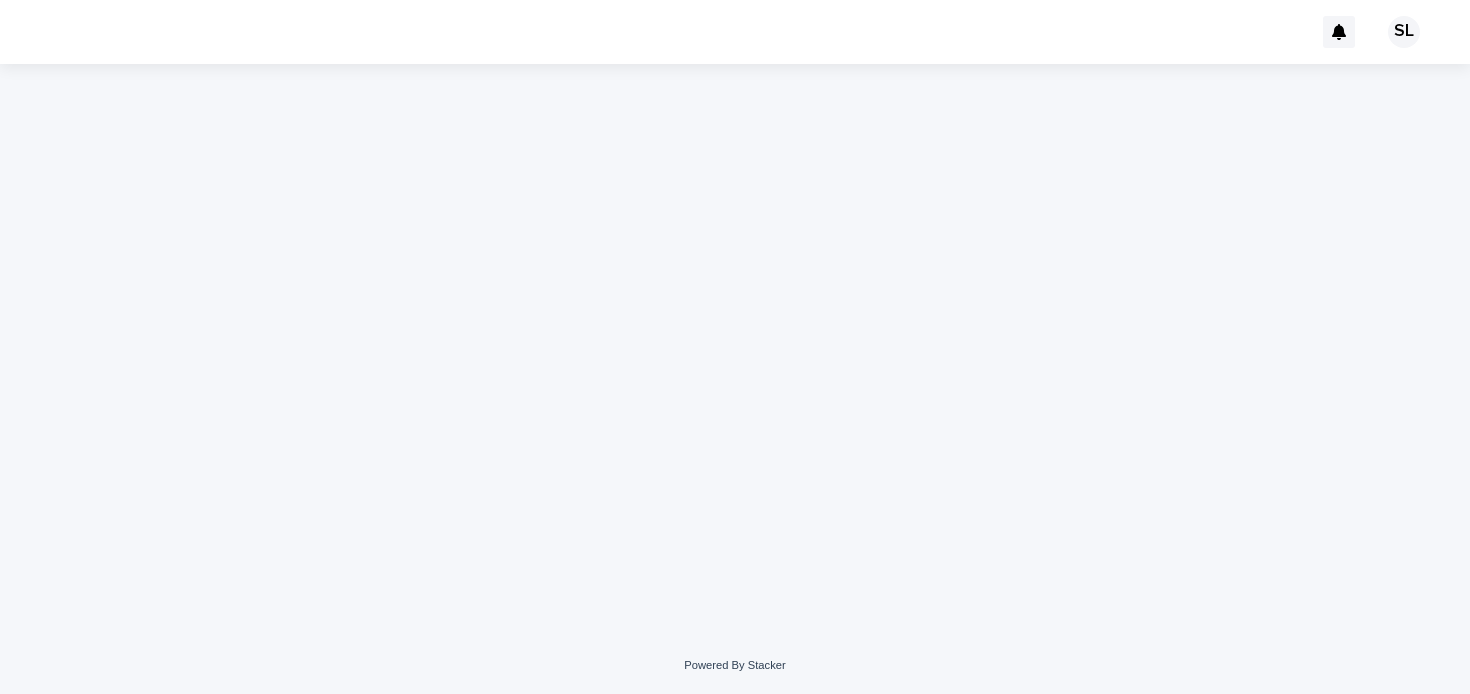scroll, scrollTop: 0, scrollLeft: 0, axis: both 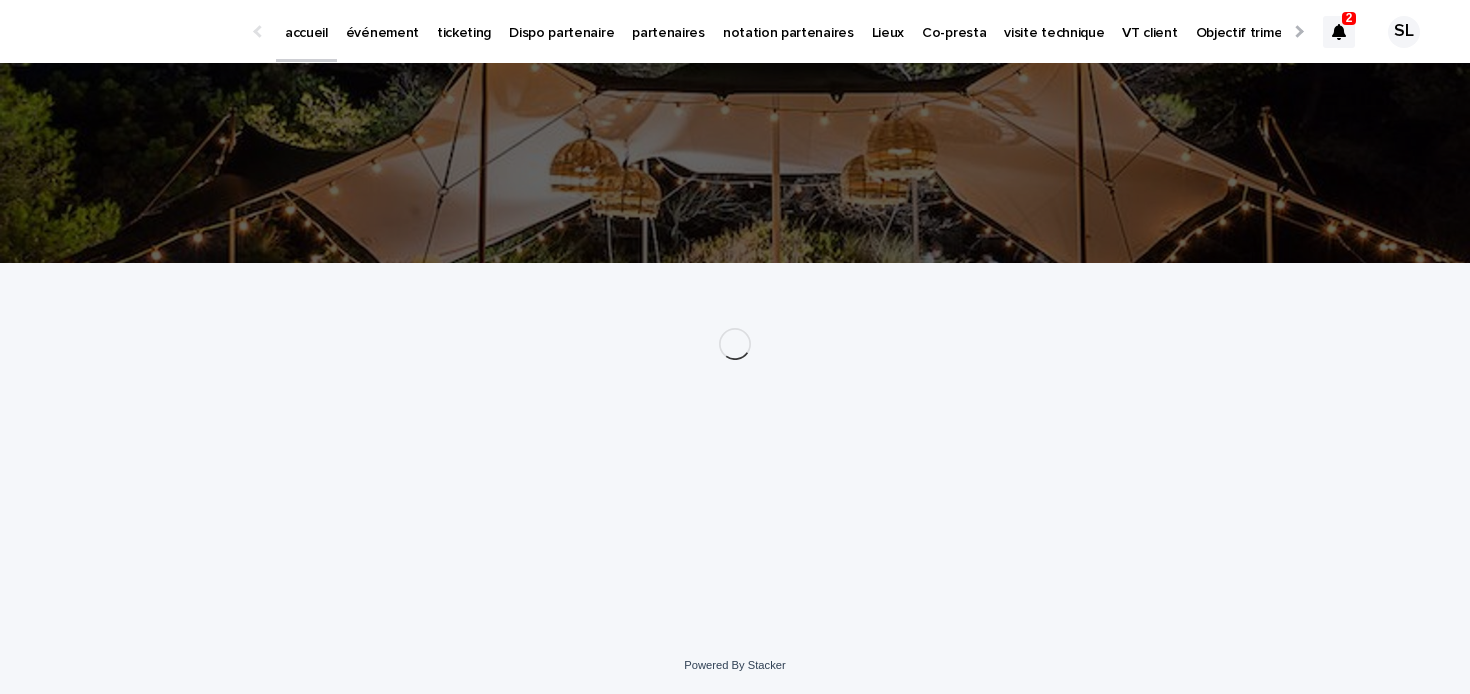 click on "événement" at bounding box center (382, 31) 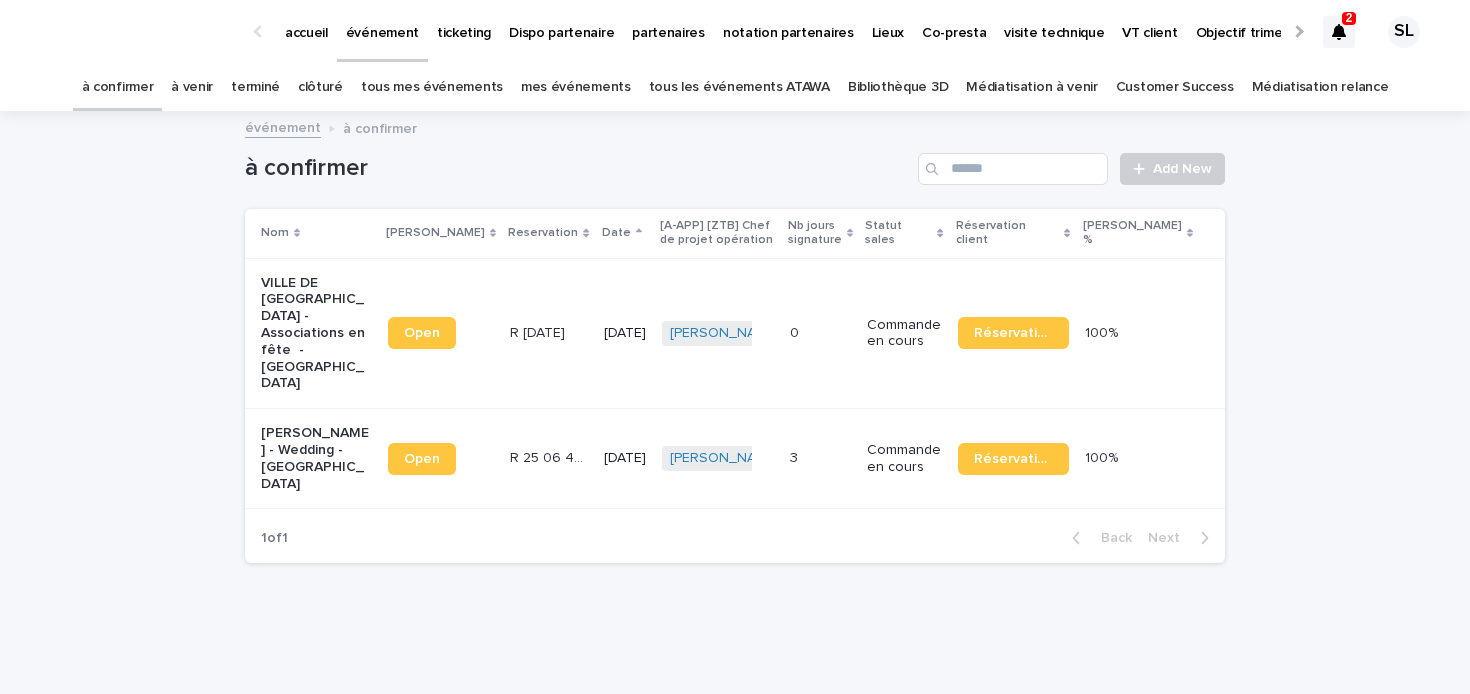 click on "à venir" at bounding box center [192, 87] 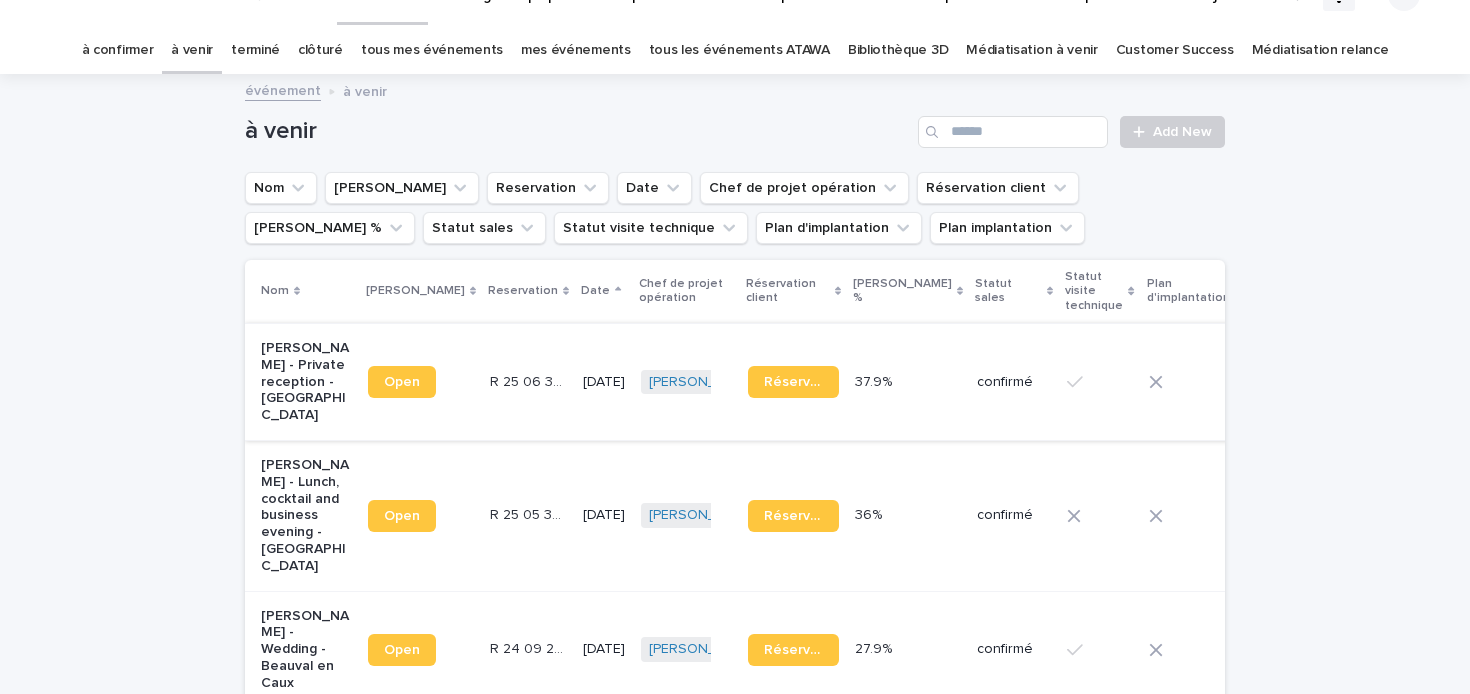scroll, scrollTop: 39, scrollLeft: 0, axis: vertical 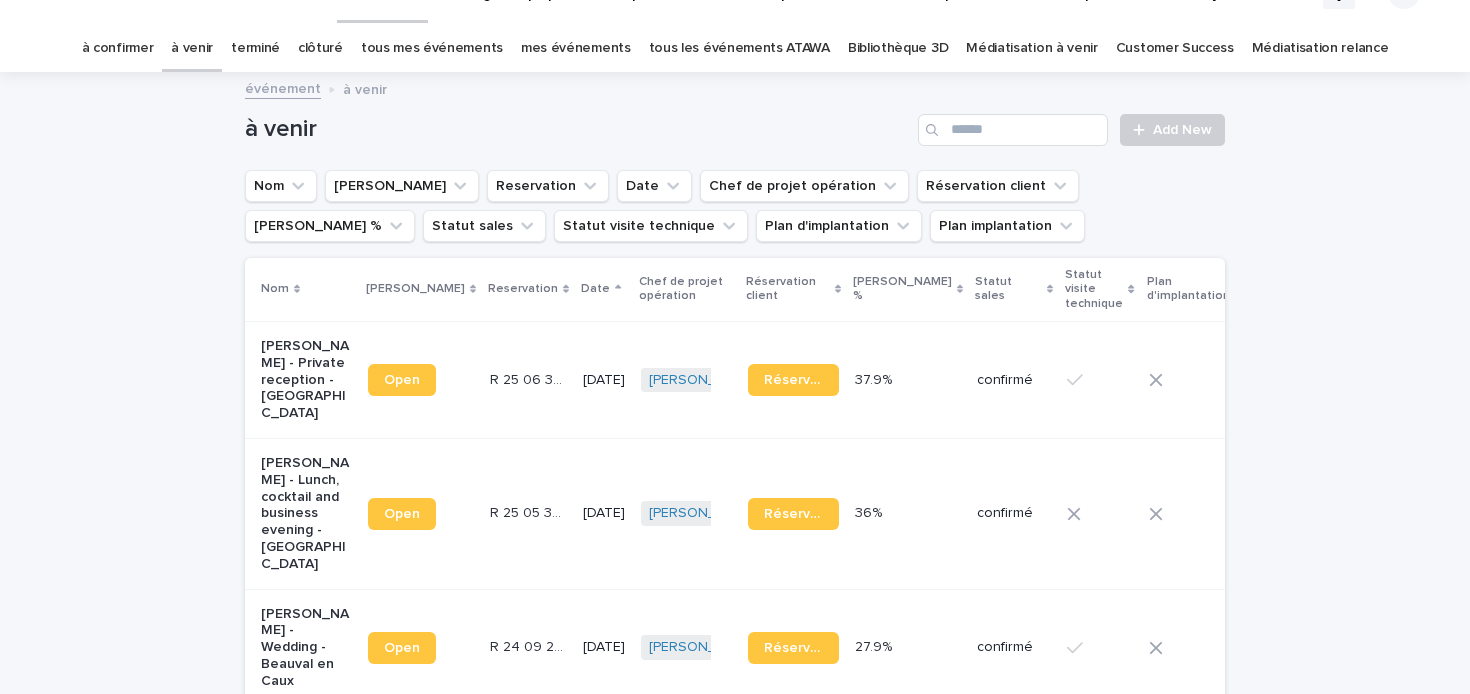 click on "terminé" at bounding box center [255, 48] 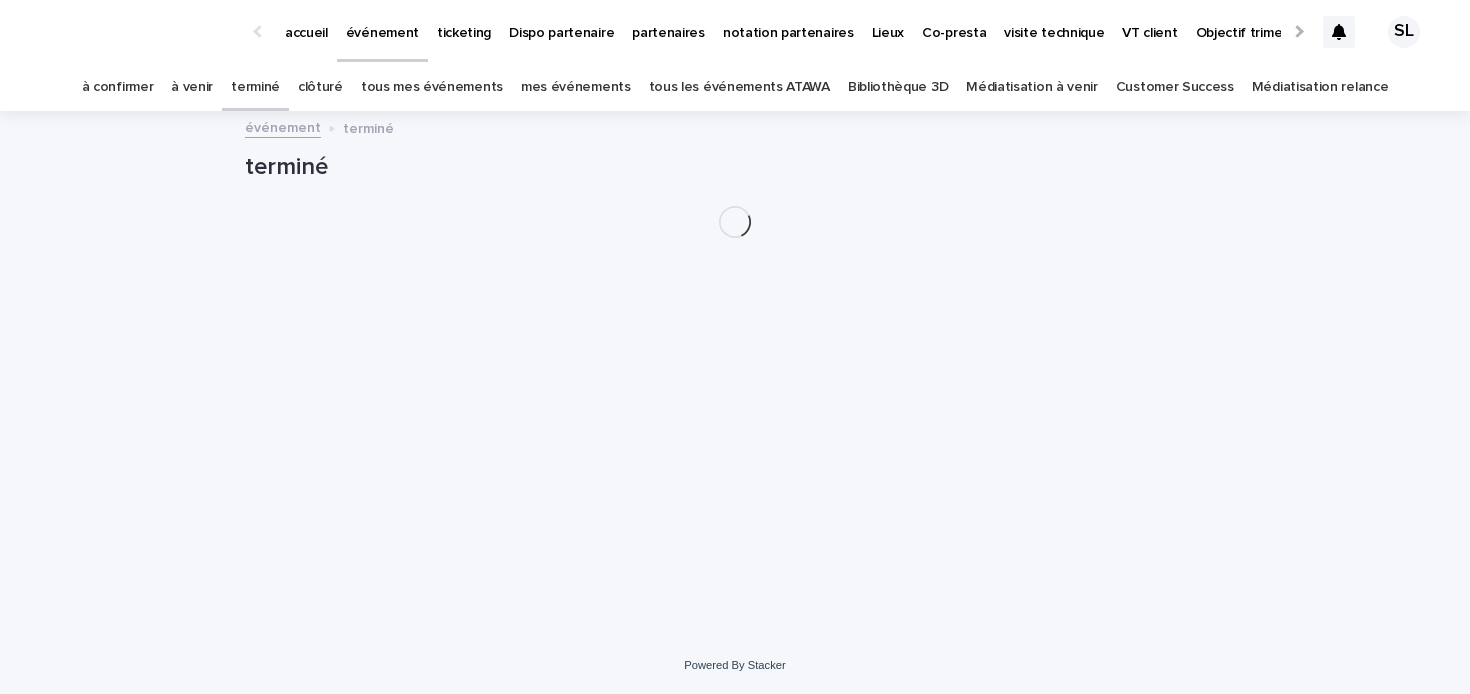 scroll, scrollTop: 0, scrollLeft: 0, axis: both 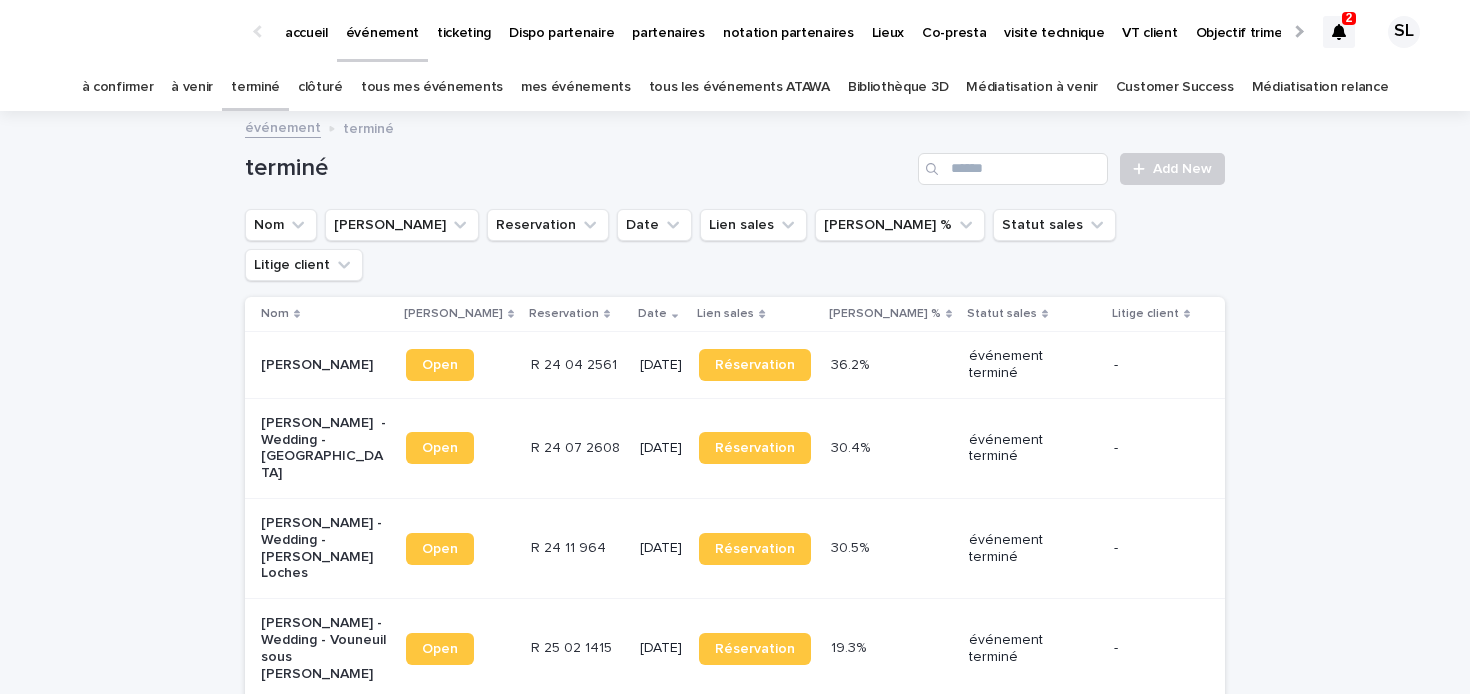 click on "[PERSON_NAME]" at bounding box center (323, 365) 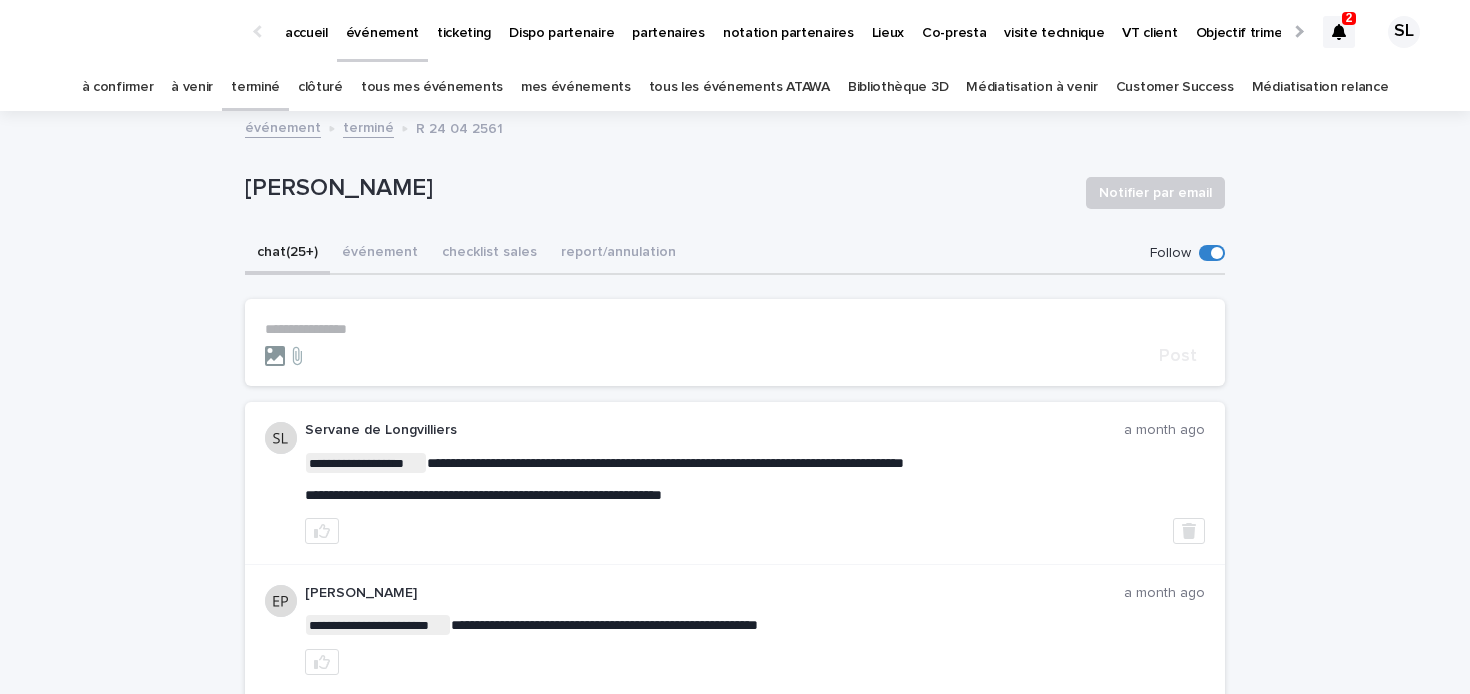 click 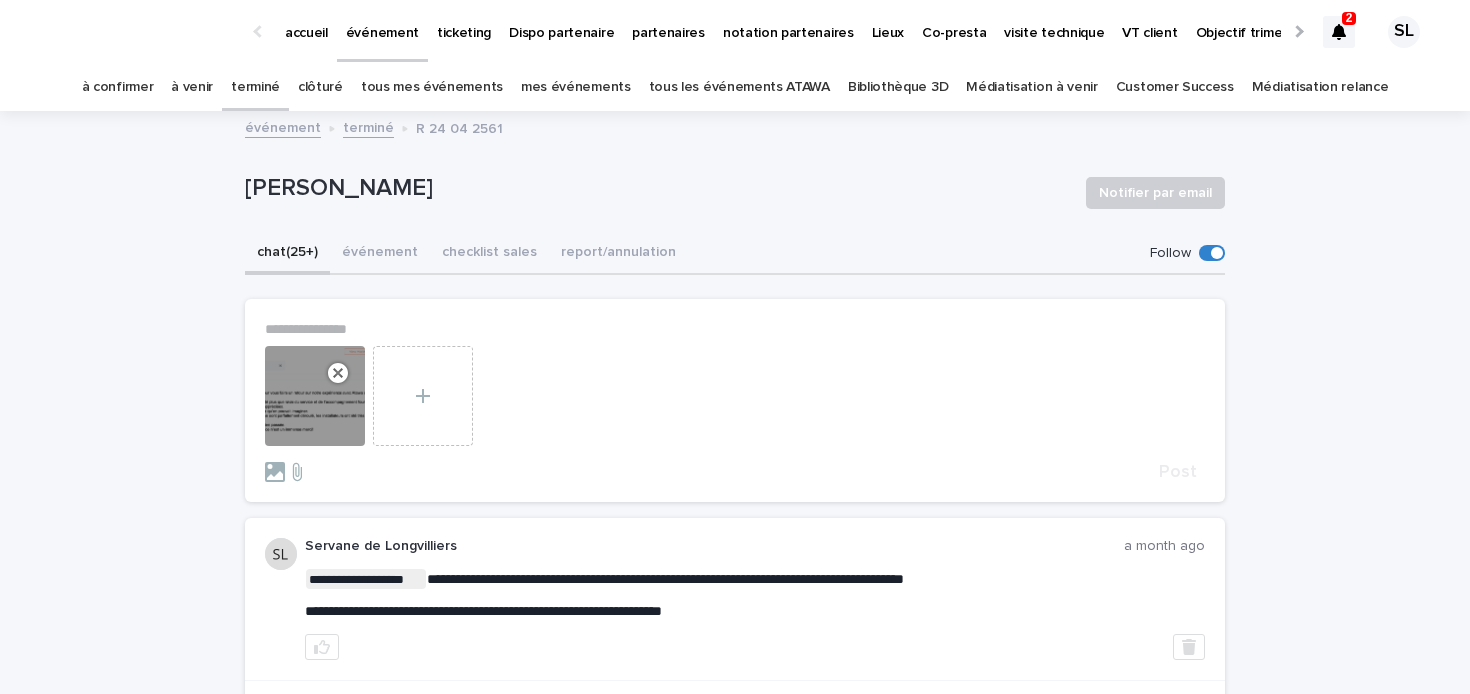 click on "**********" at bounding box center (735, 400) 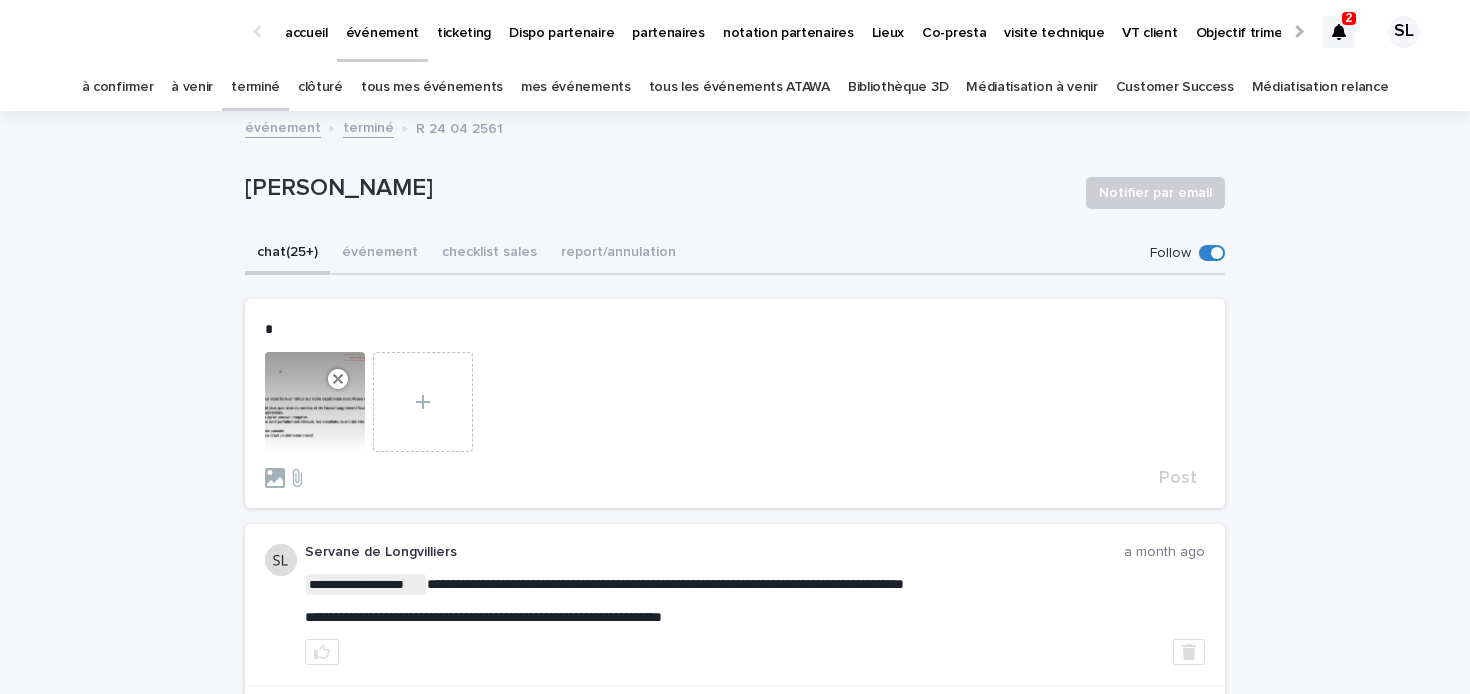 type 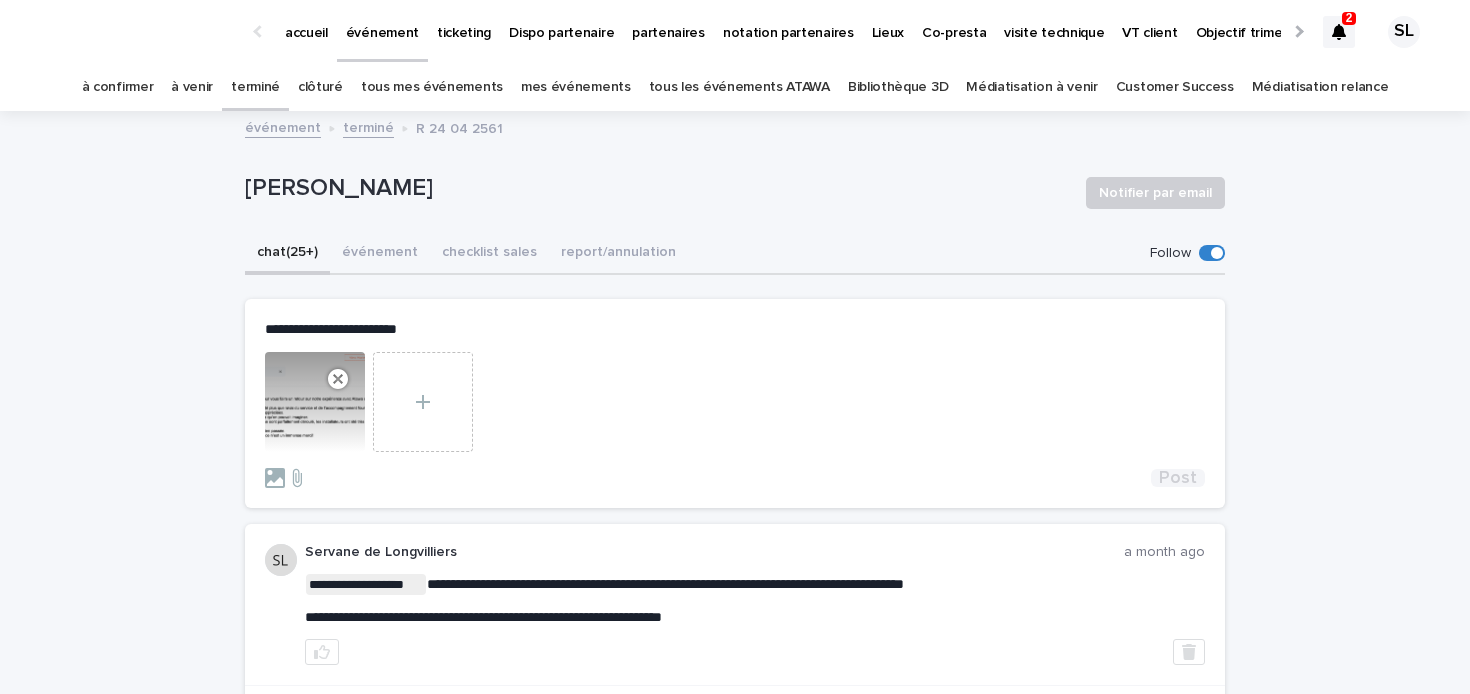 click on "Post" at bounding box center [1178, 478] 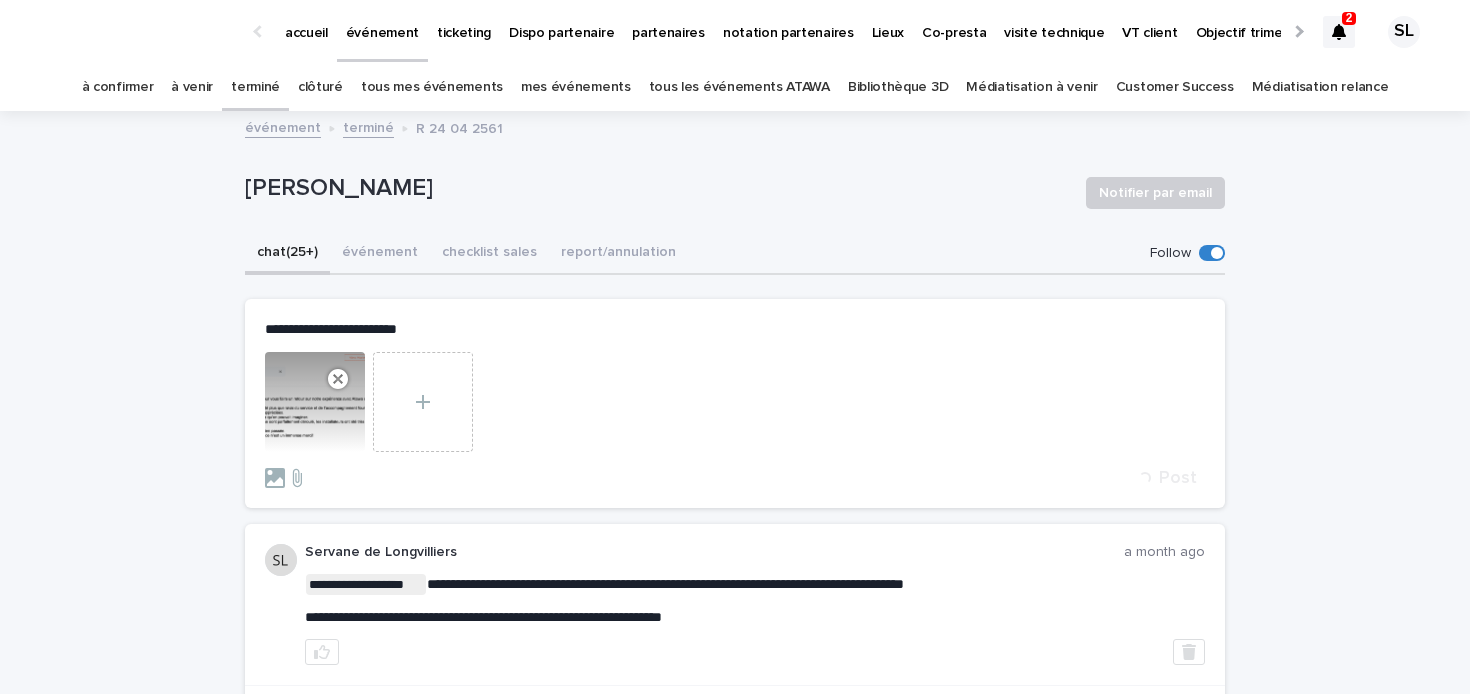 click 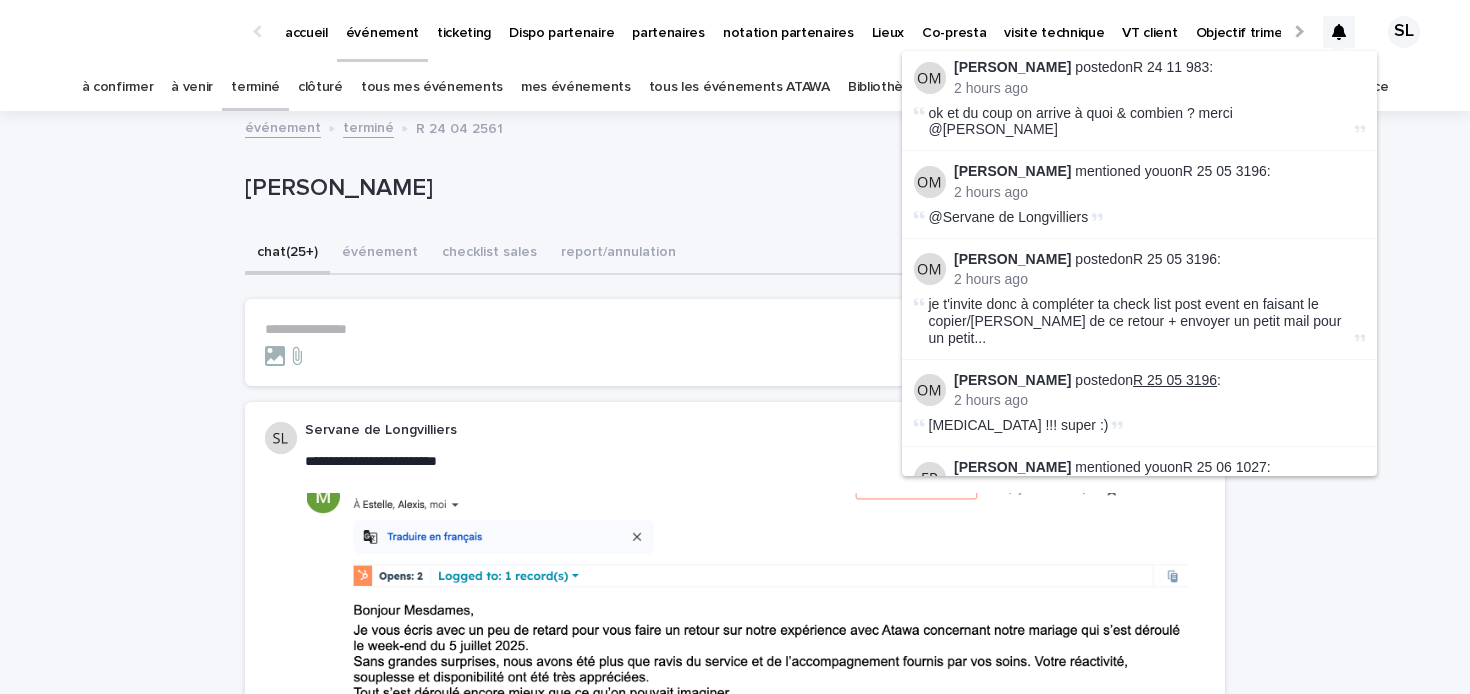 scroll, scrollTop: 0, scrollLeft: 0, axis: both 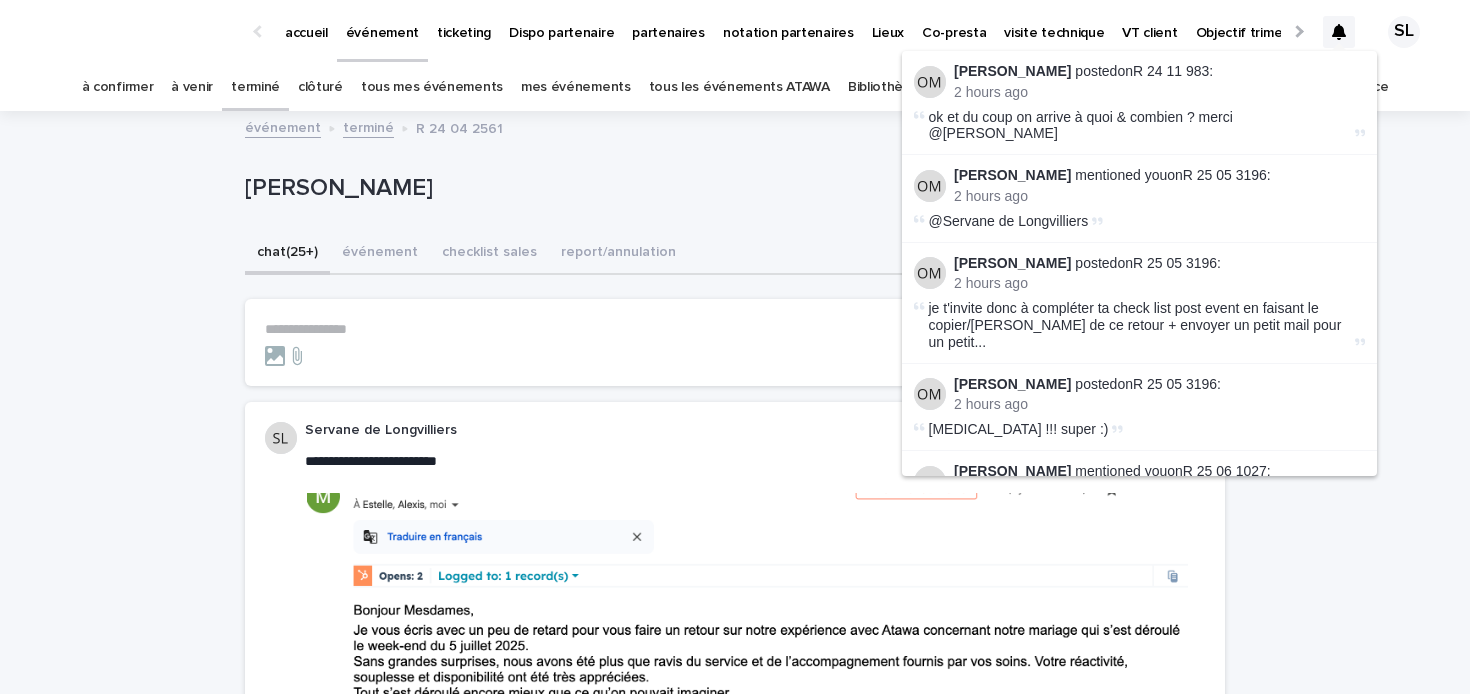 click on "[PERSON_NAME]   posted  on  R 25 05 3196 : 2 hours ago [MEDICAL_DATA] !!! super :)" at bounding box center (1139, 407) 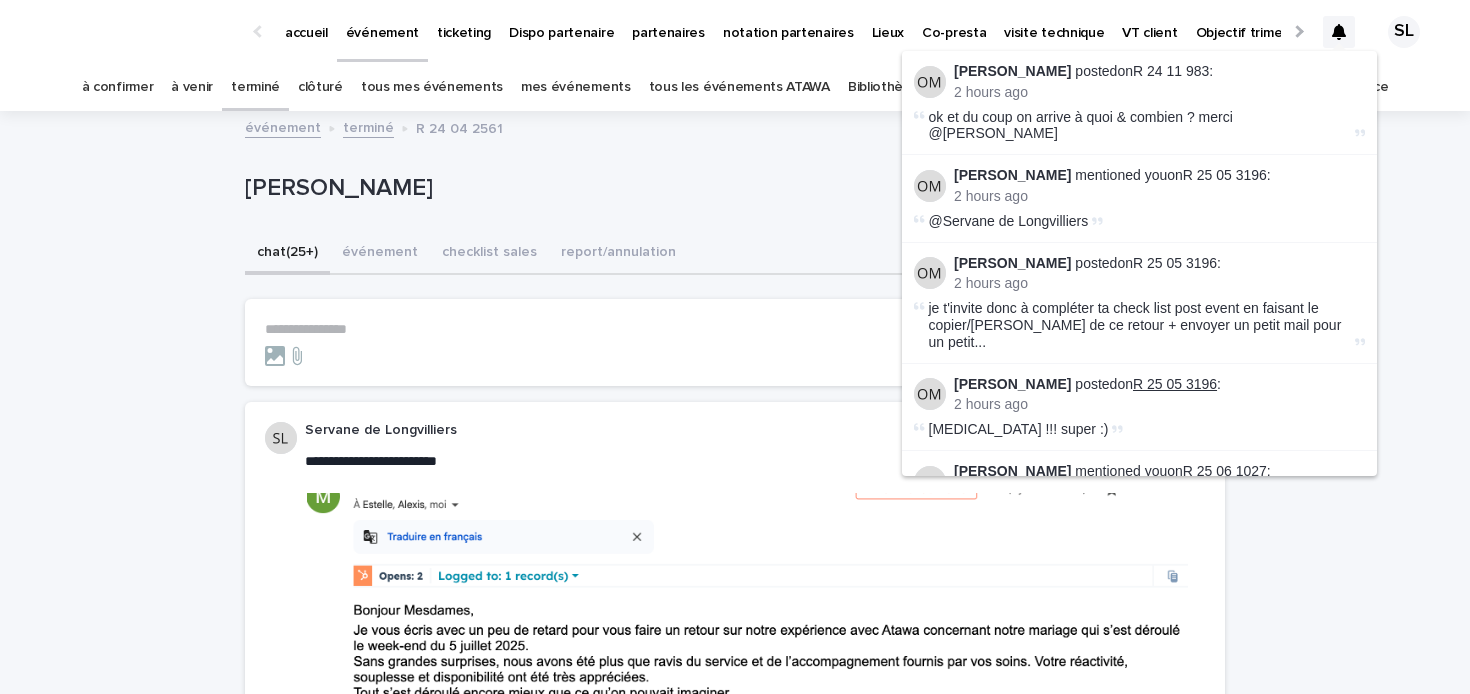 click on "R 25 05 3196" at bounding box center (1175, 384) 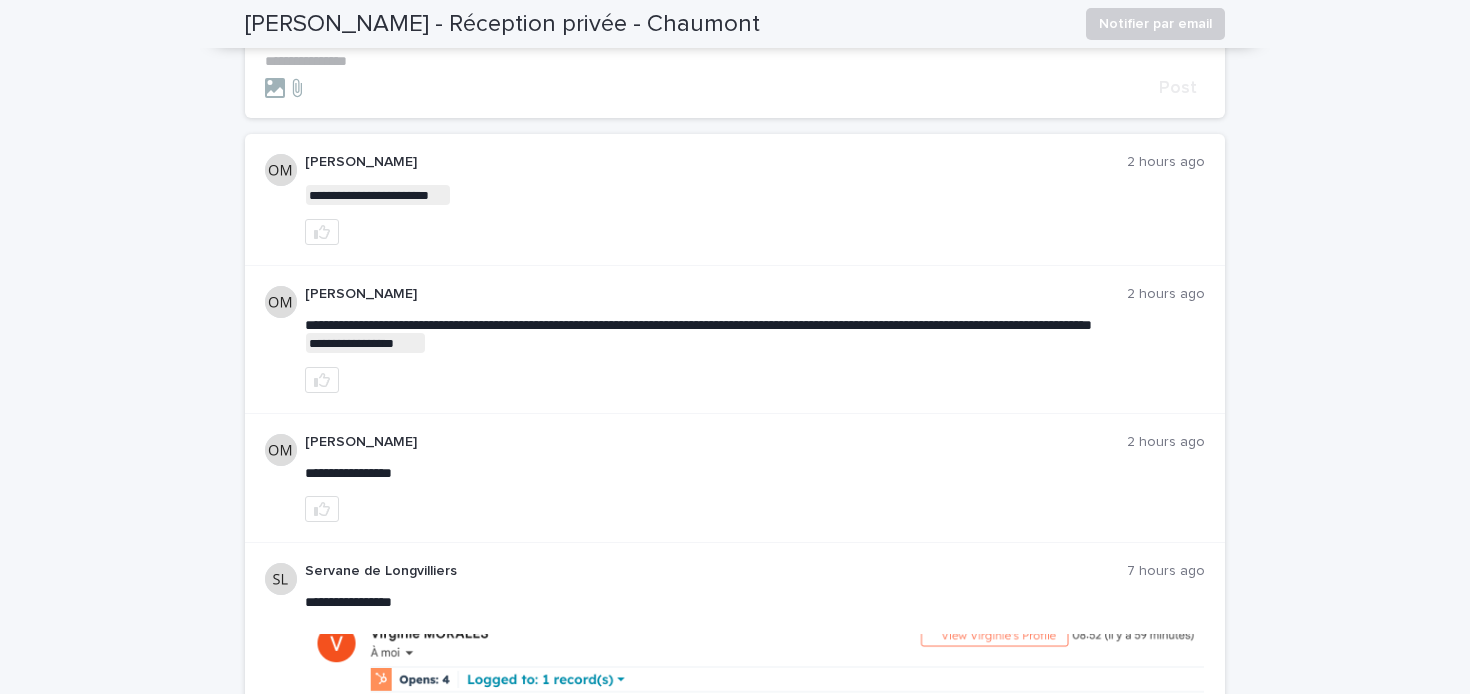 scroll, scrollTop: 261, scrollLeft: 0, axis: vertical 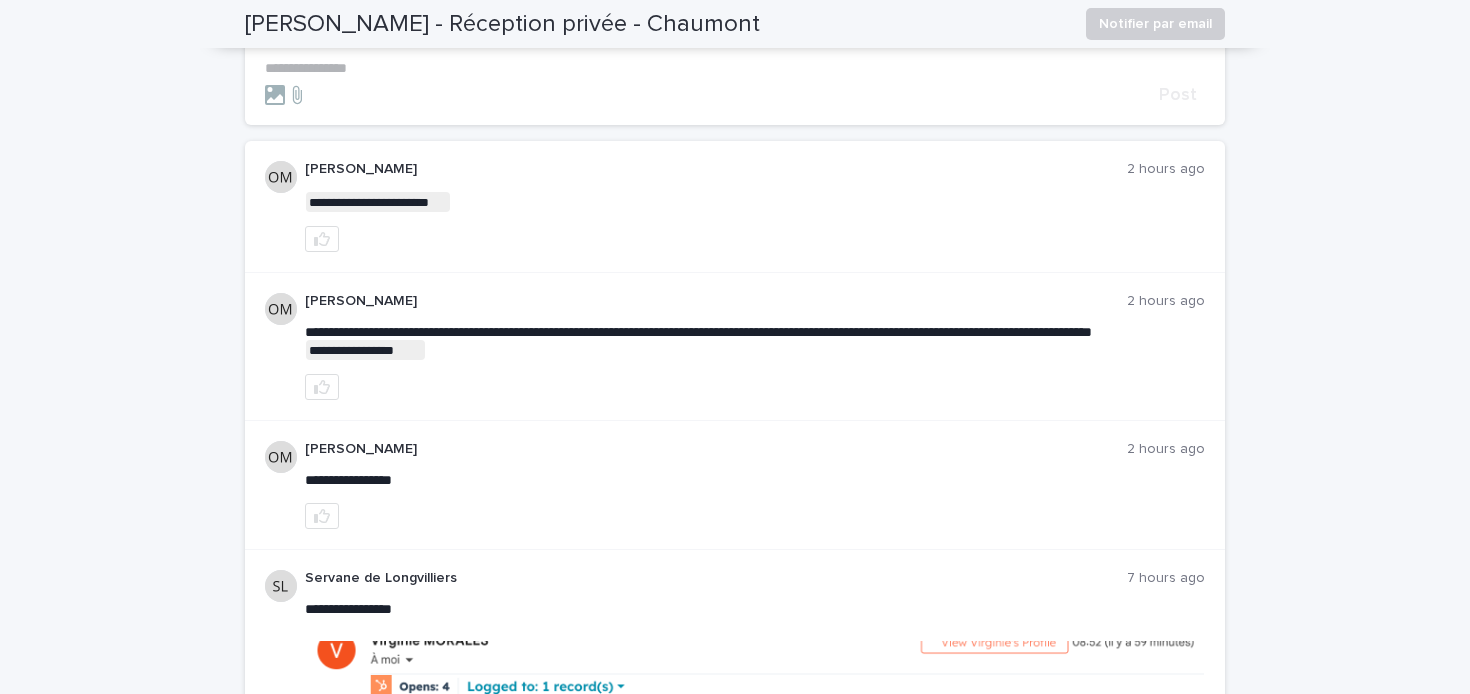click on "**********" at bounding box center [735, 82] 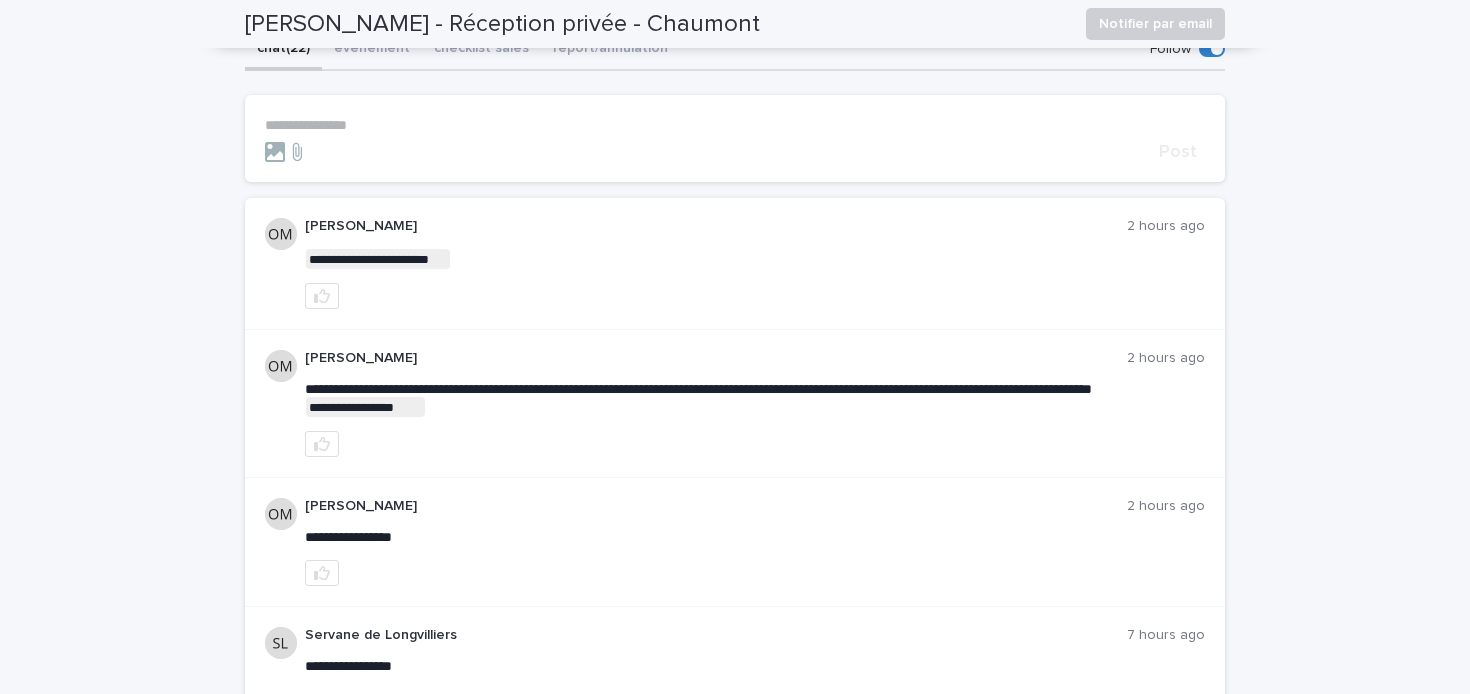 scroll, scrollTop: 196, scrollLeft: 0, axis: vertical 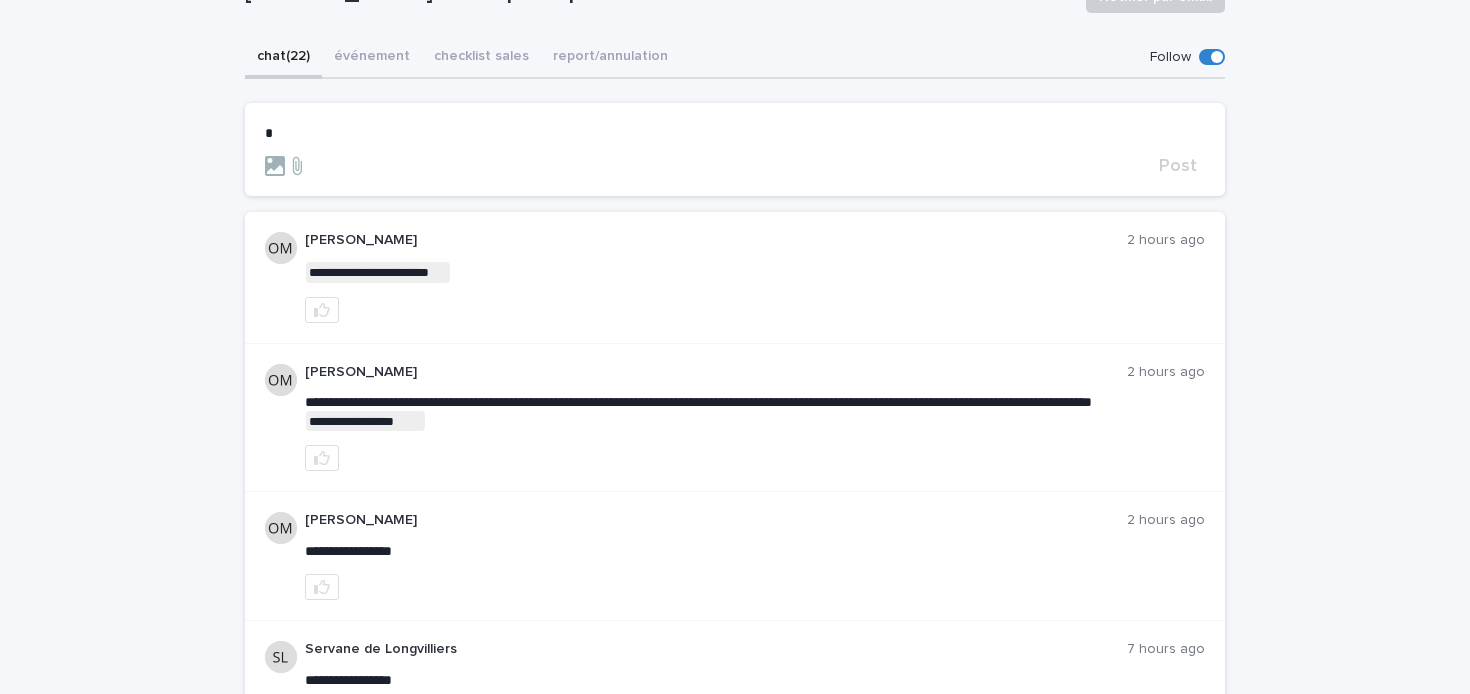 type 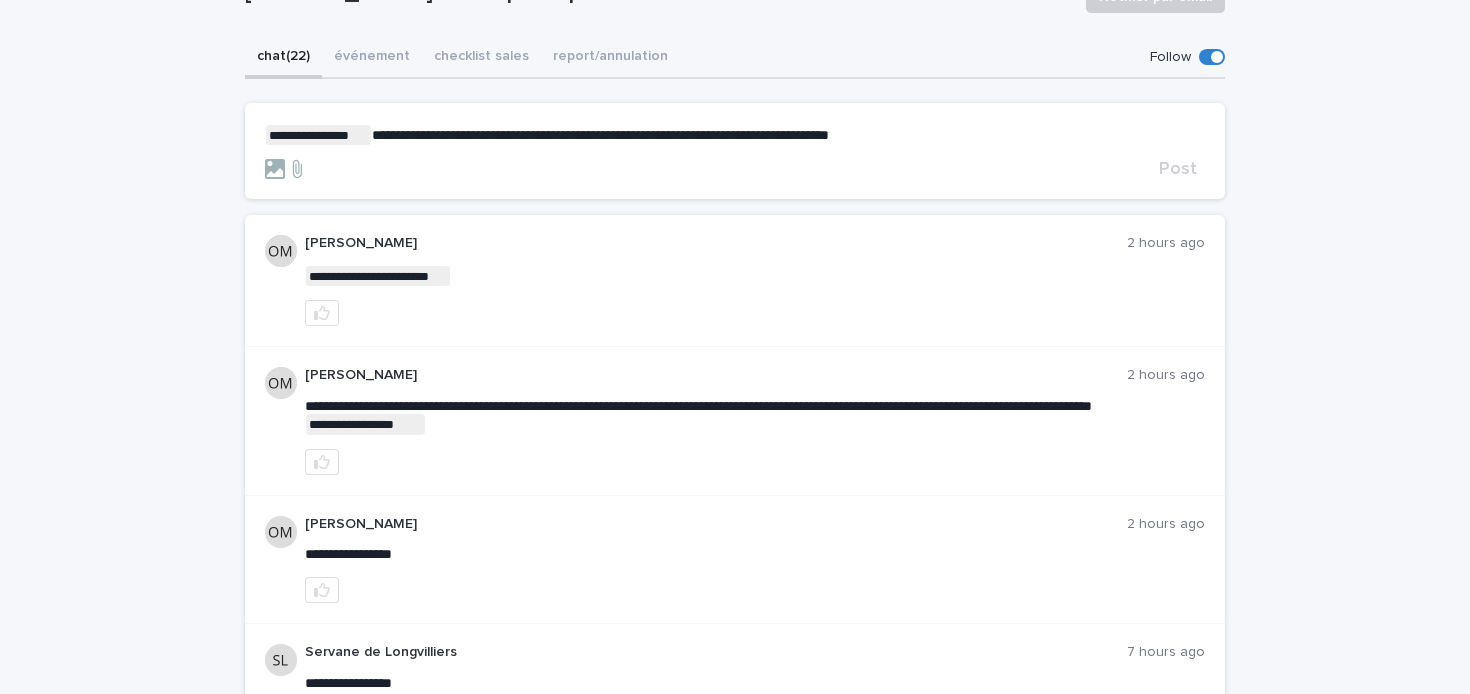 click on "**********" at bounding box center (735, 151) 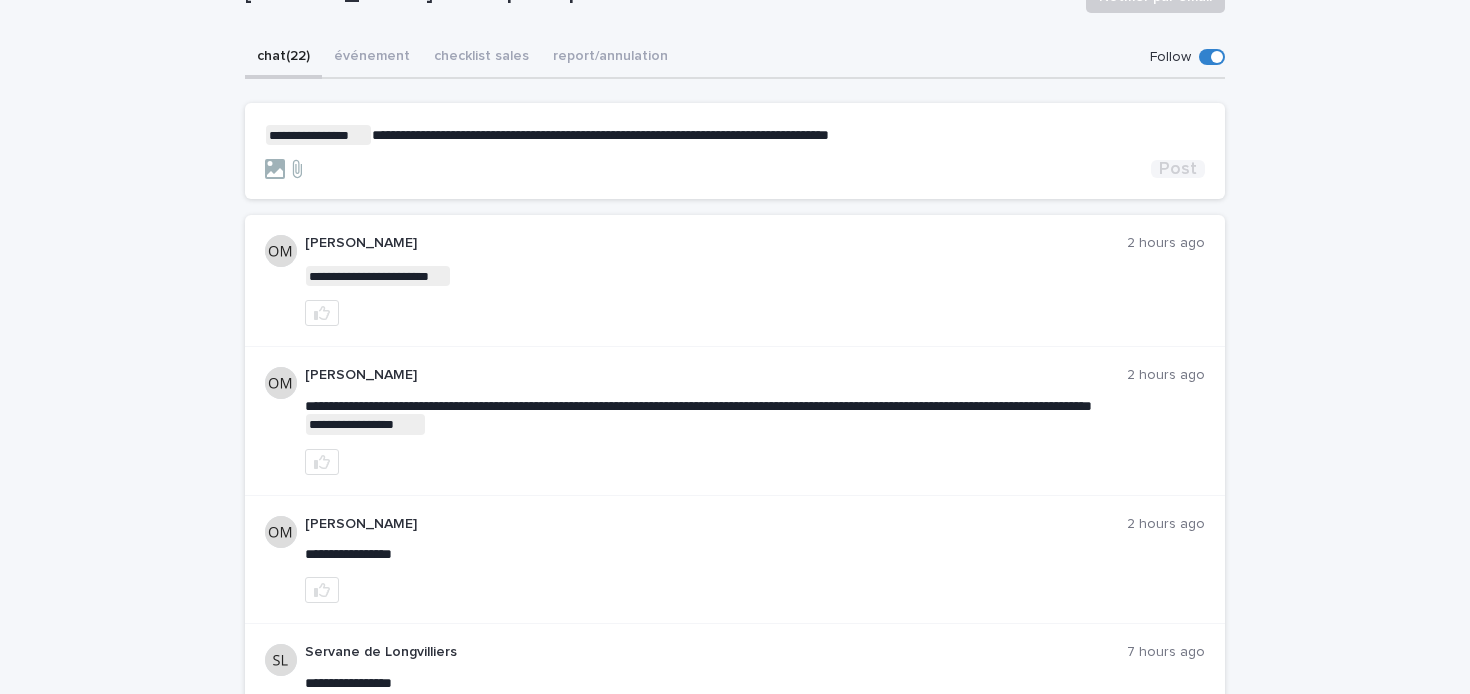 click on "Post" at bounding box center (1178, 169) 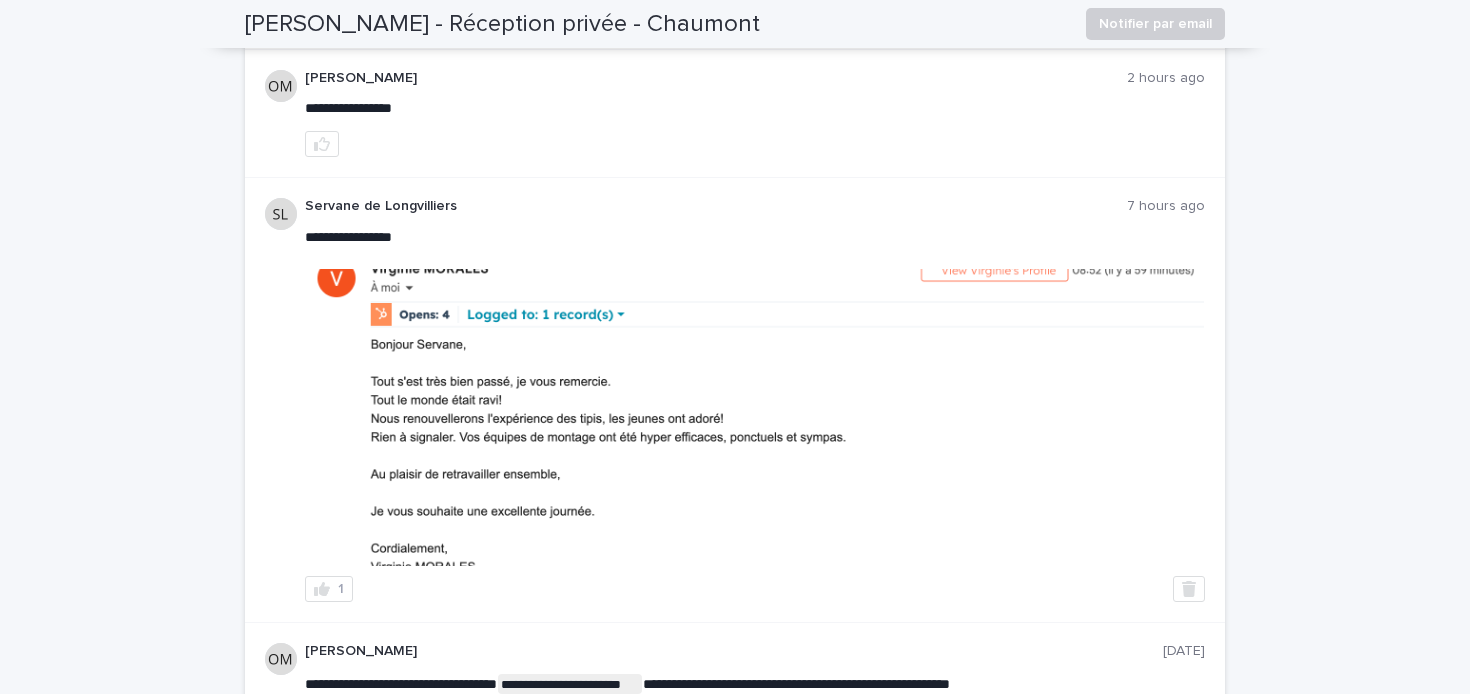 scroll, scrollTop: 0, scrollLeft: 0, axis: both 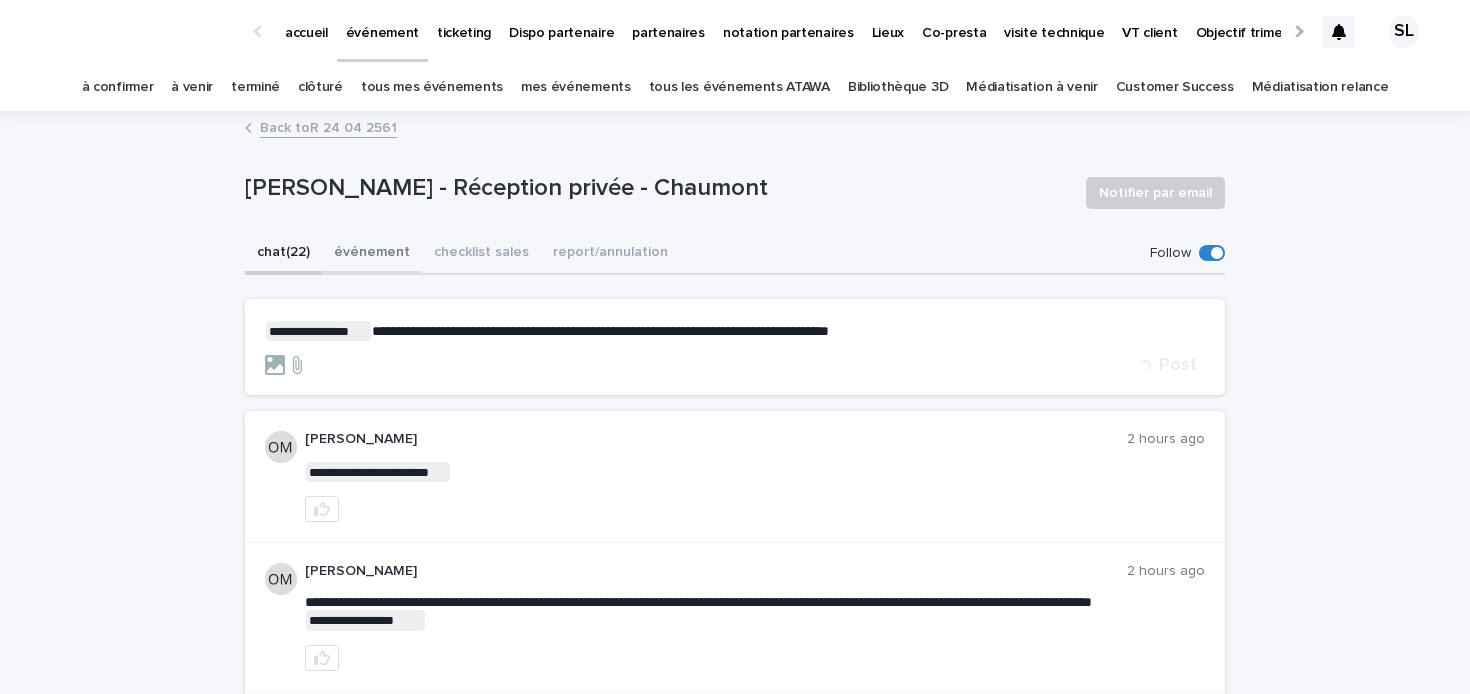 click on "événement" at bounding box center (372, 254) 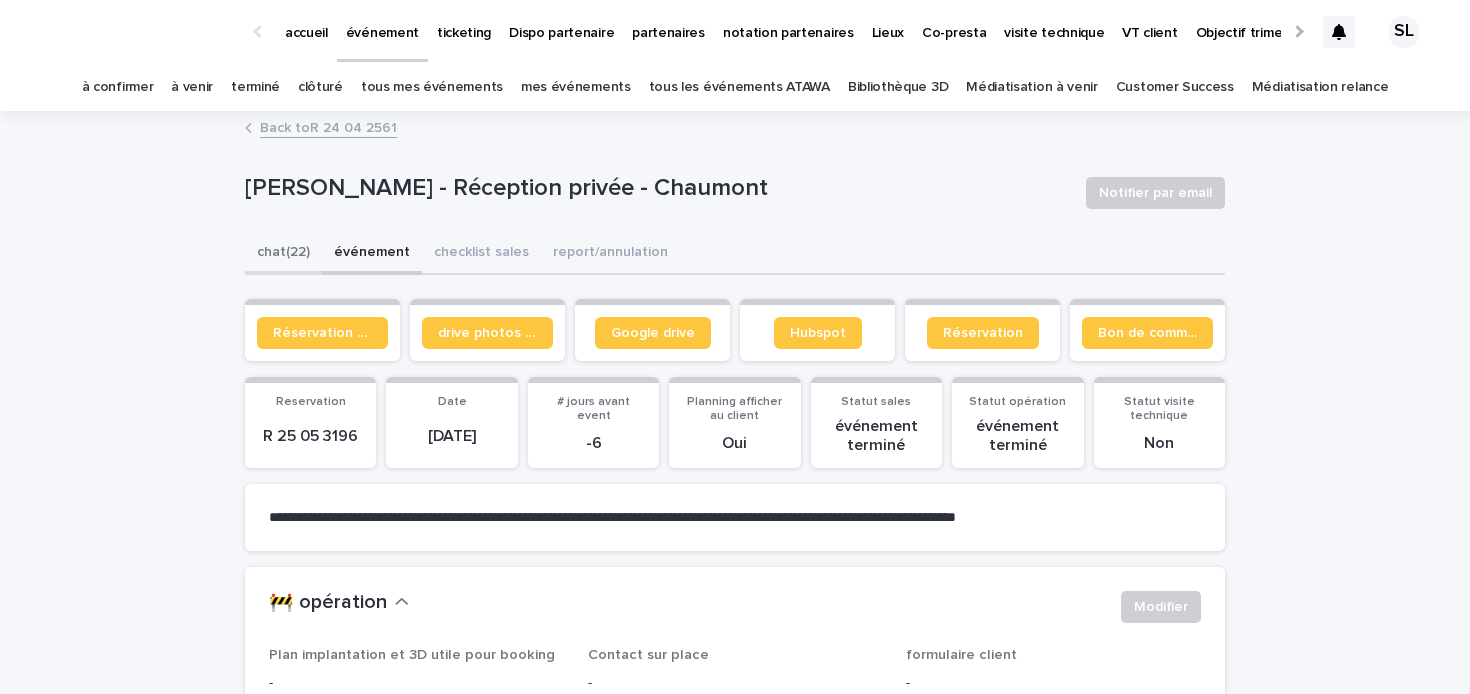click on "chat  (22)" at bounding box center (283, 254) 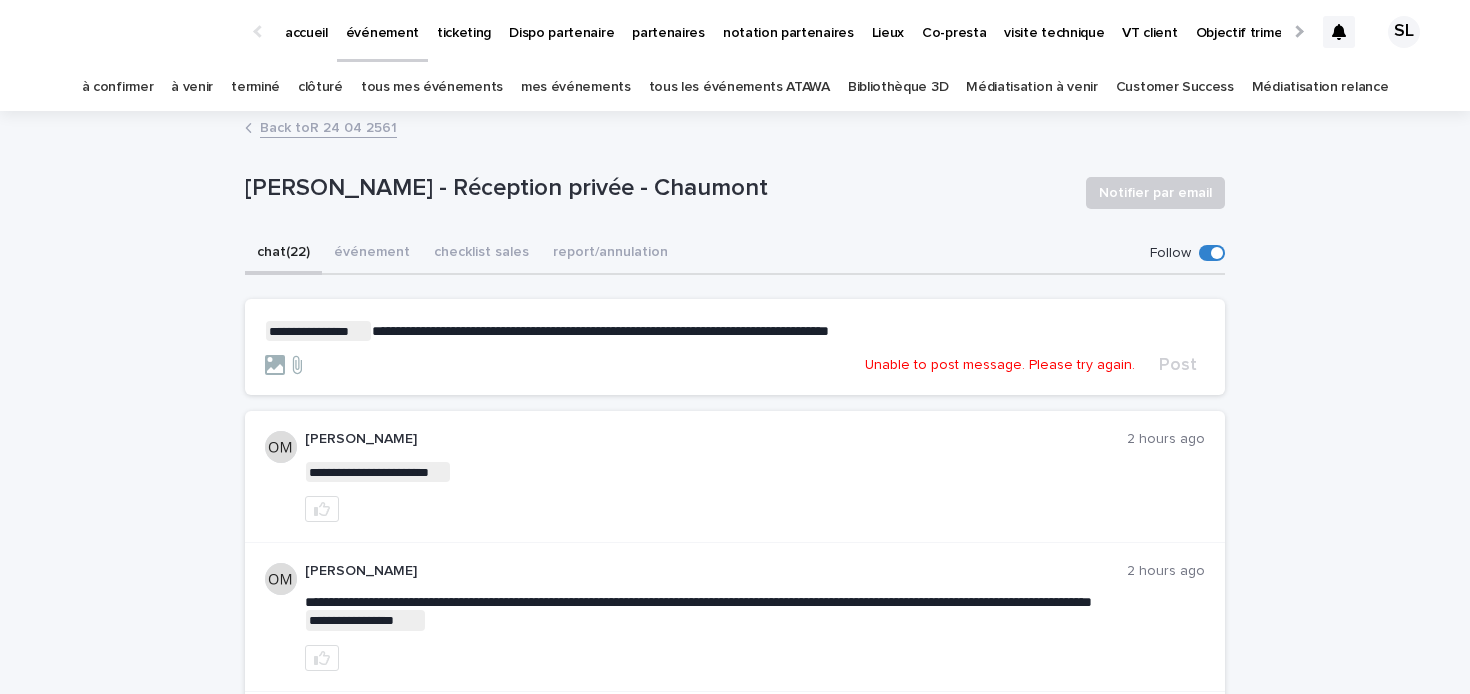 click on "Unable to post message. Please try again. Post" at bounding box center [735, 365] 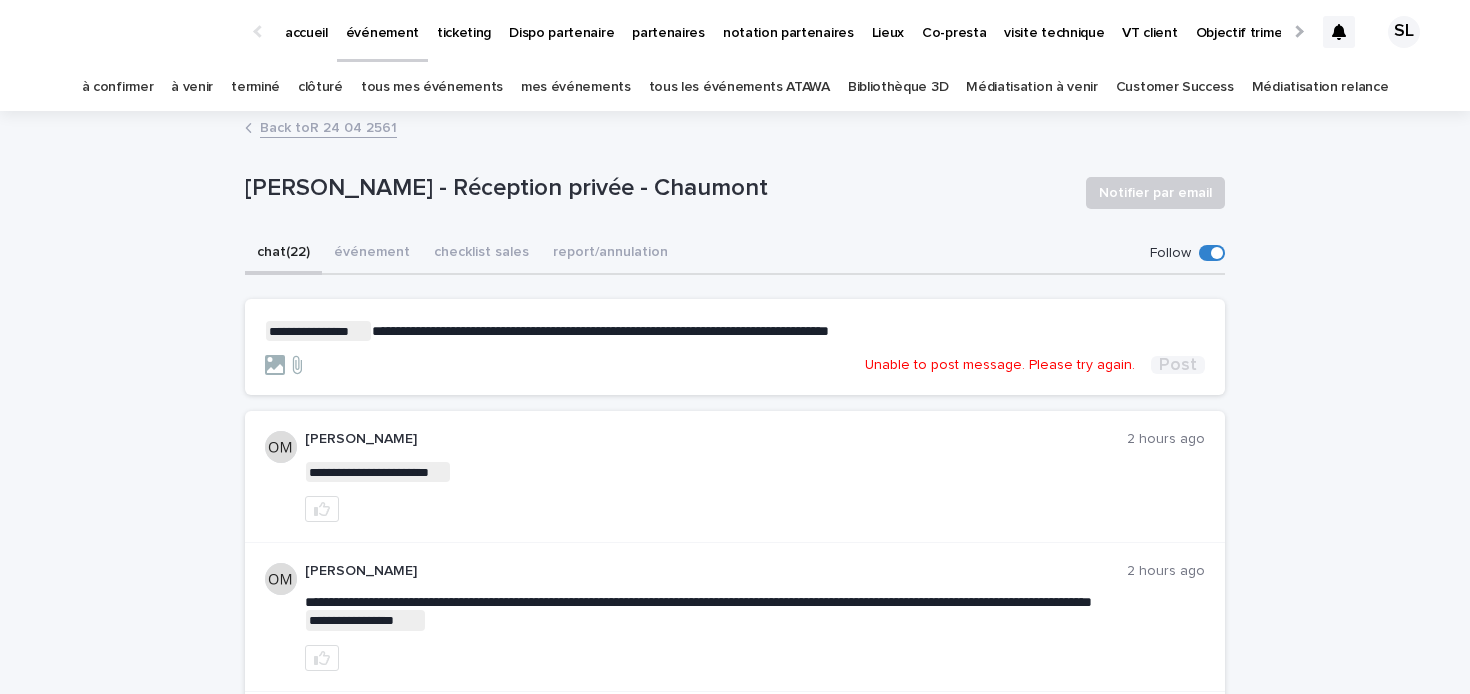 click on "Post" at bounding box center (1178, 365) 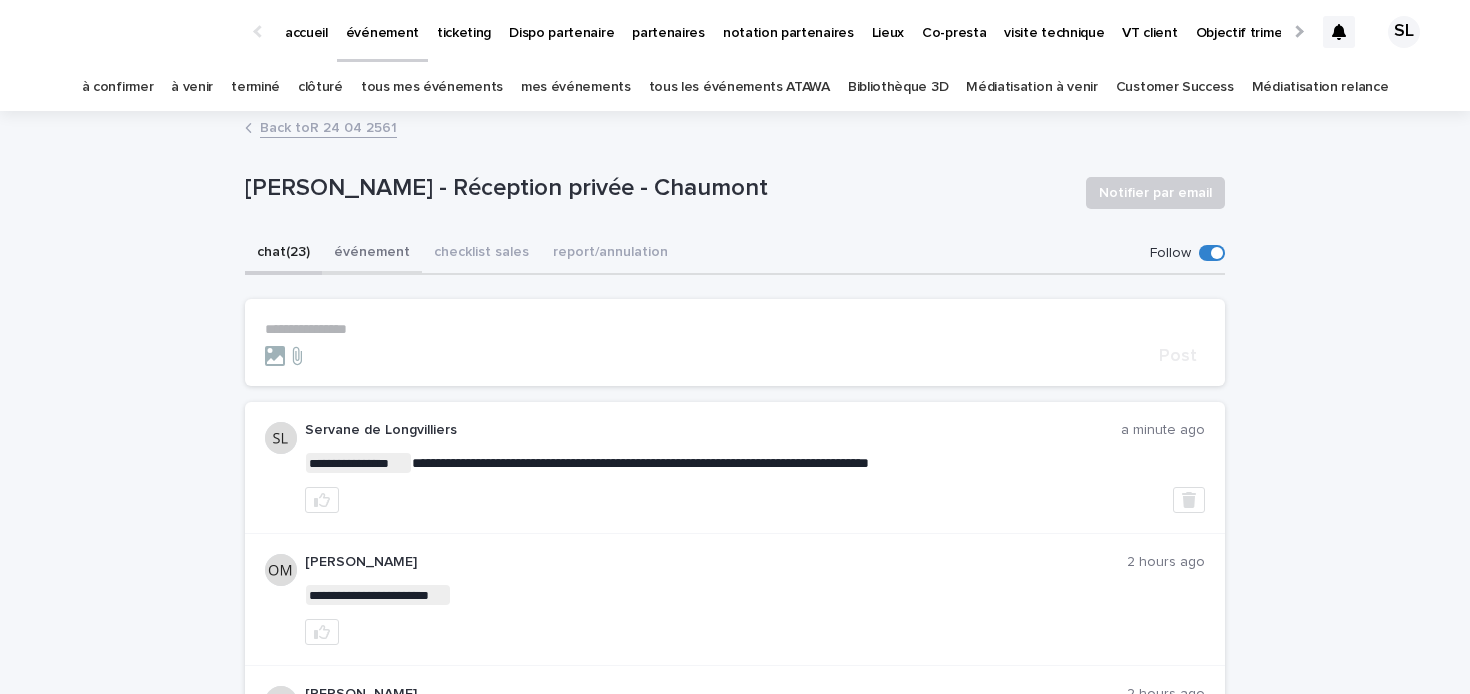 click on "événement" at bounding box center (372, 254) 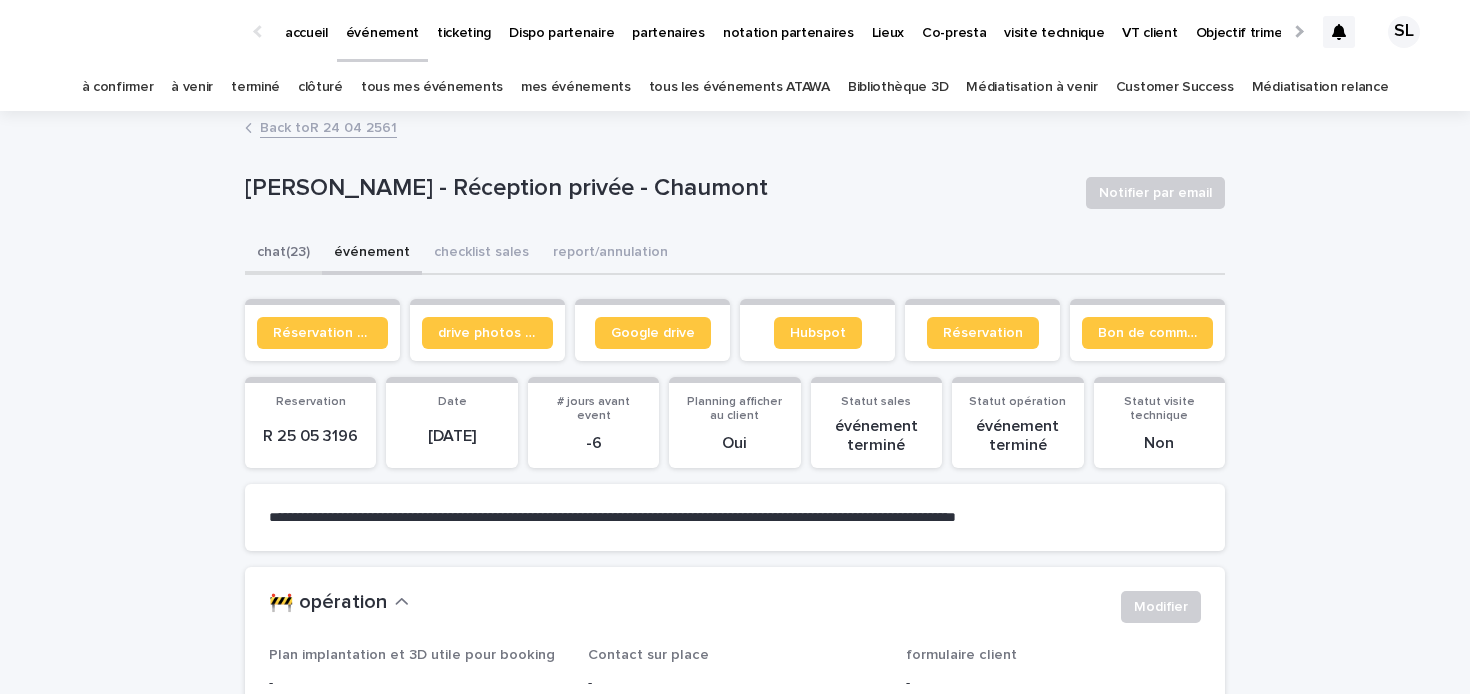 click on "chat  (23)" at bounding box center [283, 254] 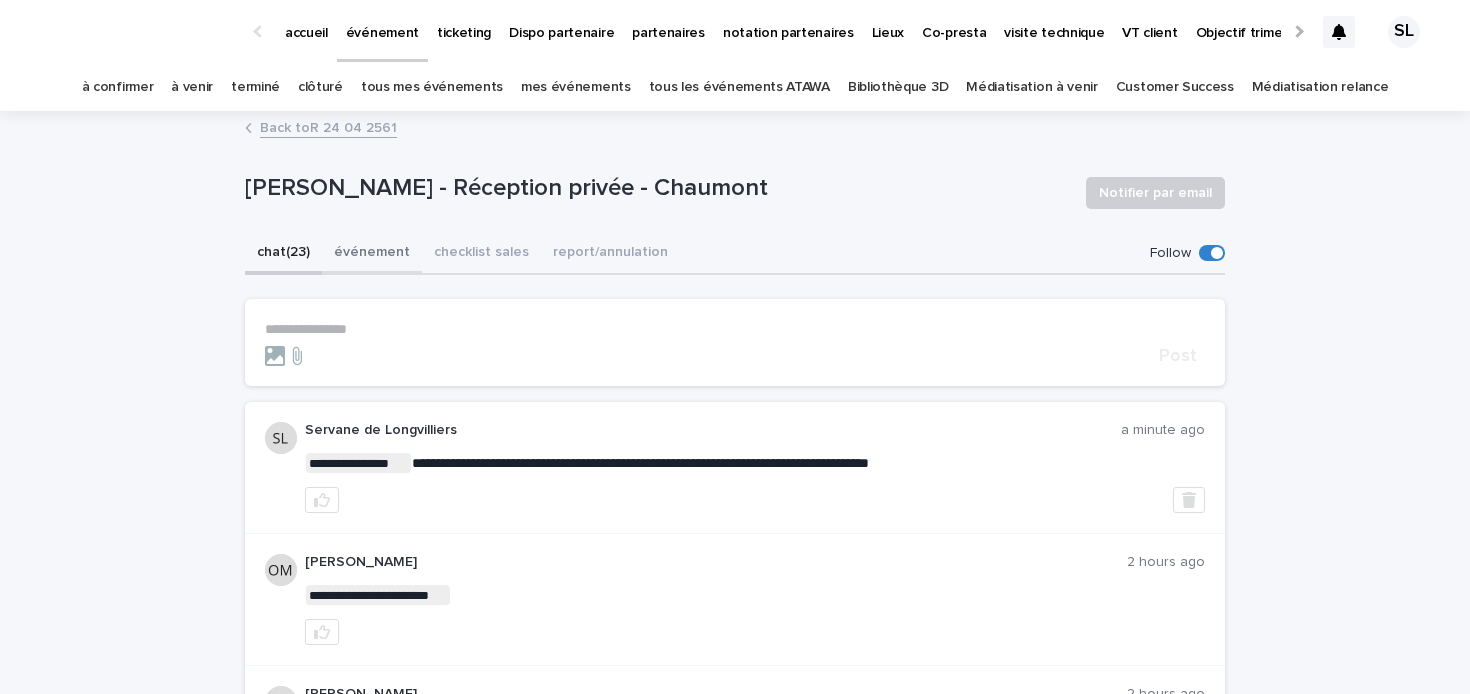 click on "événement" at bounding box center (372, 254) 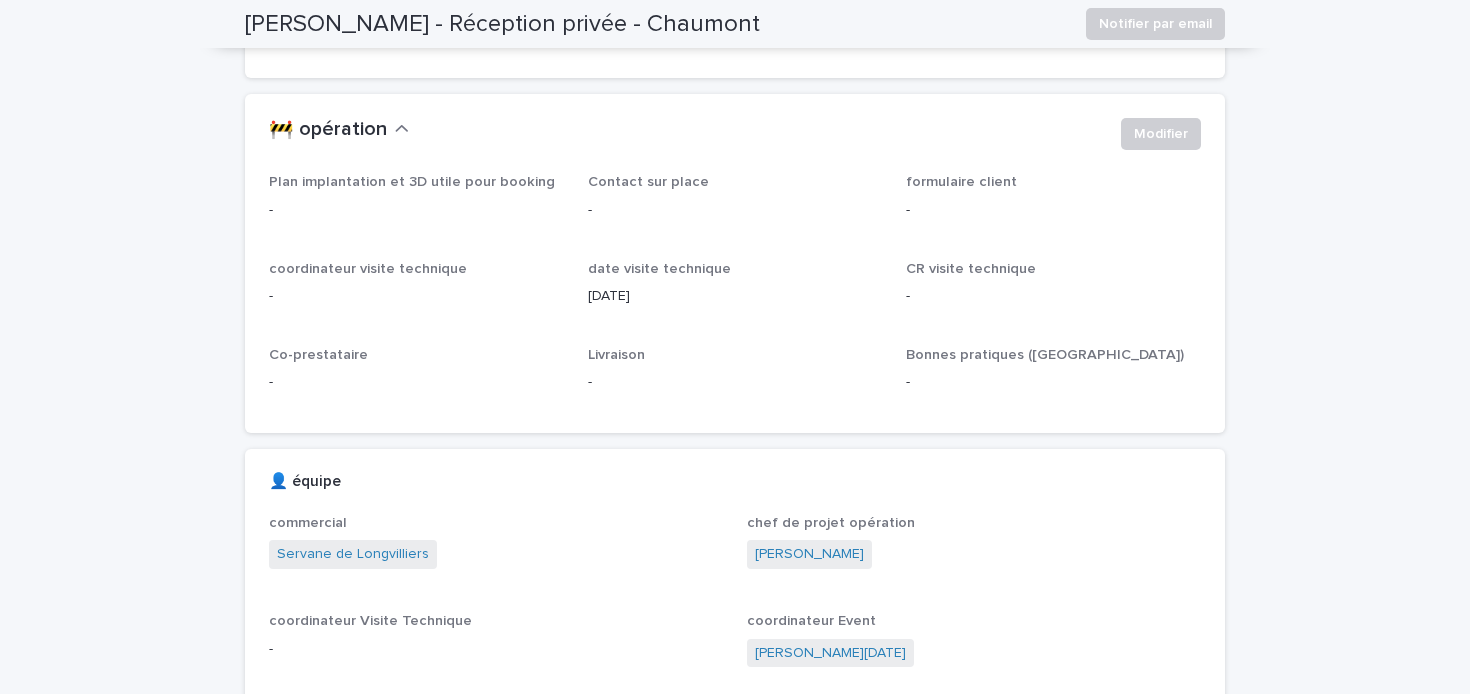 scroll, scrollTop: 0, scrollLeft: 0, axis: both 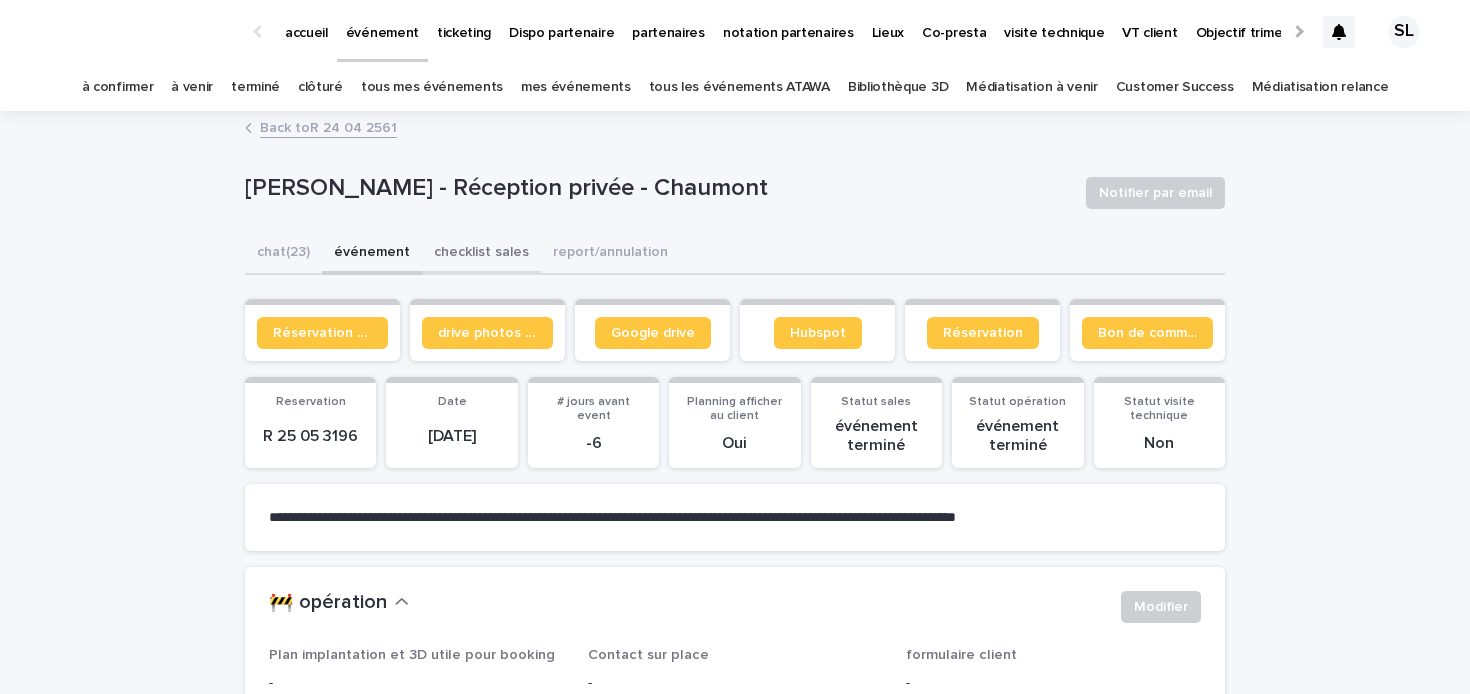 click on "checklist sales" at bounding box center (481, 254) 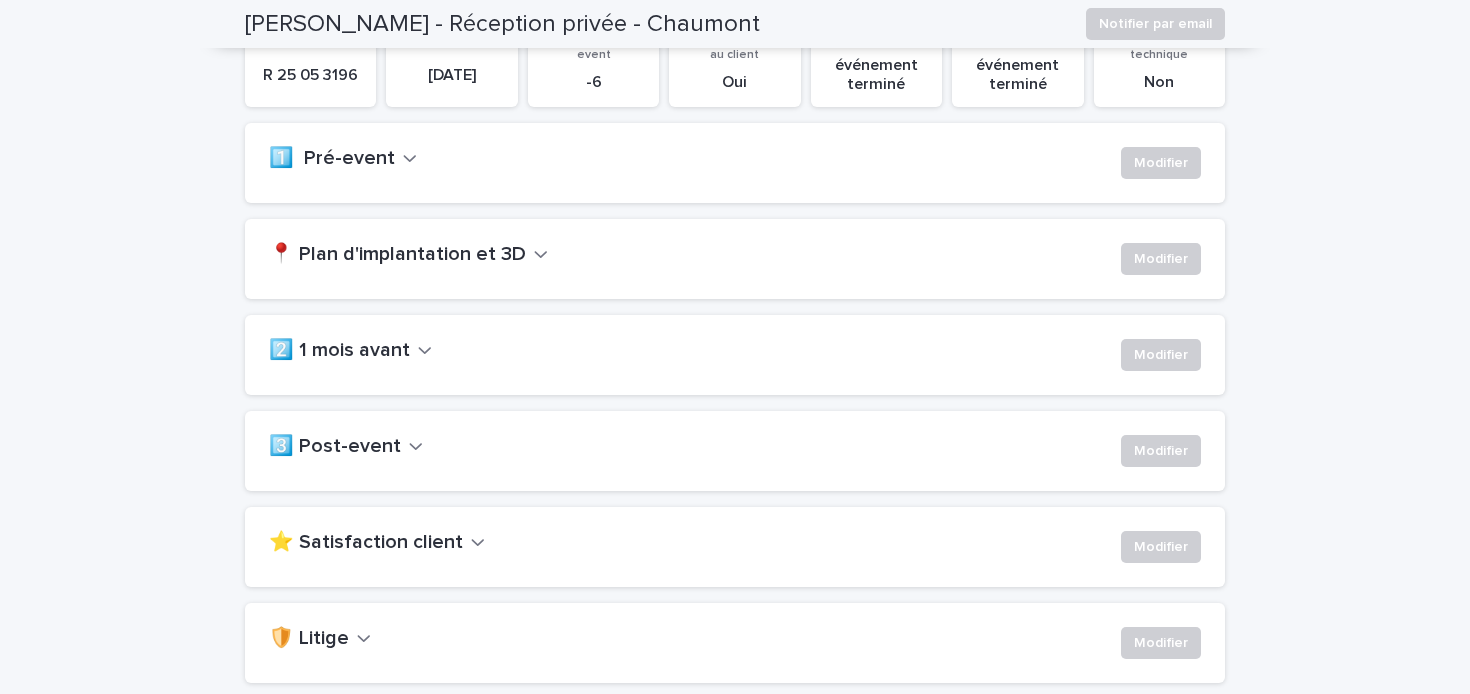scroll, scrollTop: 522, scrollLeft: 0, axis: vertical 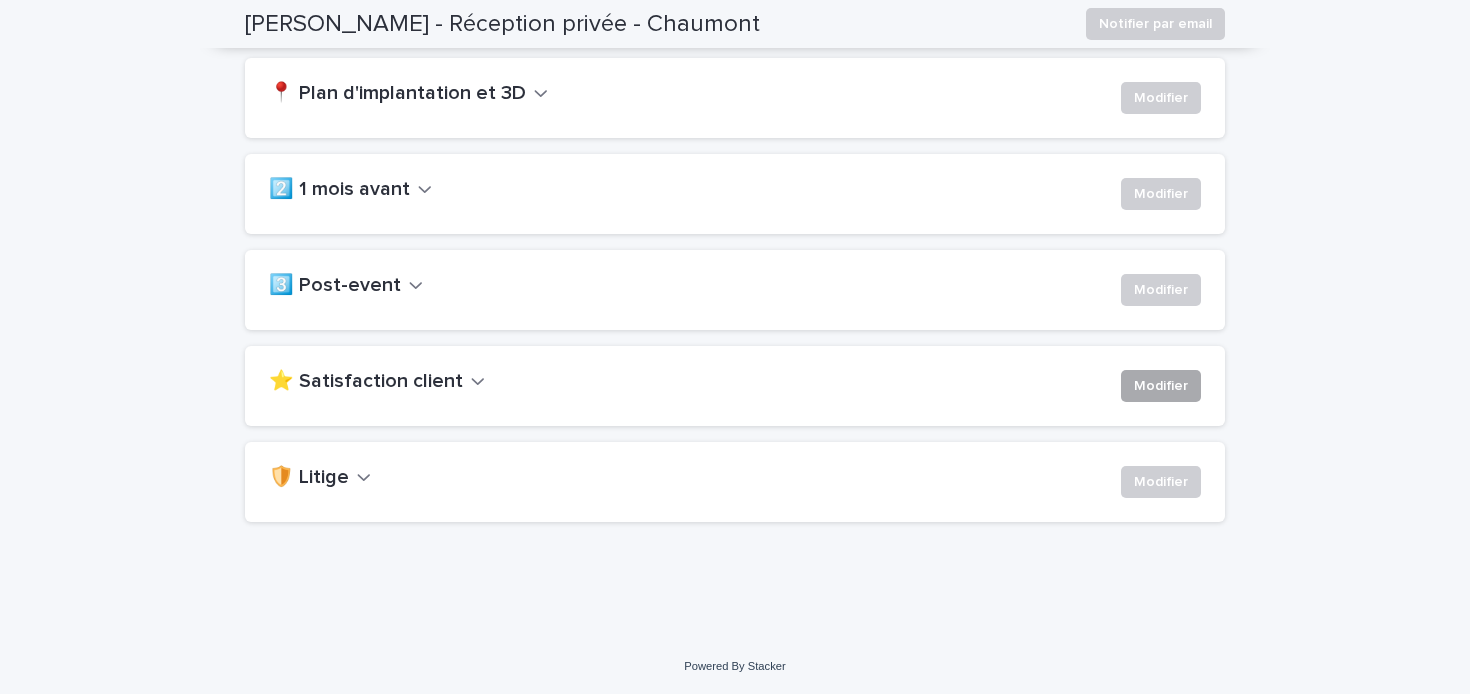 click on "Modifier" at bounding box center [1161, 386] 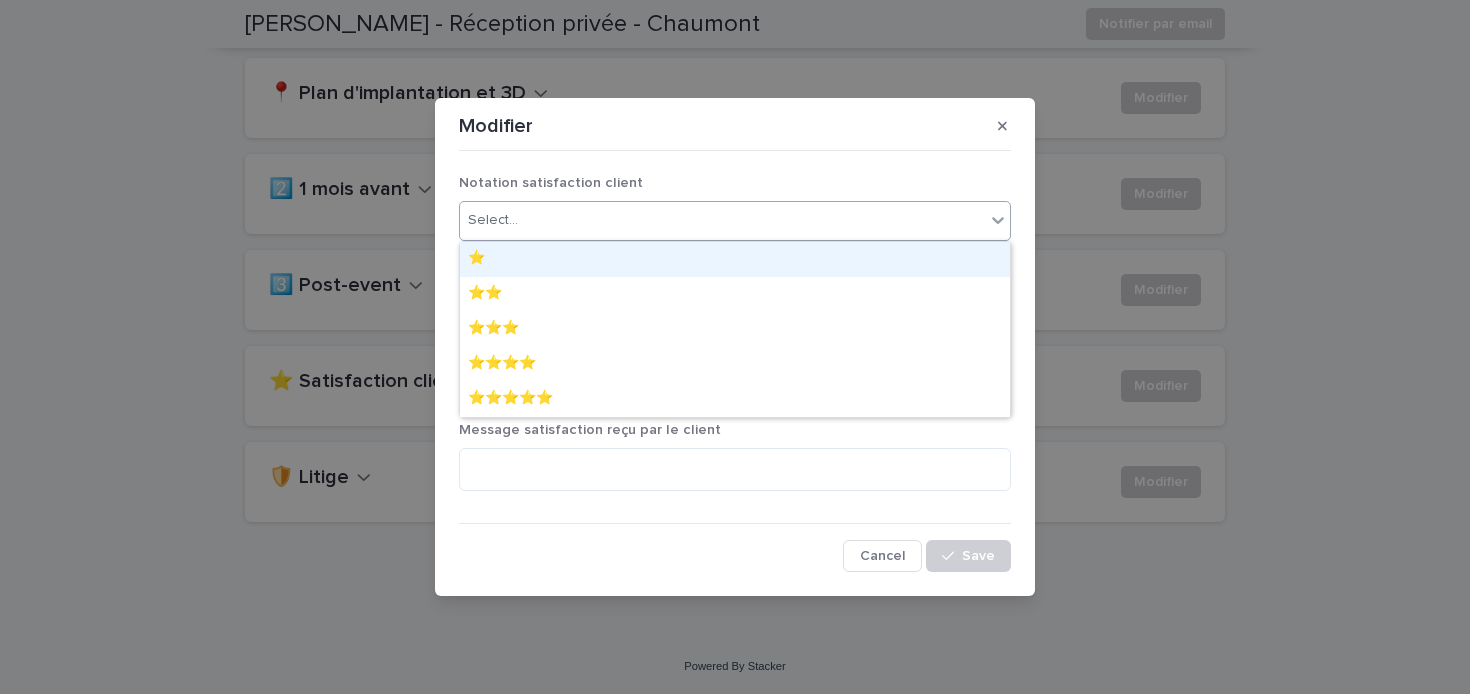 click on "Select..." at bounding box center (722, 220) 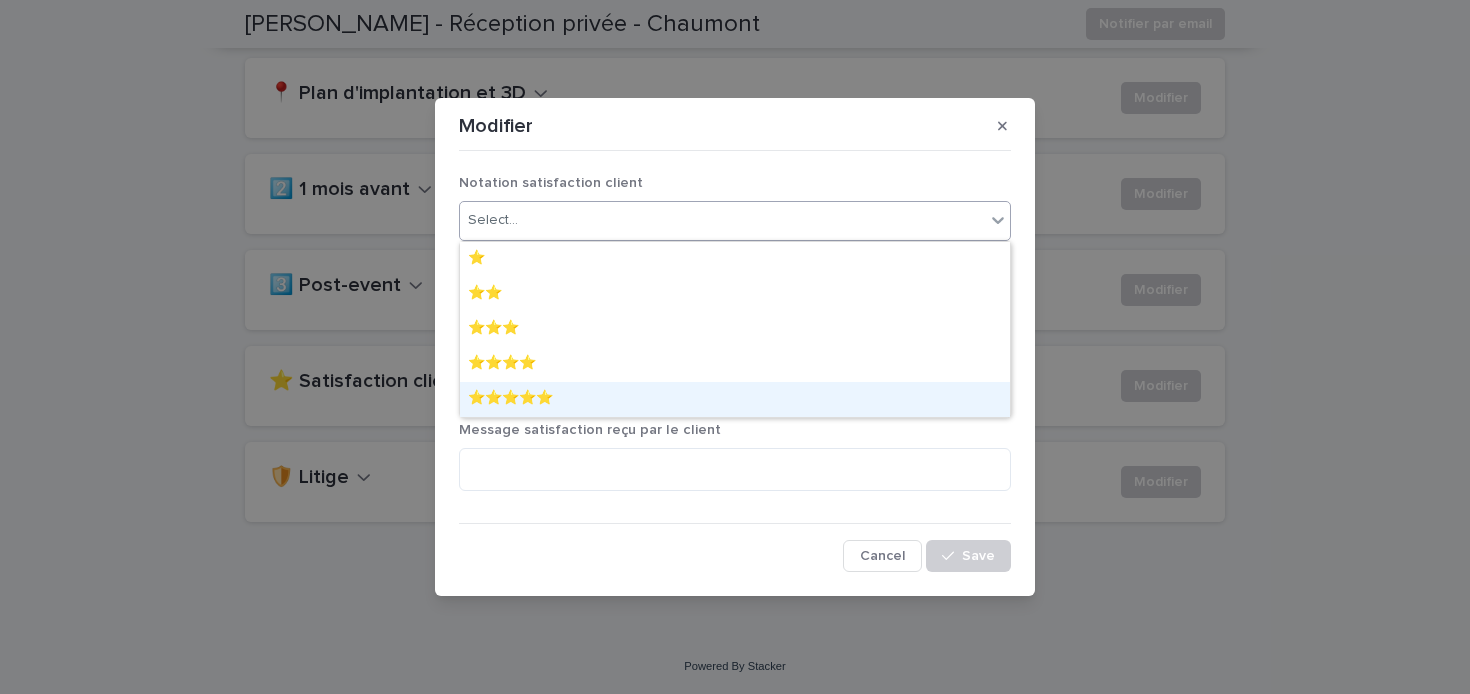 click on "⭐️⭐️⭐️⭐️⭐️" at bounding box center [735, 399] 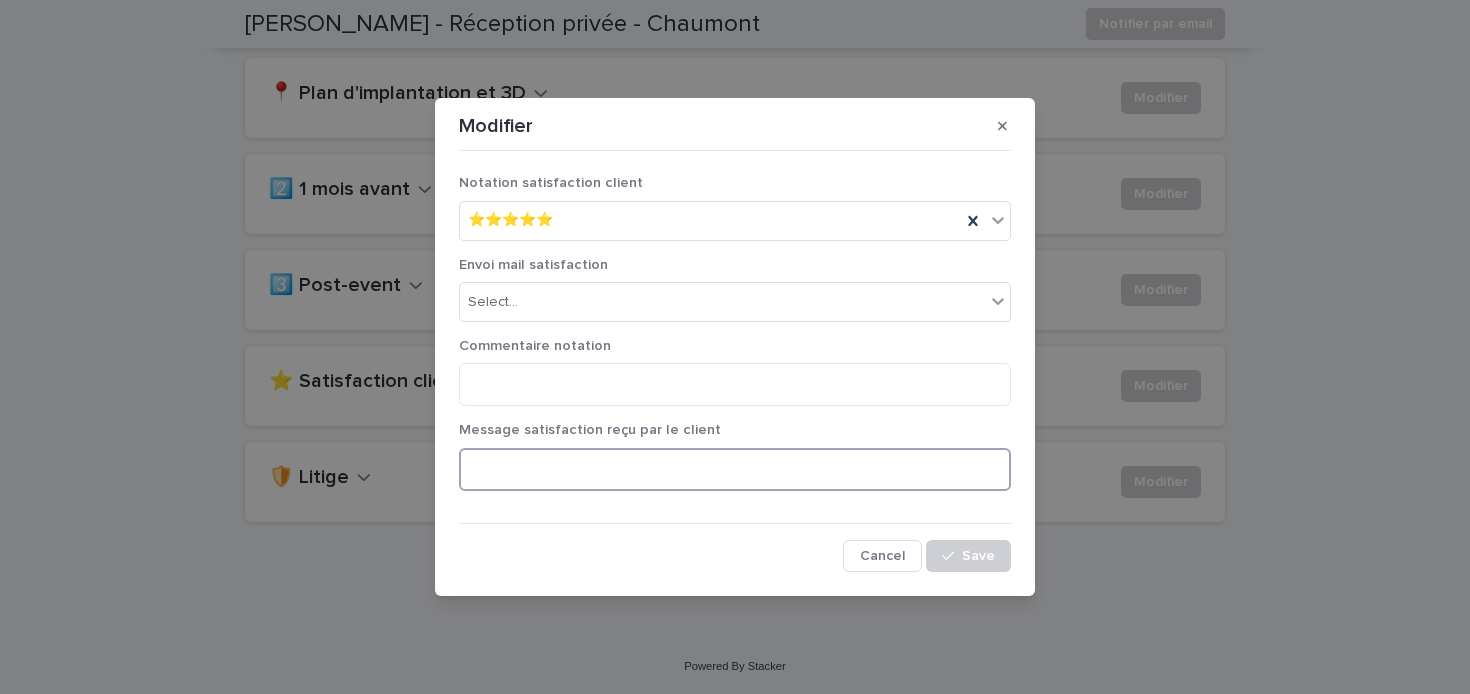 click at bounding box center [735, 469] 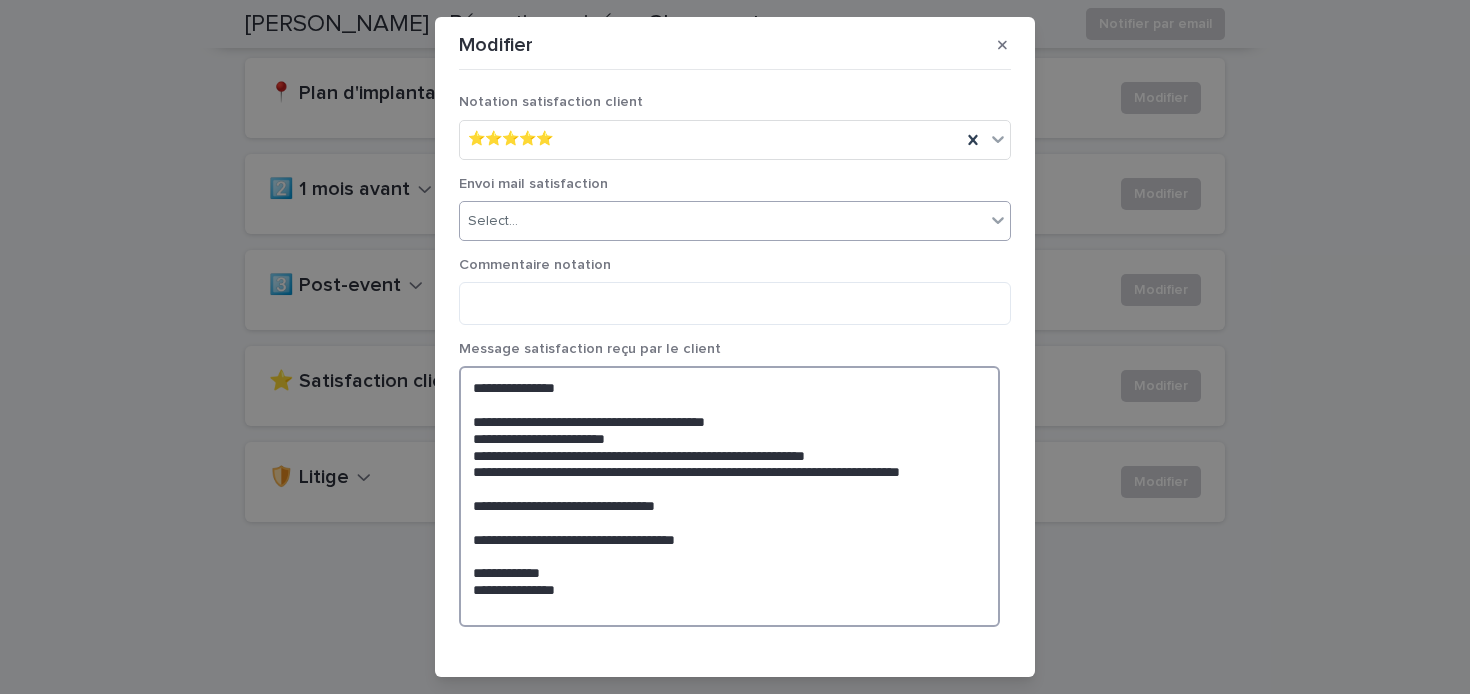 type on "**********" 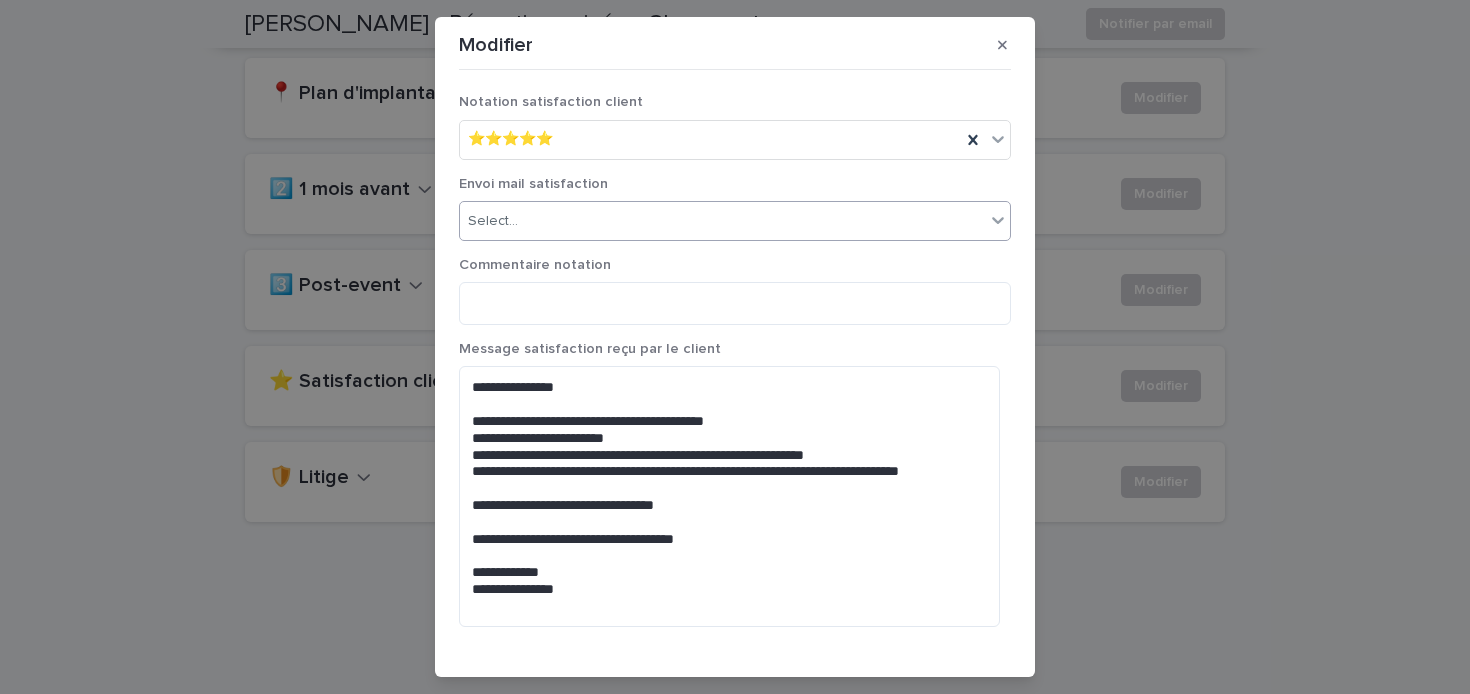 click on "Select..." at bounding box center (722, 221) 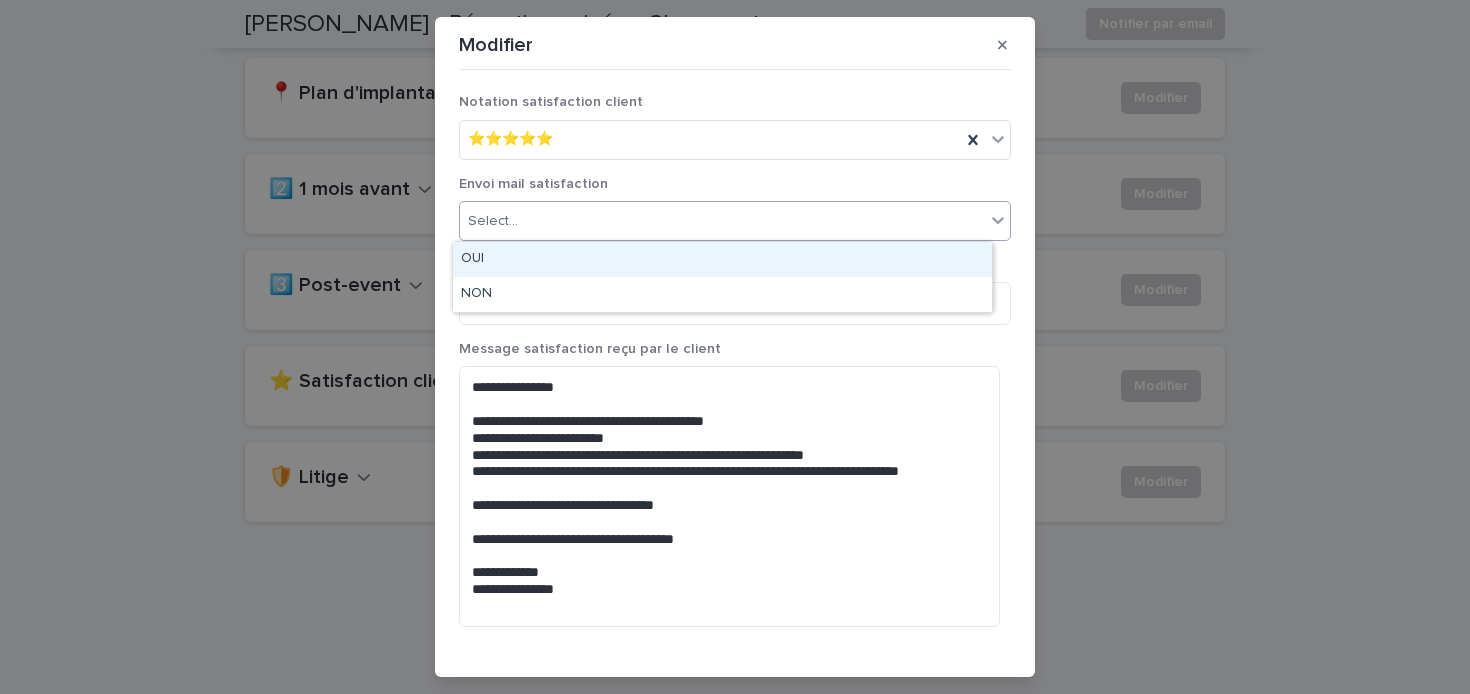 click on "OUI" at bounding box center (722, 259) 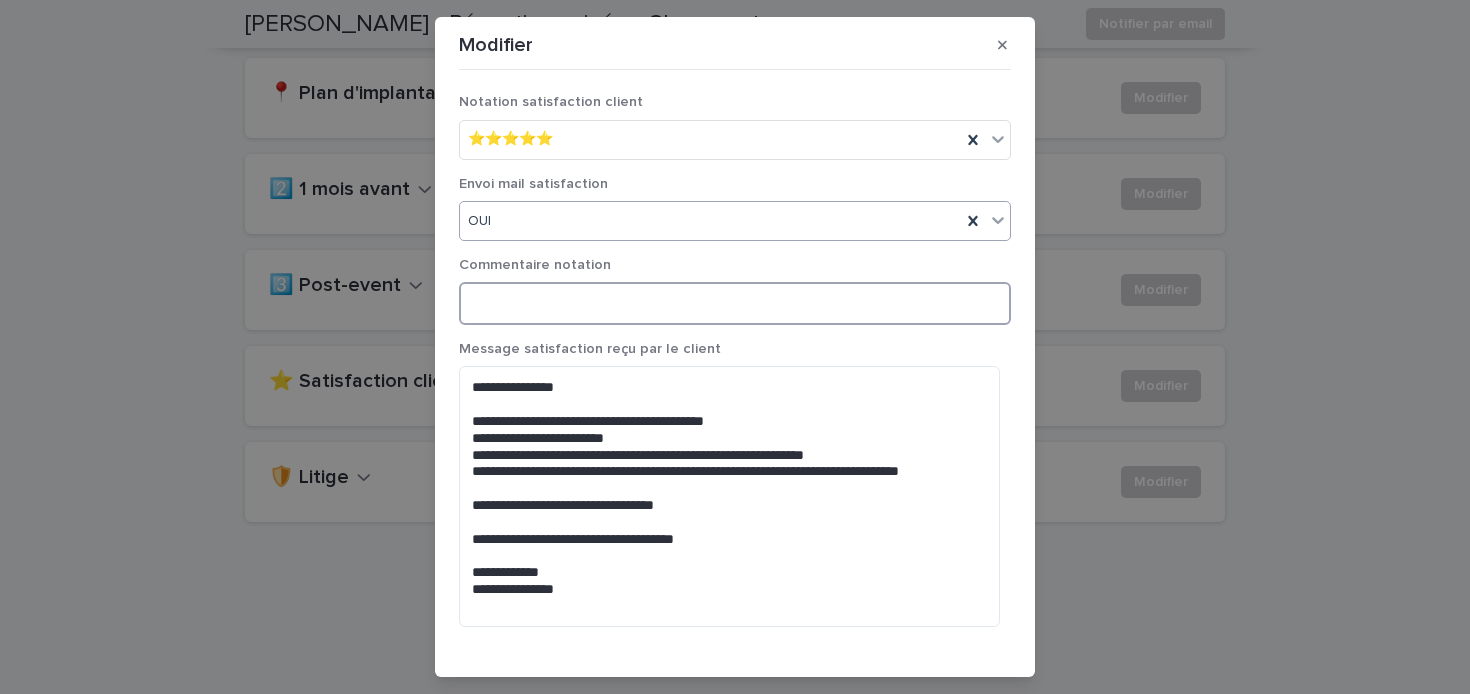click at bounding box center [735, 303] 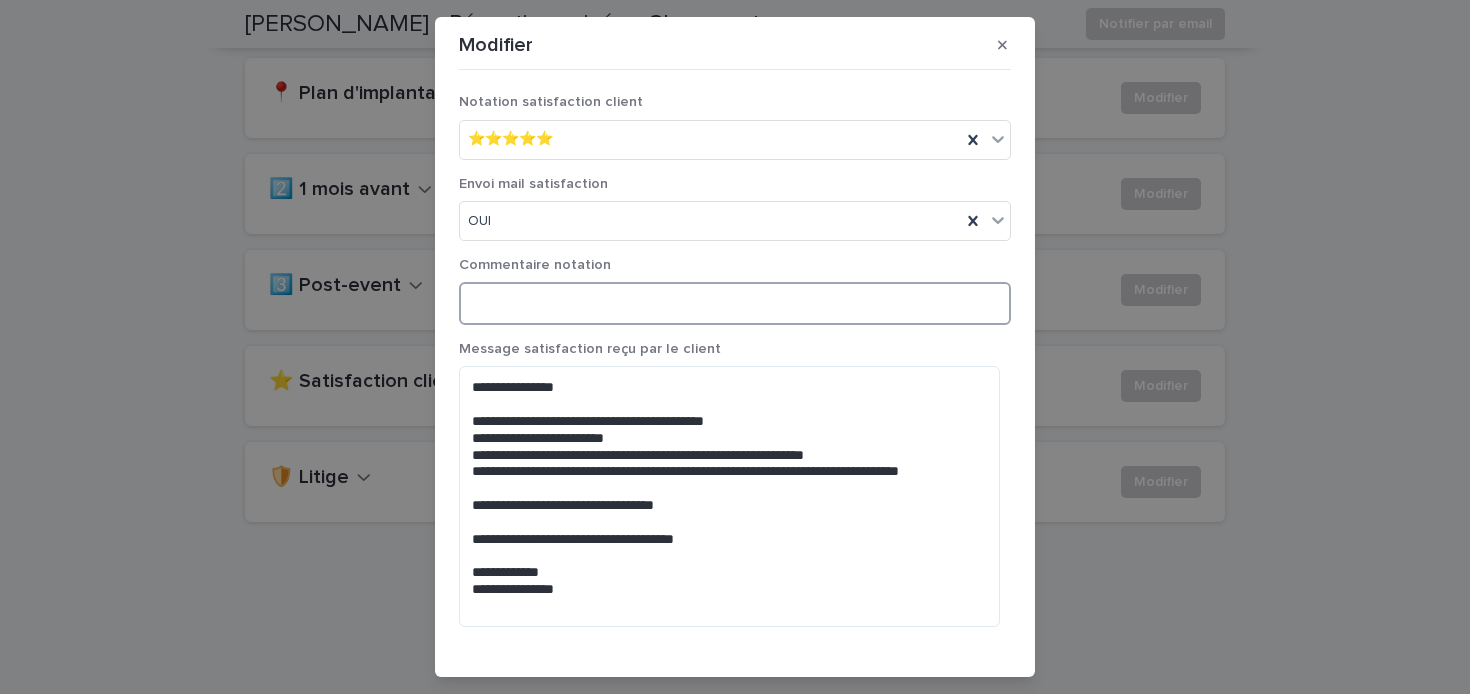 scroll, scrollTop: 50, scrollLeft: 0, axis: vertical 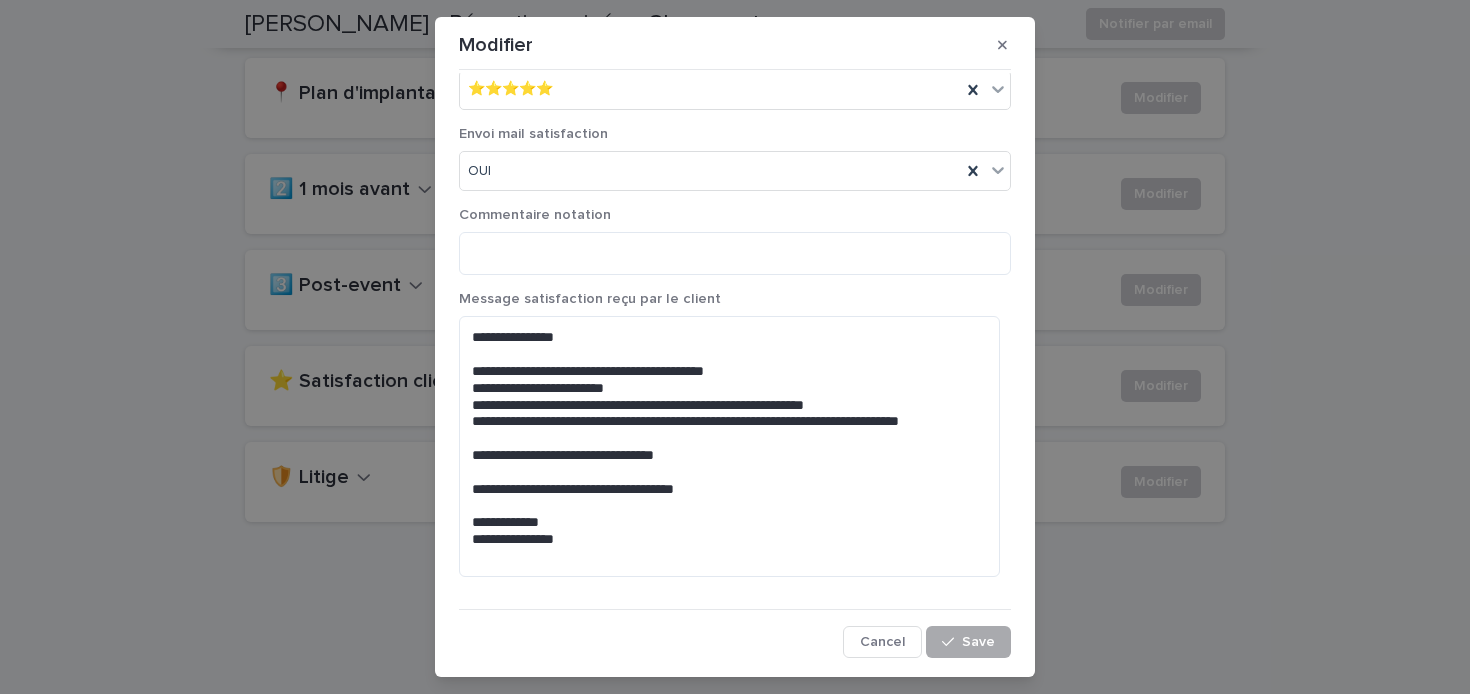 click on "Save" at bounding box center [968, 642] 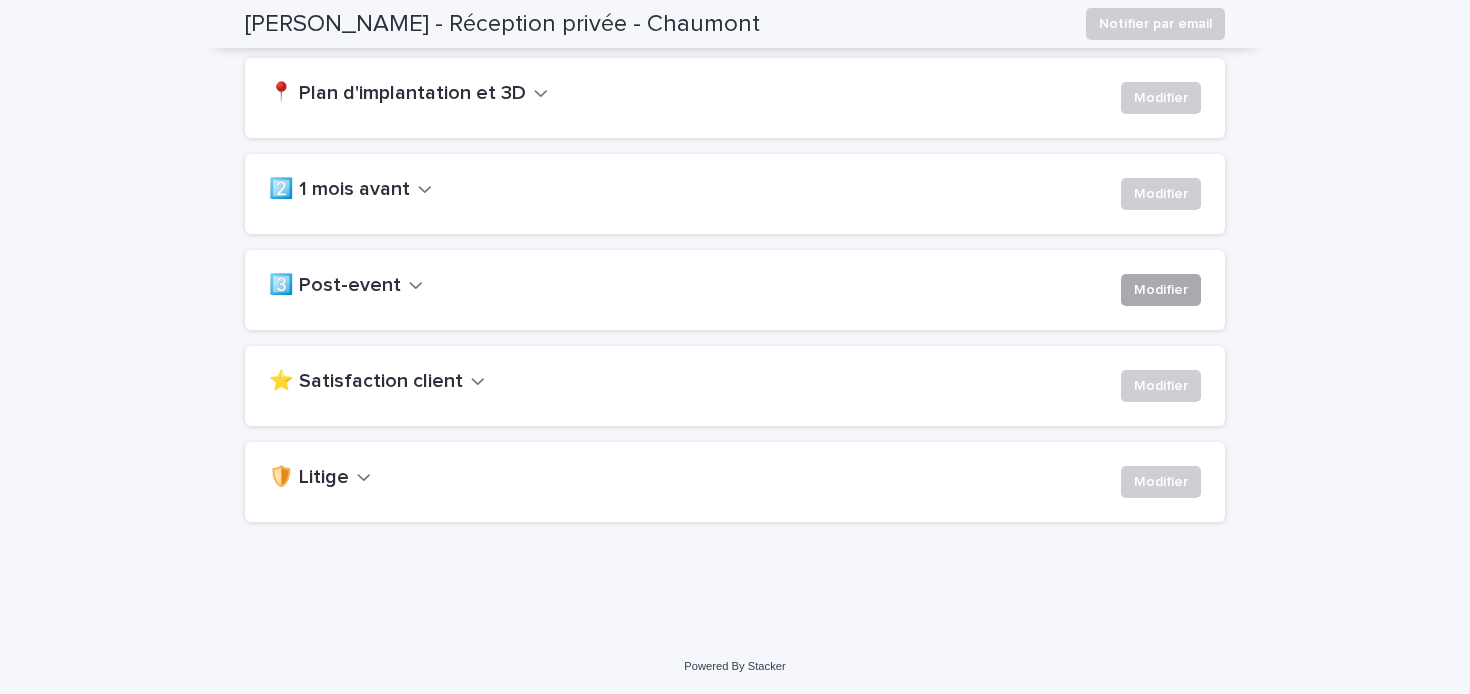 click on "Modifier" at bounding box center [1161, 290] 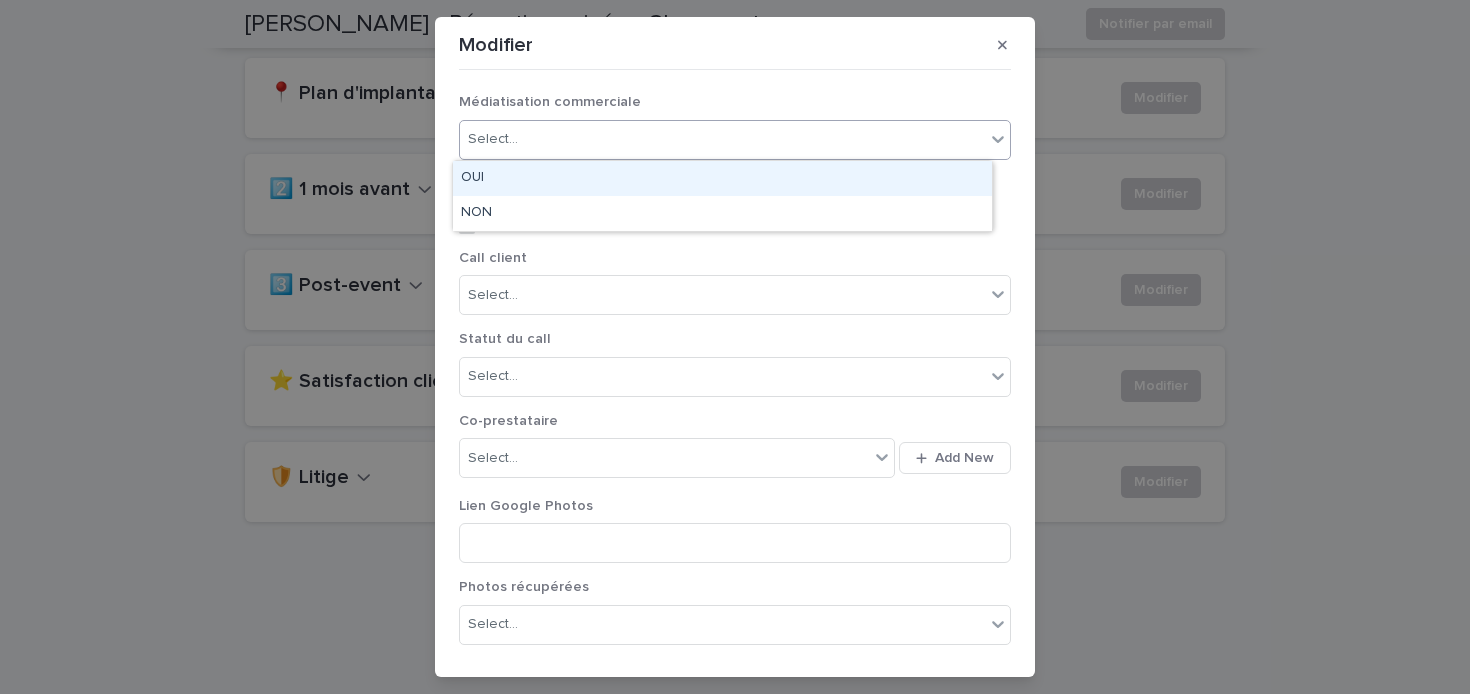 click on "Select..." at bounding box center [722, 139] 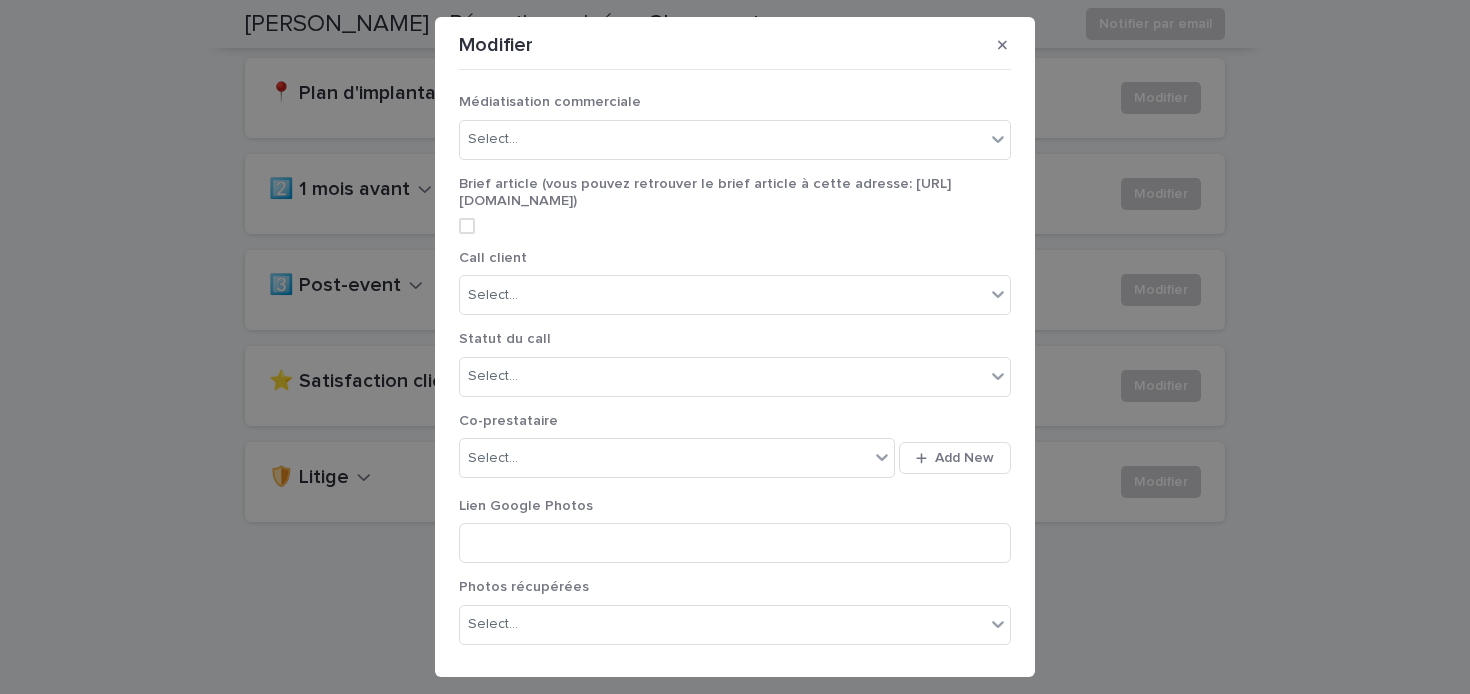 click on "Call client Select..." at bounding box center [735, 290] 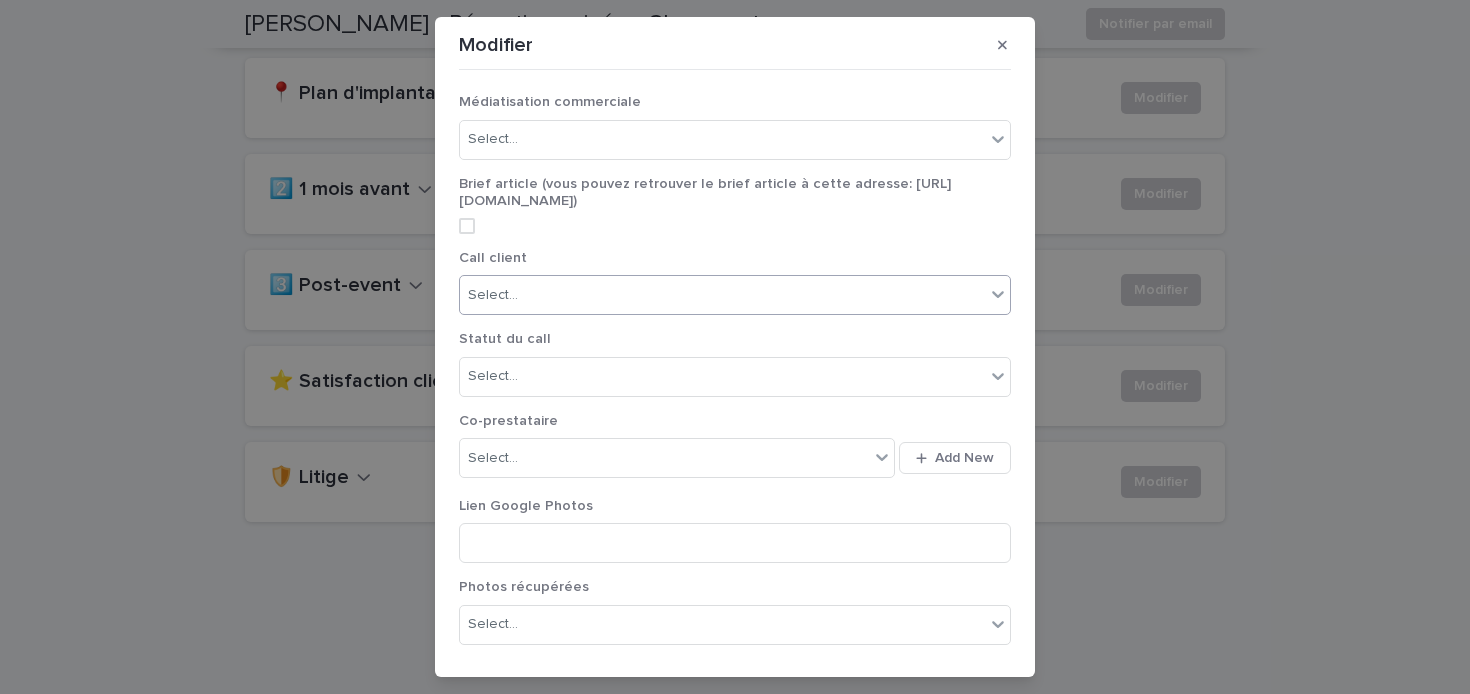 click on "Select..." at bounding box center [722, 295] 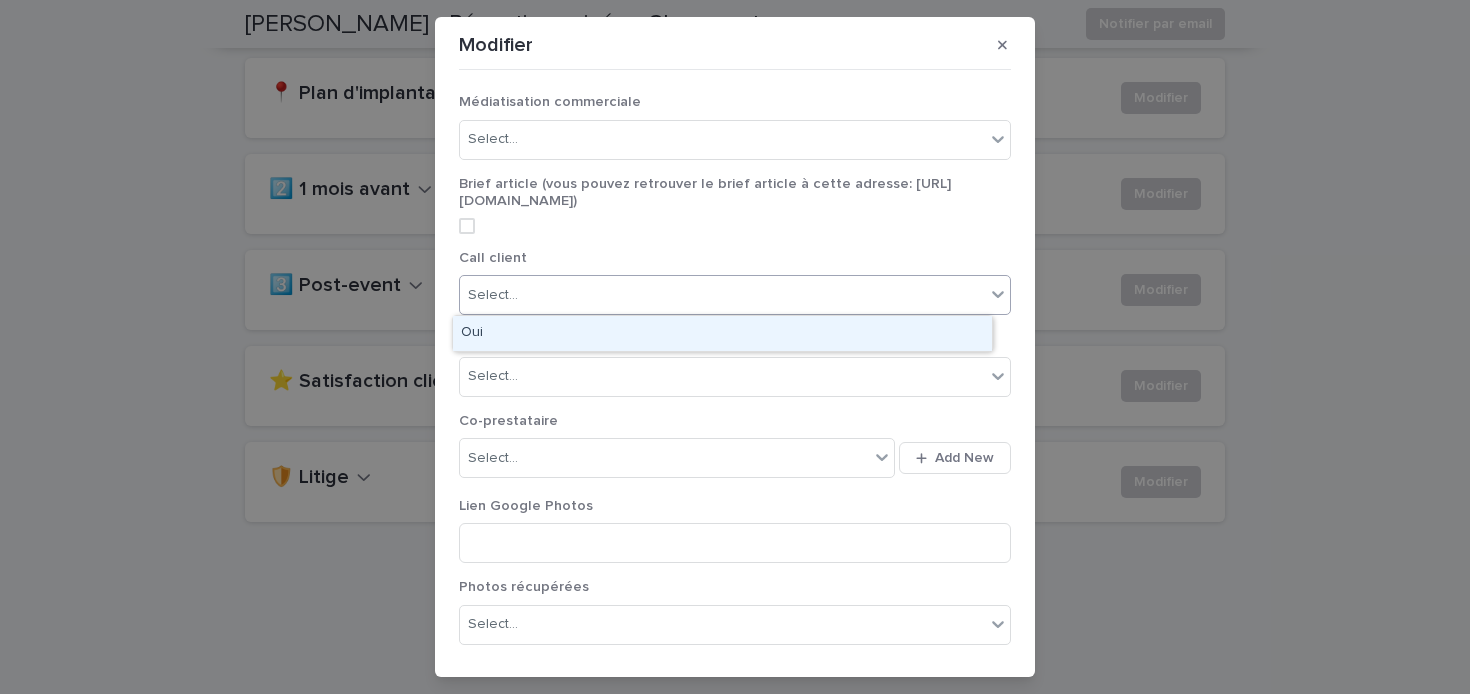 click on "Oui" at bounding box center (722, 333) 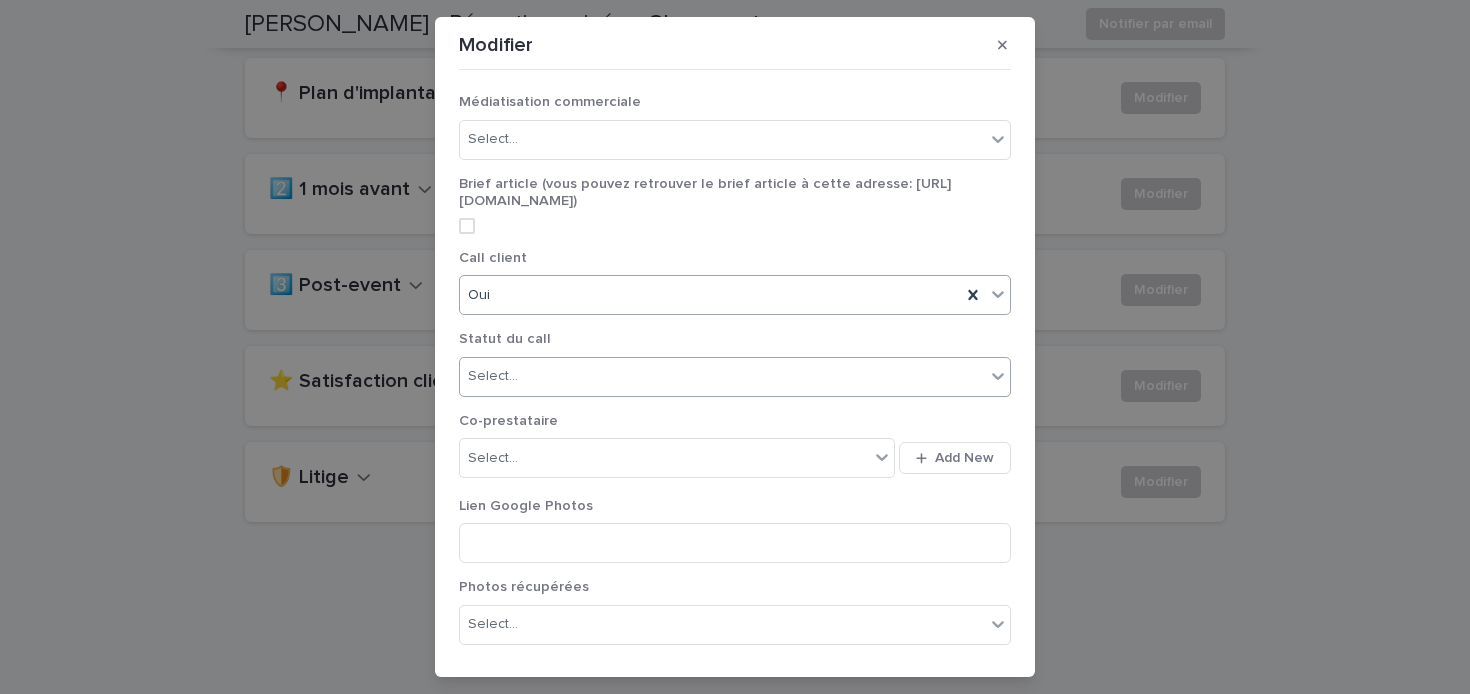 click on "Select..." at bounding box center [722, 376] 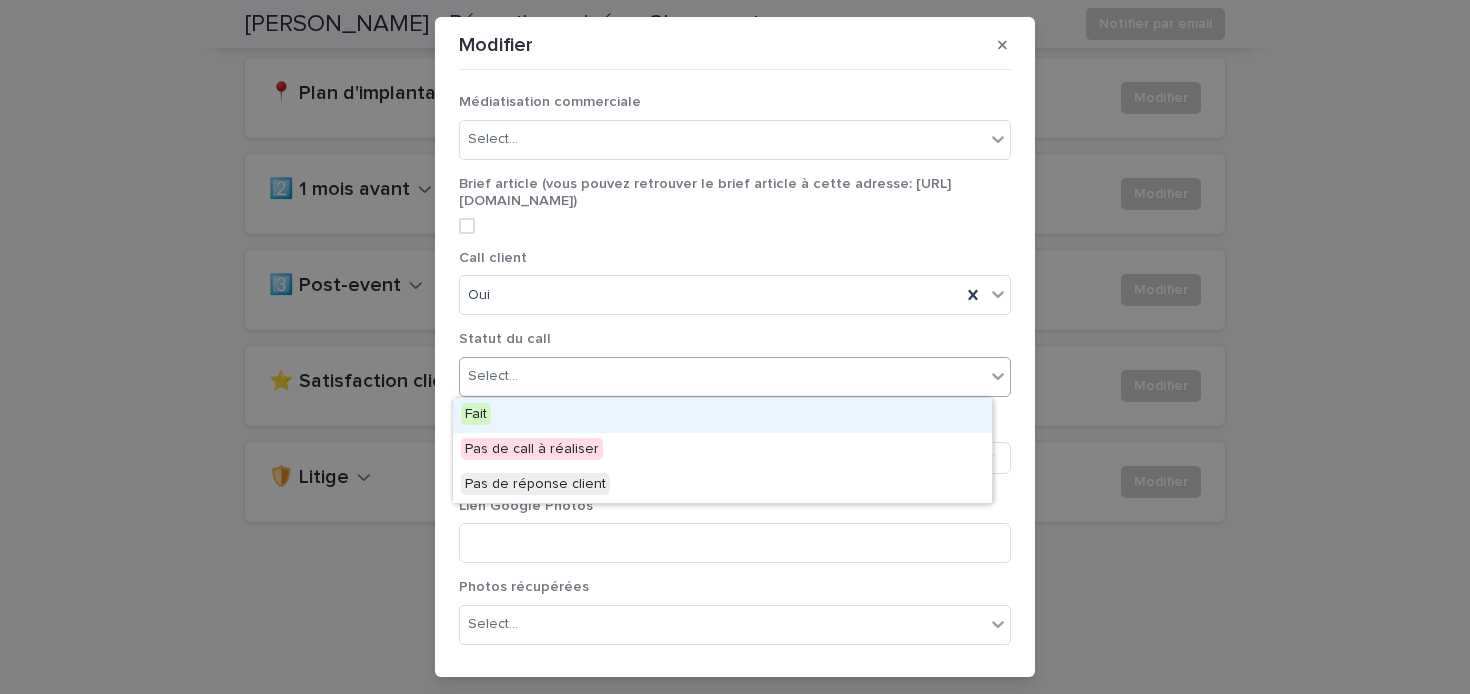 click on "Fait" at bounding box center [722, 415] 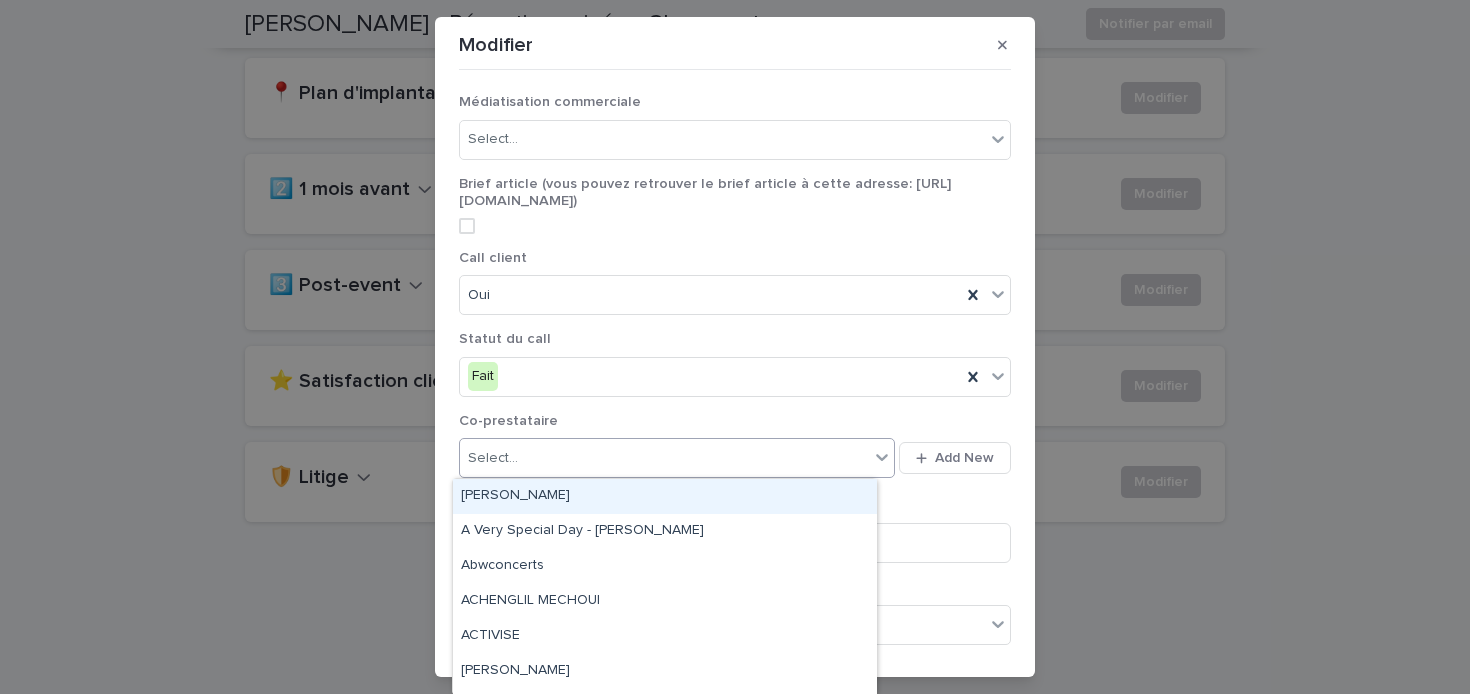 click on "Select..." at bounding box center (664, 458) 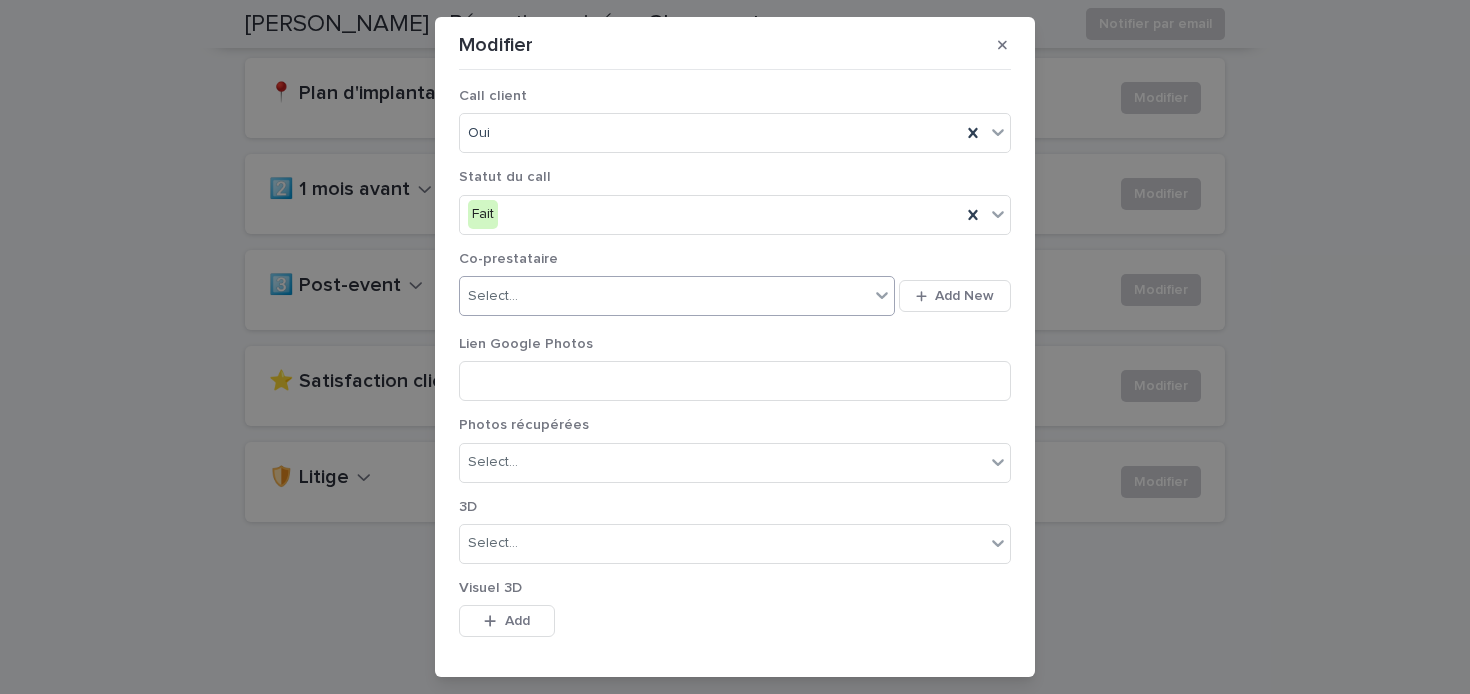 scroll, scrollTop: 182, scrollLeft: 0, axis: vertical 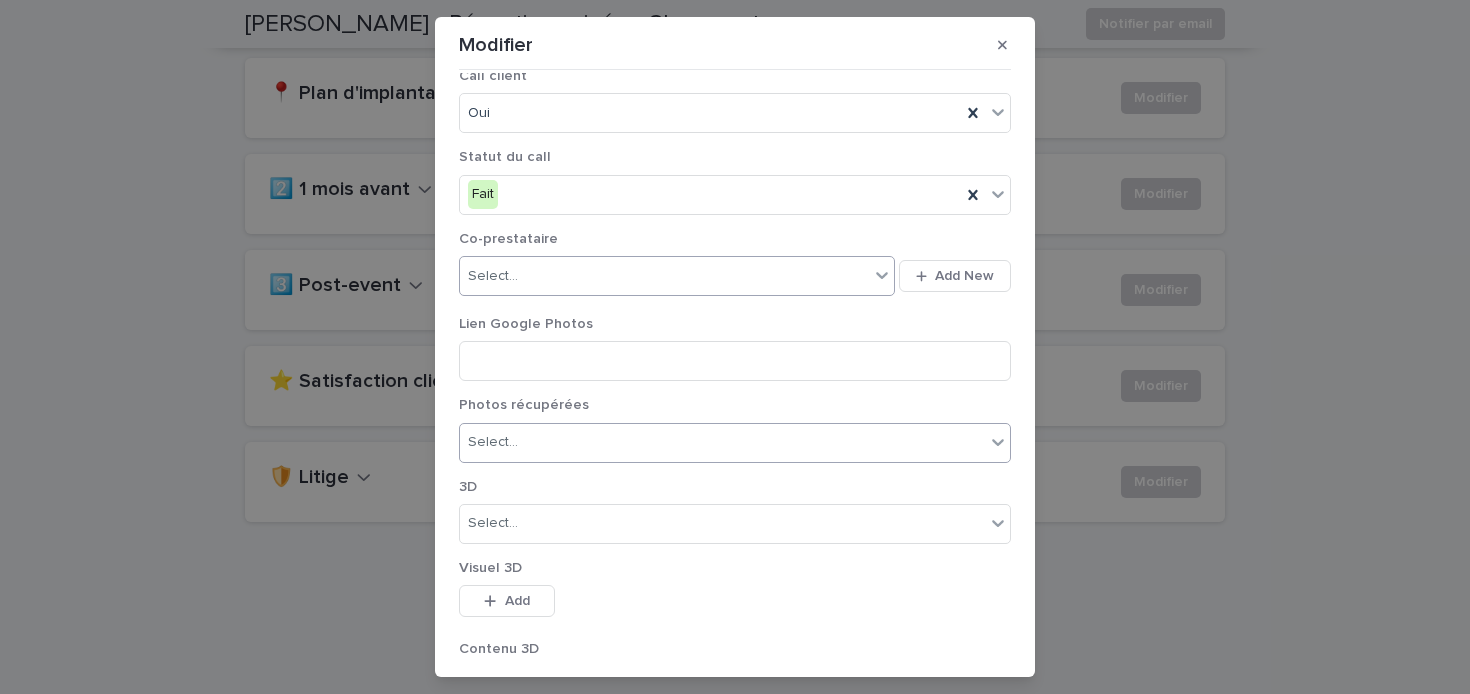 click on "Select..." at bounding box center [722, 442] 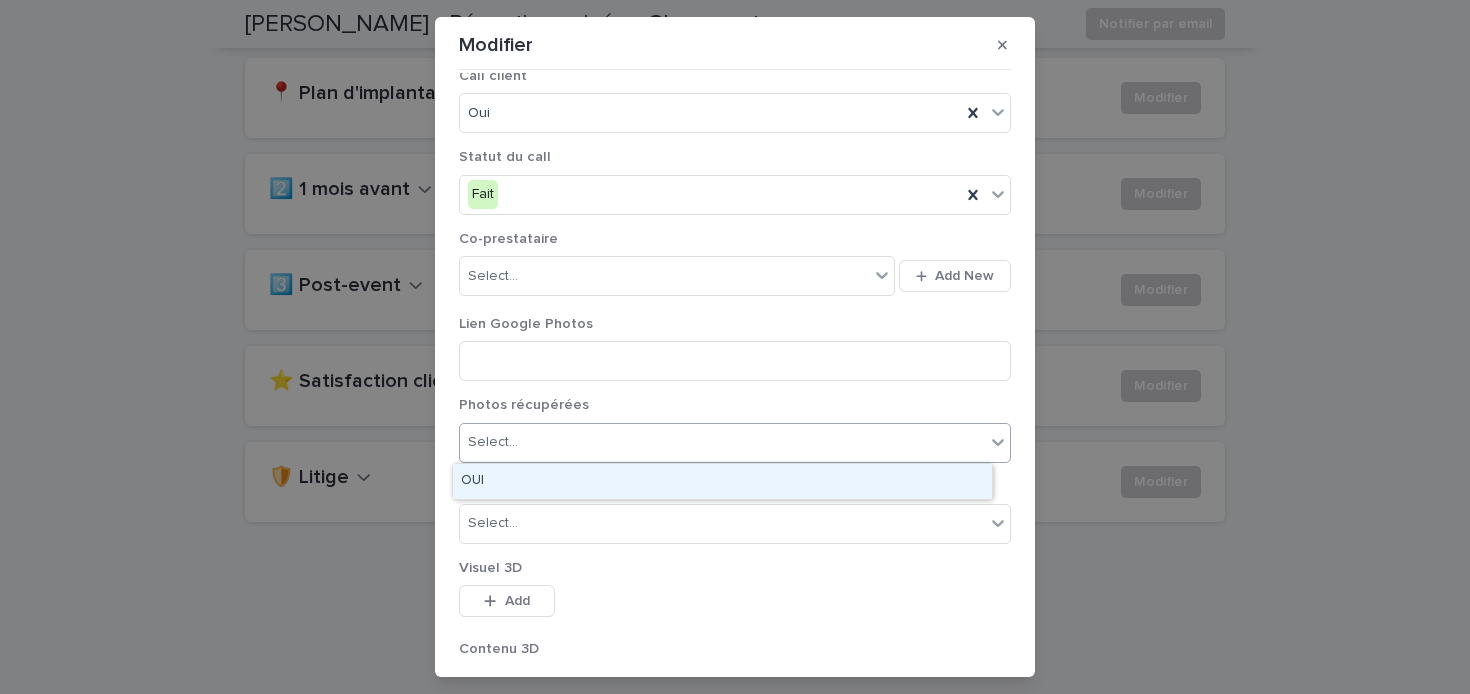 click on "Select..." at bounding box center (722, 442) 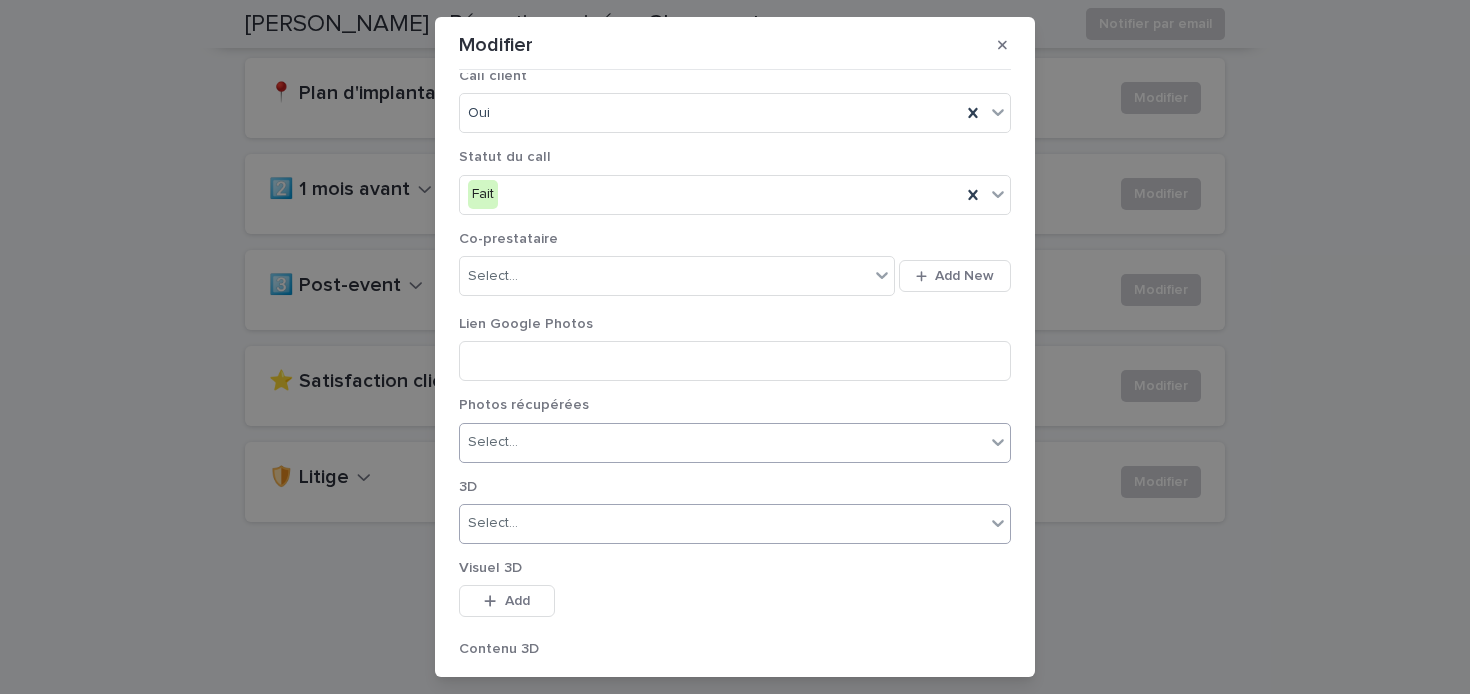 scroll, scrollTop: 315, scrollLeft: 0, axis: vertical 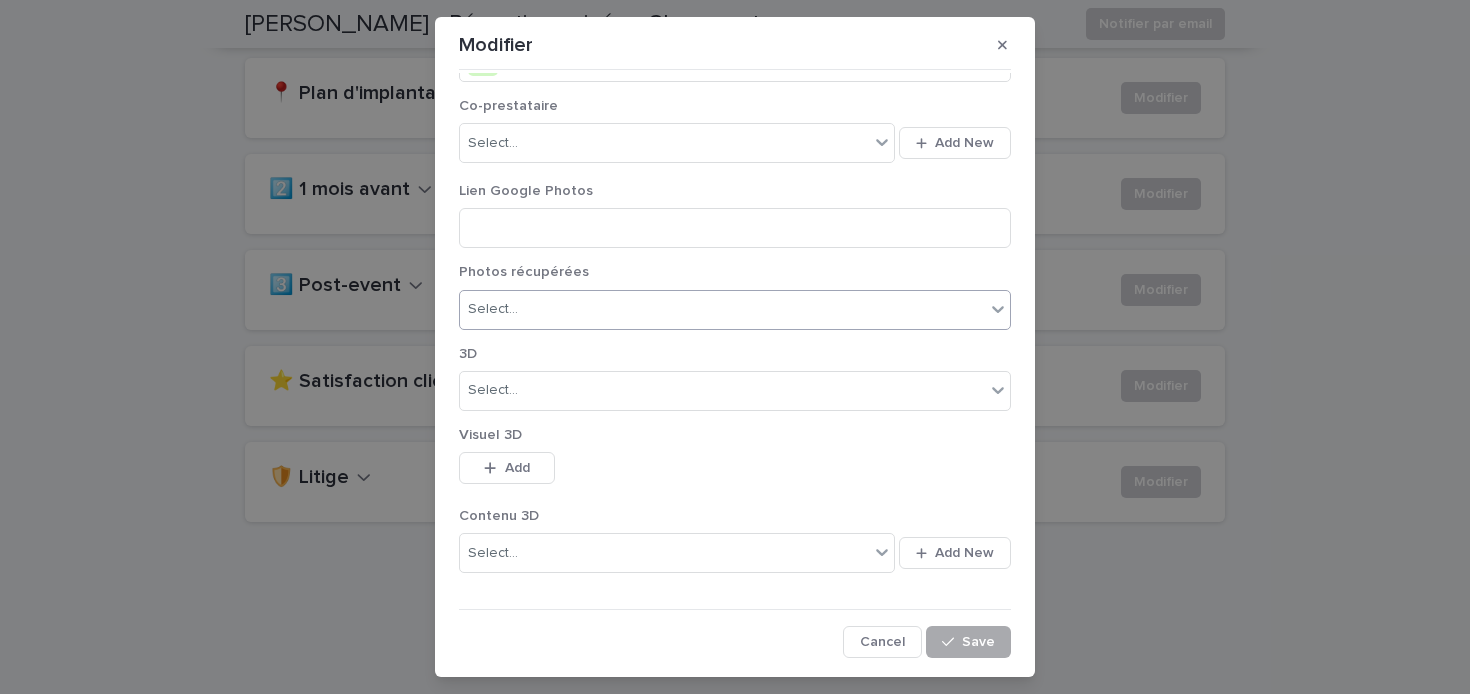 click on "Save" at bounding box center [978, 642] 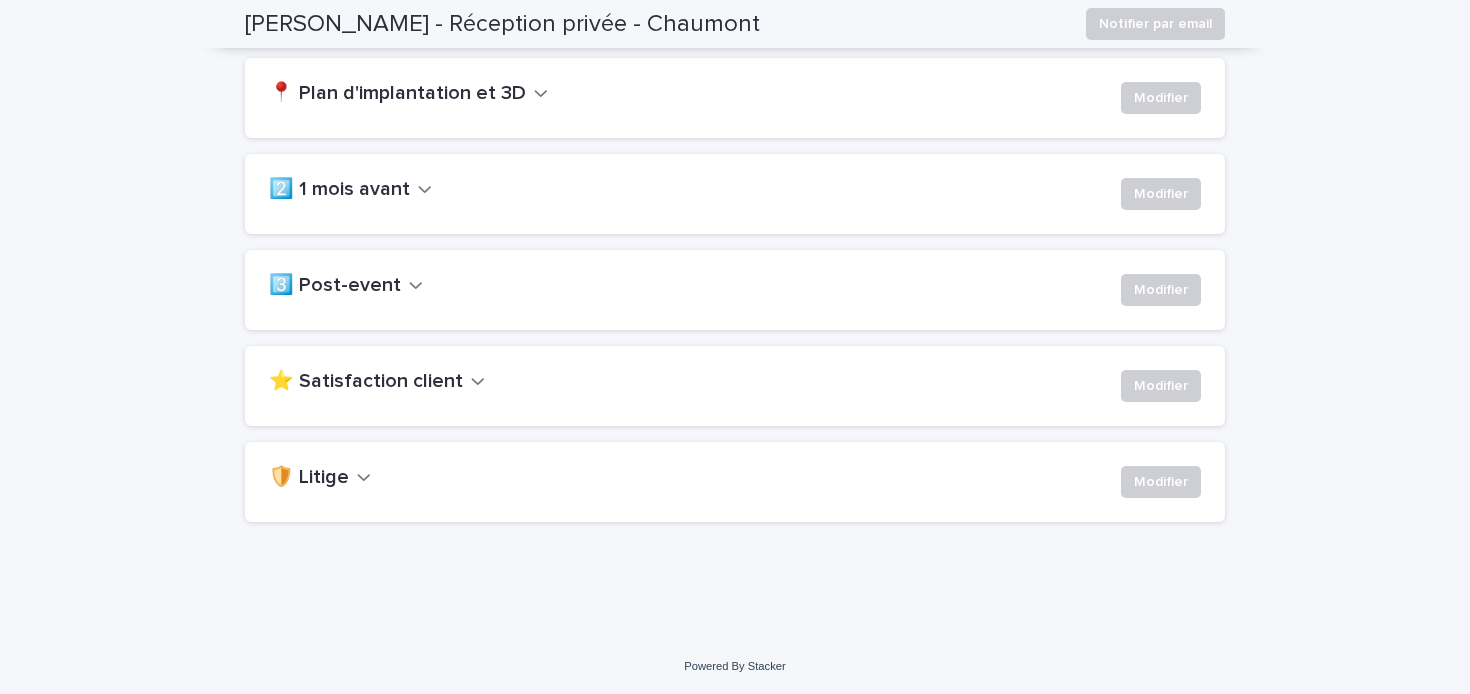 scroll, scrollTop: 0, scrollLeft: 0, axis: both 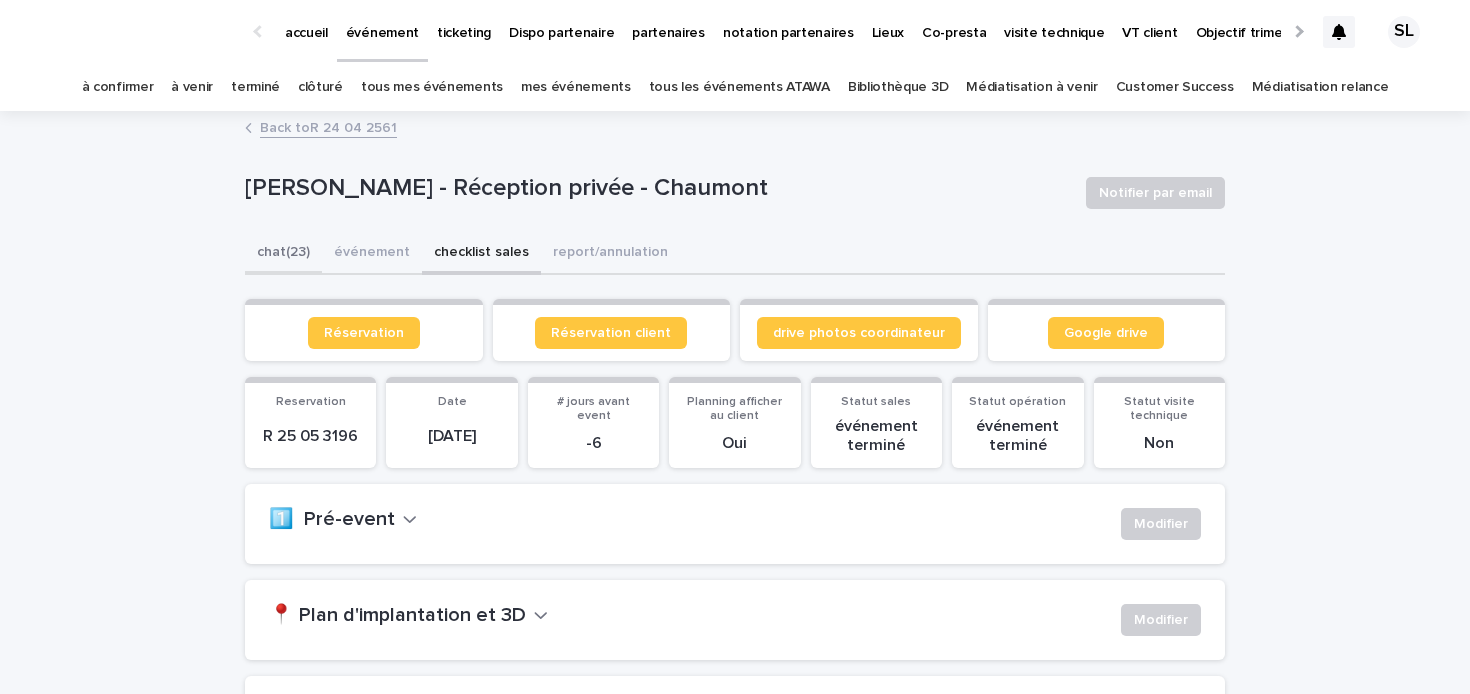 click on "chat  (23)" at bounding box center [283, 254] 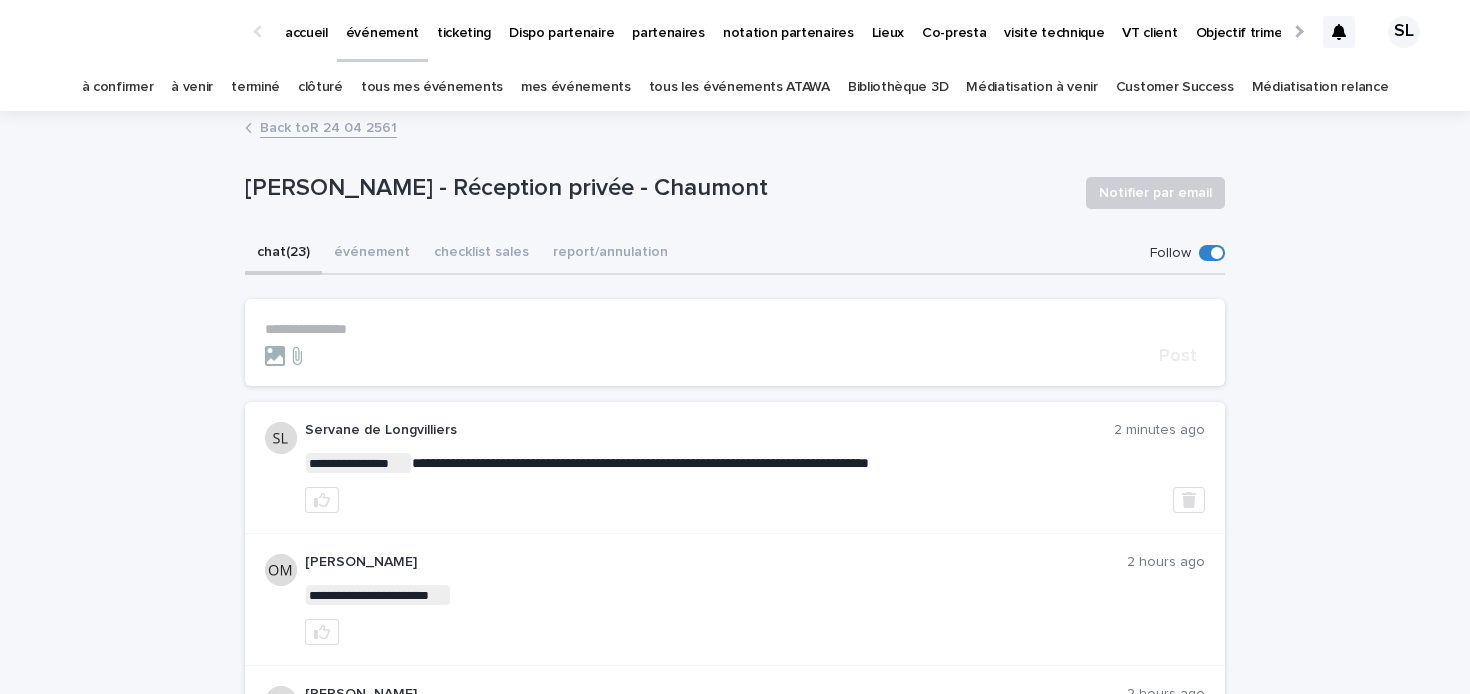 click on "à venir" at bounding box center (192, 87) 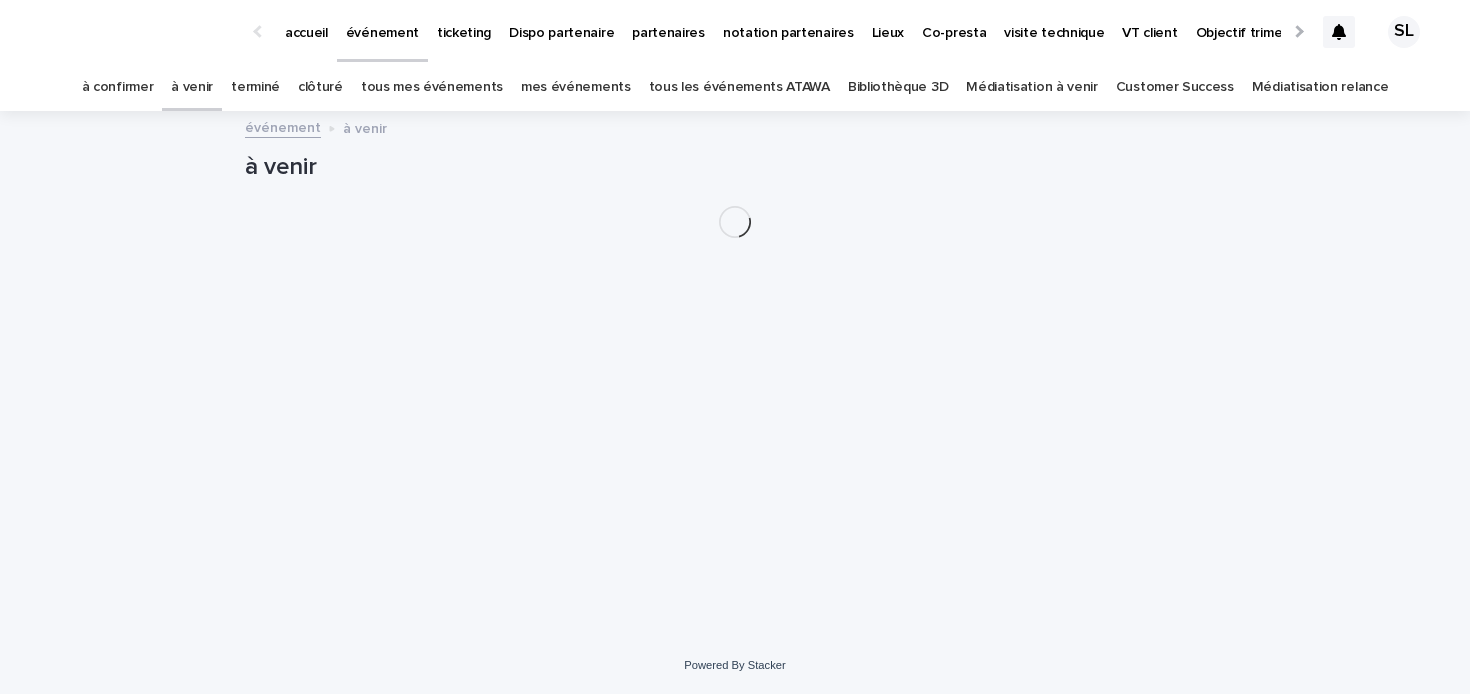 click on "terminé" at bounding box center (255, 87) 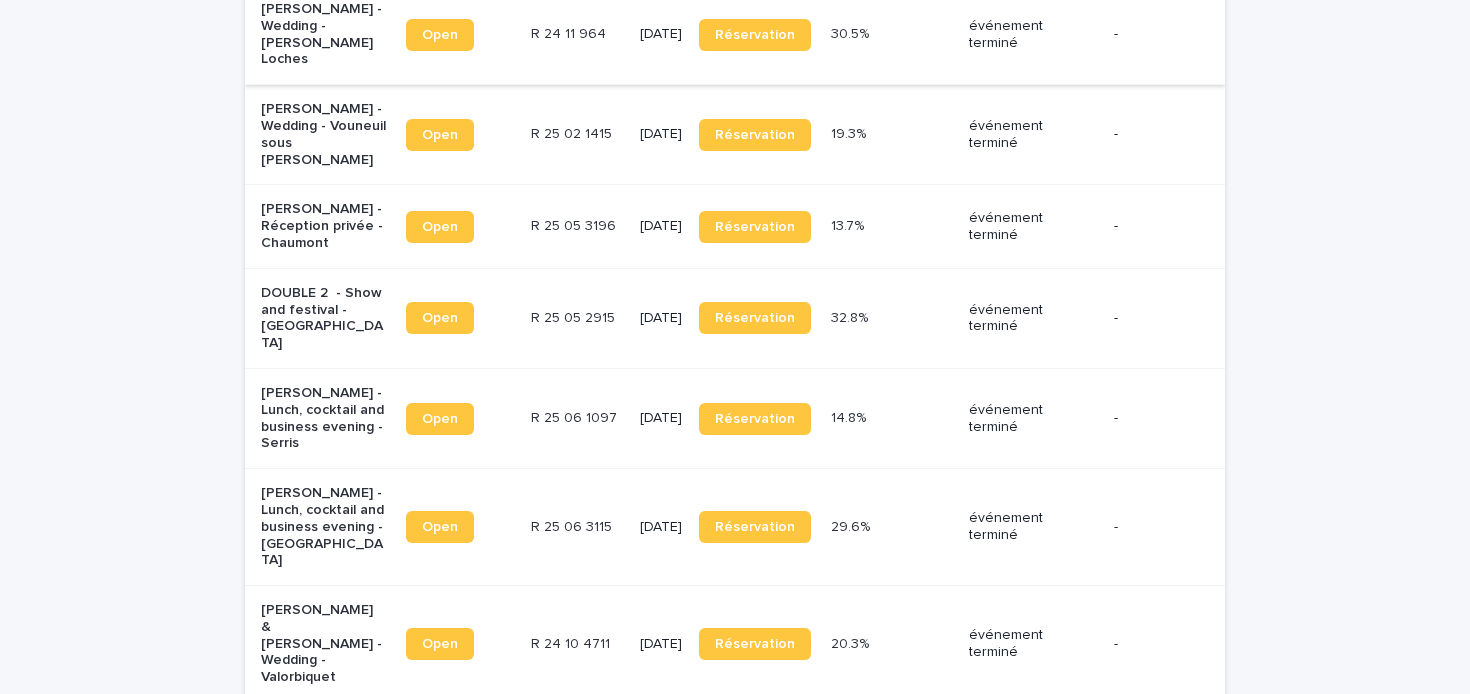 scroll, scrollTop: 515, scrollLeft: 0, axis: vertical 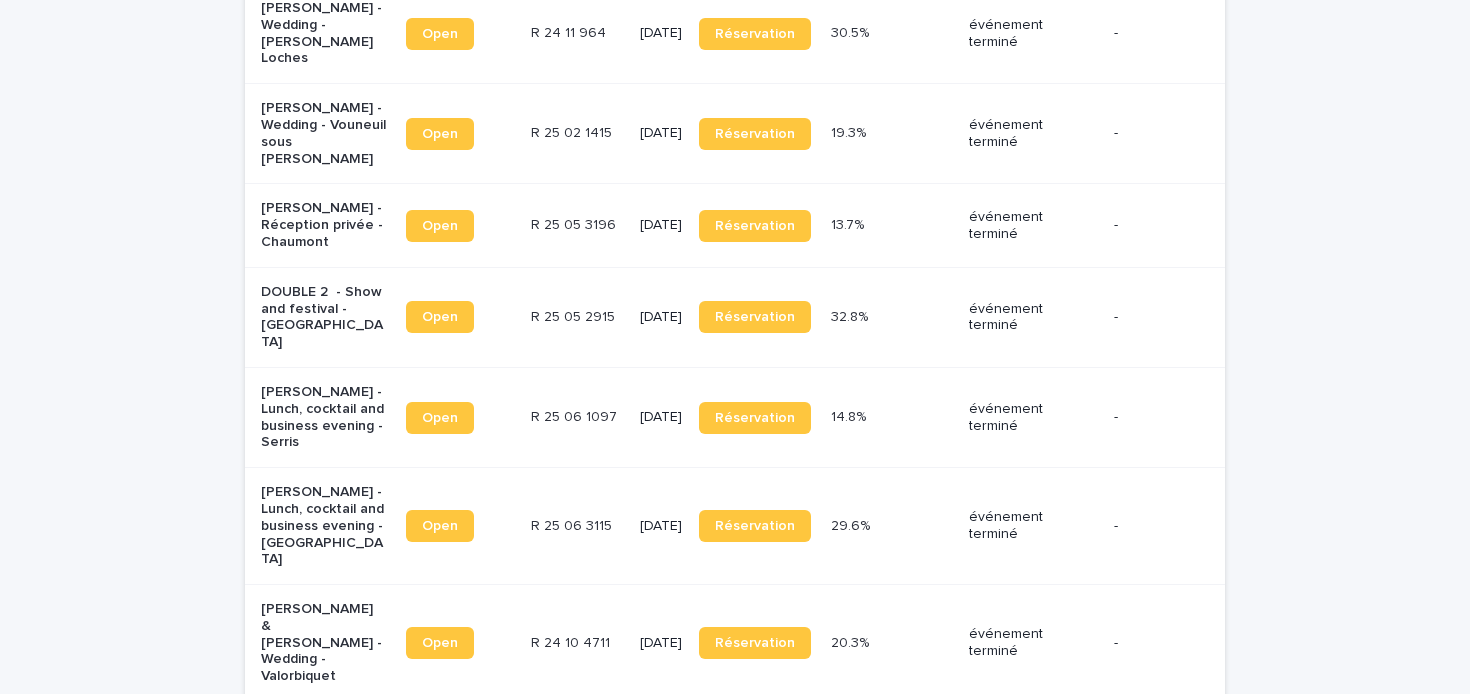 click on "[PERSON_NAME] - Lunch, cocktail and business evening - [GEOGRAPHIC_DATA]" at bounding box center (323, 526) 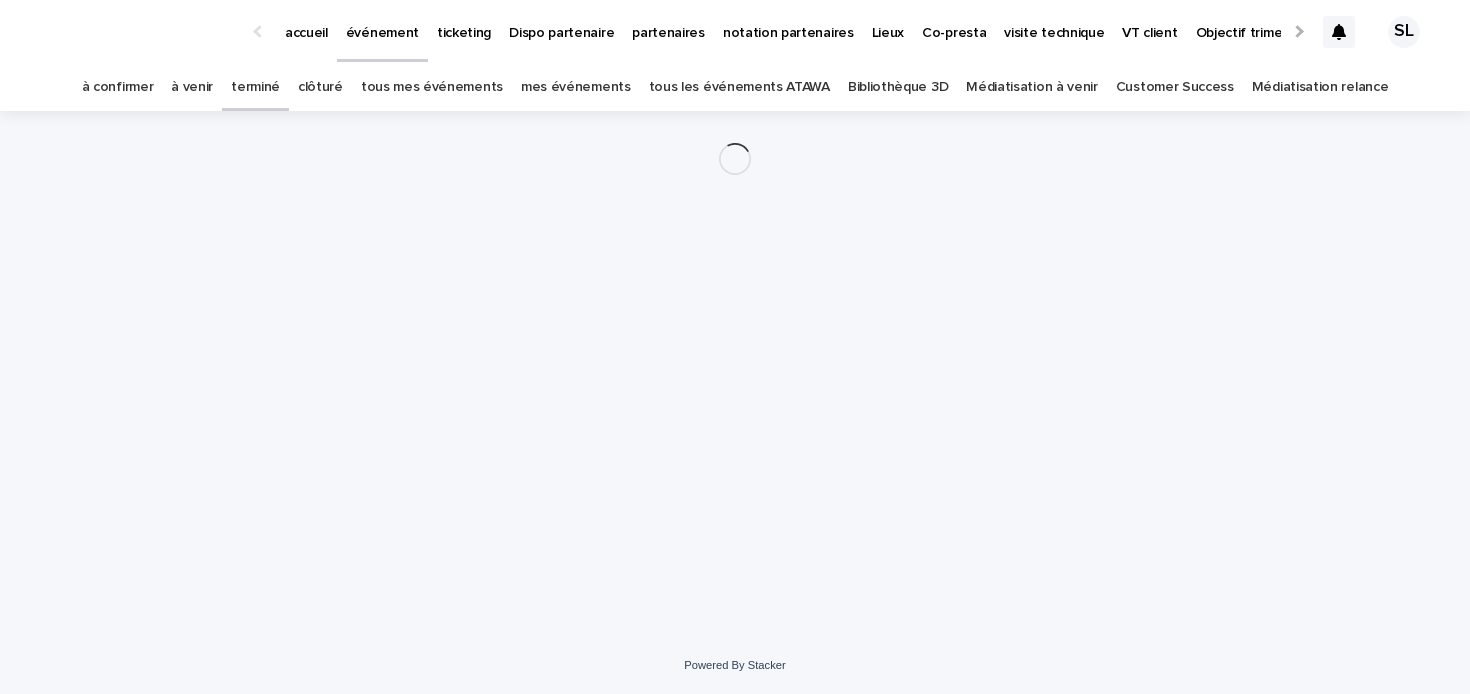 scroll, scrollTop: 0, scrollLeft: 0, axis: both 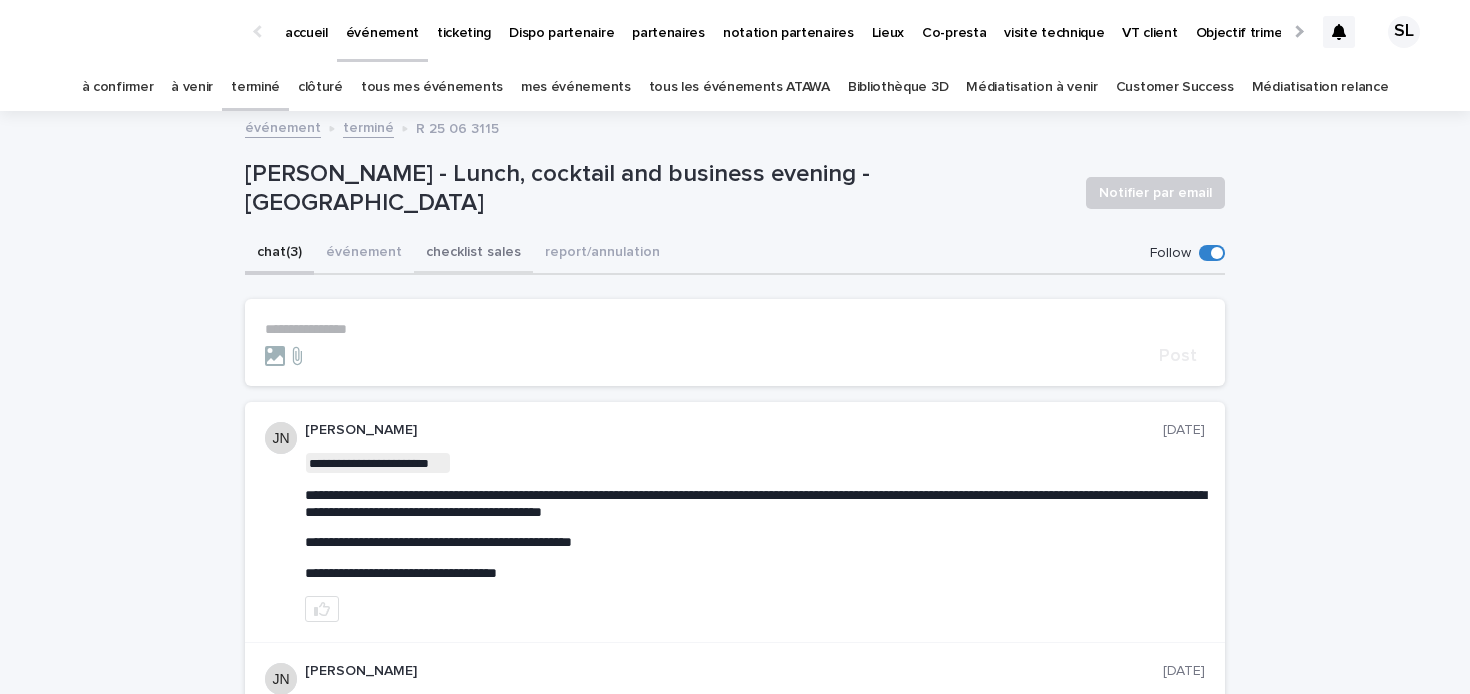 click on "checklist sales" at bounding box center [473, 254] 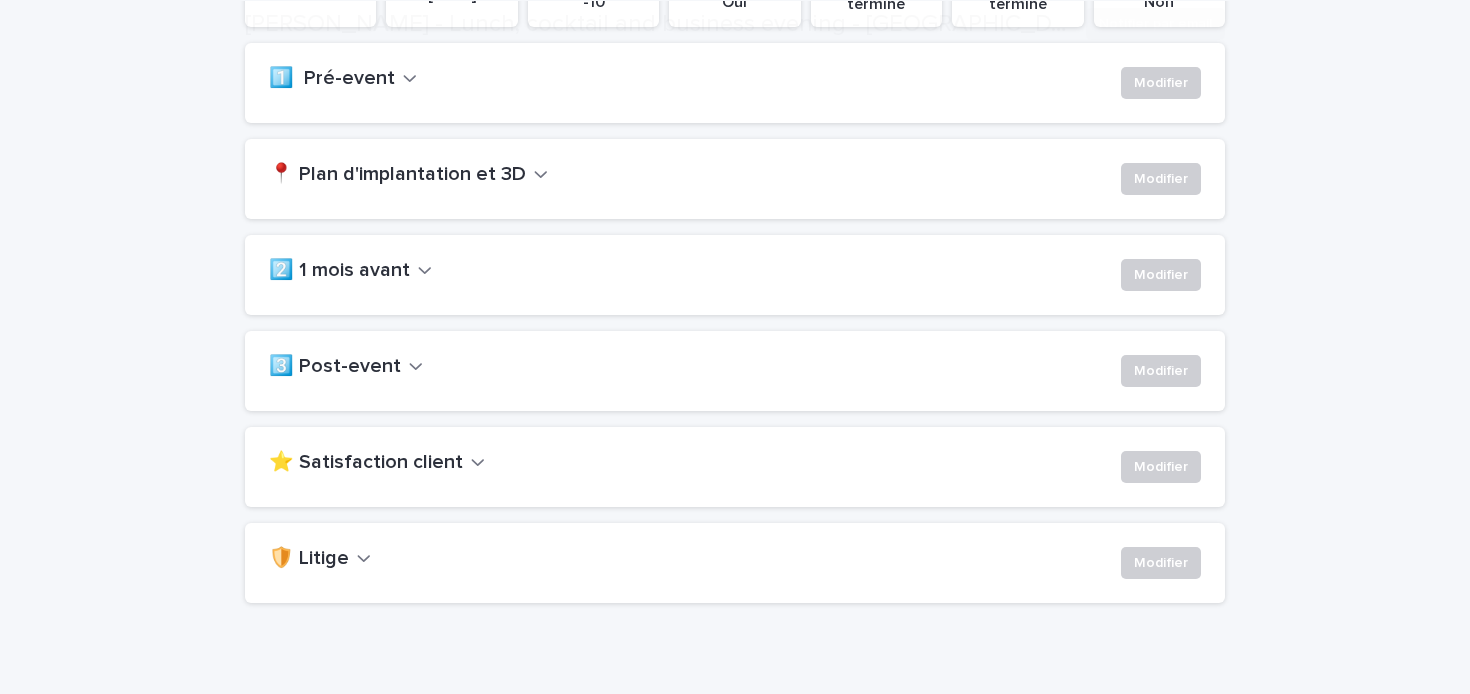 scroll, scrollTop: 522, scrollLeft: 0, axis: vertical 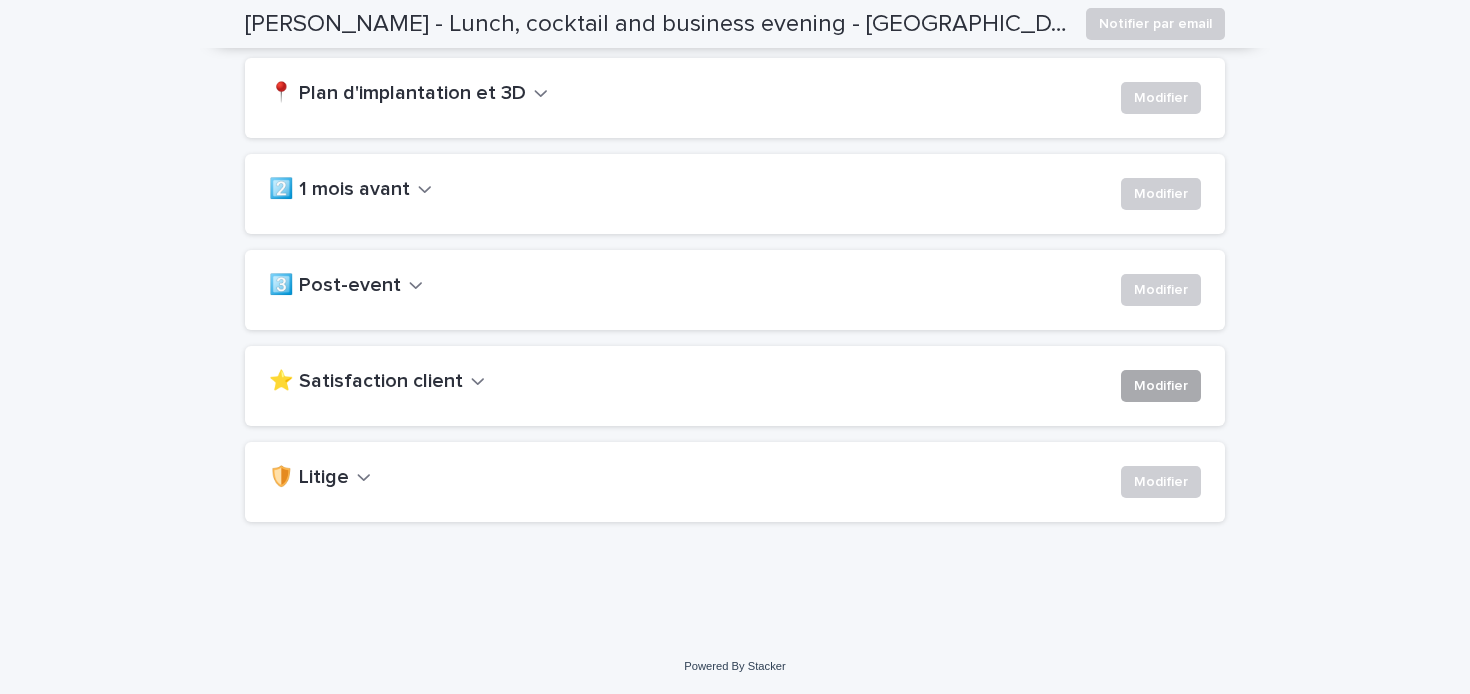 click on "Modifier" at bounding box center [1161, 386] 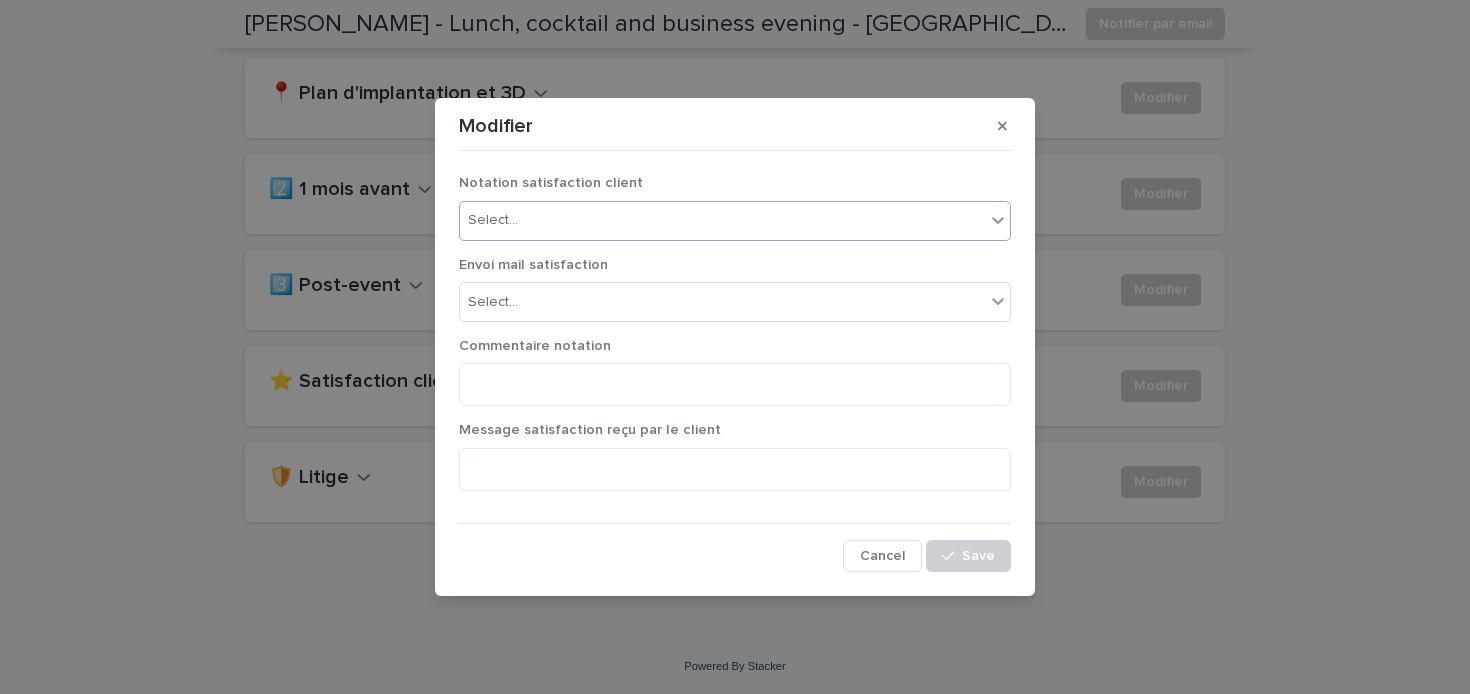 click on "Select..." at bounding box center [722, 220] 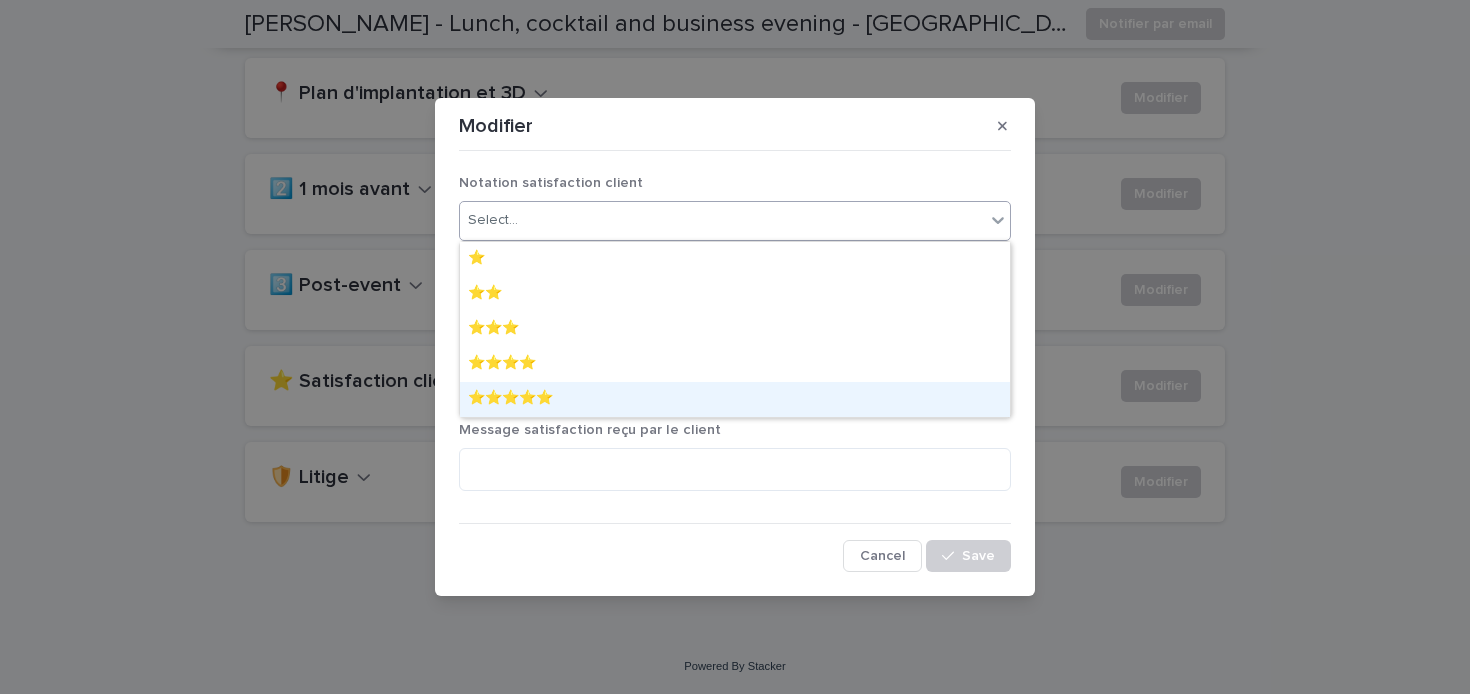 click on "⭐️⭐️⭐️⭐️⭐️" at bounding box center (735, 399) 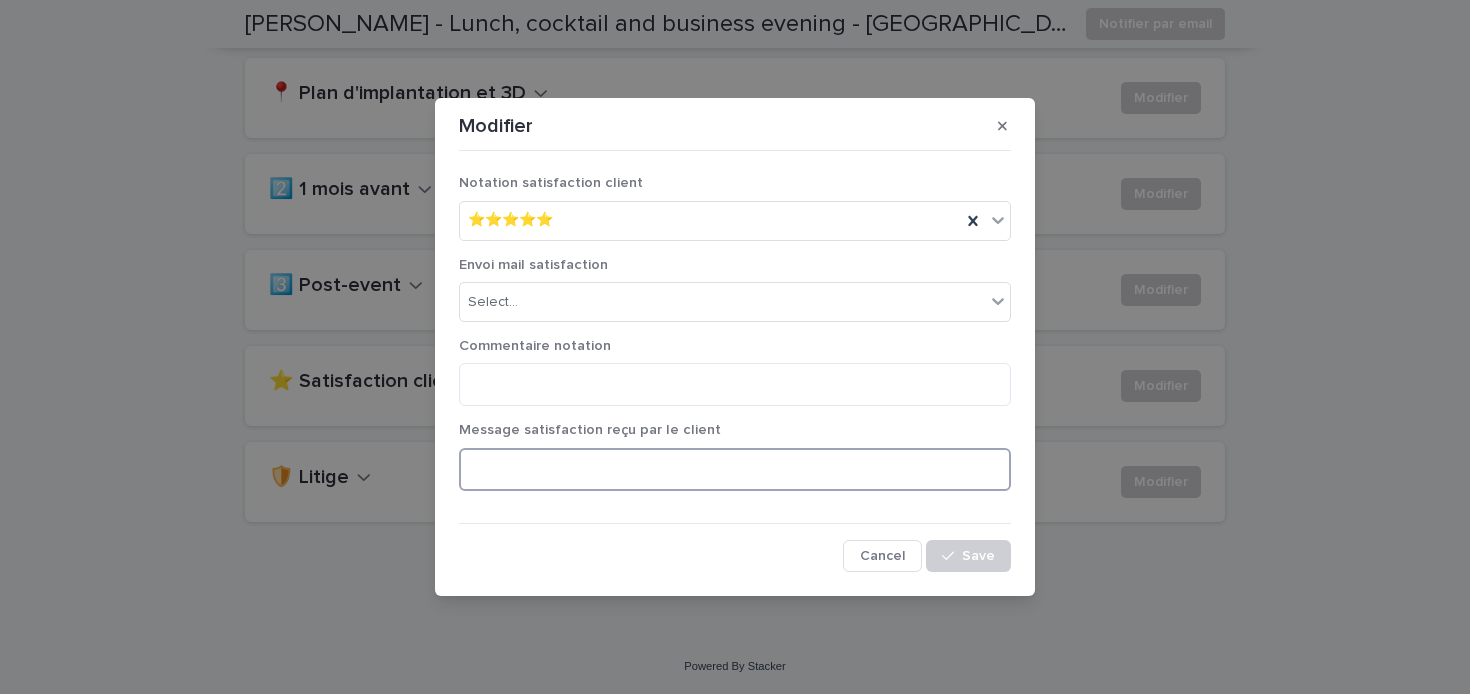 click at bounding box center [735, 469] 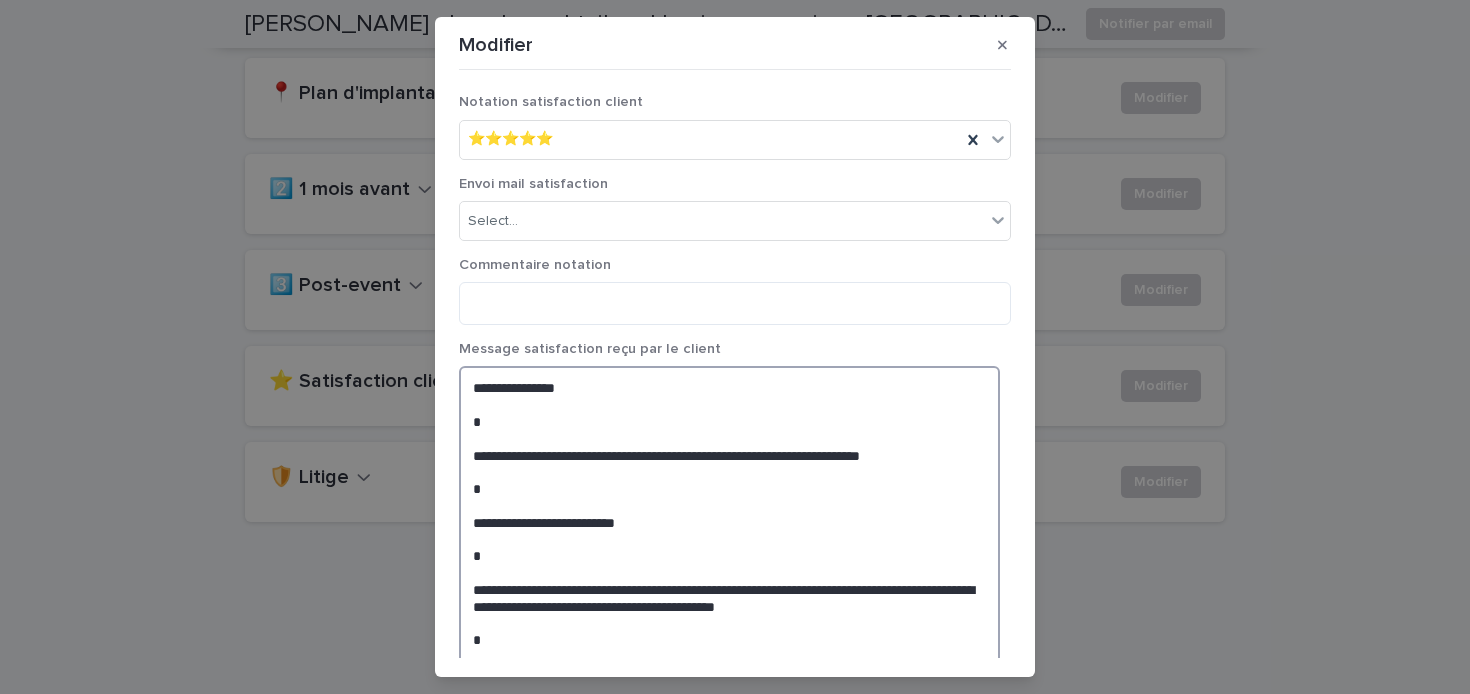 scroll, scrollTop: 23, scrollLeft: 0, axis: vertical 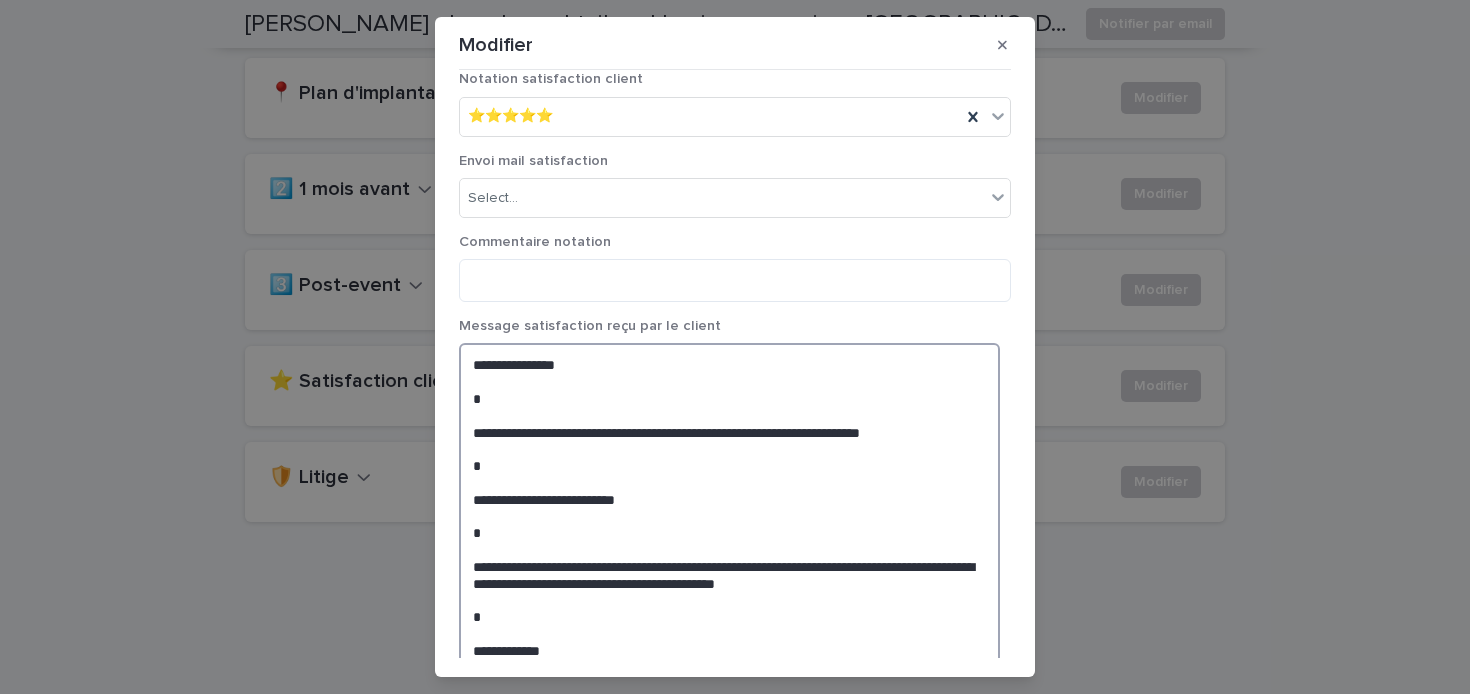 click on "**********" at bounding box center [729, 507] 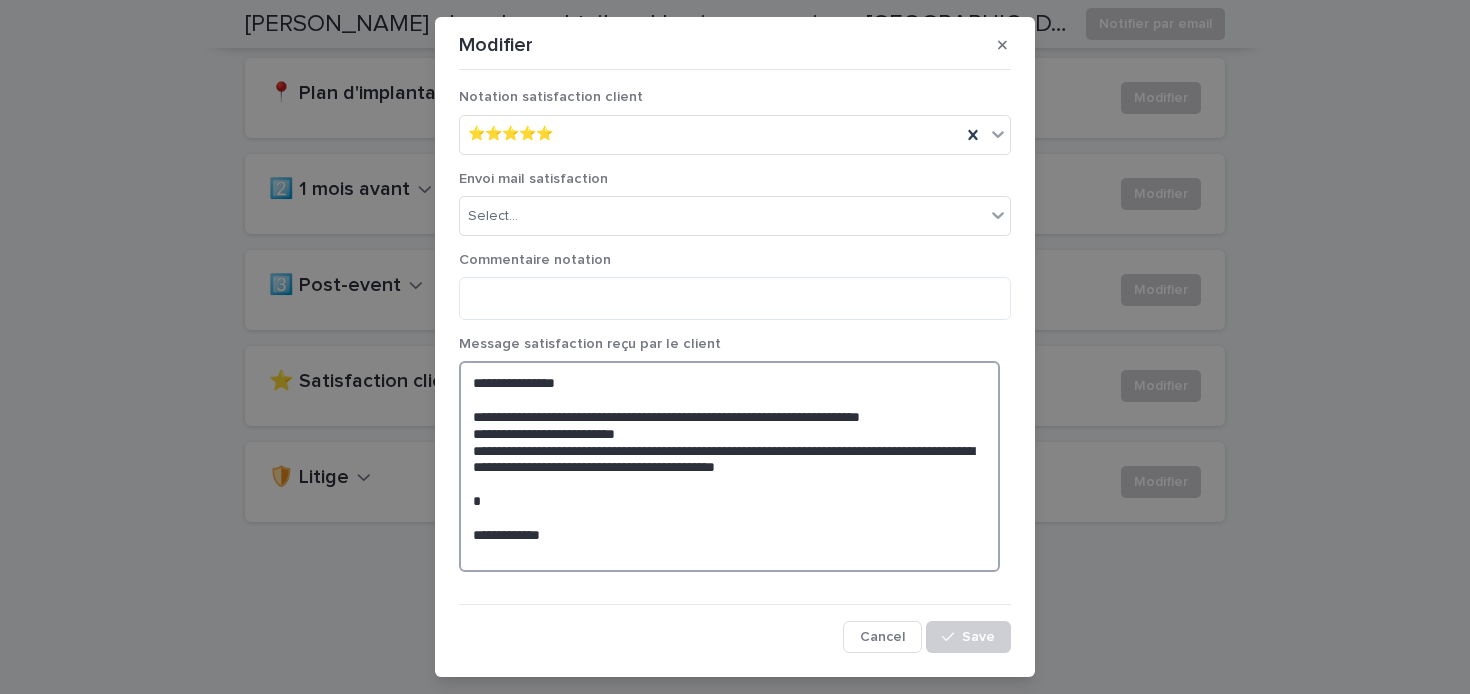 scroll, scrollTop: 0, scrollLeft: 0, axis: both 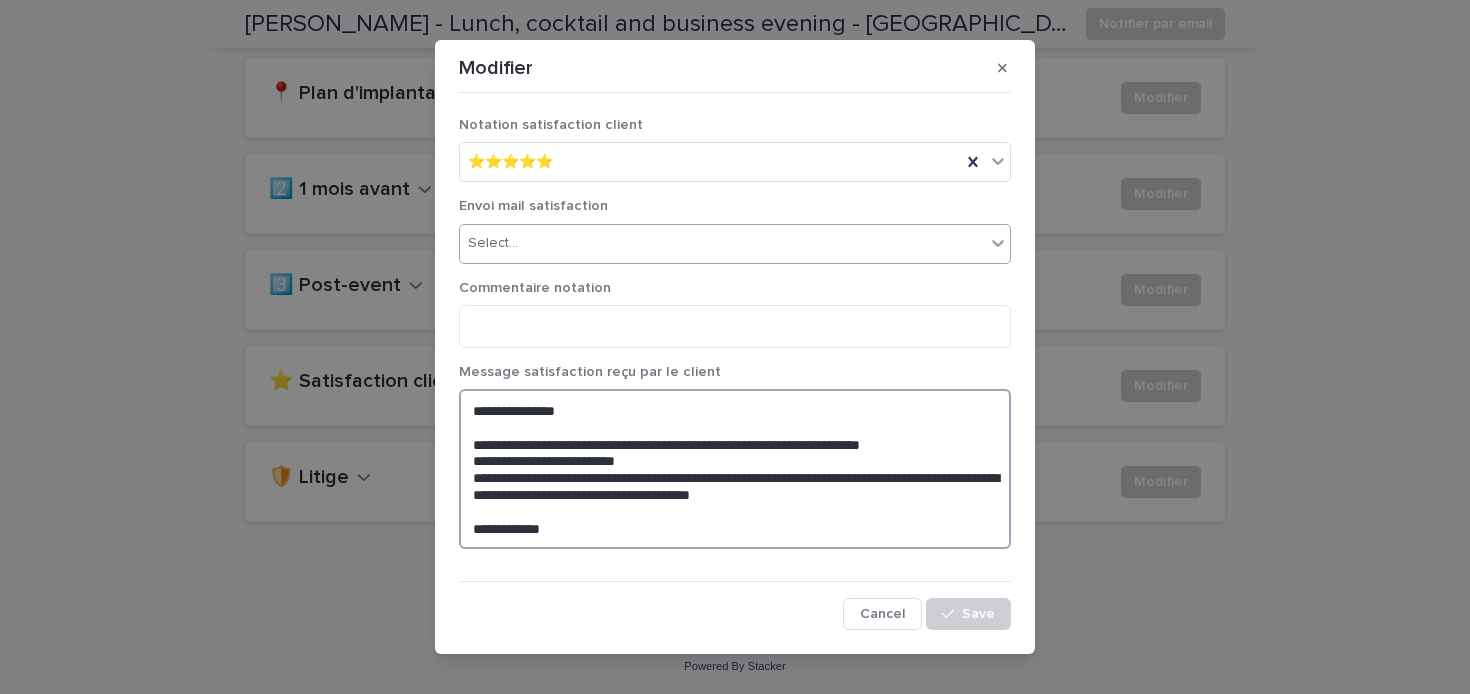 type on "**********" 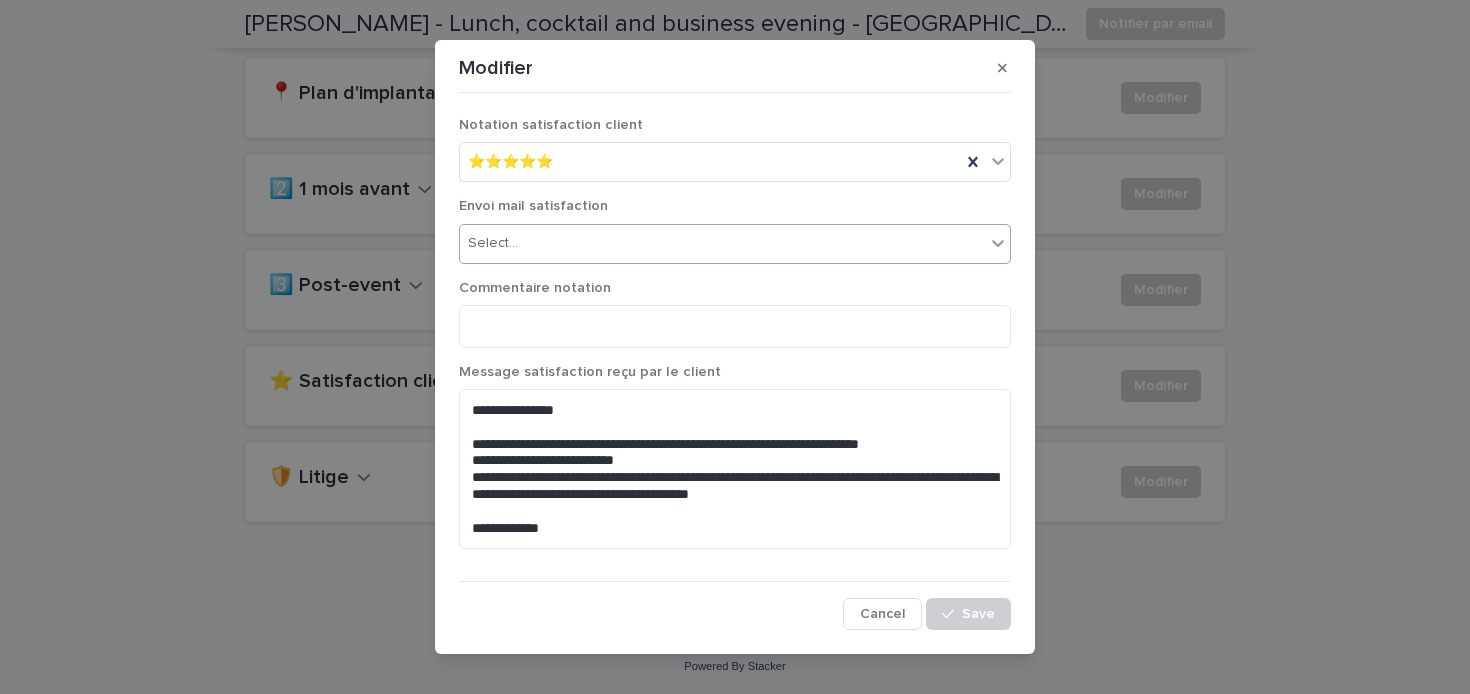 click on "Select..." at bounding box center [735, 244] 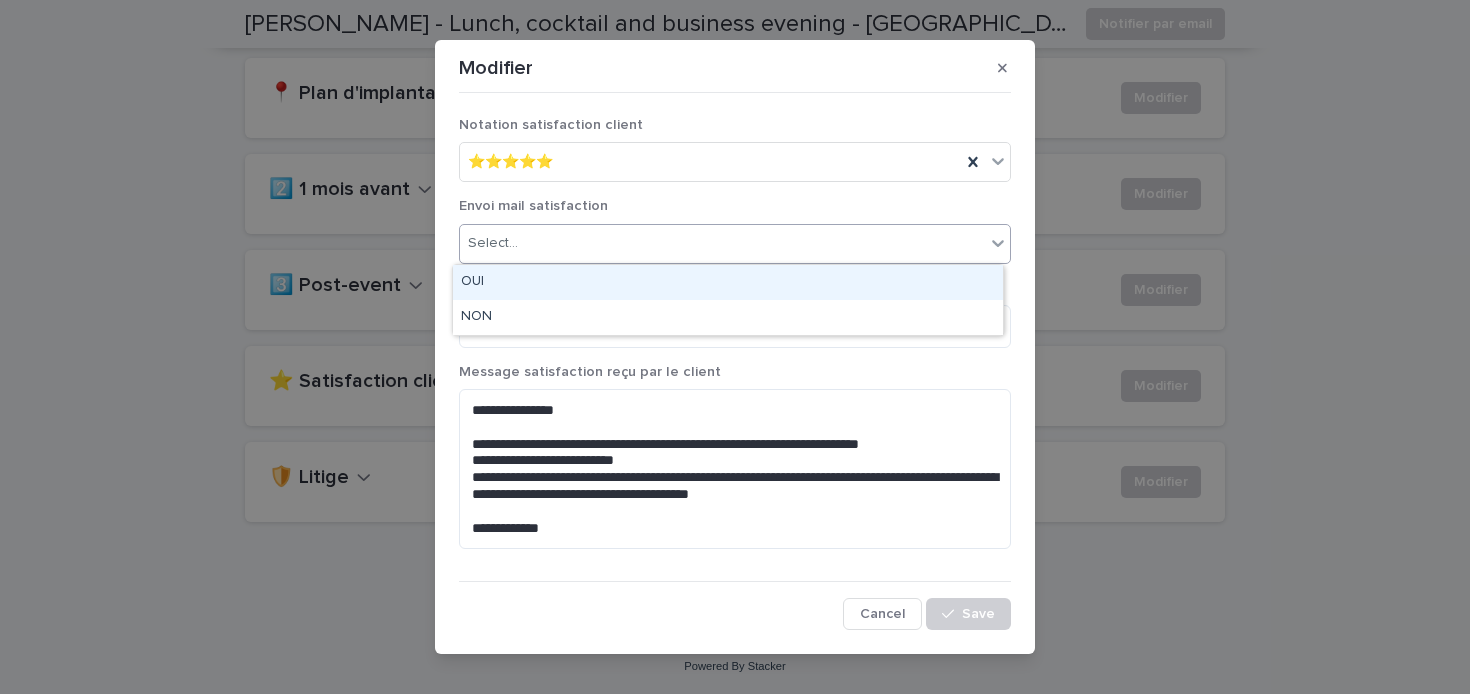 click on "OUI" at bounding box center [728, 282] 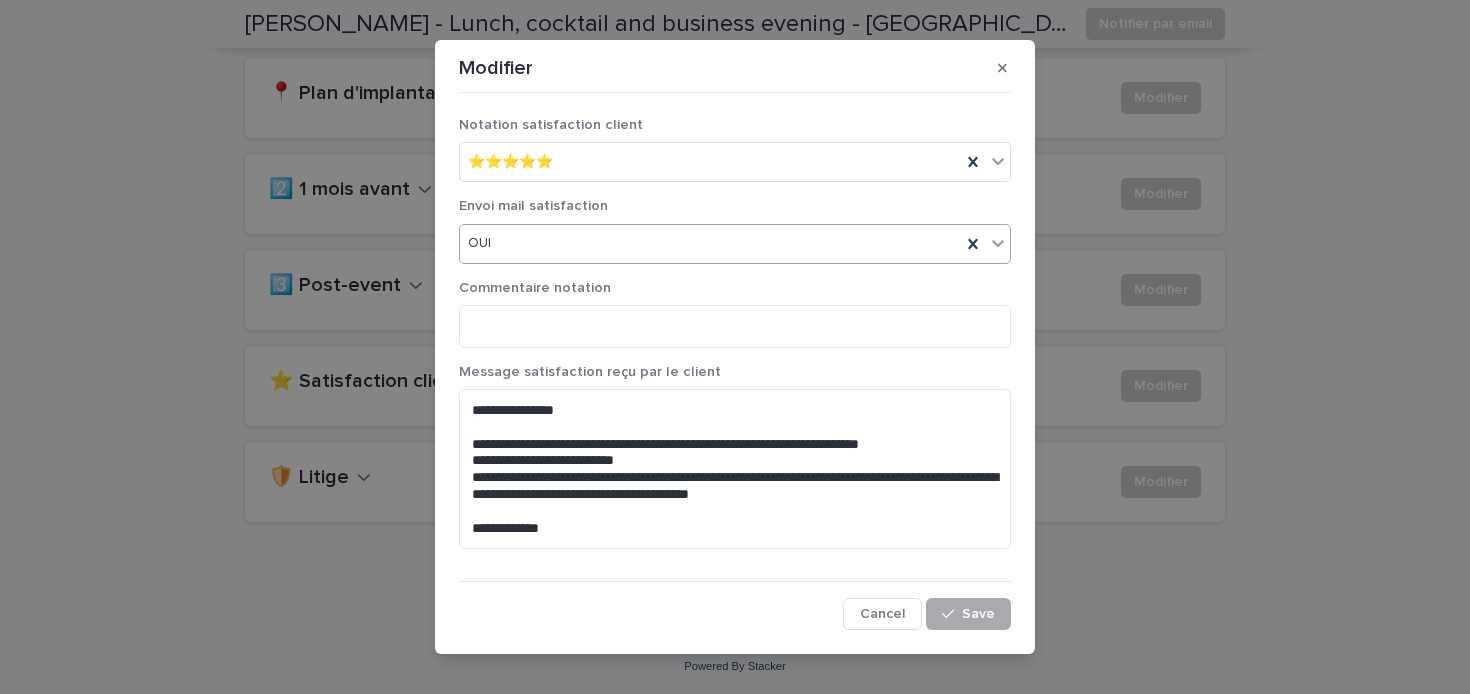 click on "Save" at bounding box center (968, 614) 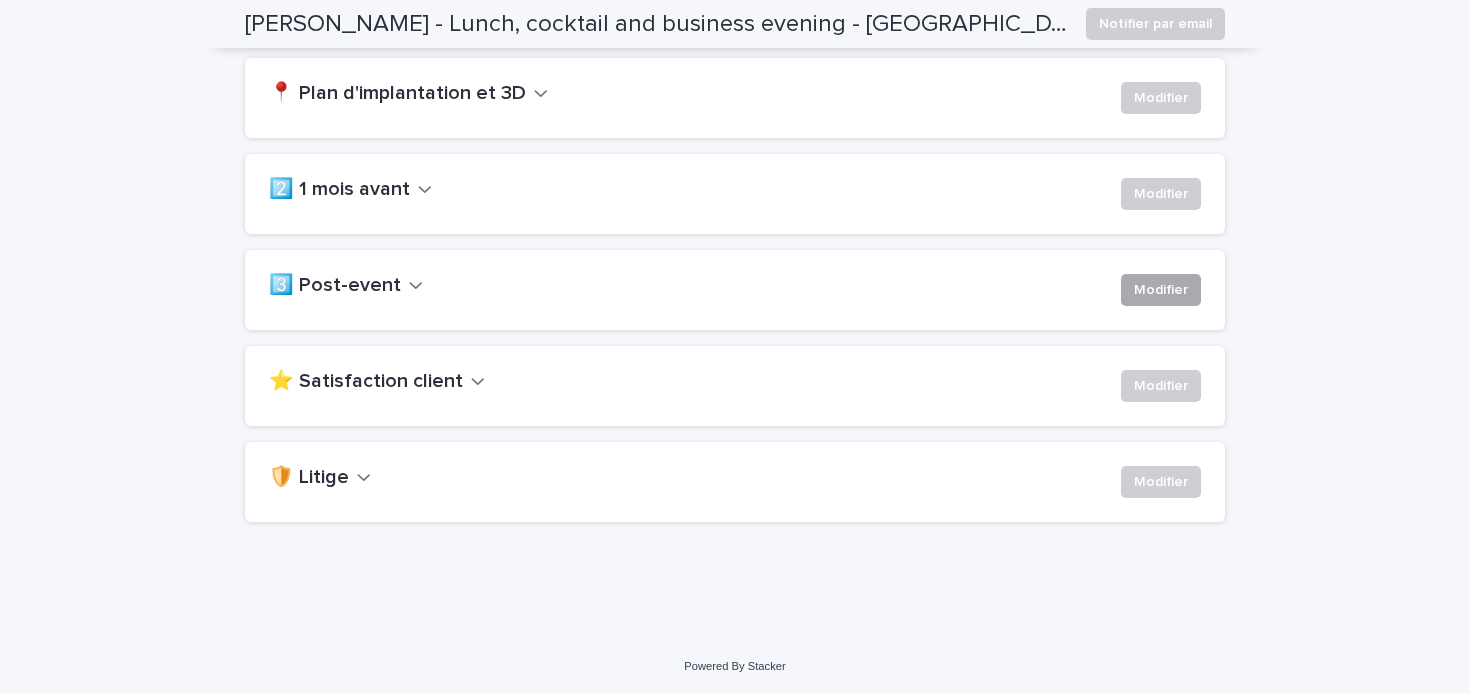 click on "Modifier" at bounding box center [1161, 290] 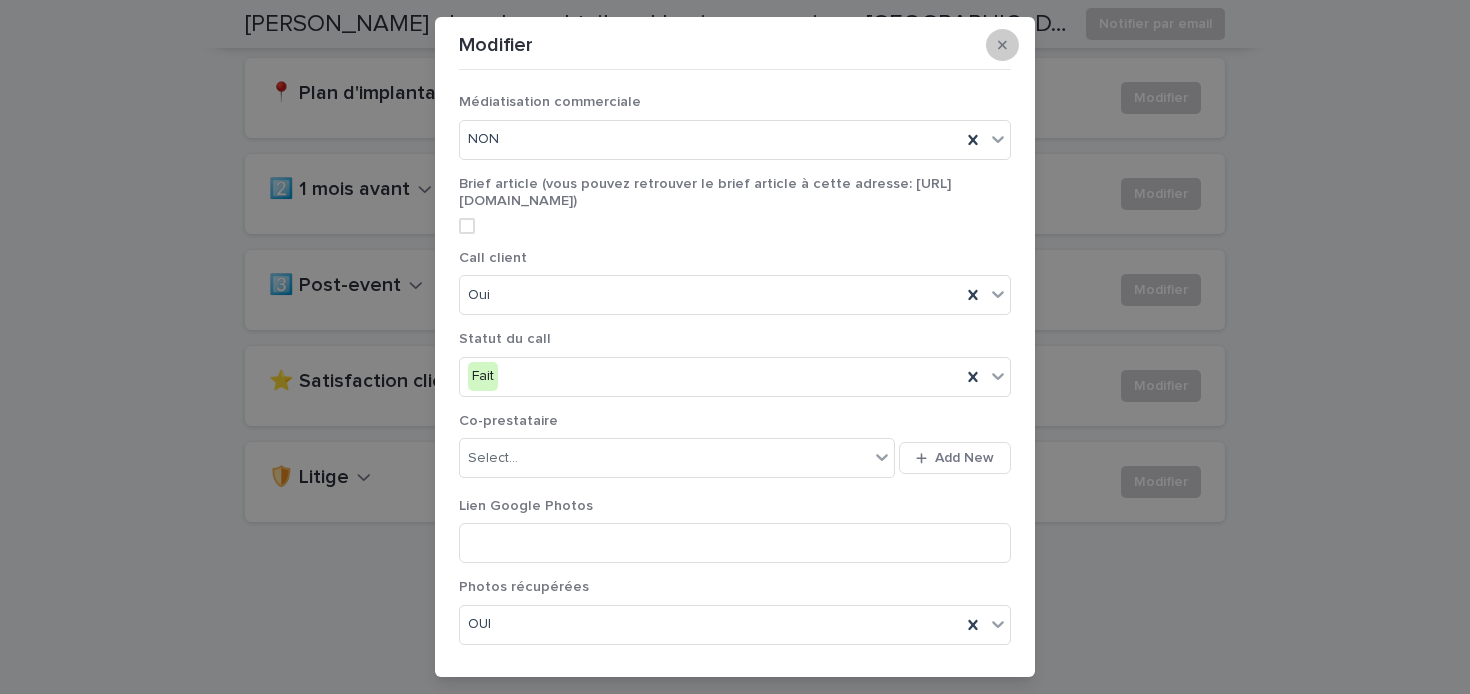 click at bounding box center (1002, 45) 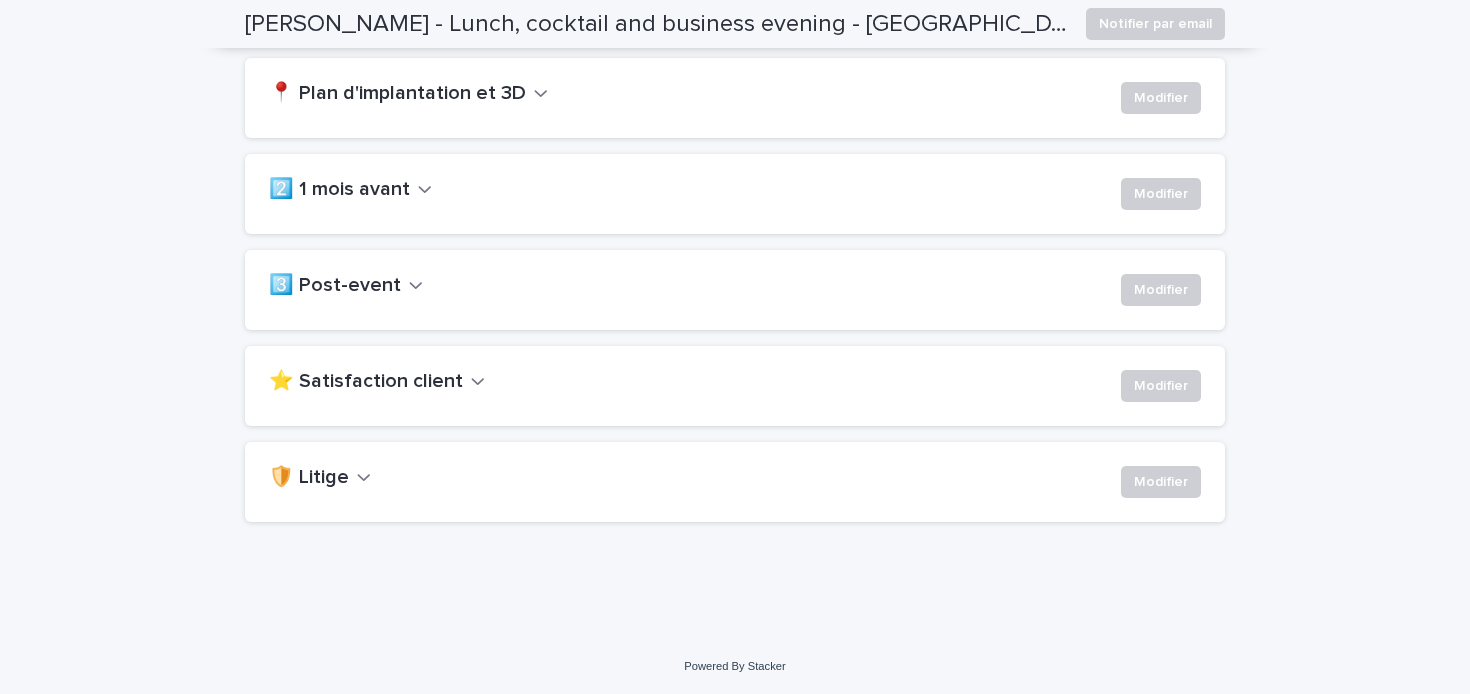scroll, scrollTop: 0, scrollLeft: 0, axis: both 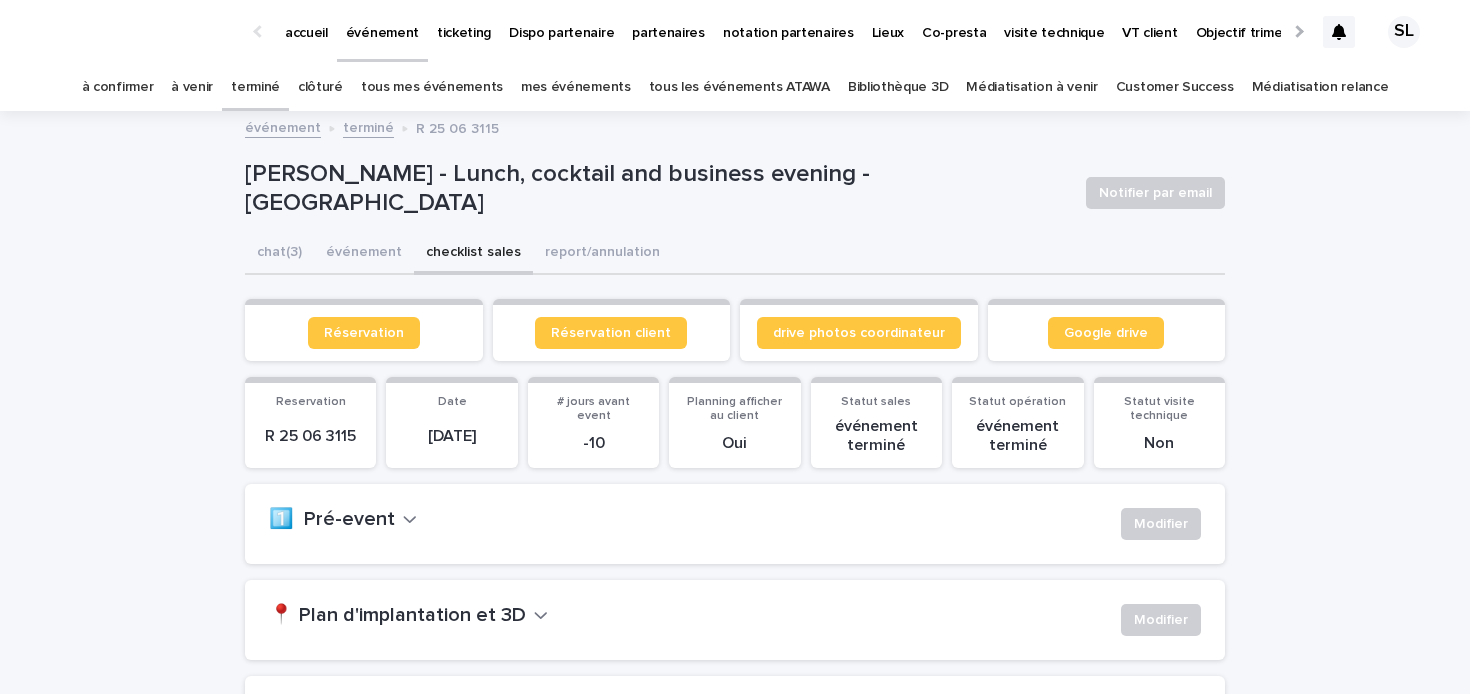 click on "terminé" at bounding box center (255, 87) 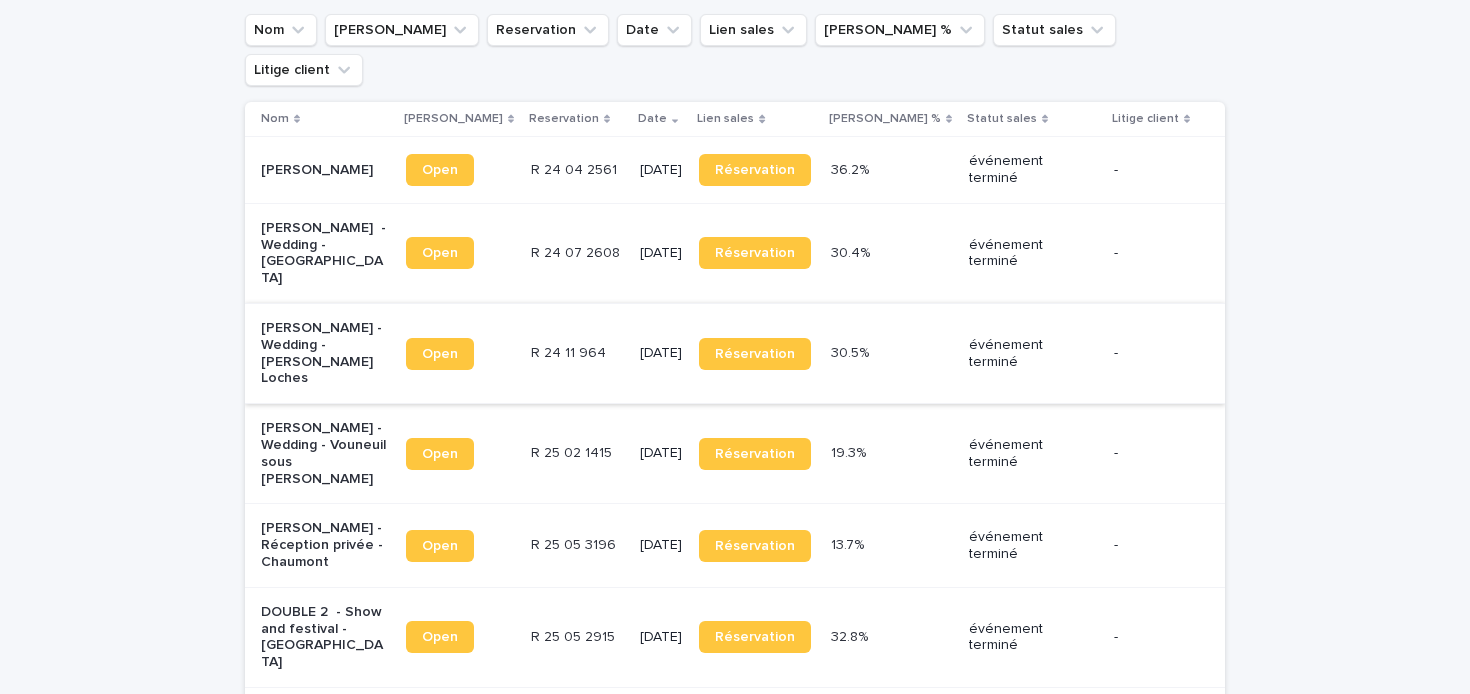 scroll, scrollTop: 197, scrollLeft: 0, axis: vertical 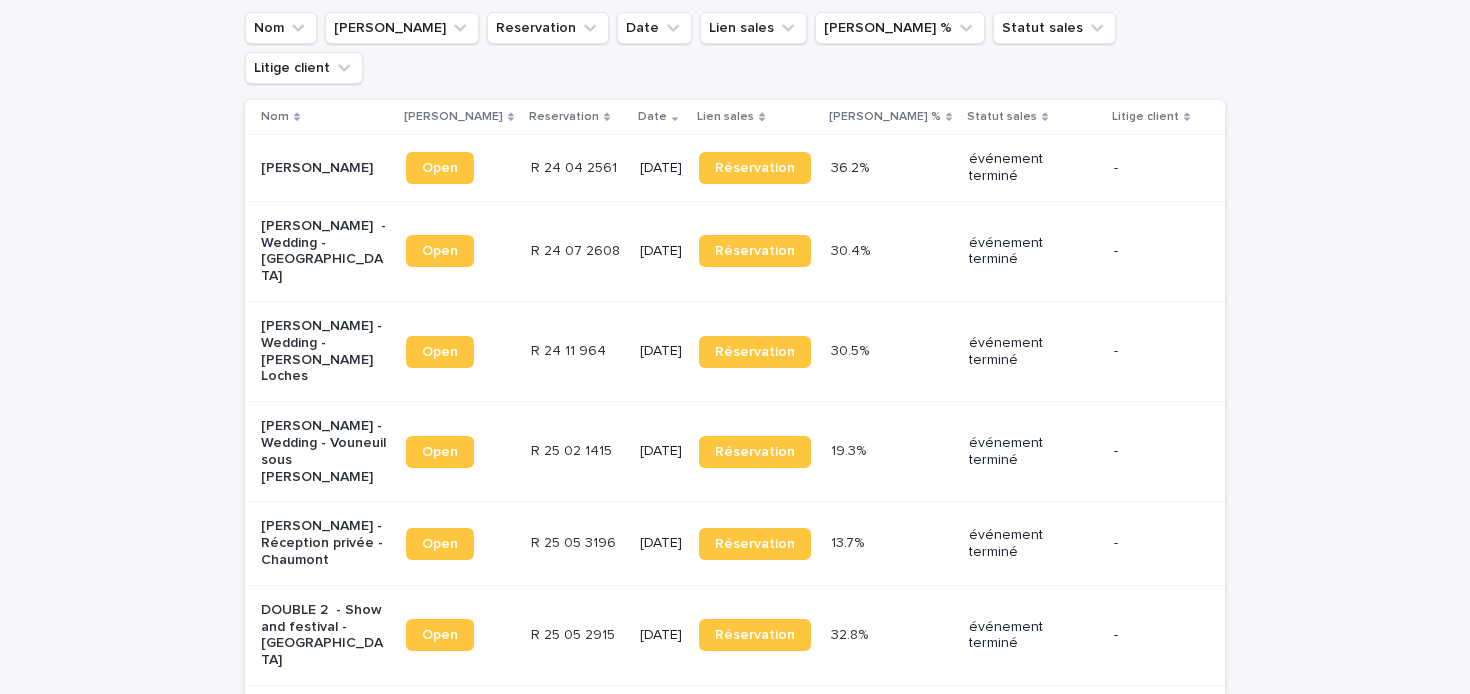 click on "[PERSON_NAME]  - Wedding - [GEOGRAPHIC_DATA]" at bounding box center [323, 251] 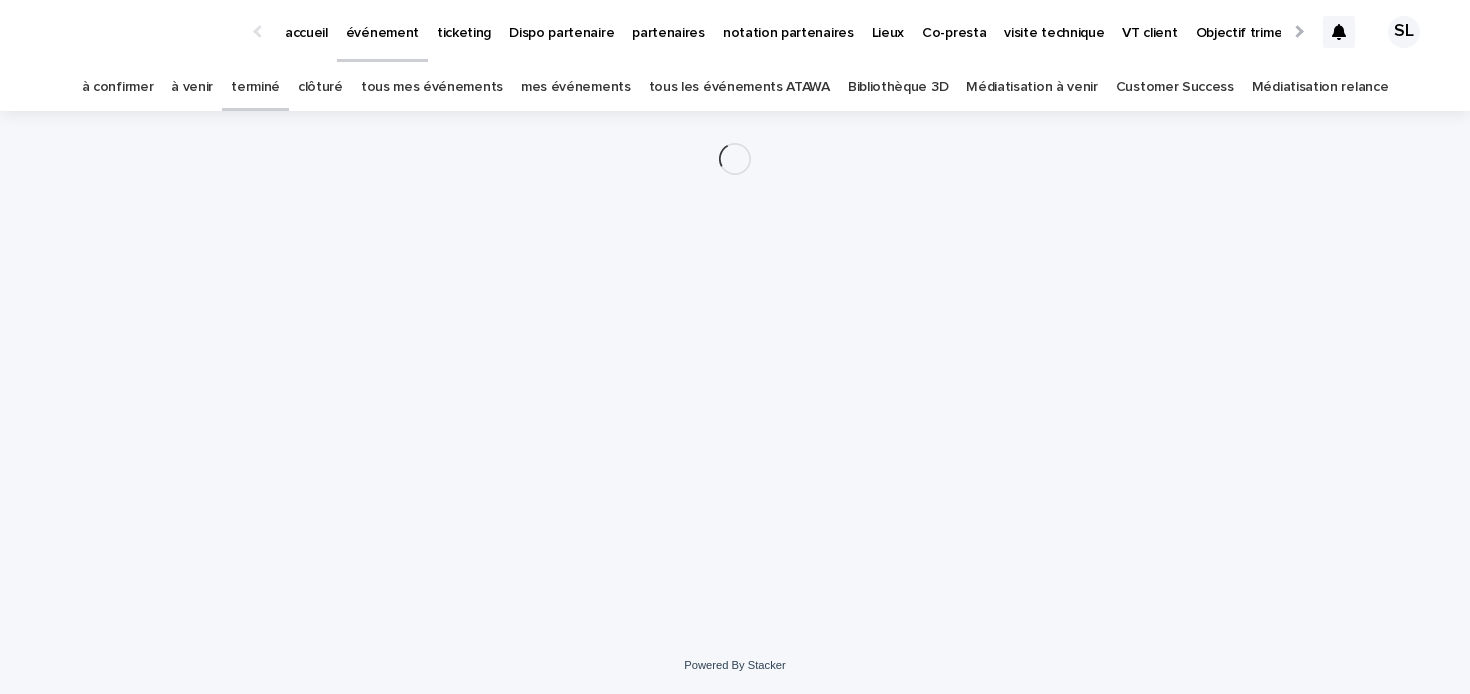 scroll, scrollTop: 0, scrollLeft: 0, axis: both 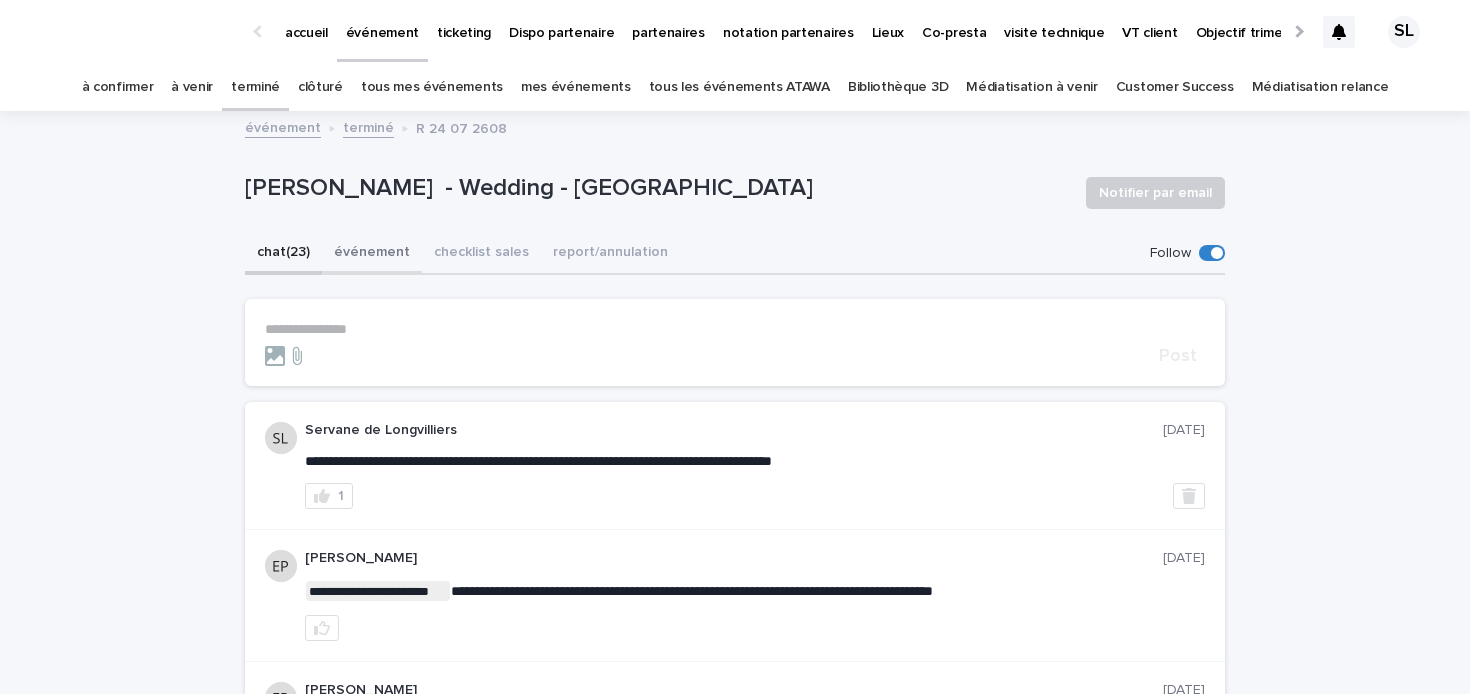 click on "événement" at bounding box center [372, 254] 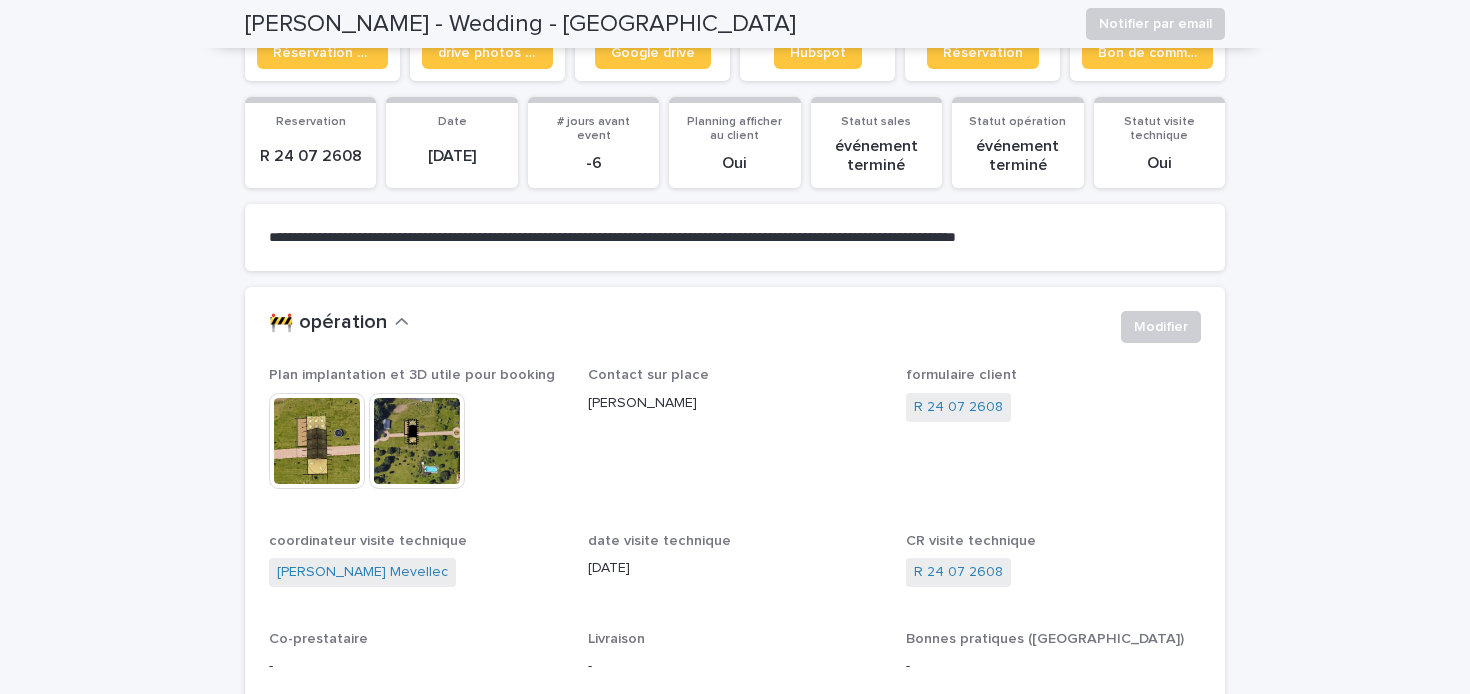 scroll, scrollTop: 0, scrollLeft: 0, axis: both 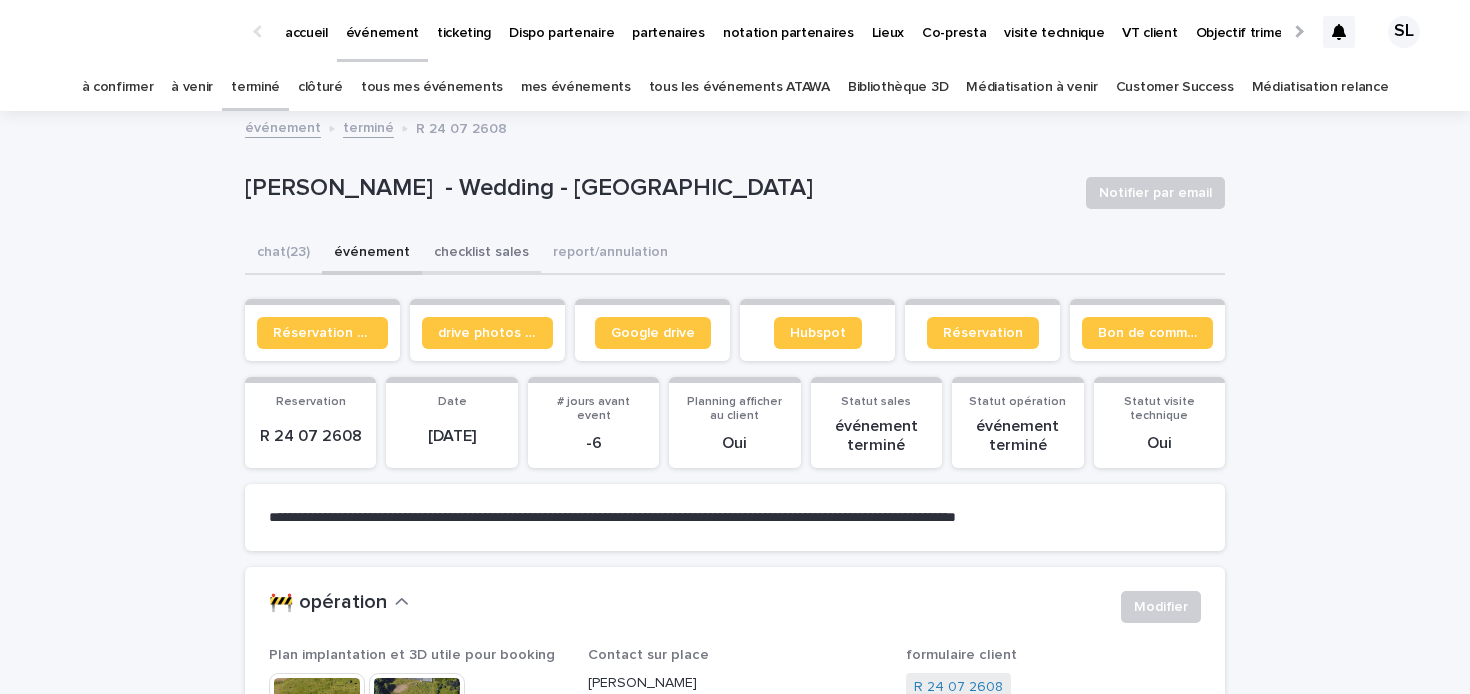 click on "checklist sales" at bounding box center (481, 254) 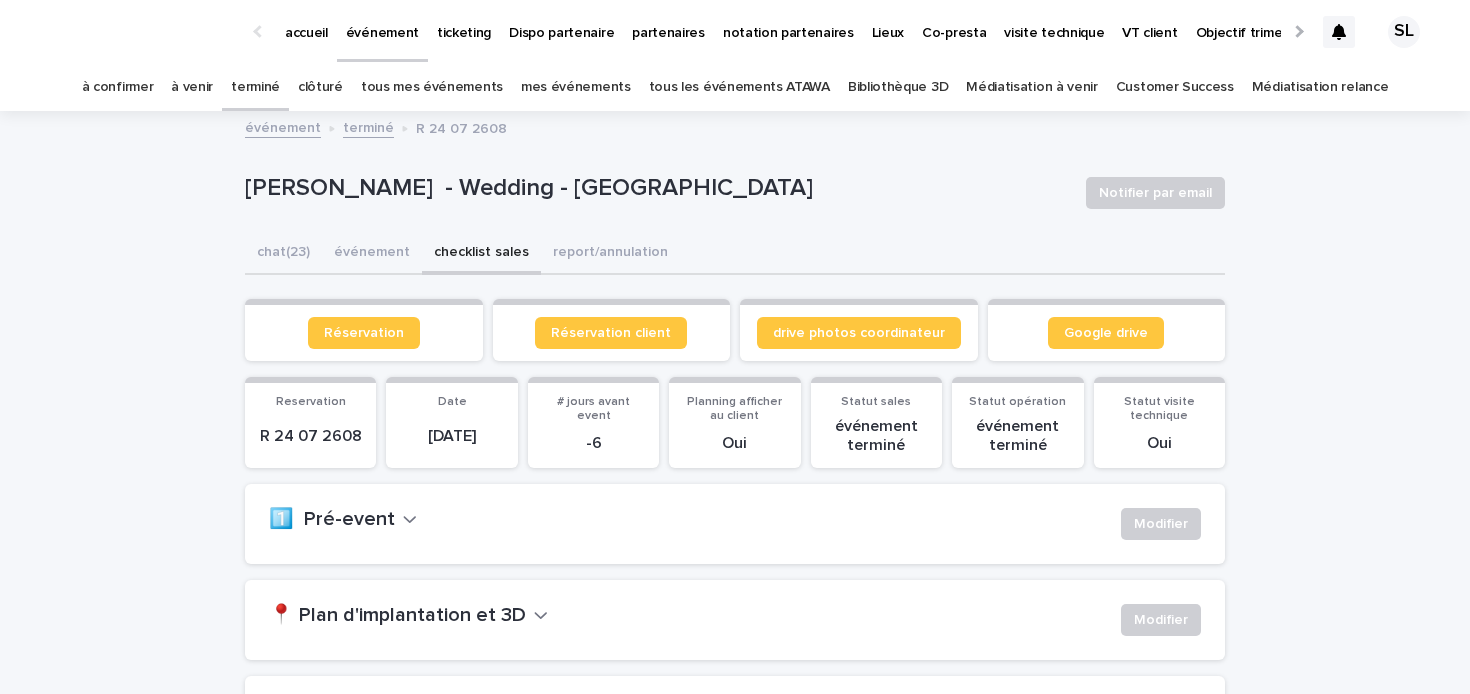 scroll, scrollTop: 522, scrollLeft: 0, axis: vertical 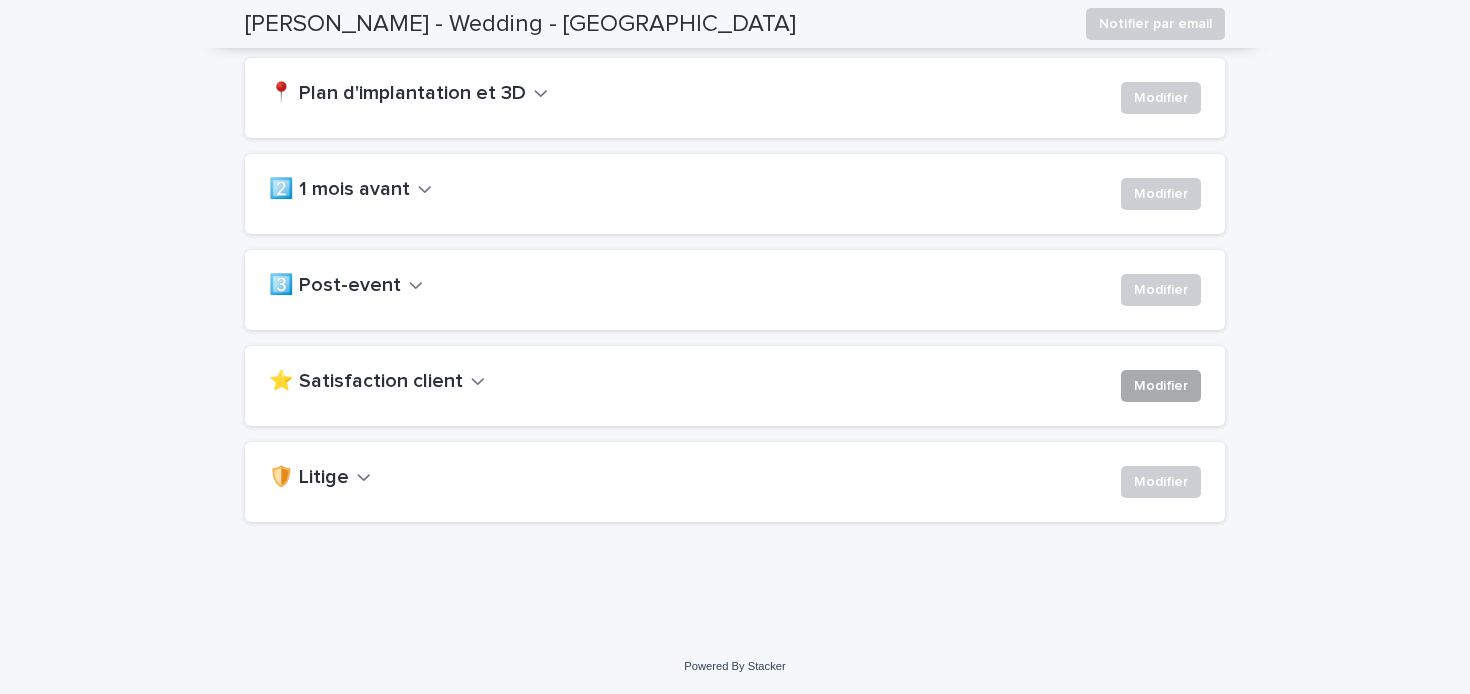 click on "Modifier" at bounding box center (1161, 386) 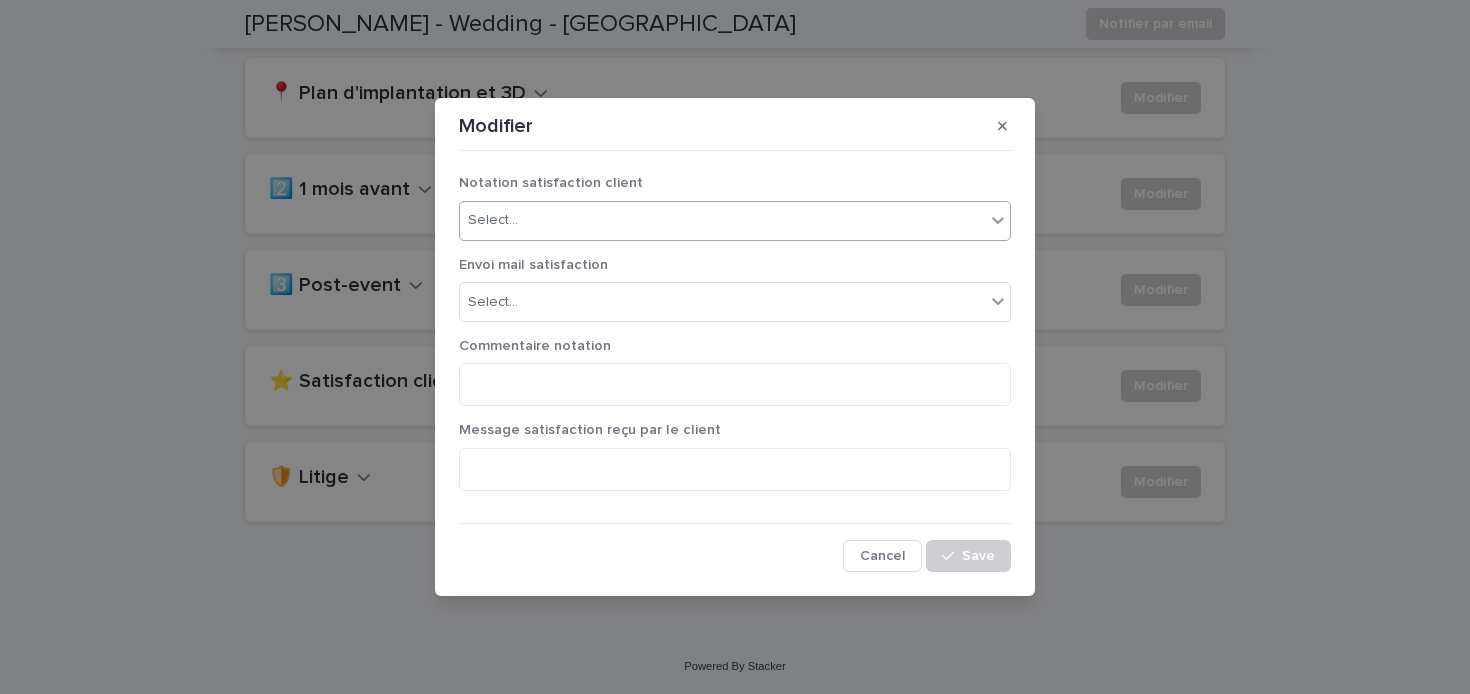 click on "Select..." at bounding box center (722, 220) 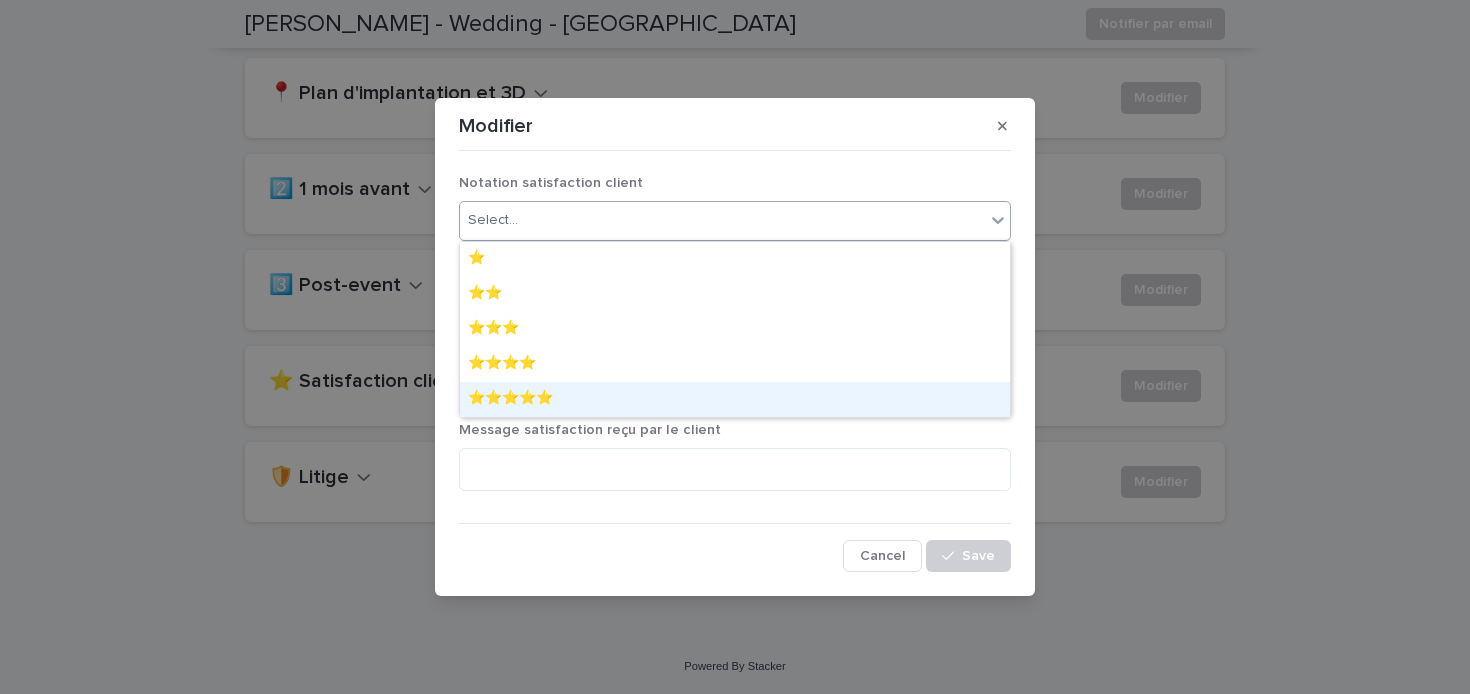 click on "⭐️⭐️⭐️⭐️⭐️" at bounding box center [735, 399] 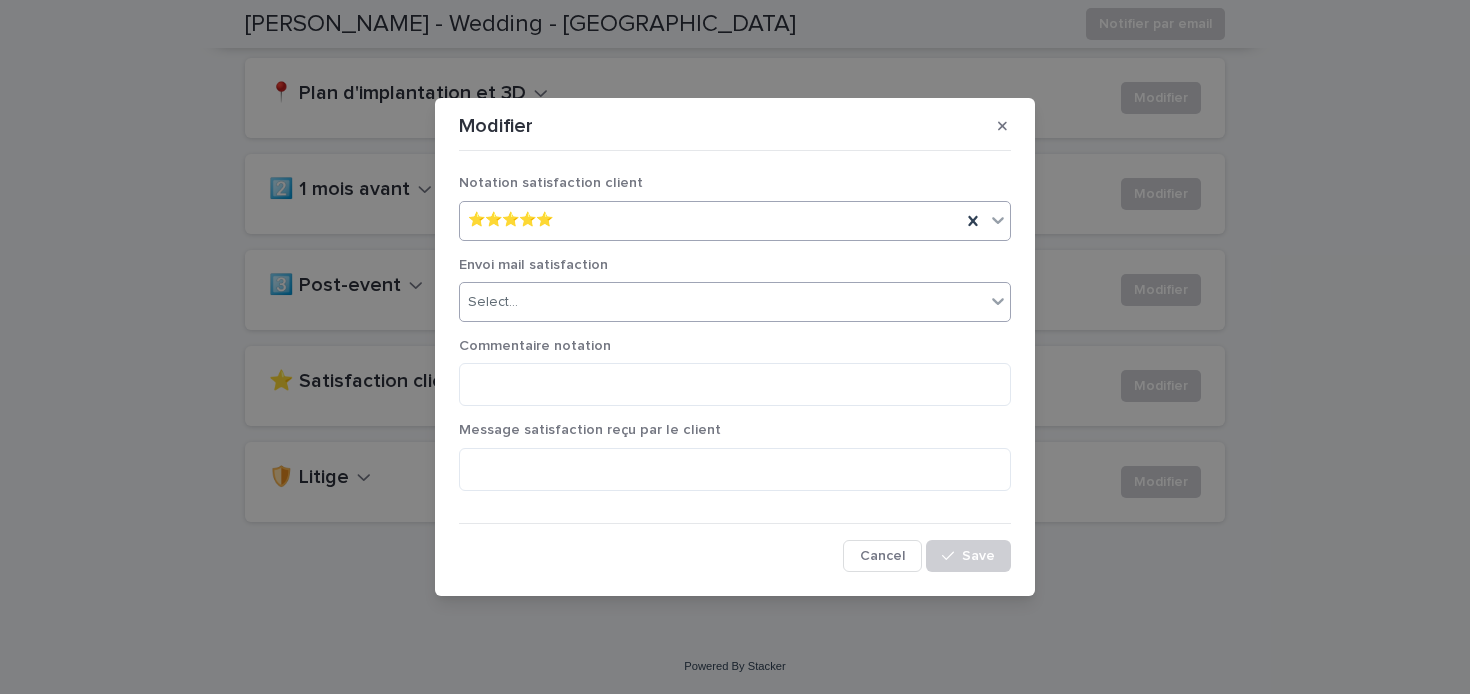 click on "Select..." at bounding box center (722, 302) 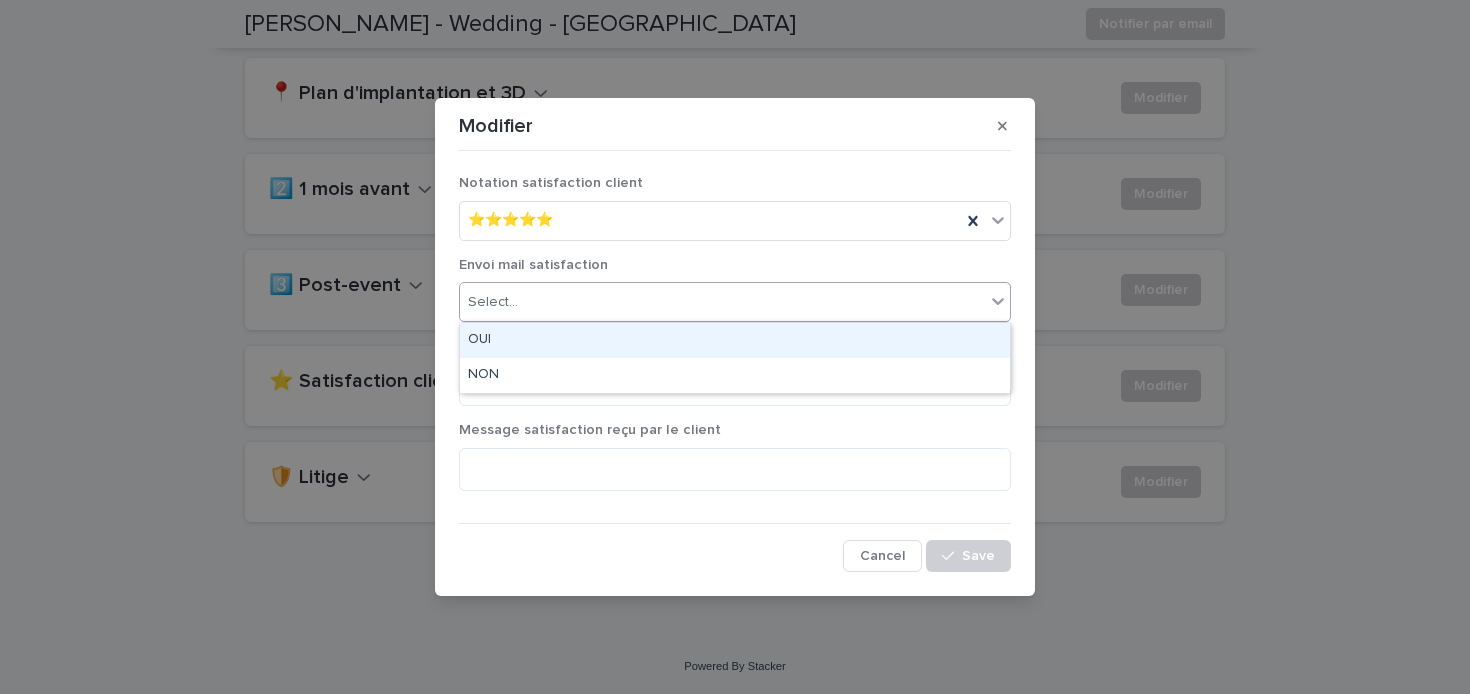 click on "OUI" at bounding box center [735, 340] 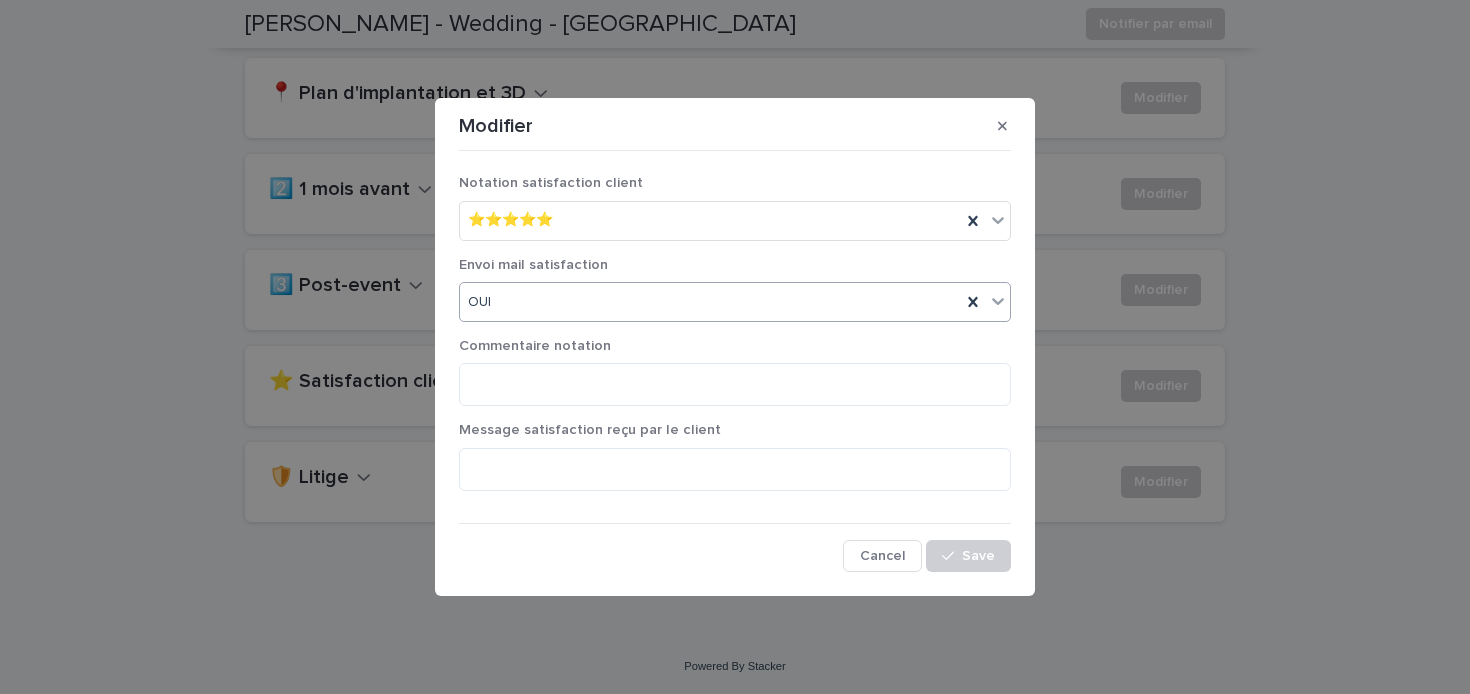 click on "Commentaire notation" at bounding box center [735, 380] 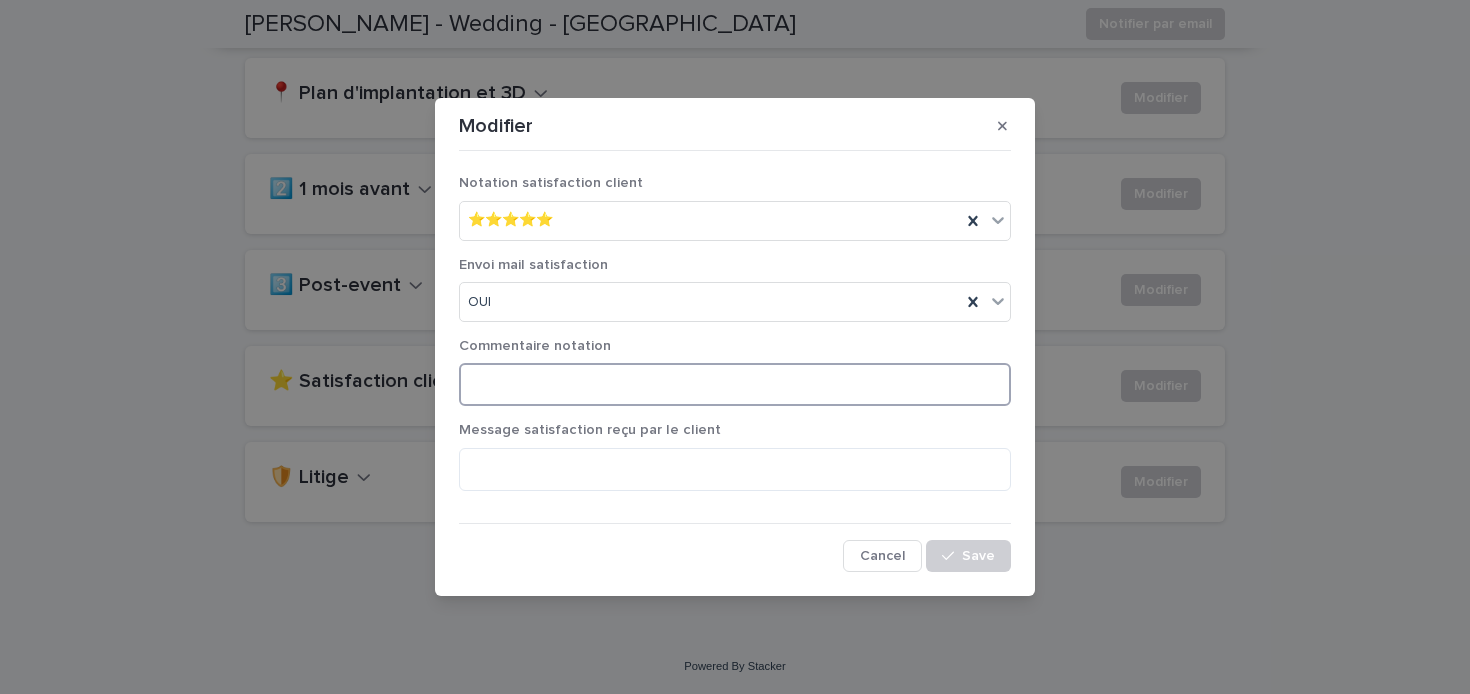 click at bounding box center [735, 384] 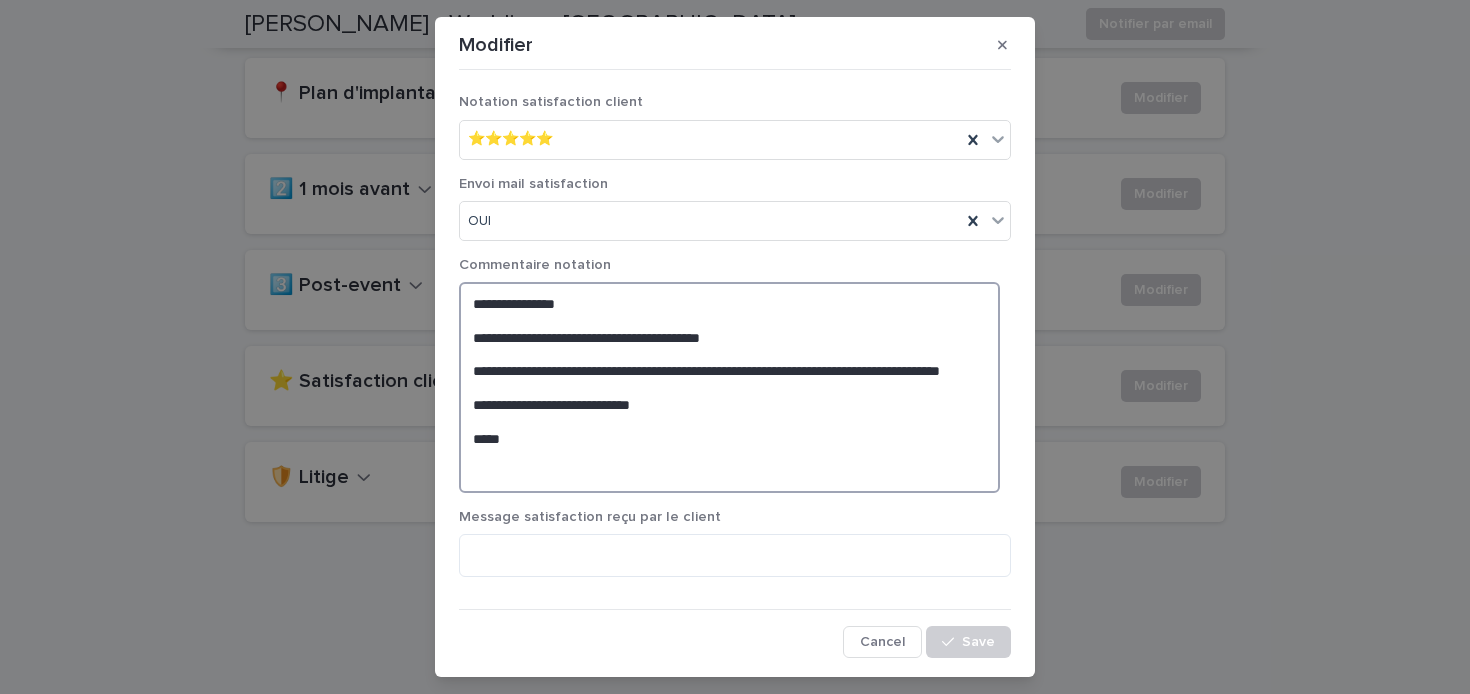 type 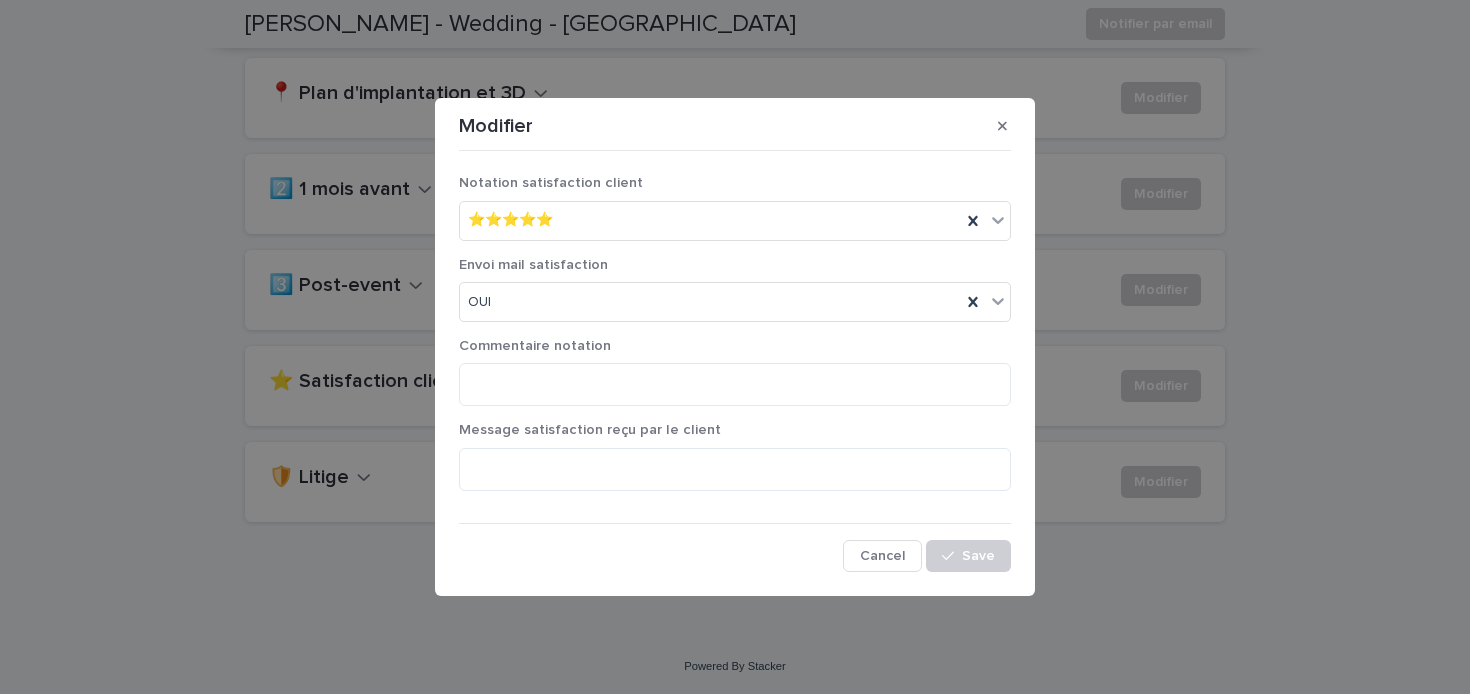 click on "Message satisfaction reçu par le client" at bounding box center (735, 430) 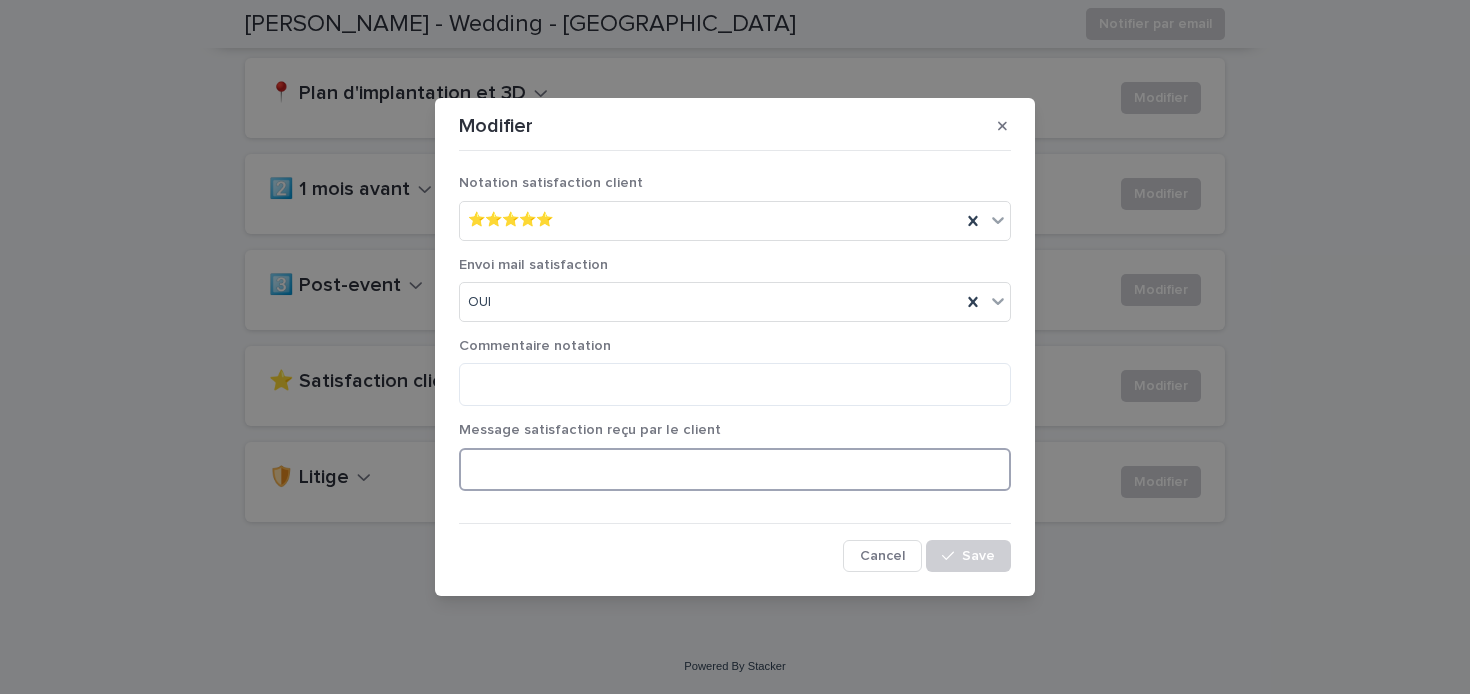 click at bounding box center [735, 469] 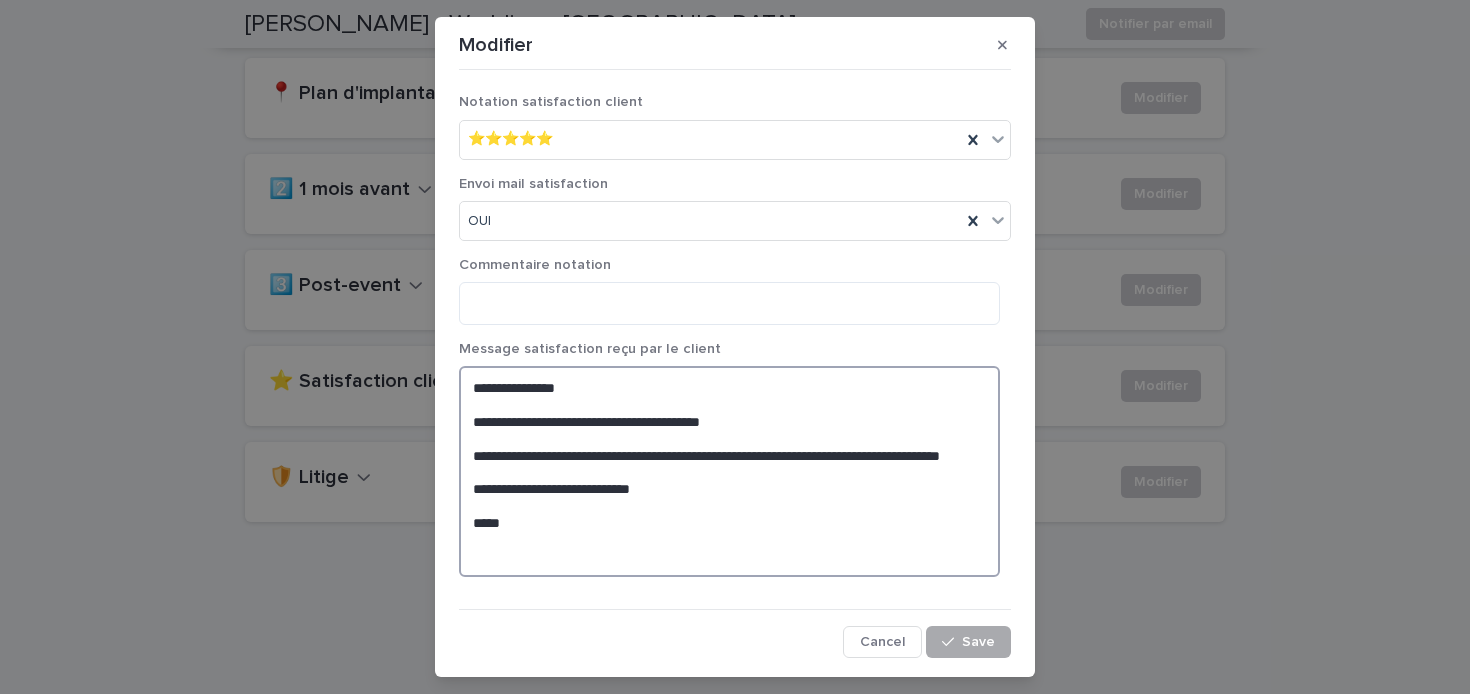 type on "**********" 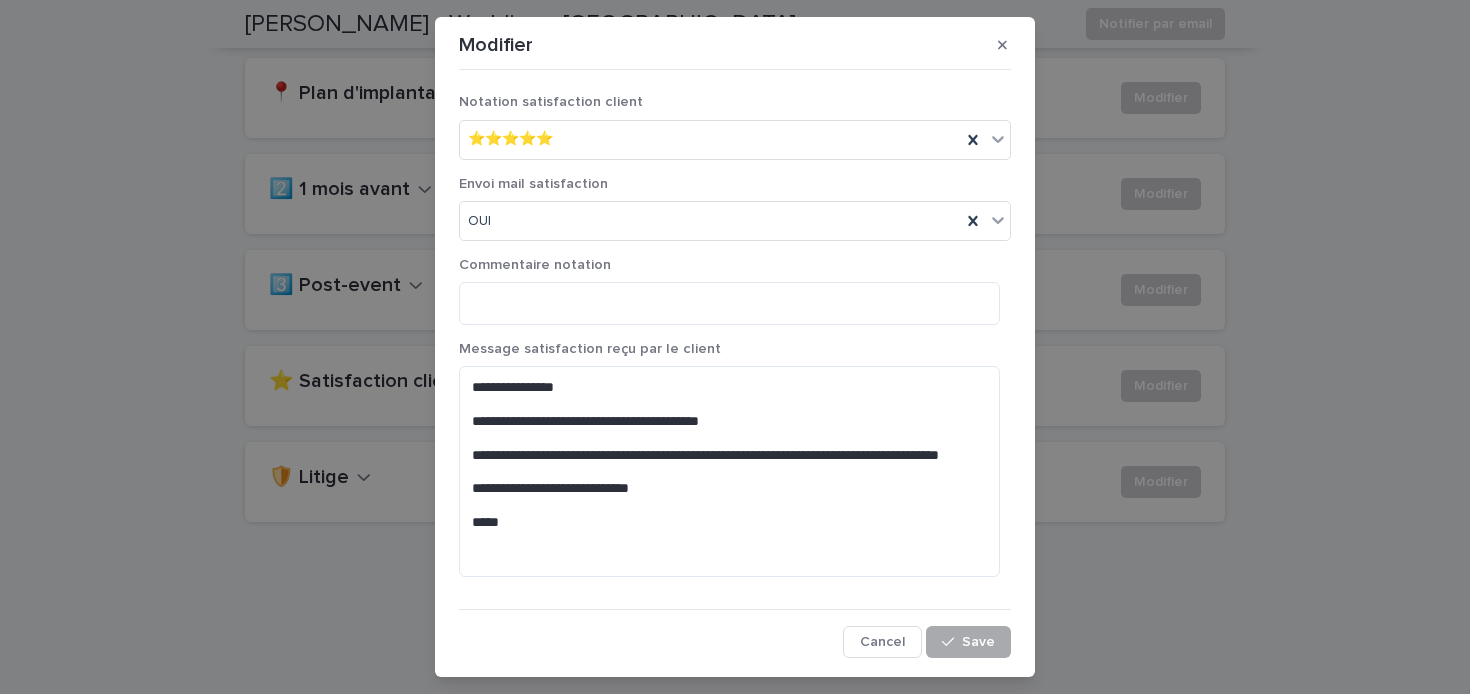 click on "Save" at bounding box center (978, 642) 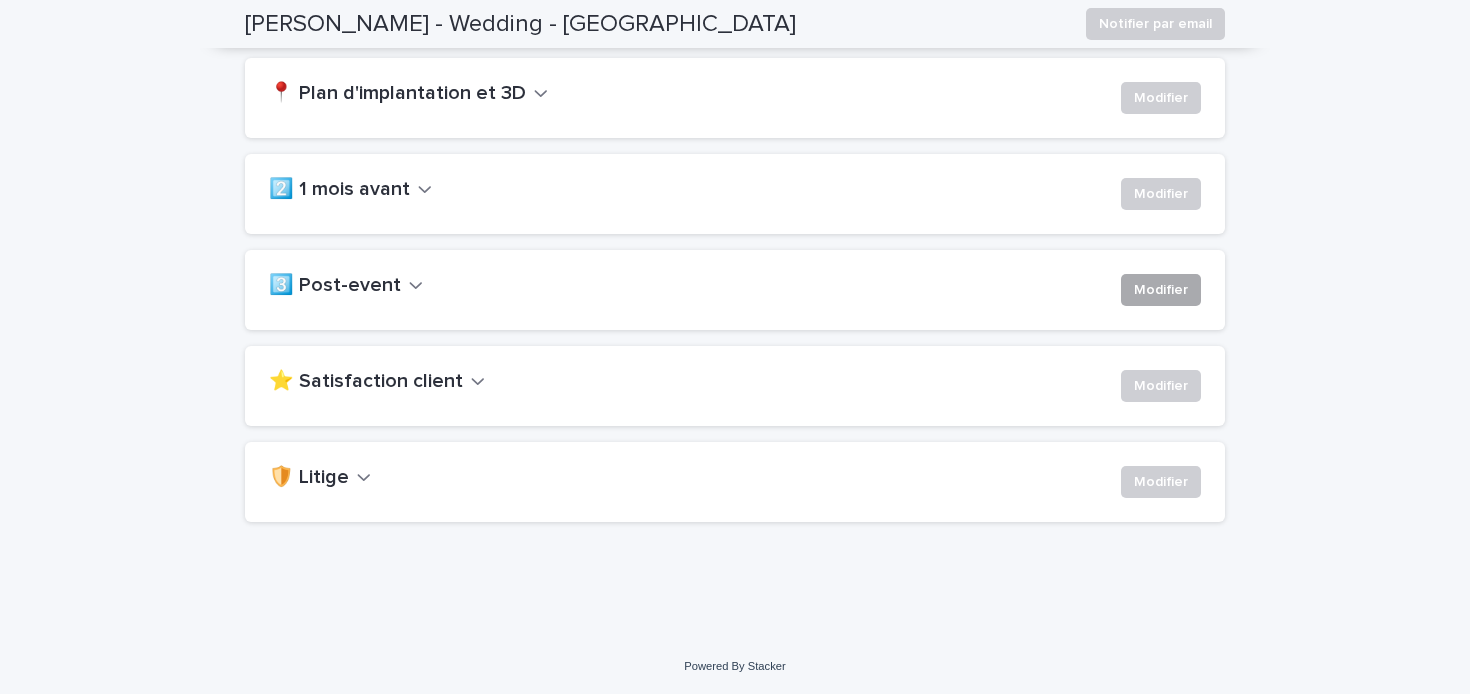 click on "Modifier" at bounding box center (1161, 290) 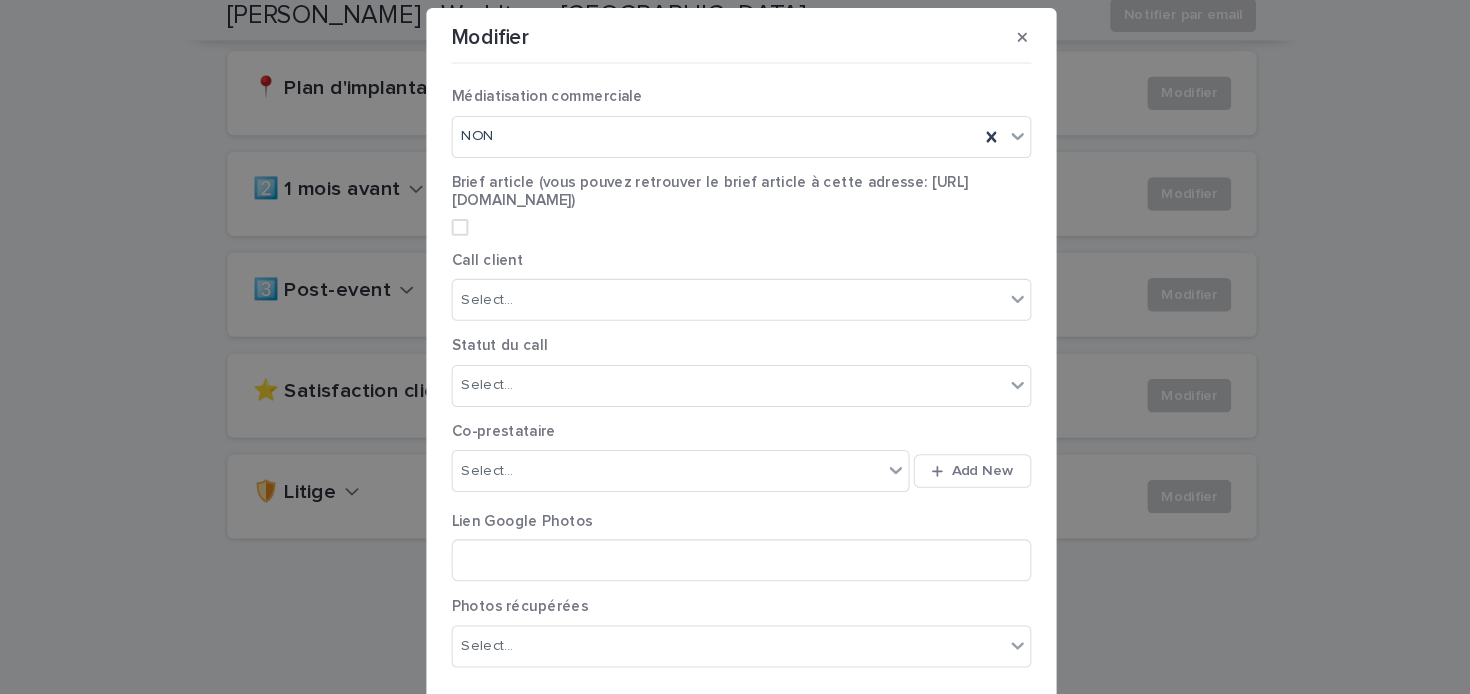 click on "Call client Select..." at bounding box center [735, 290] 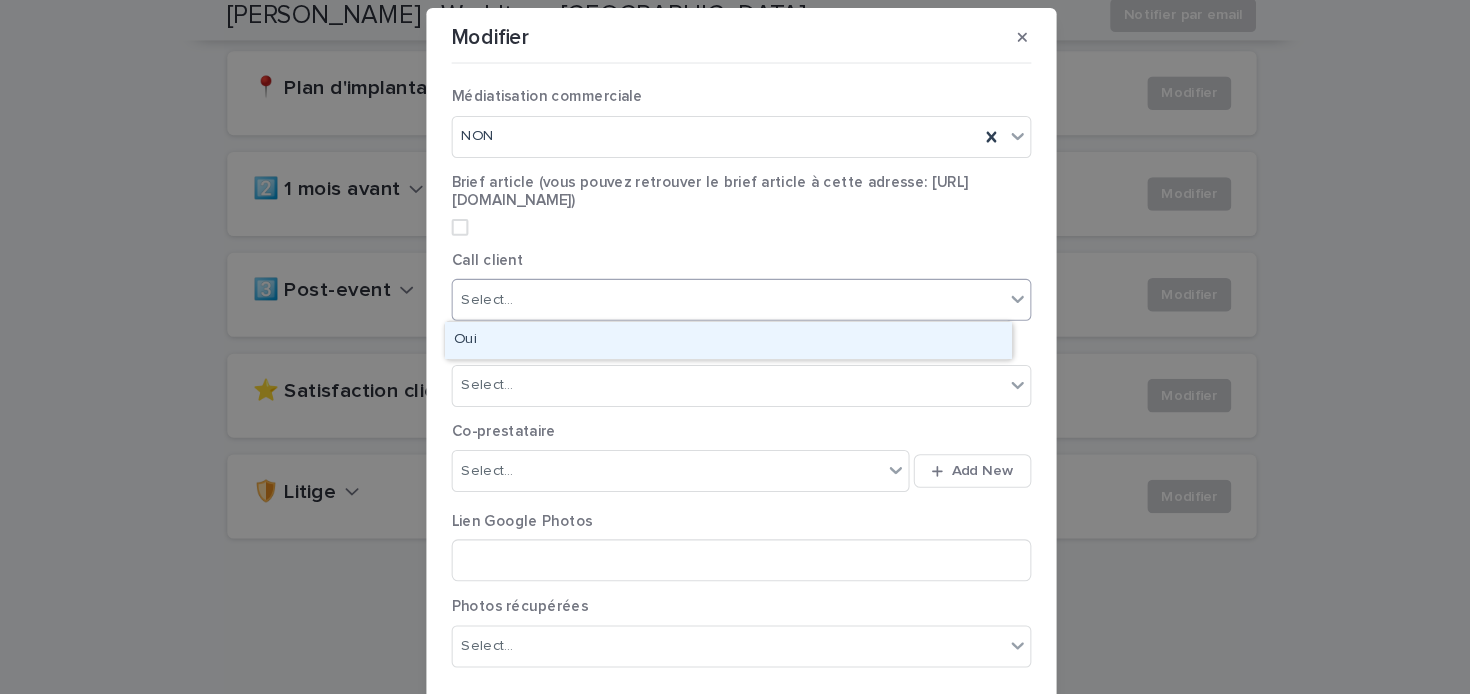 click on "Select..." at bounding box center (722, 295) 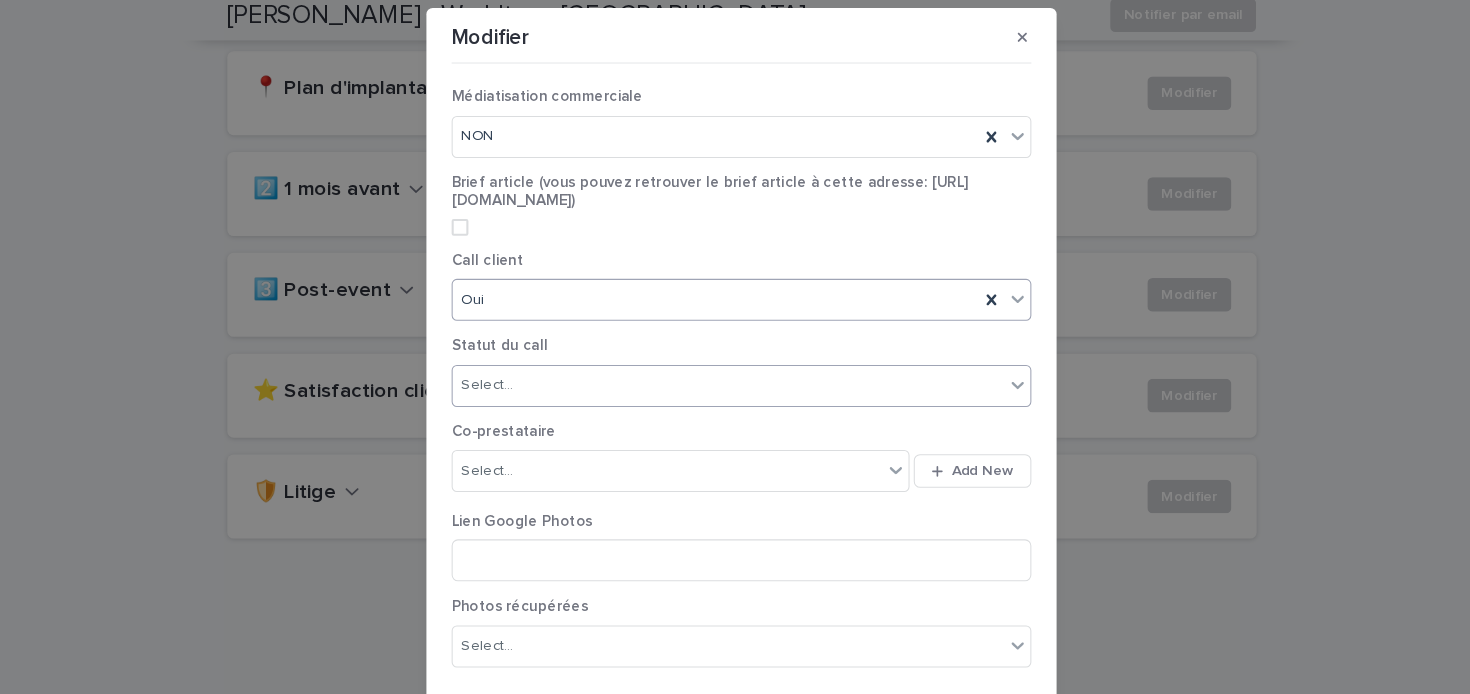 click on "Select..." at bounding box center [722, 376] 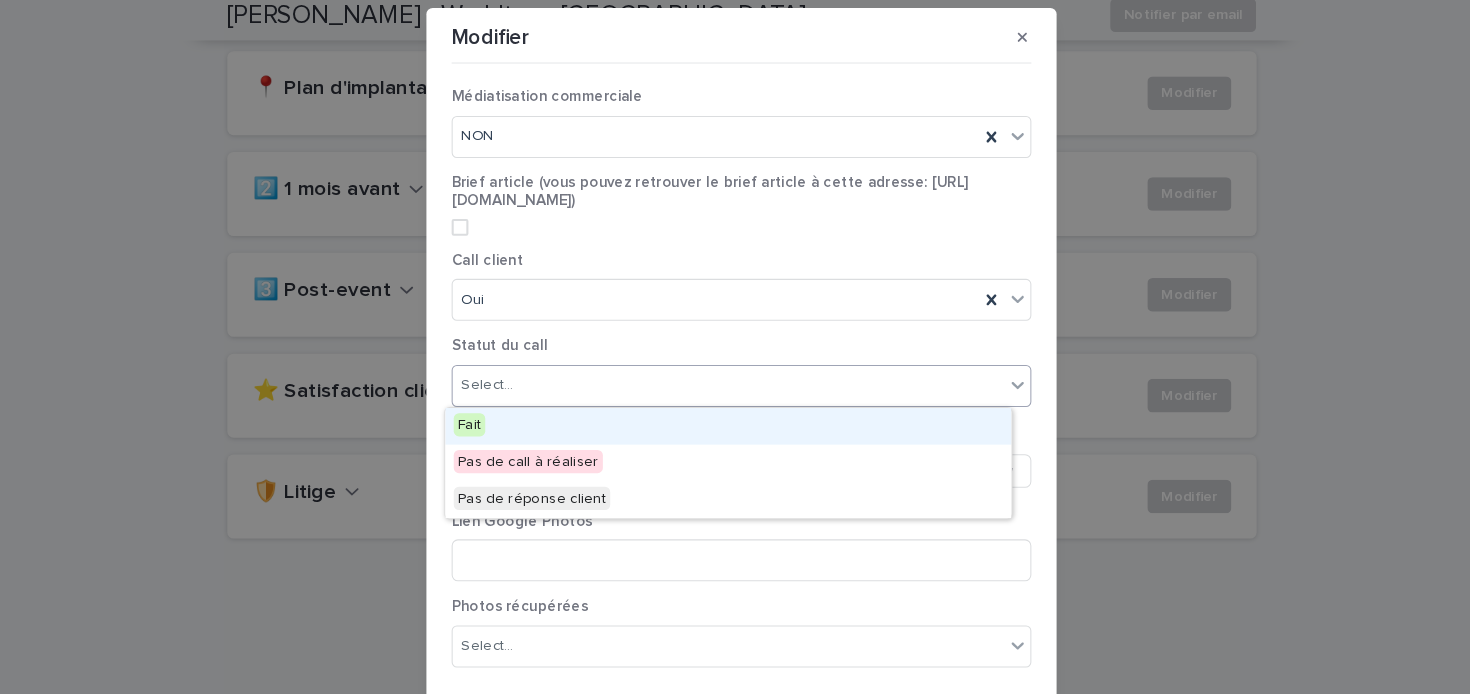 click on "Fait" at bounding box center [722, 415] 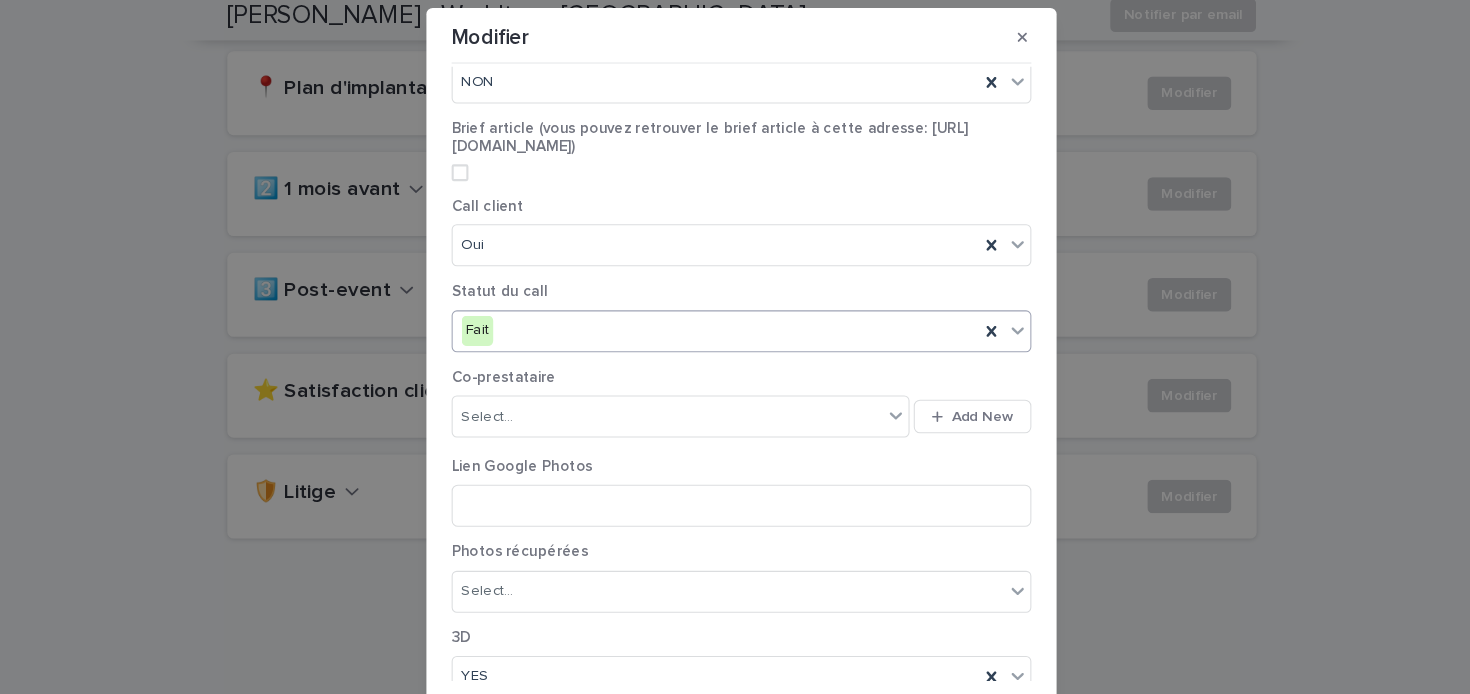 scroll, scrollTop: 315, scrollLeft: 0, axis: vertical 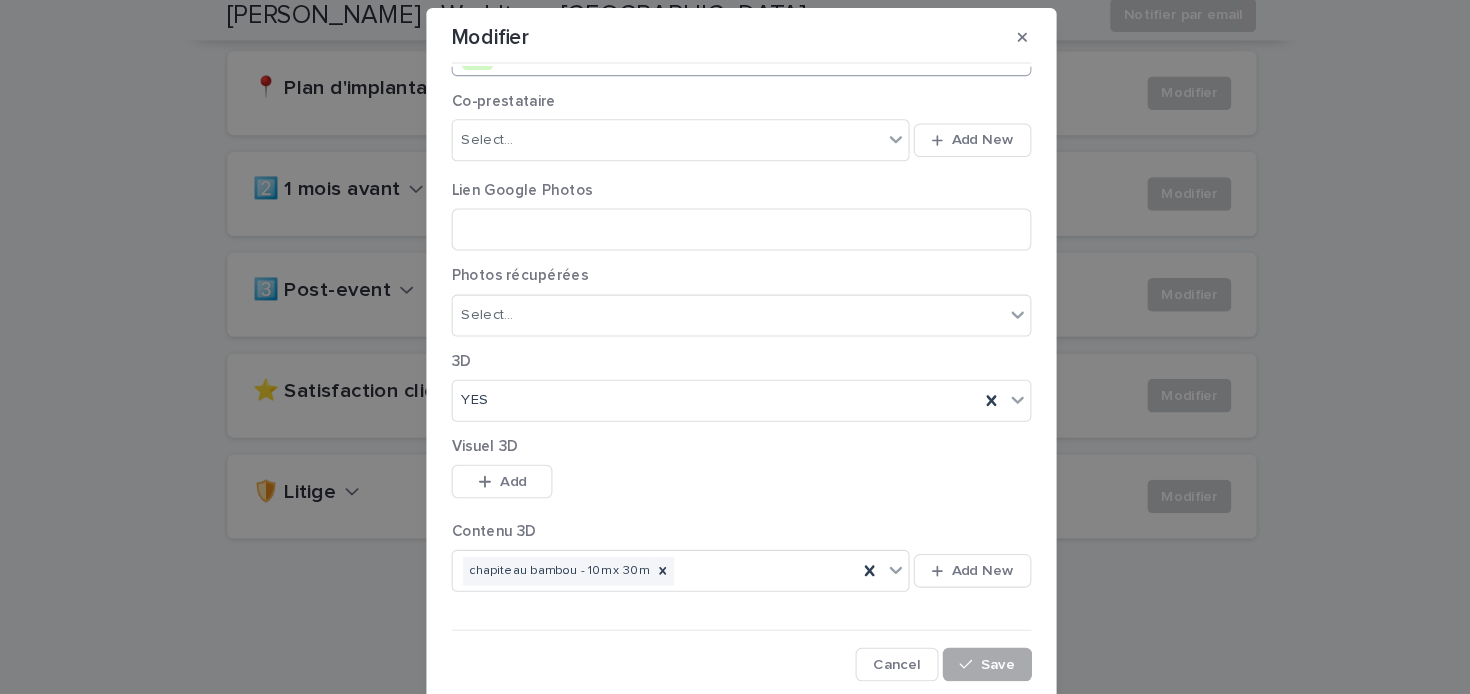 click on "Save" at bounding box center (978, 642) 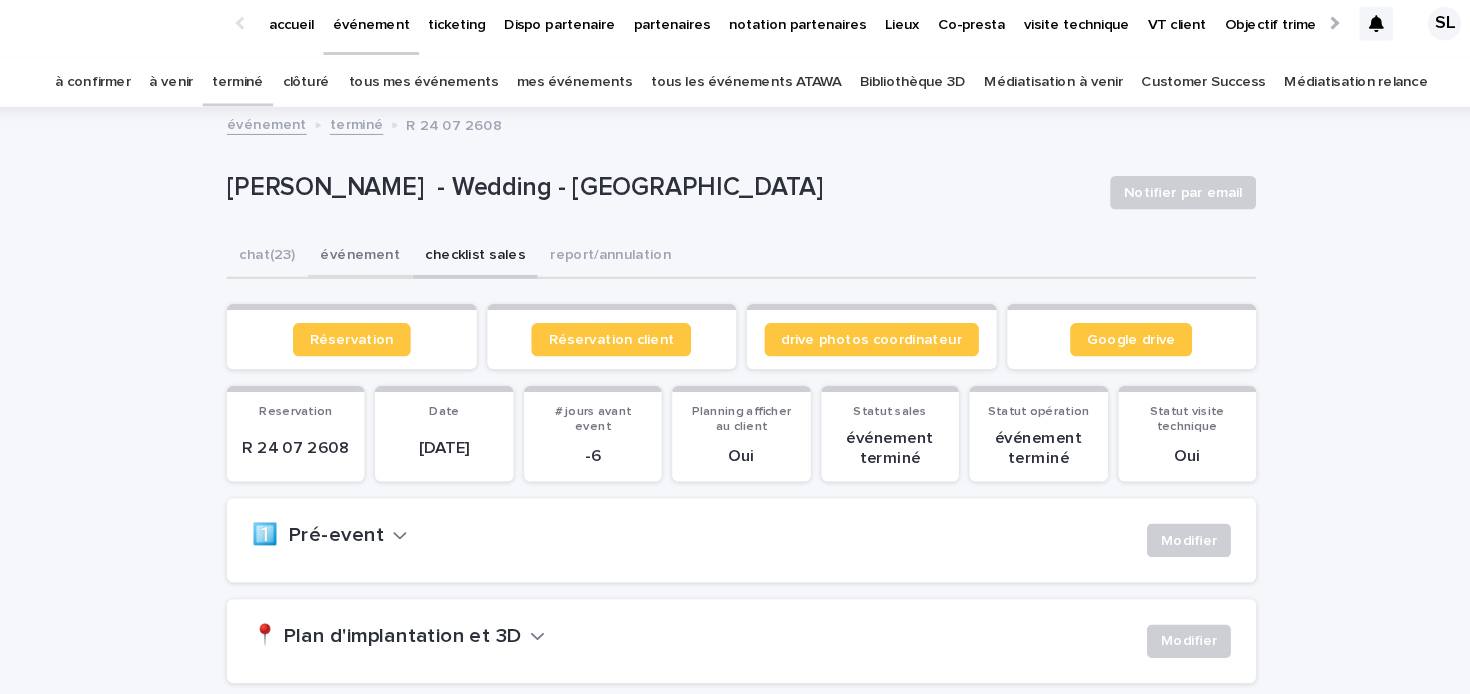 scroll, scrollTop: 522, scrollLeft: 0, axis: vertical 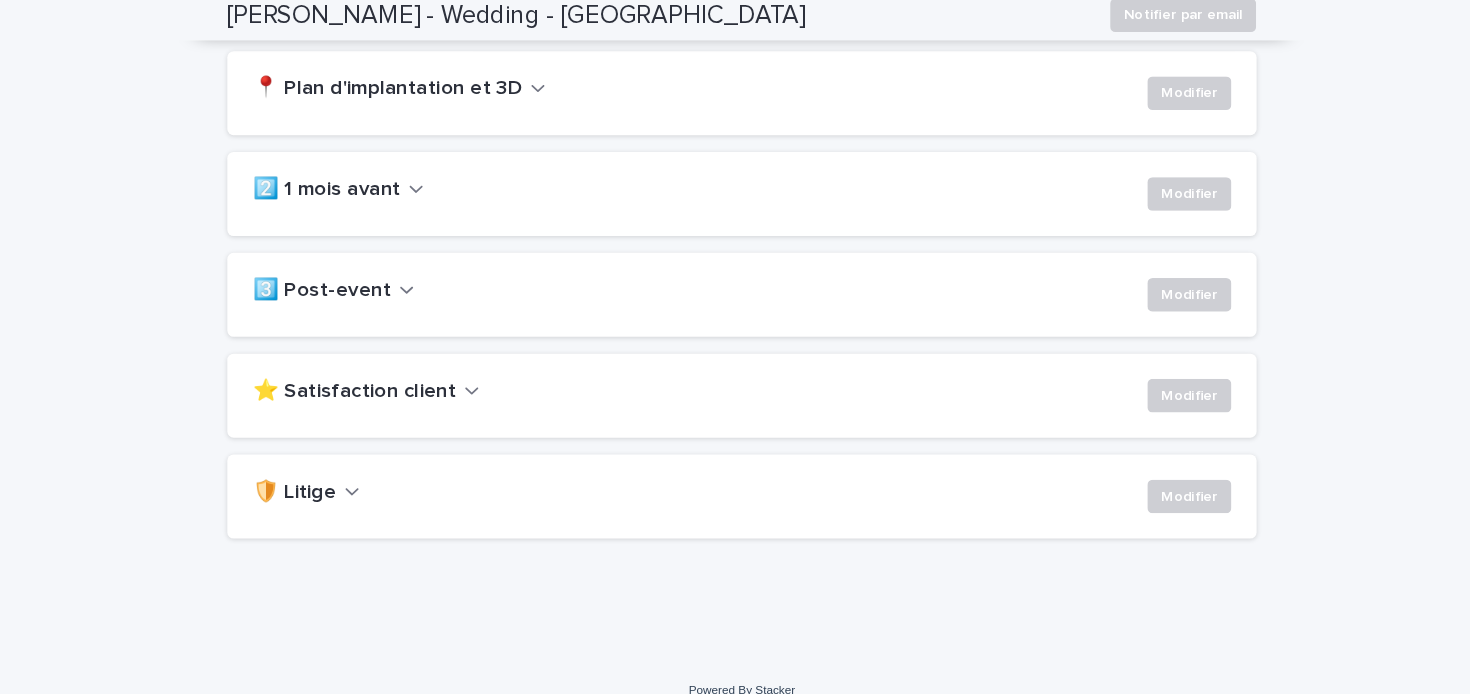 click on "⭐ Satisfaction client" at bounding box center (366, 382) 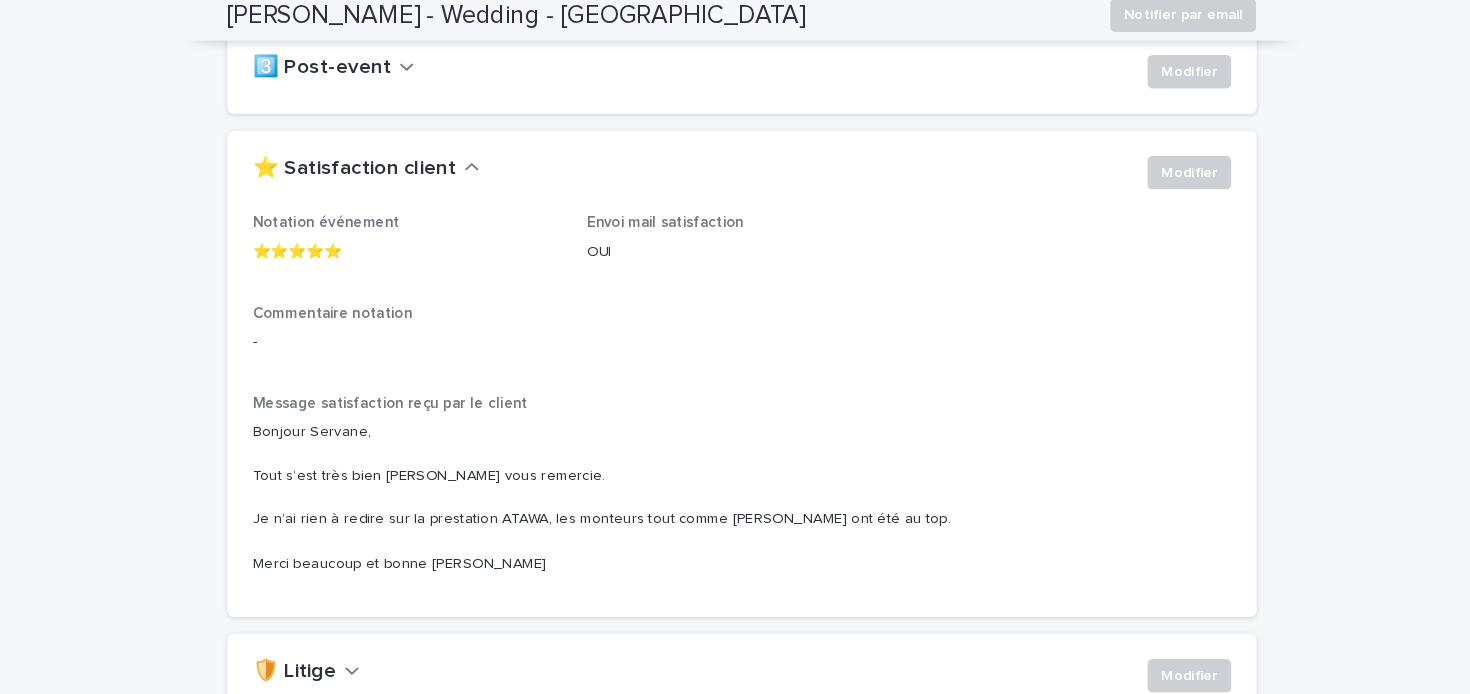 scroll, scrollTop: 0, scrollLeft: 0, axis: both 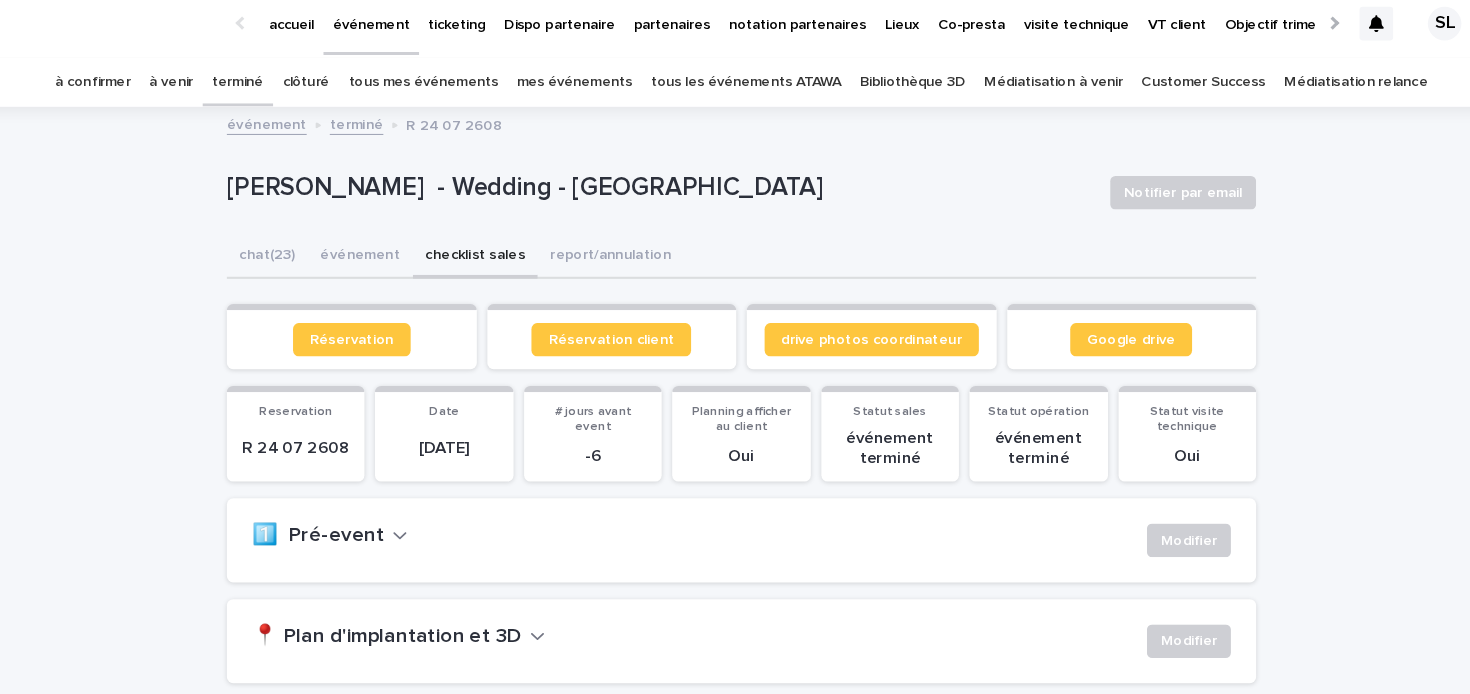 click on "terminé" at bounding box center (255, 87) 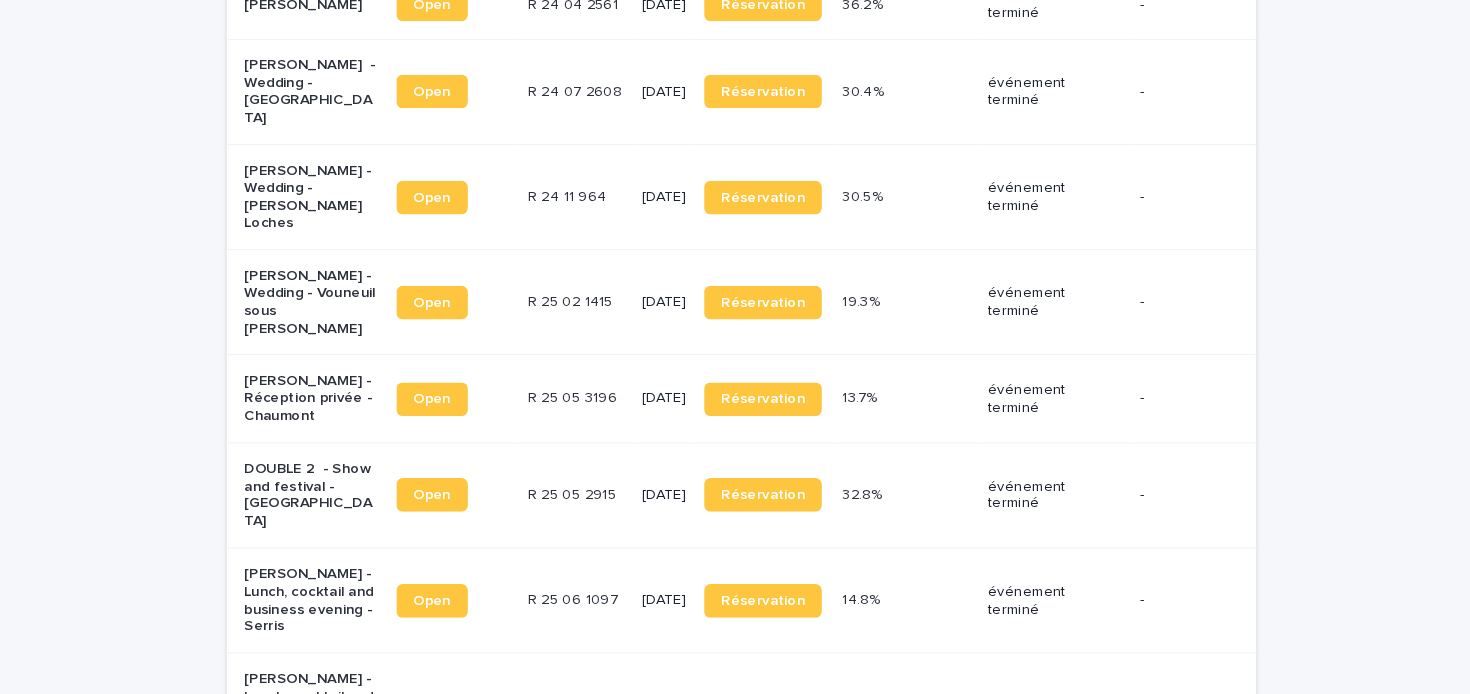 scroll, scrollTop: 330, scrollLeft: 0, axis: vertical 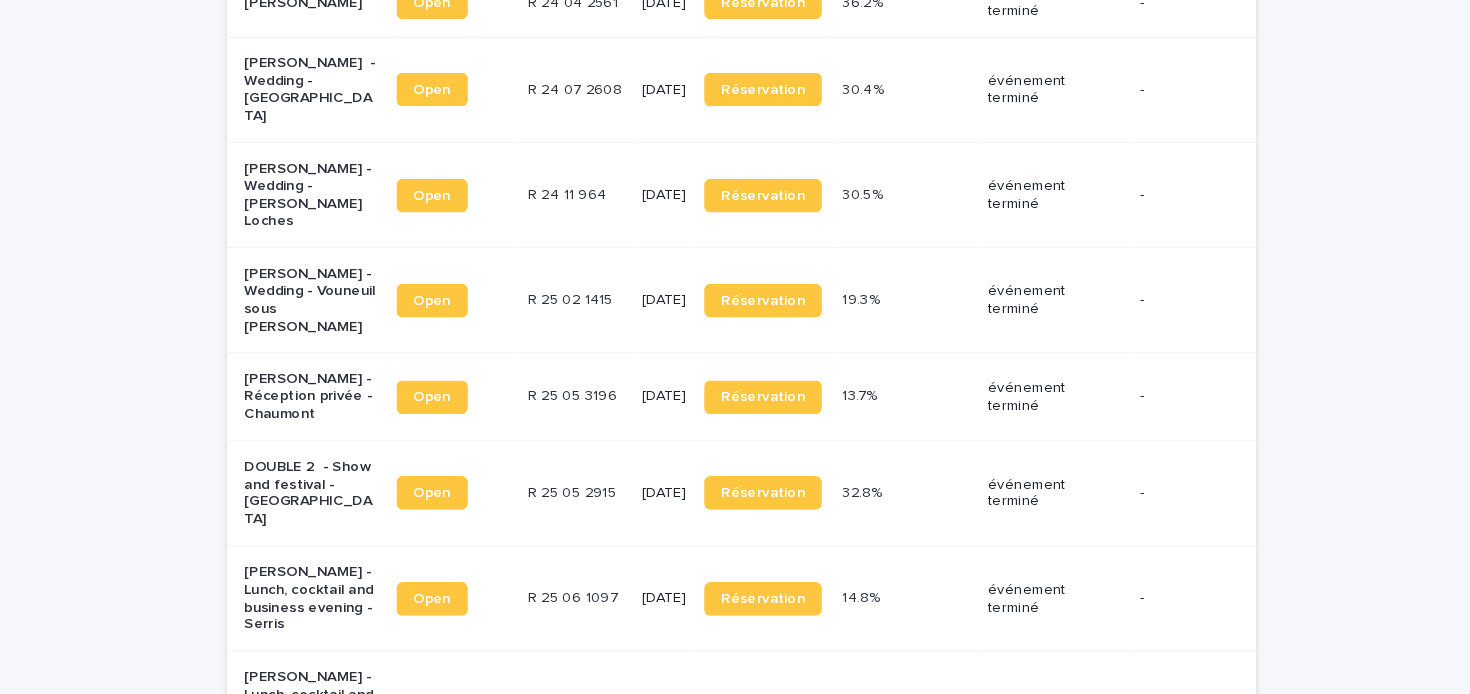 click on "DOUBLE 2  - Show and festival - [GEOGRAPHIC_DATA]" at bounding box center (323, 502) 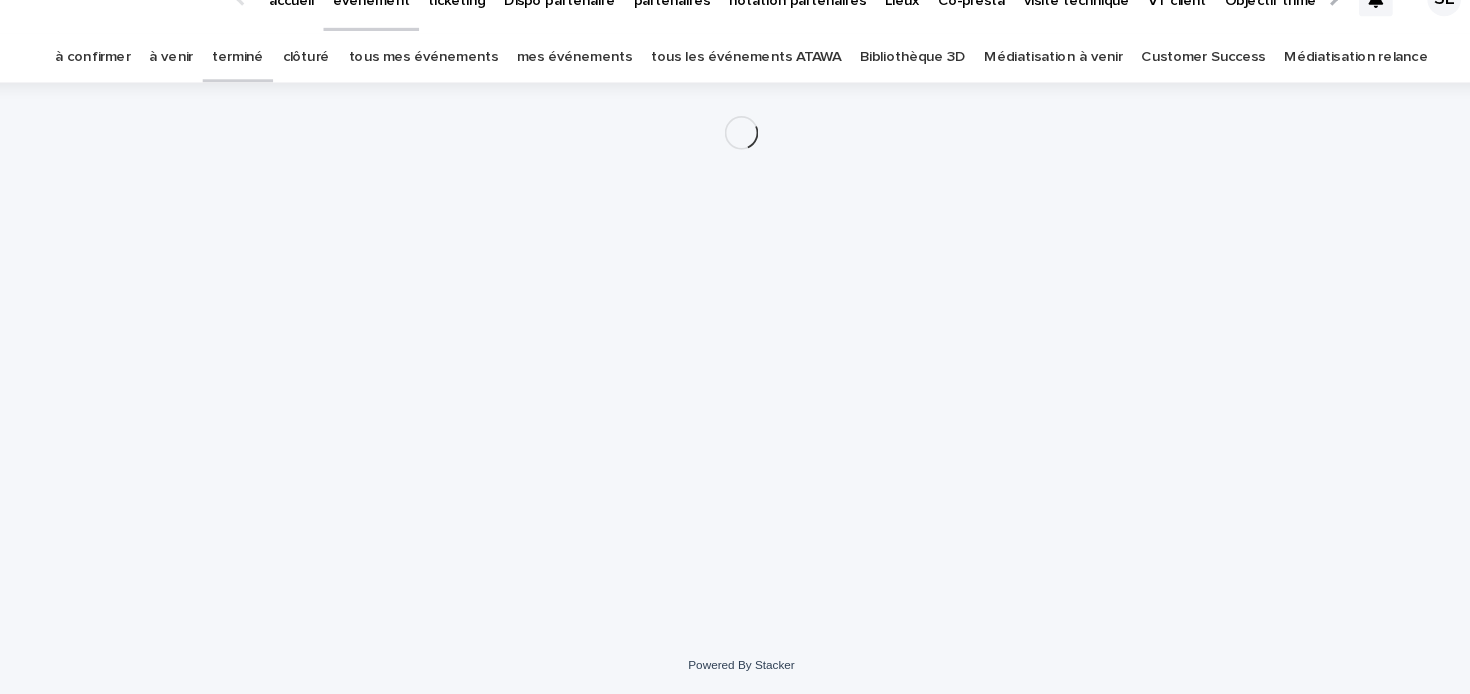 scroll, scrollTop: 0, scrollLeft: 0, axis: both 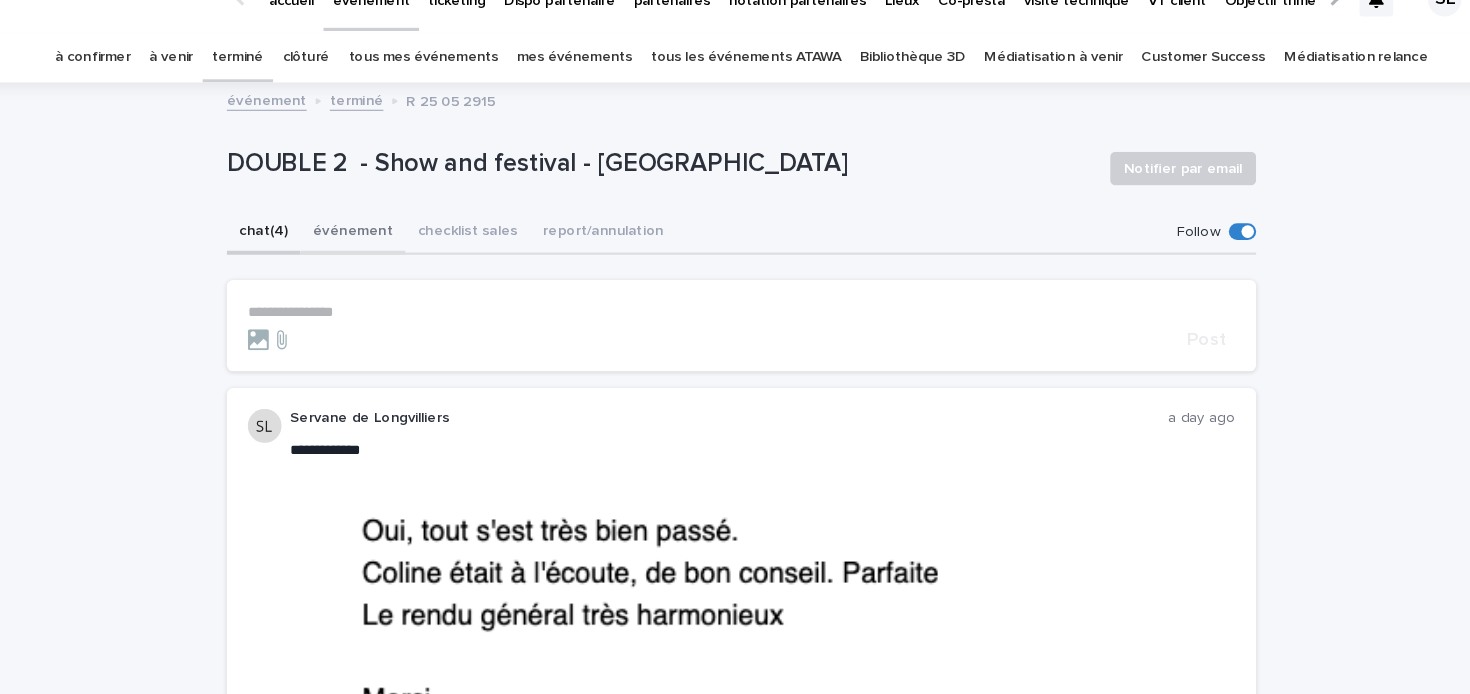click on "événement" at bounding box center (365, 254) 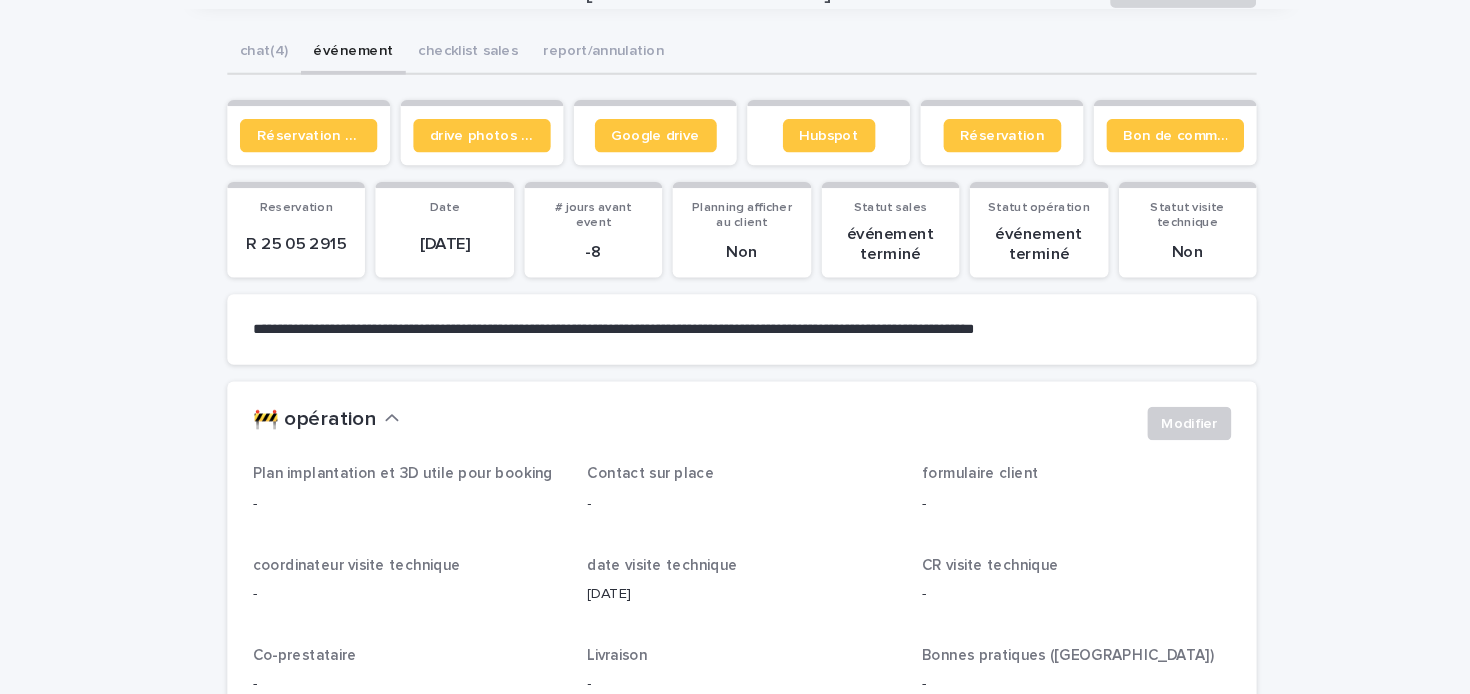 scroll, scrollTop: 0, scrollLeft: 0, axis: both 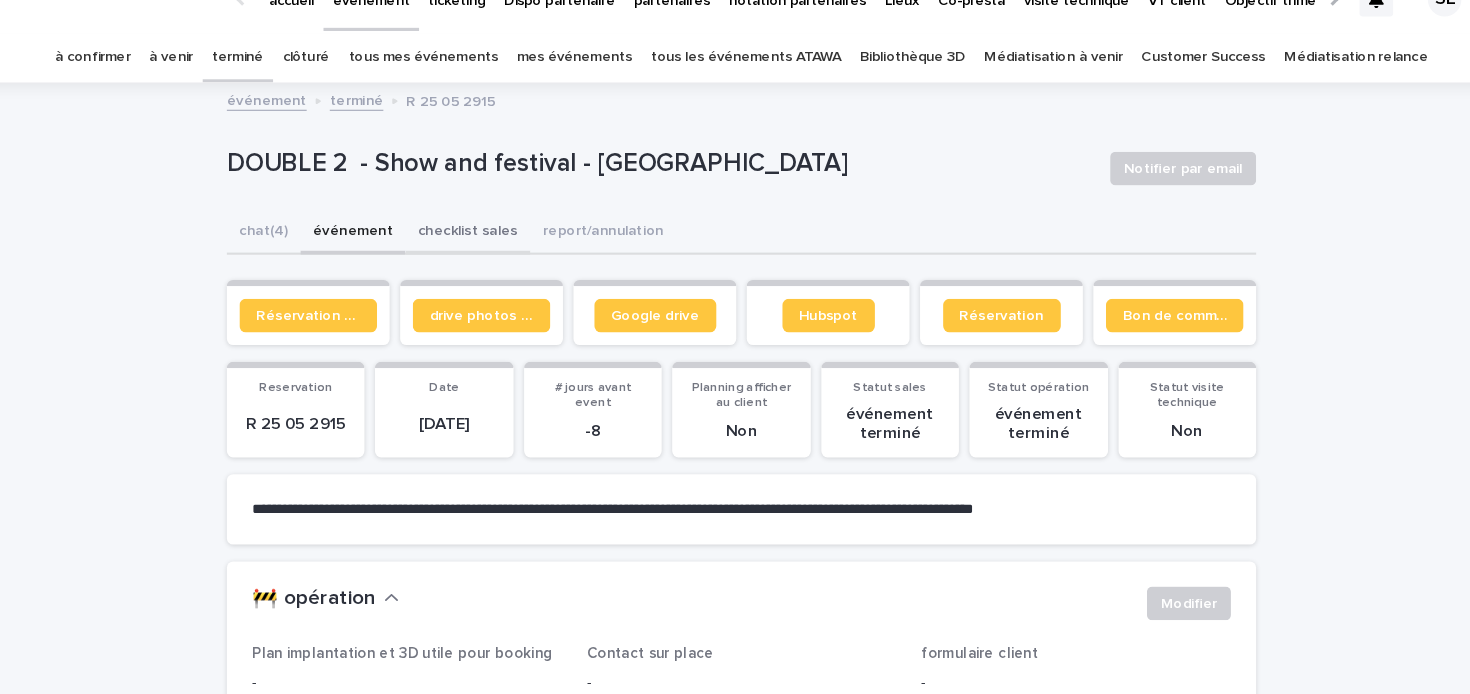 click on "checklist sales" at bounding box center [474, 254] 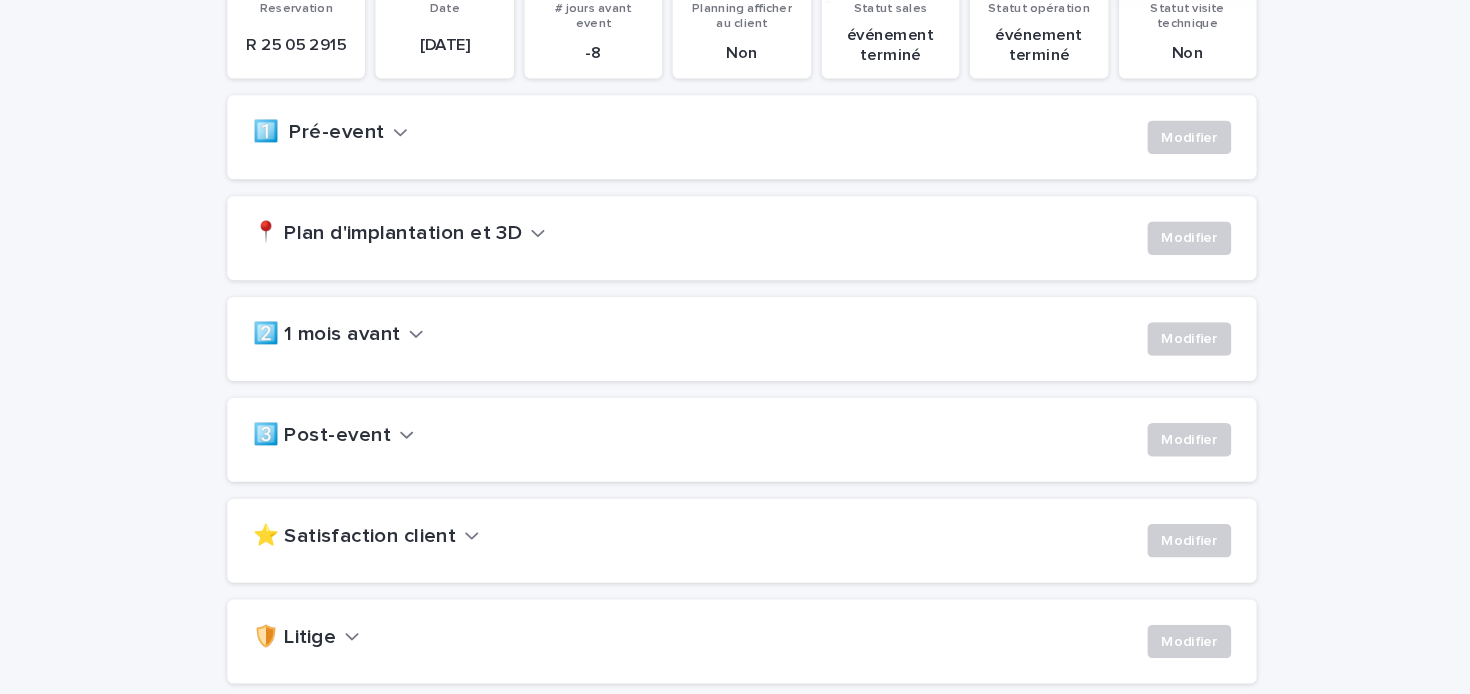 scroll, scrollTop: 411, scrollLeft: 0, axis: vertical 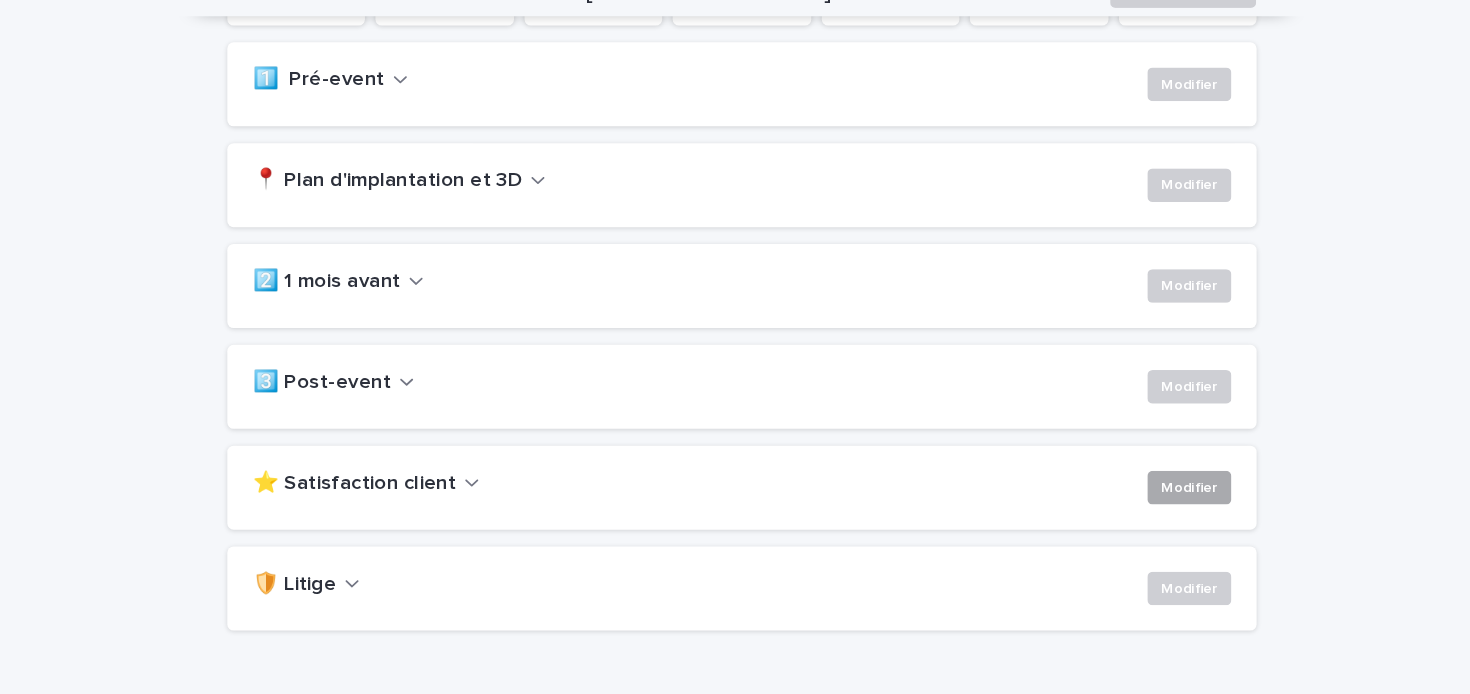 click on "Modifier" at bounding box center (1161, 497) 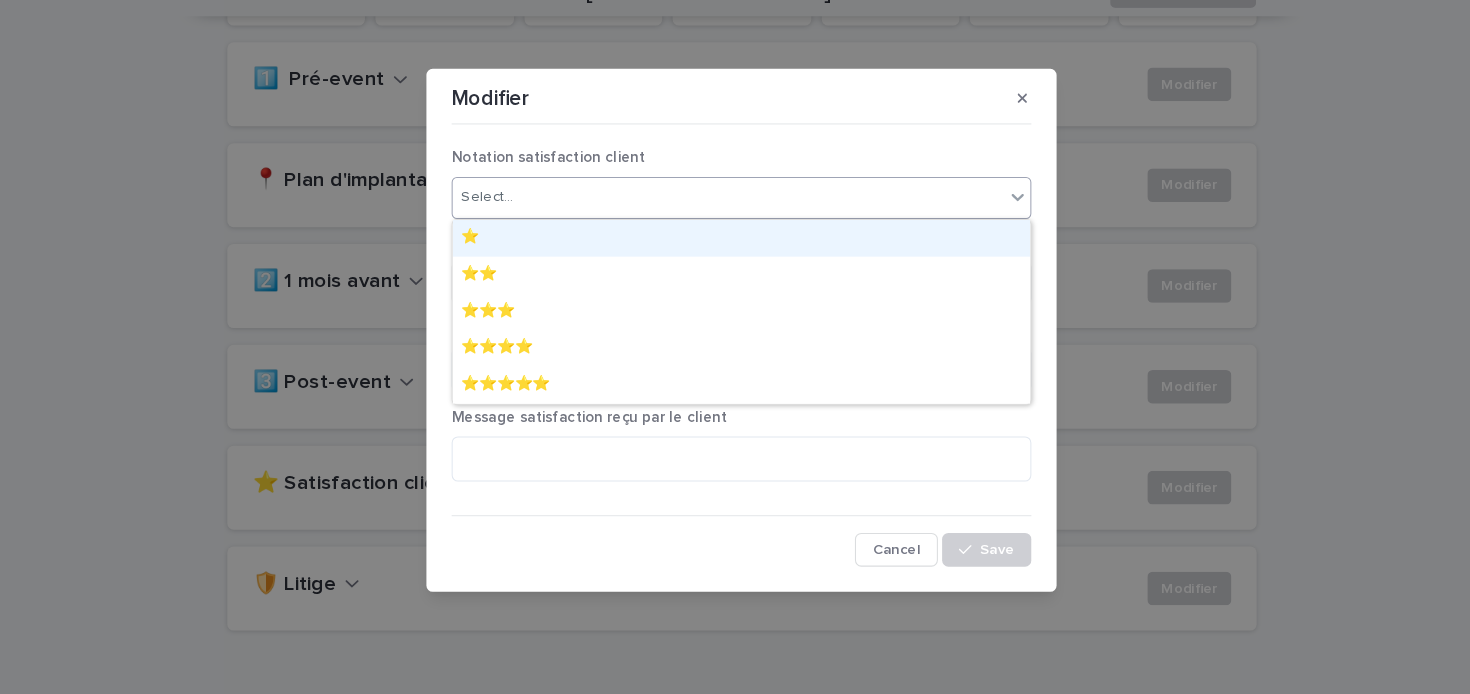 click on "Select..." at bounding box center (722, 220) 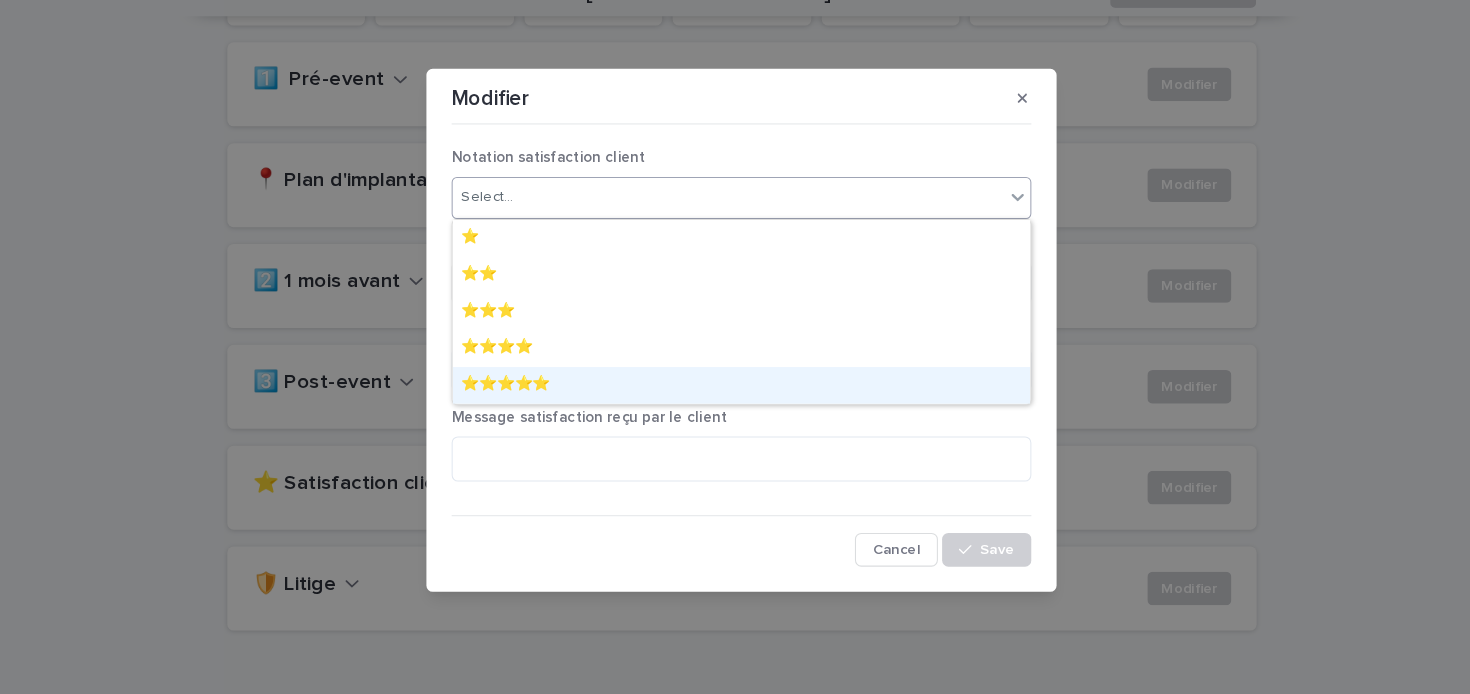 click on "⭐️⭐️⭐️⭐️⭐️" at bounding box center [735, 399] 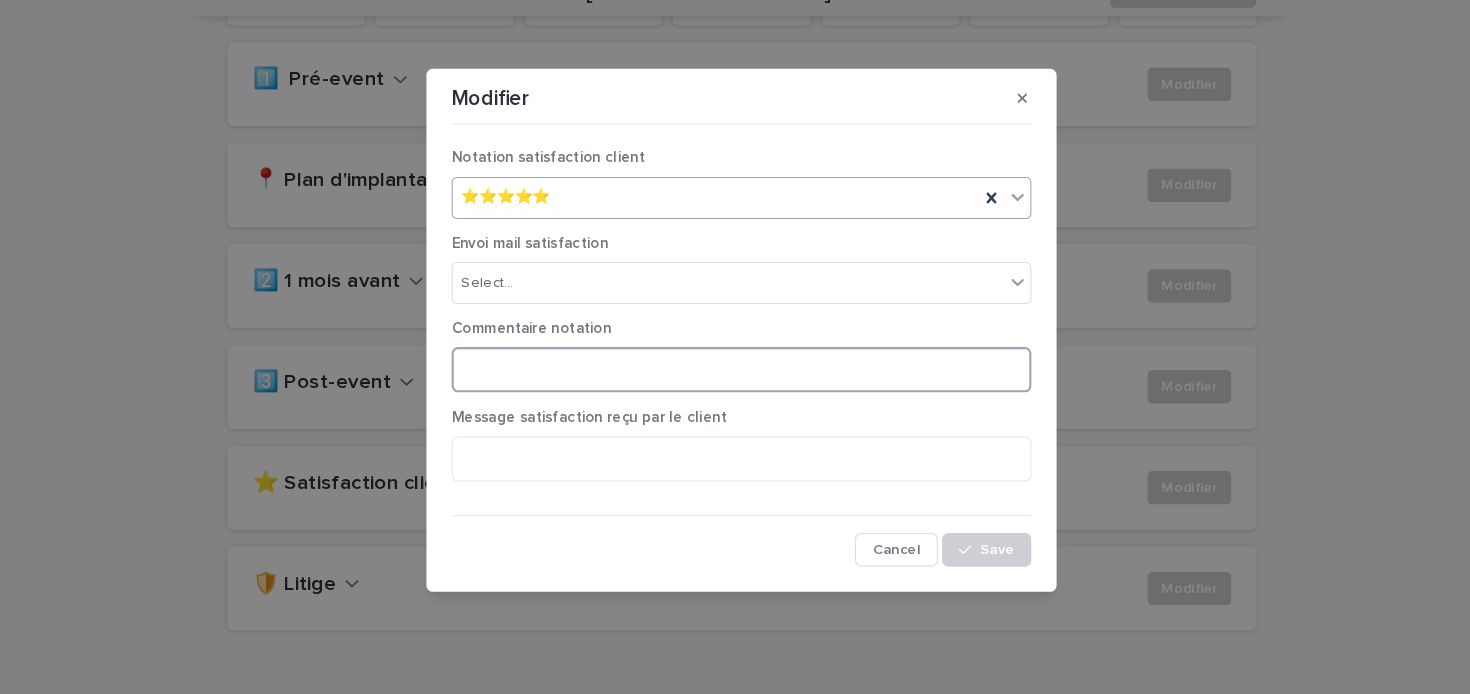 click at bounding box center [735, 384] 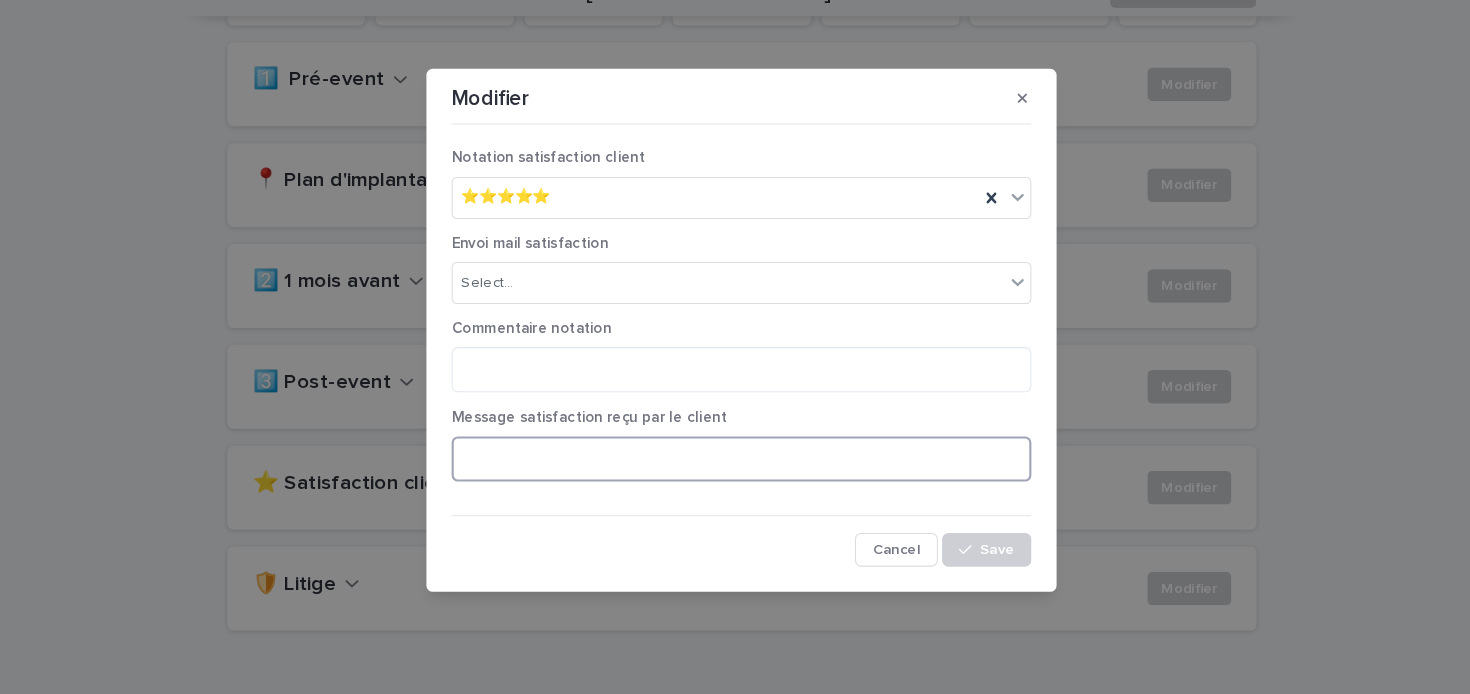 click at bounding box center [735, 469] 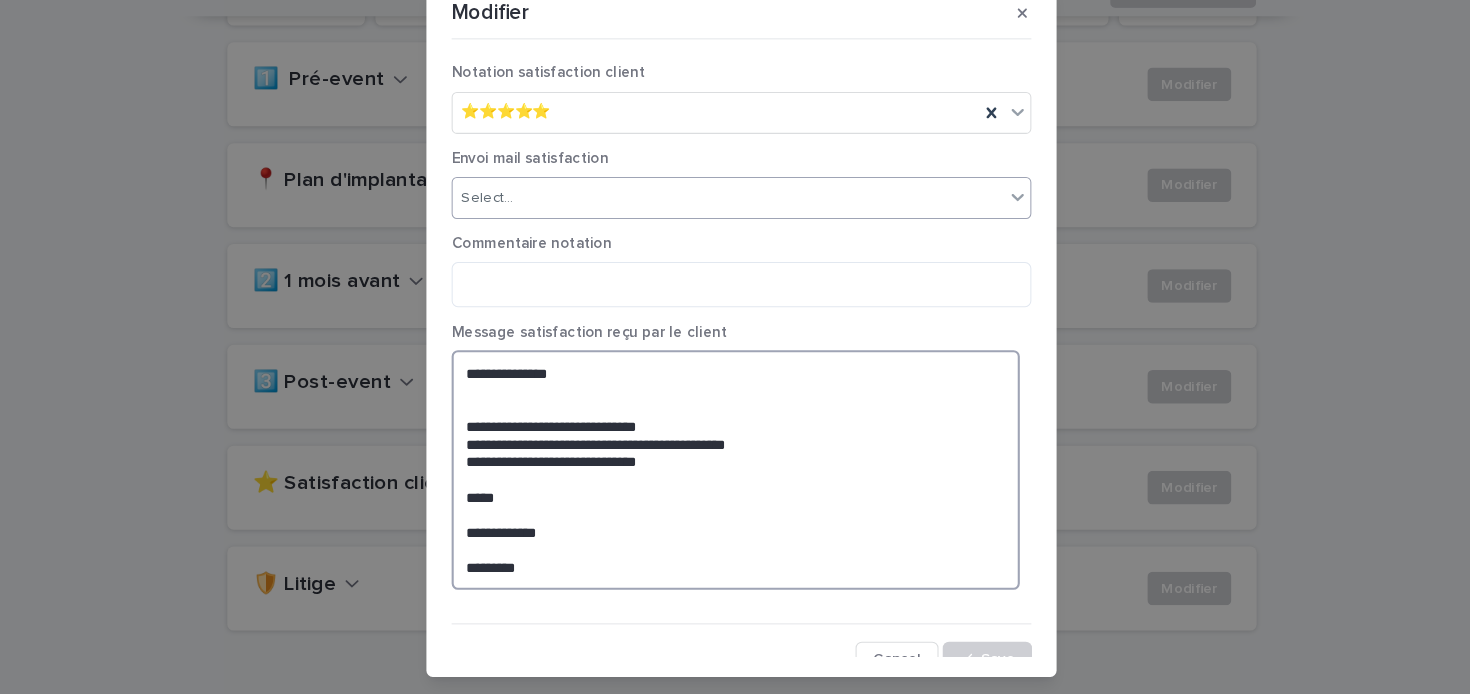 type on "**********" 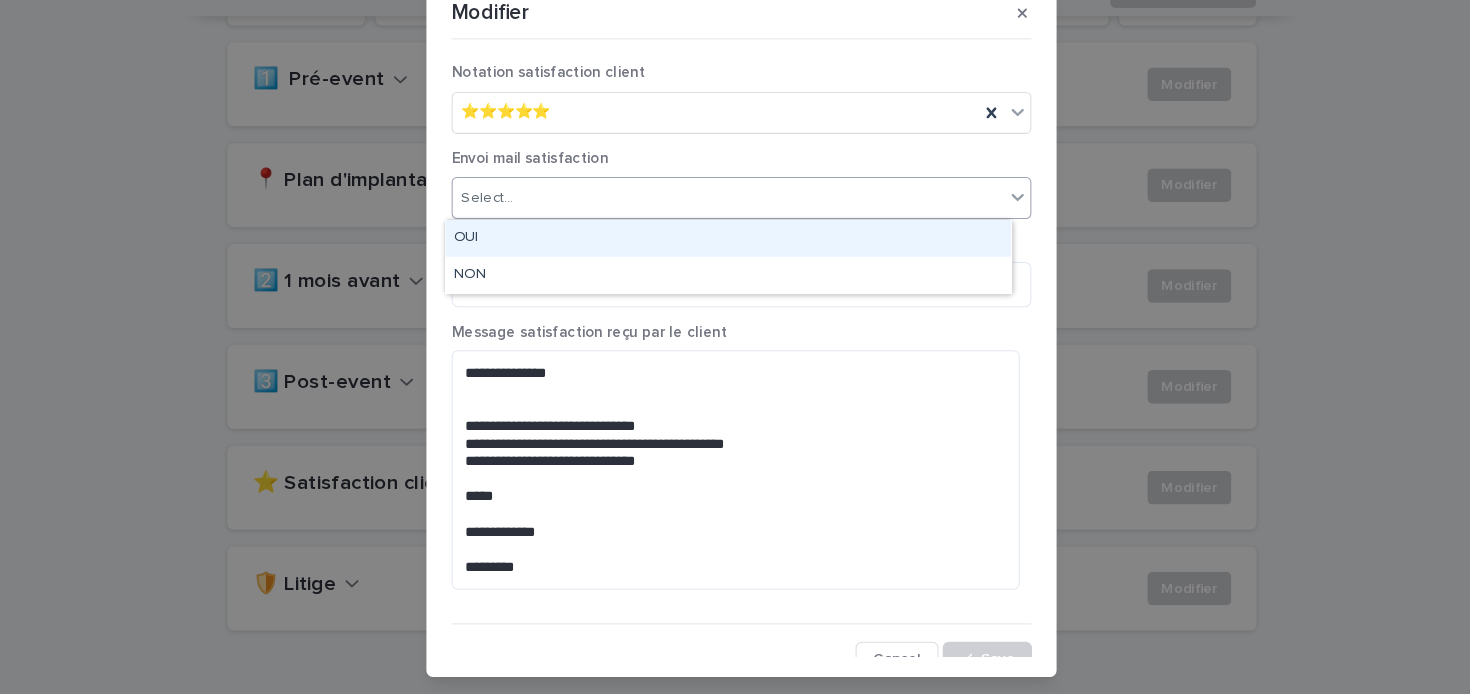 click on "Select..." at bounding box center [722, 221] 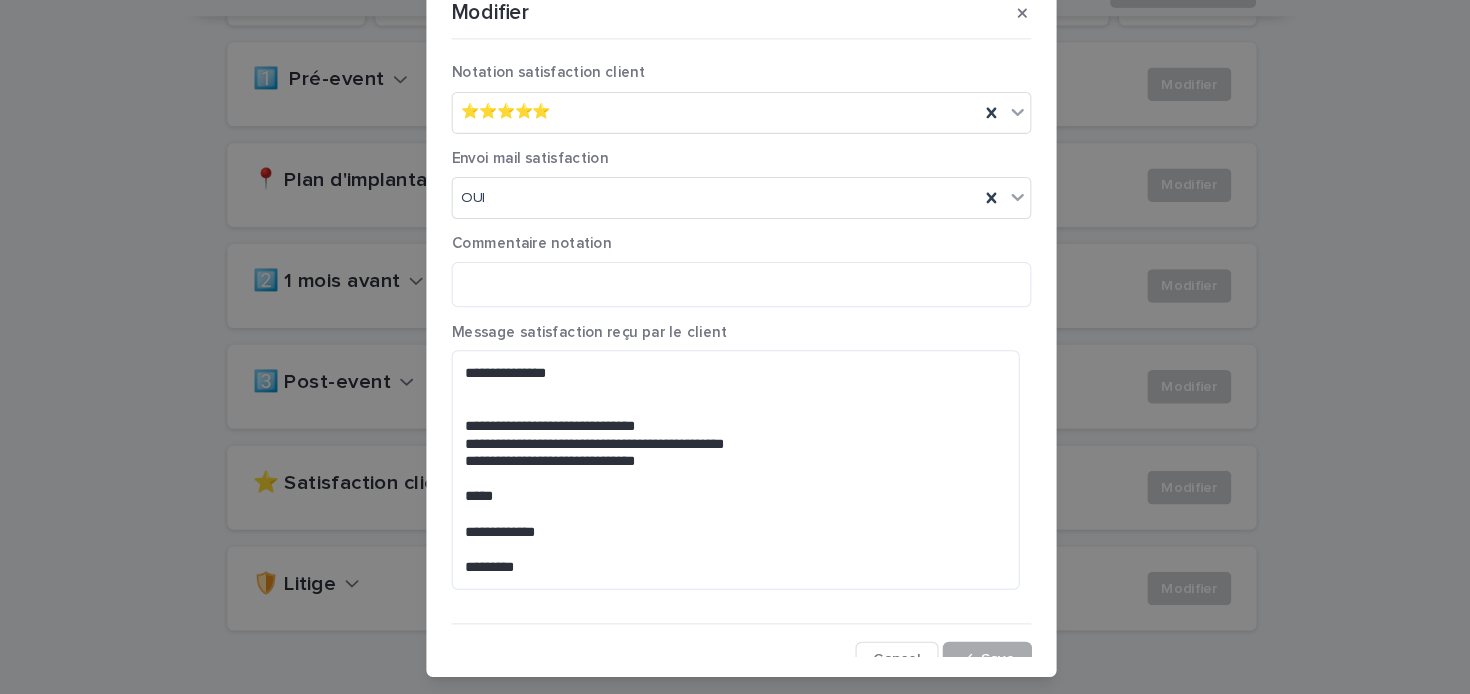 click on "Save" at bounding box center (968, 659) 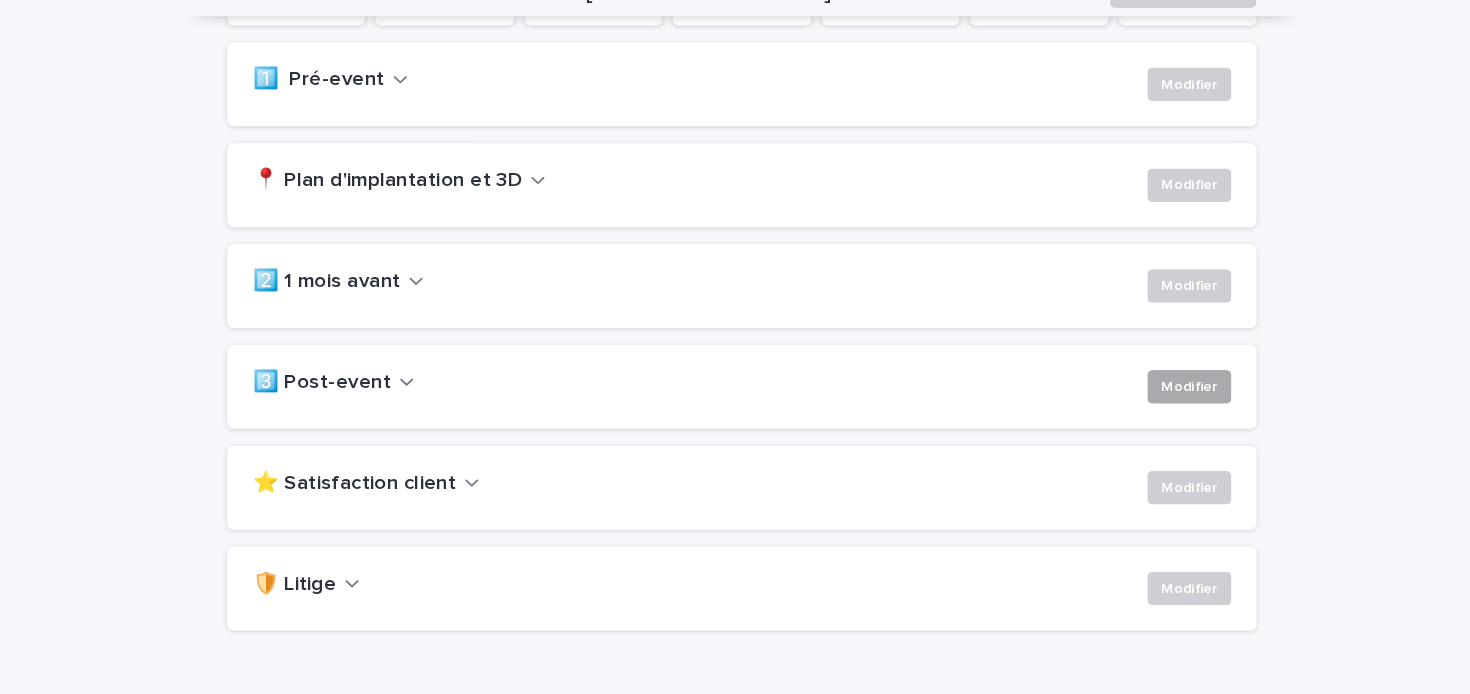 click on "Modifier" at bounding box center [1161, 401] 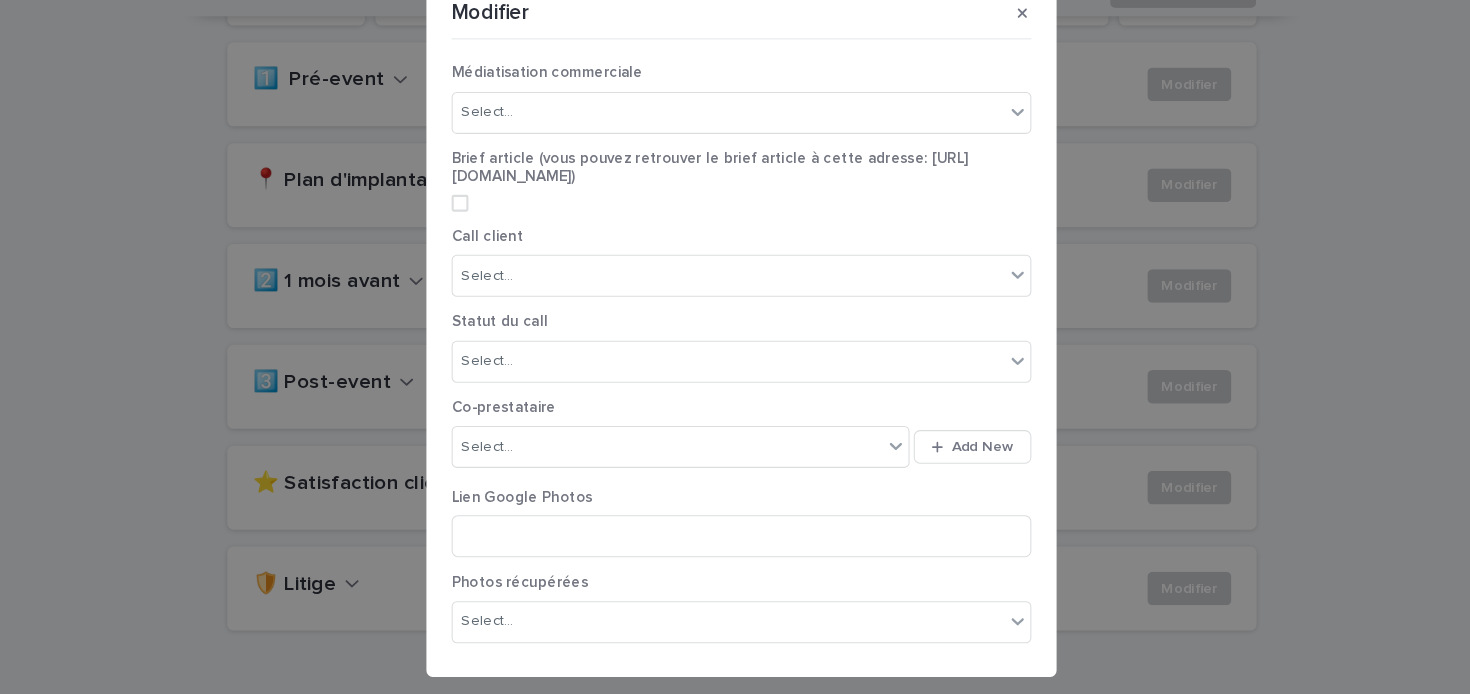 click on "Call client Select..." at bounding box center (735, 290) 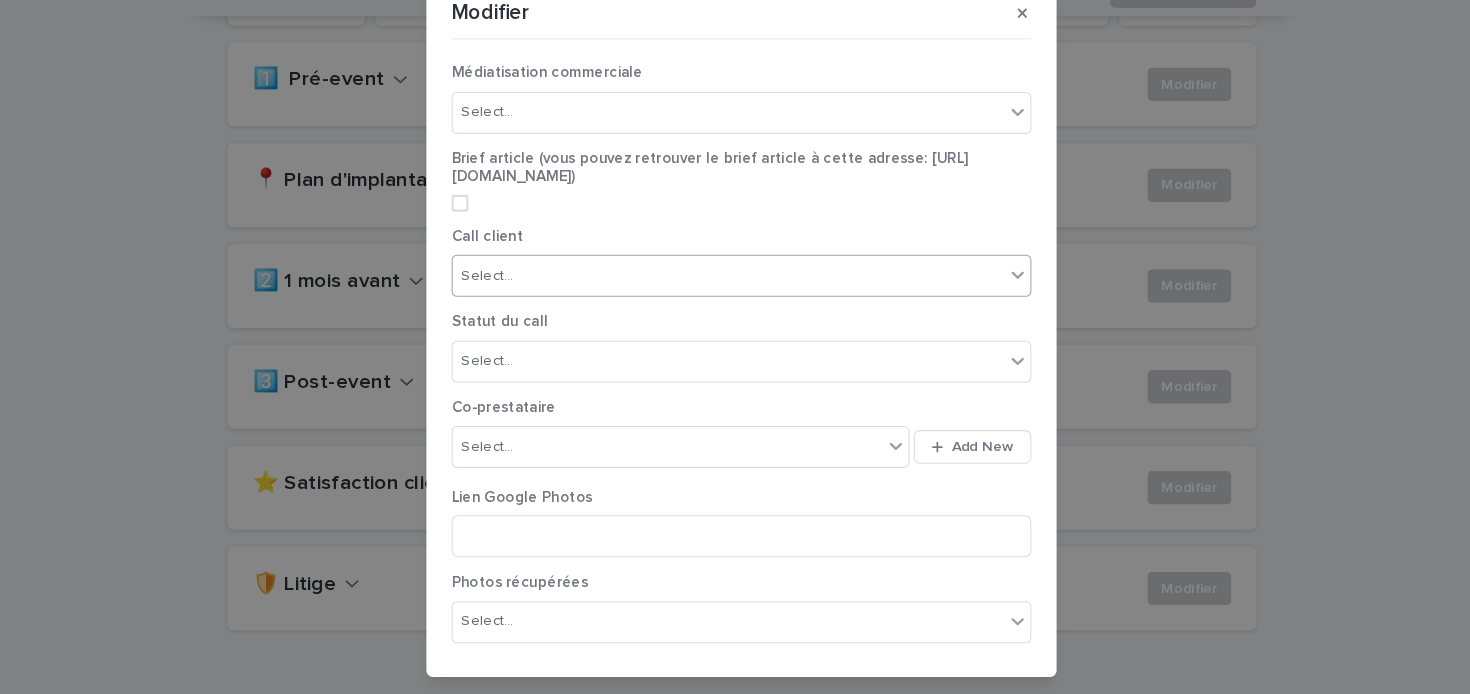 click on "Select..." at bounding box center [722, 295] 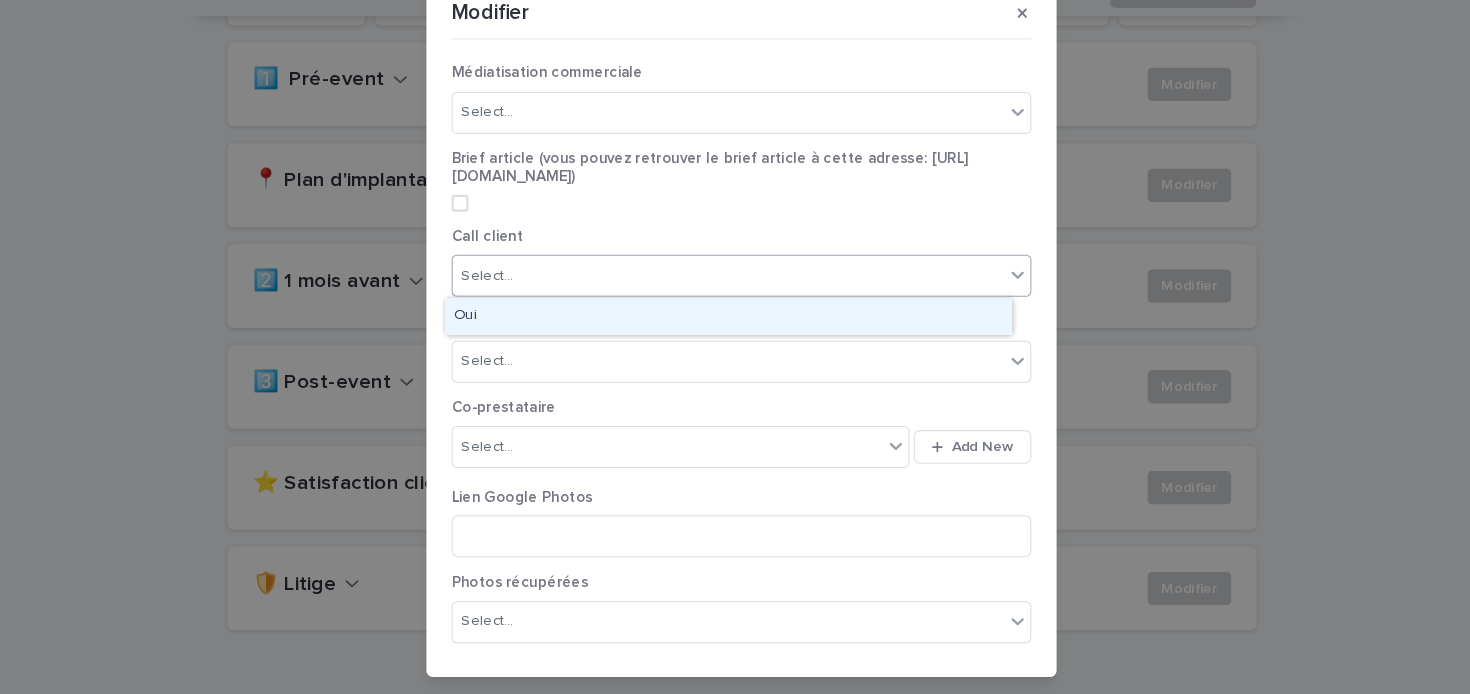 click on "Oui" at bounding box center [722, 333] 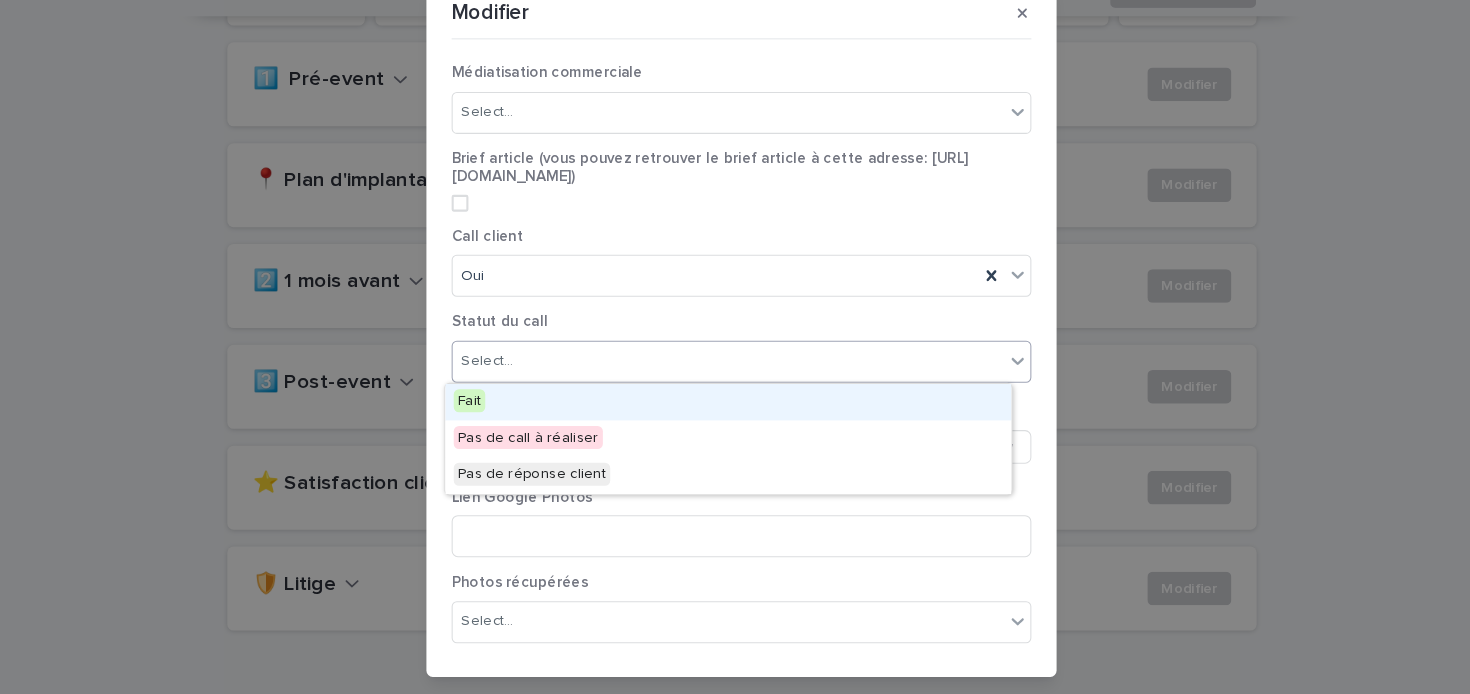 click on "Select..." at bounding box center [722, 376] 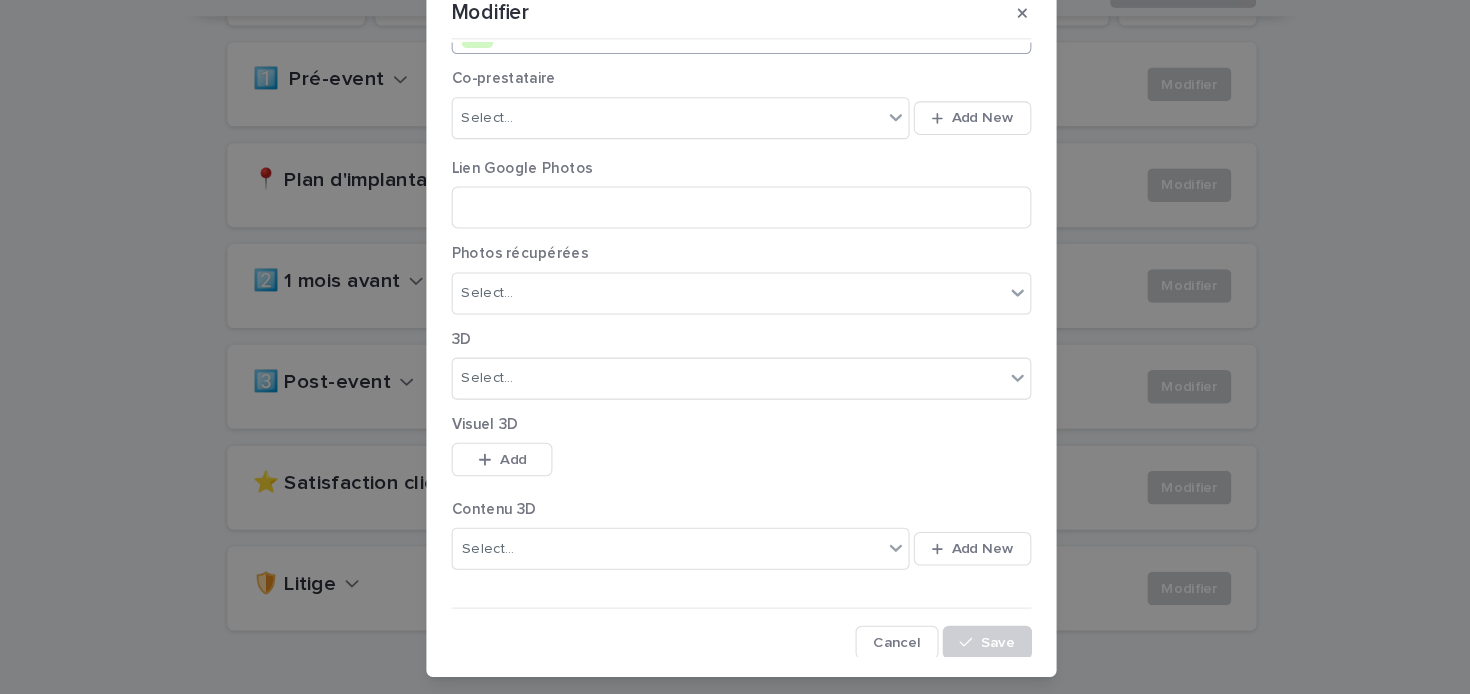 scroll, scrollTop: 315, scrollLeft: 0, axis: vertical 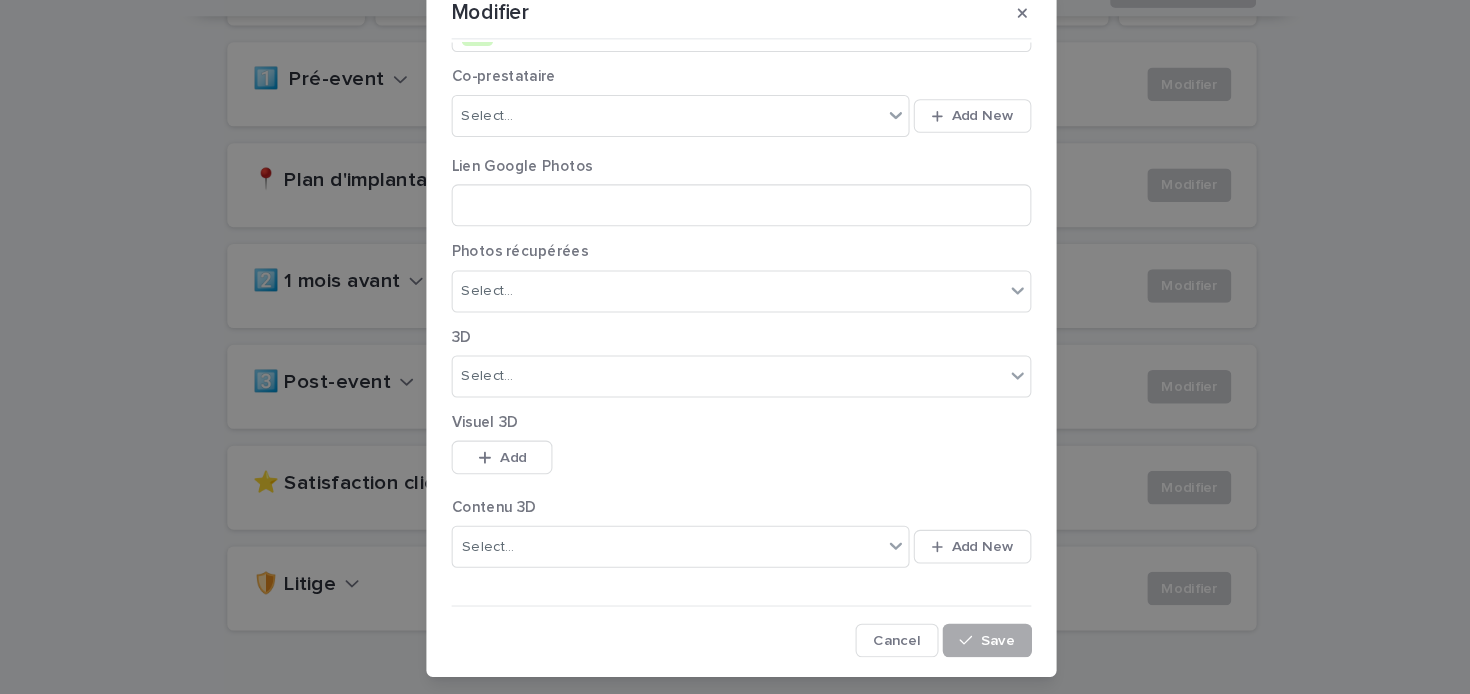 click at bounding box center [952, 642] 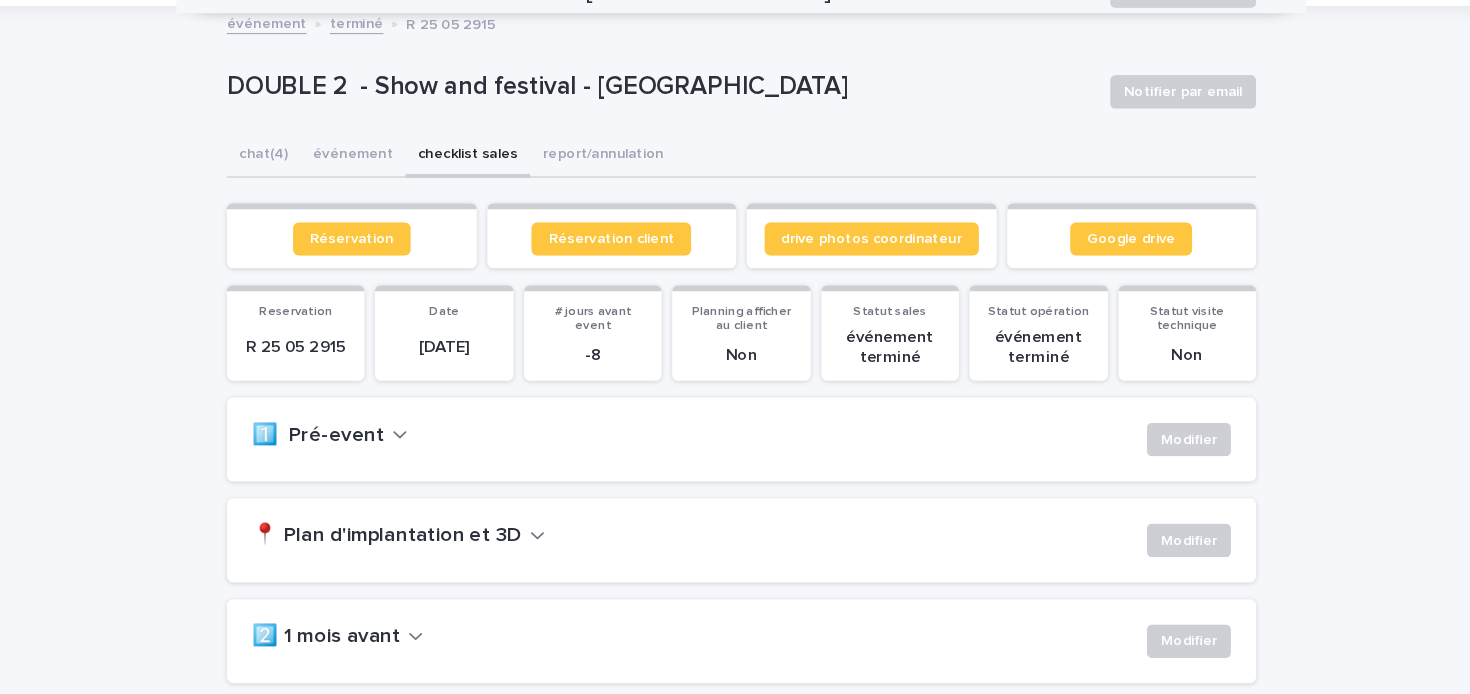 scroll, scrollTop: 0, scrollLeft: 0, axis: both 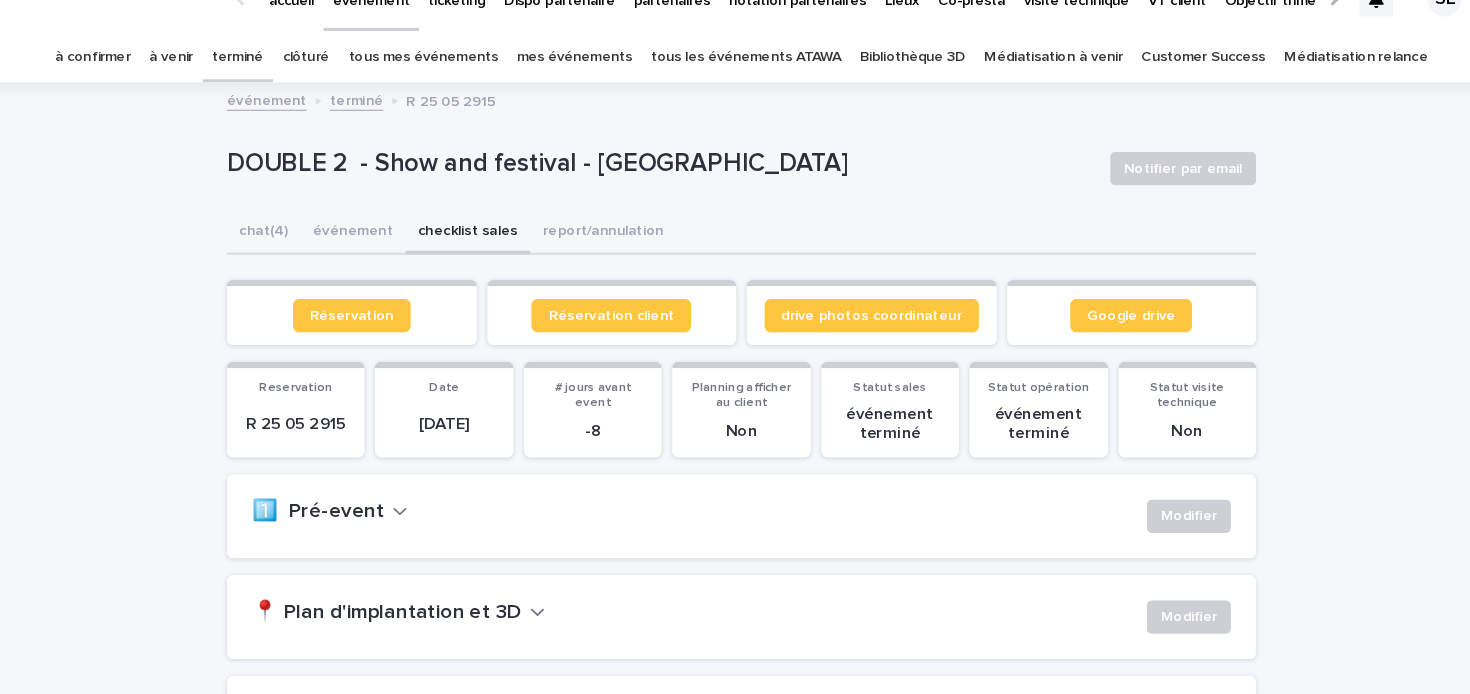 click on "terminé" at bounding box center (255, 87) 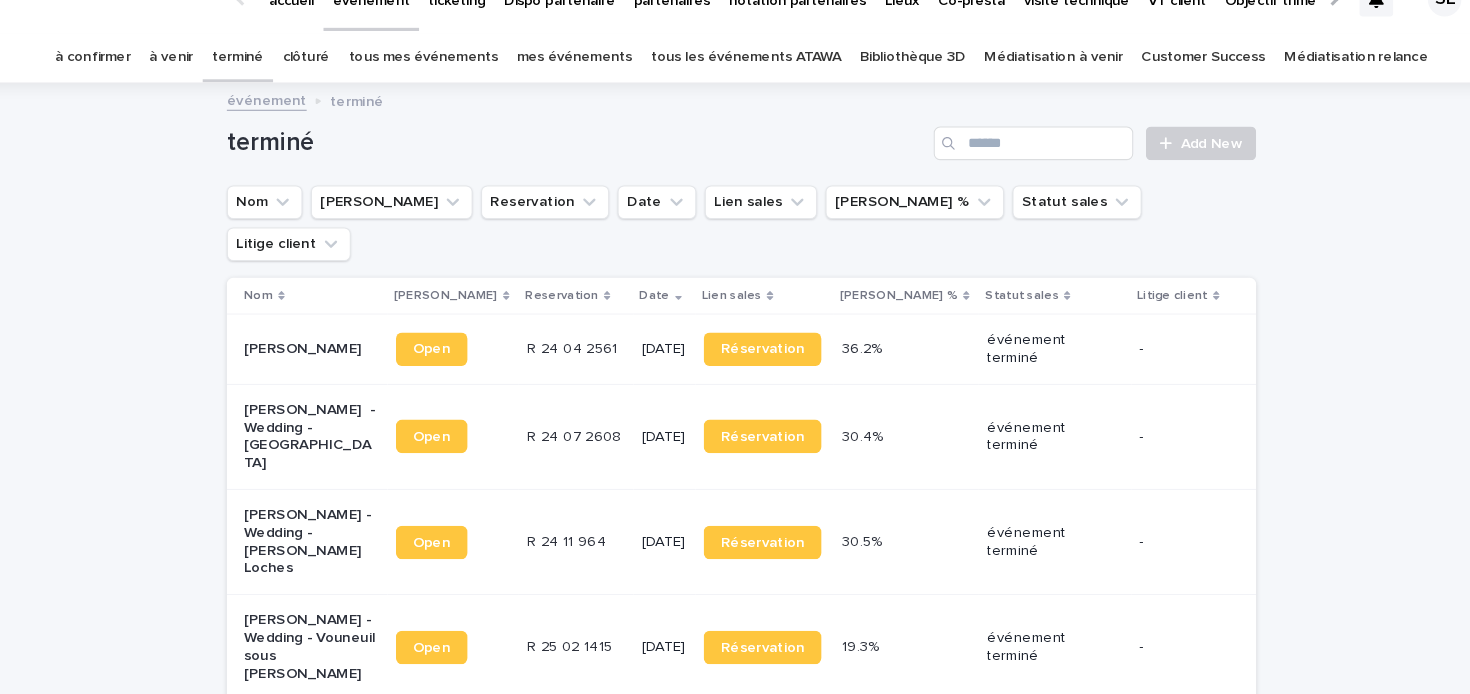 scroll, scrollTop: 0, scrollLeft: 0, axis: both 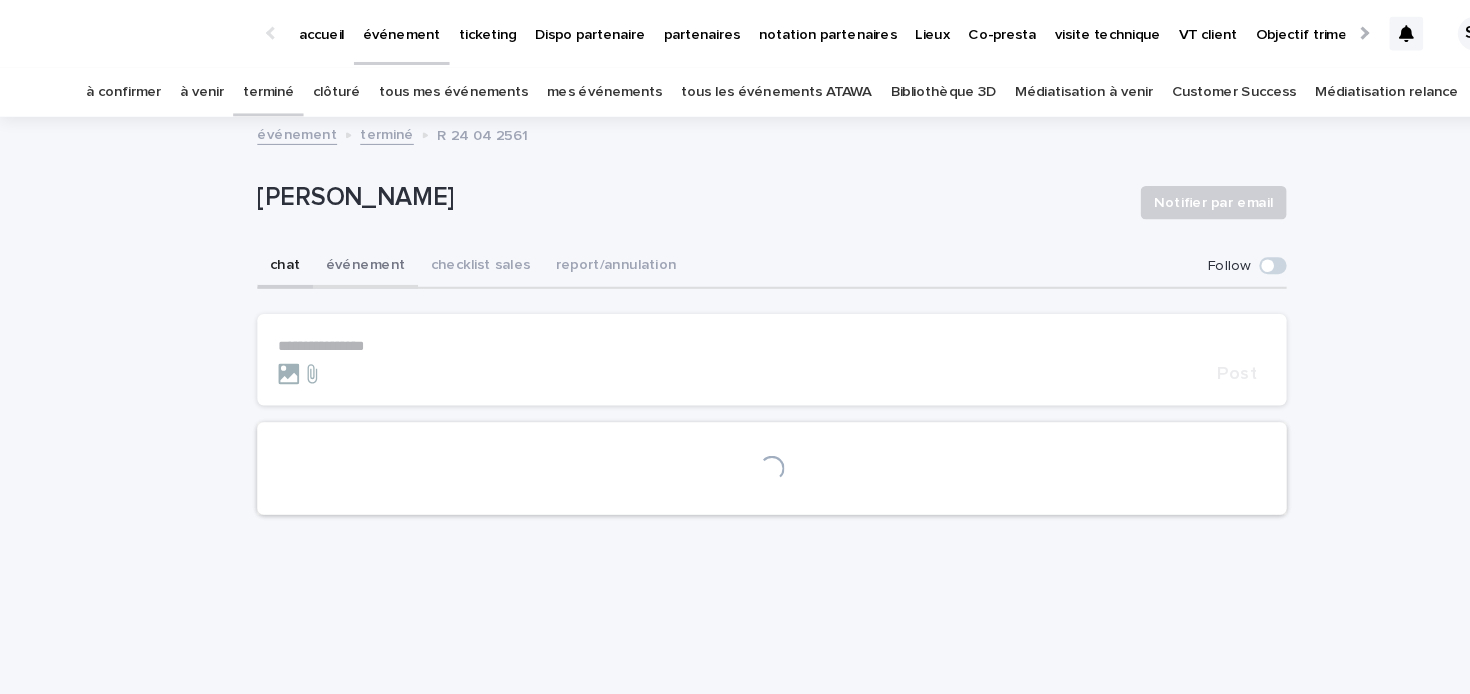 click on "événement" at bounding box center (348, 254) 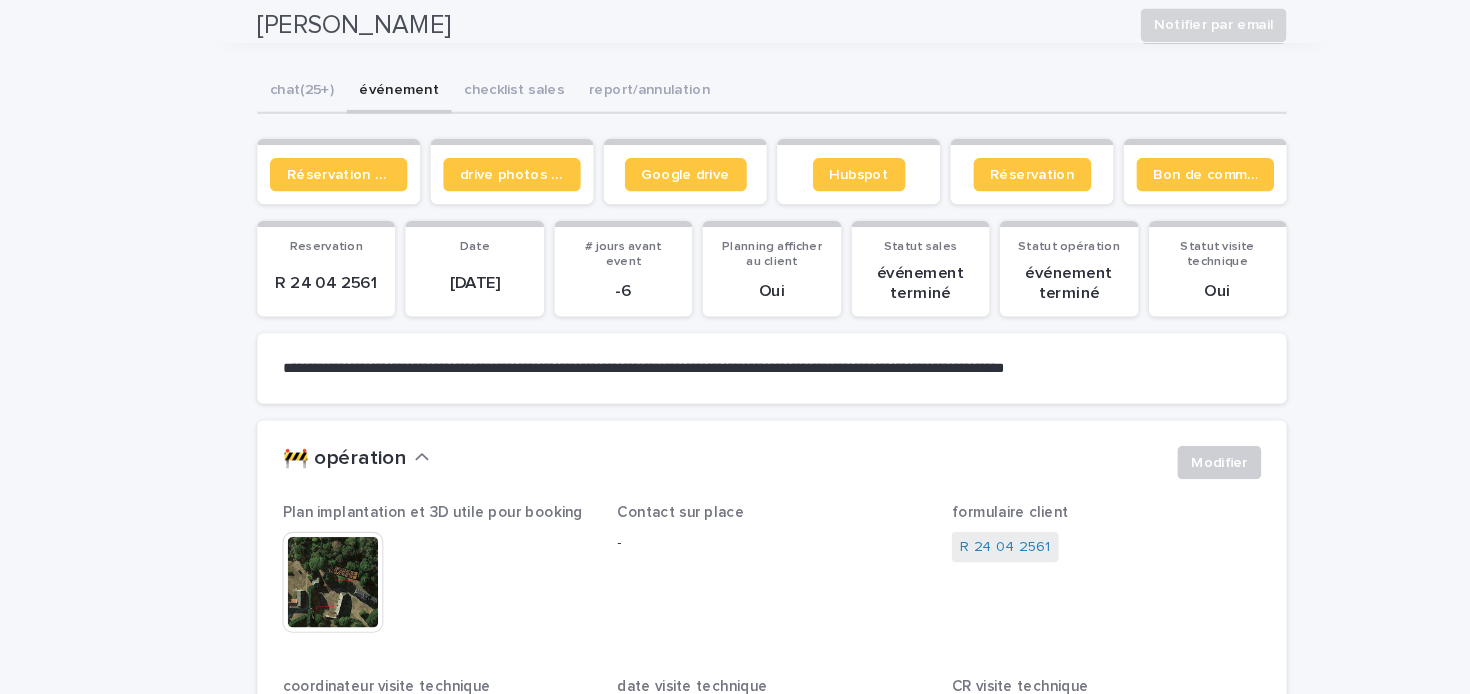 scroll, scrollTop: 0, scrollLeft: 0, axis: both 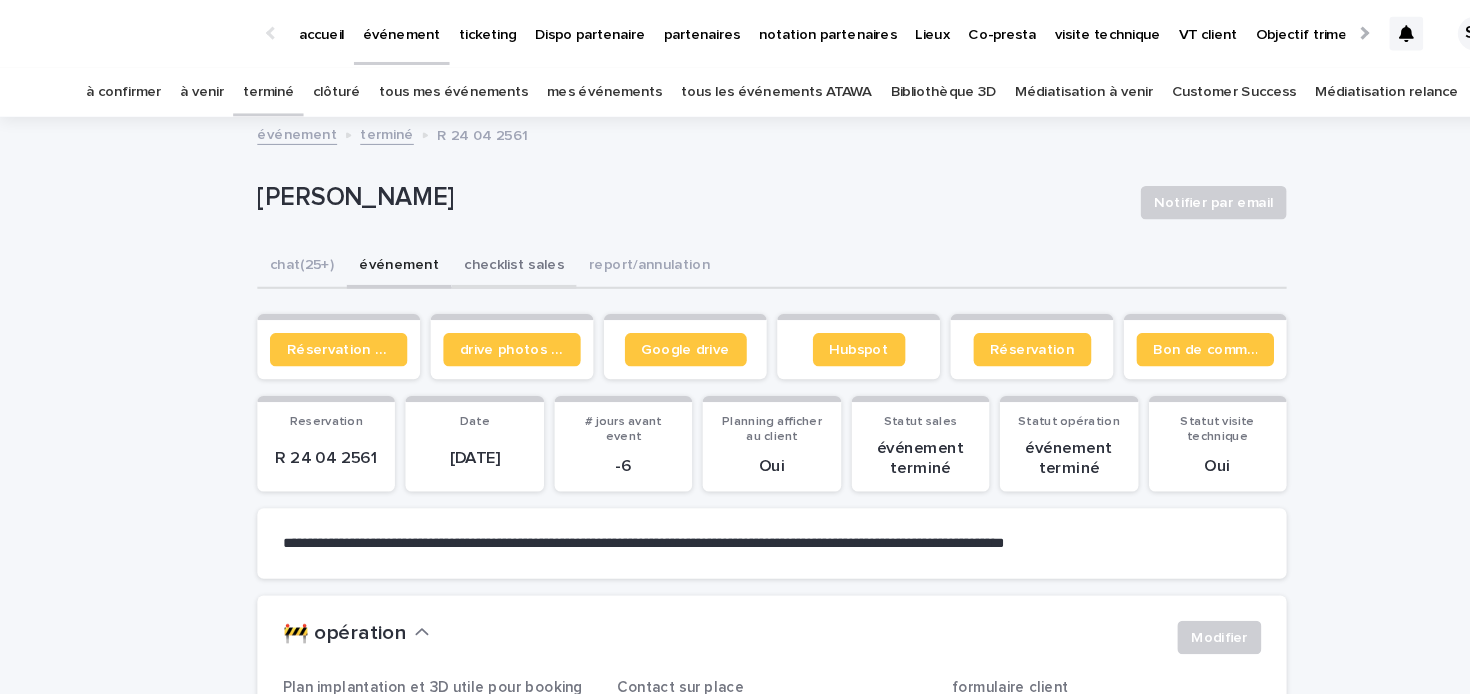 click on "checklist sales" at bounding box center (489, 254) 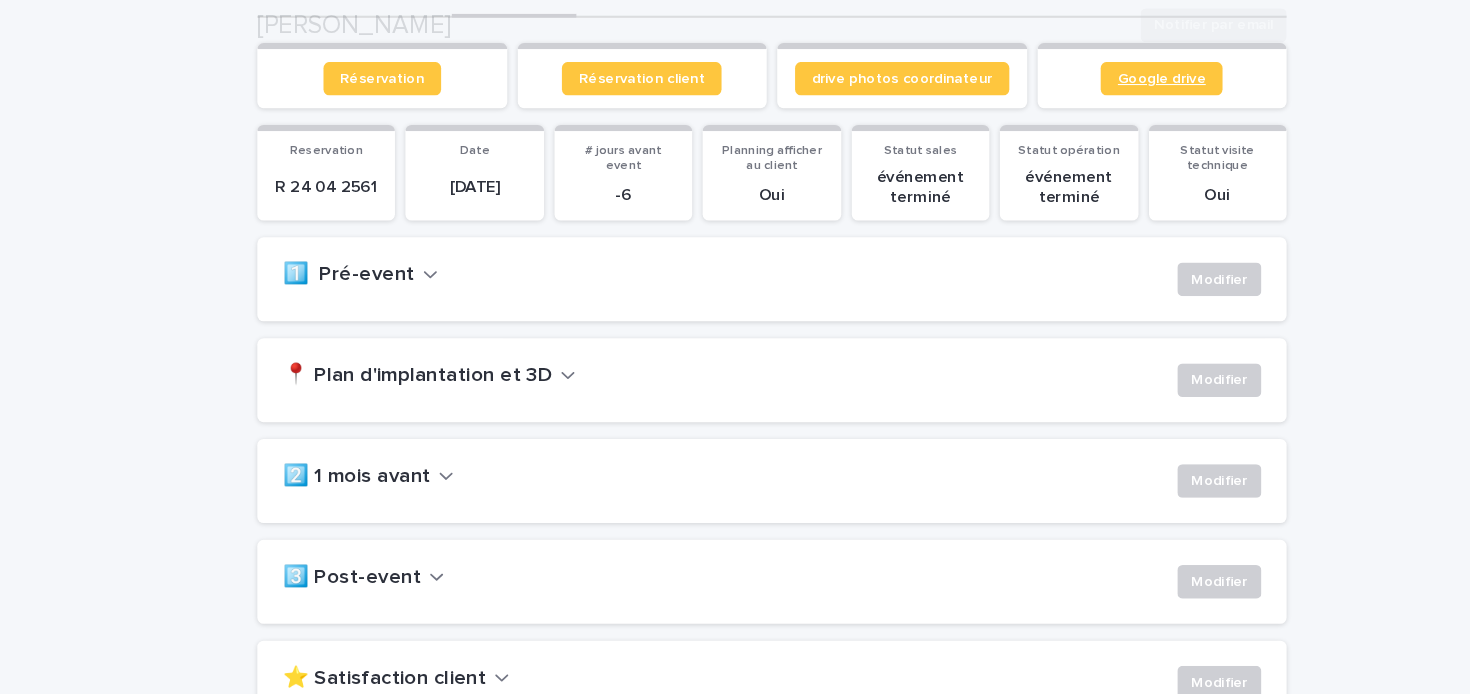 scroll, scrollTop: 522, scrollLeft: 0, axis: vertical 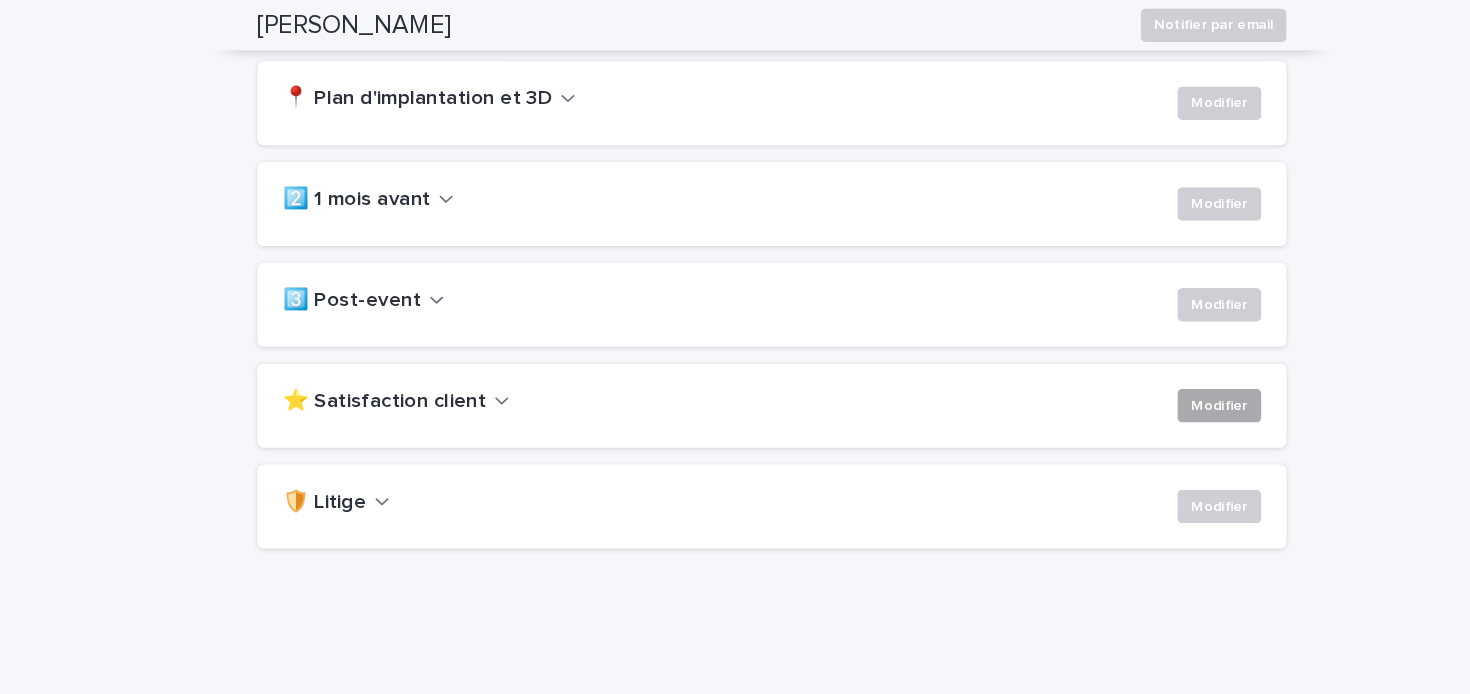 click on "Modifier" at bounding box center [1161, 386] 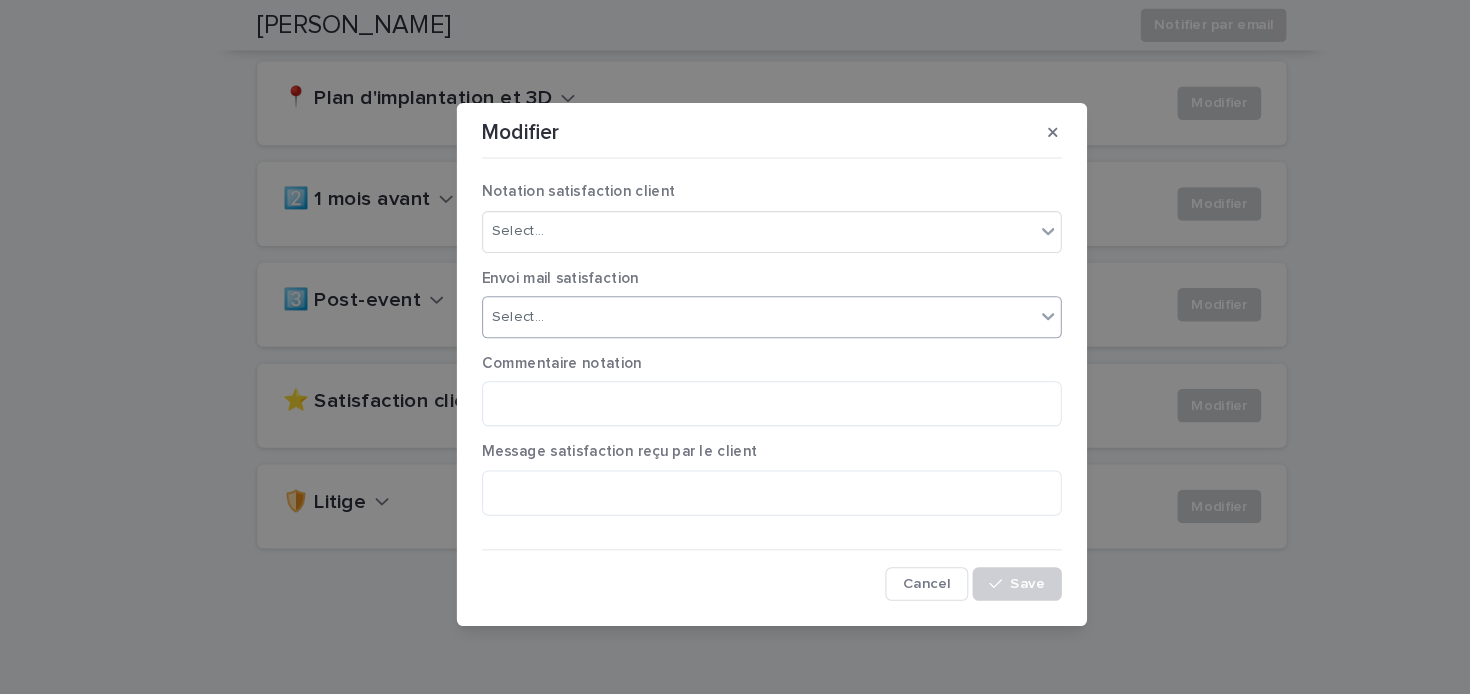 click on "Select..." at bounding box center [722, 302] 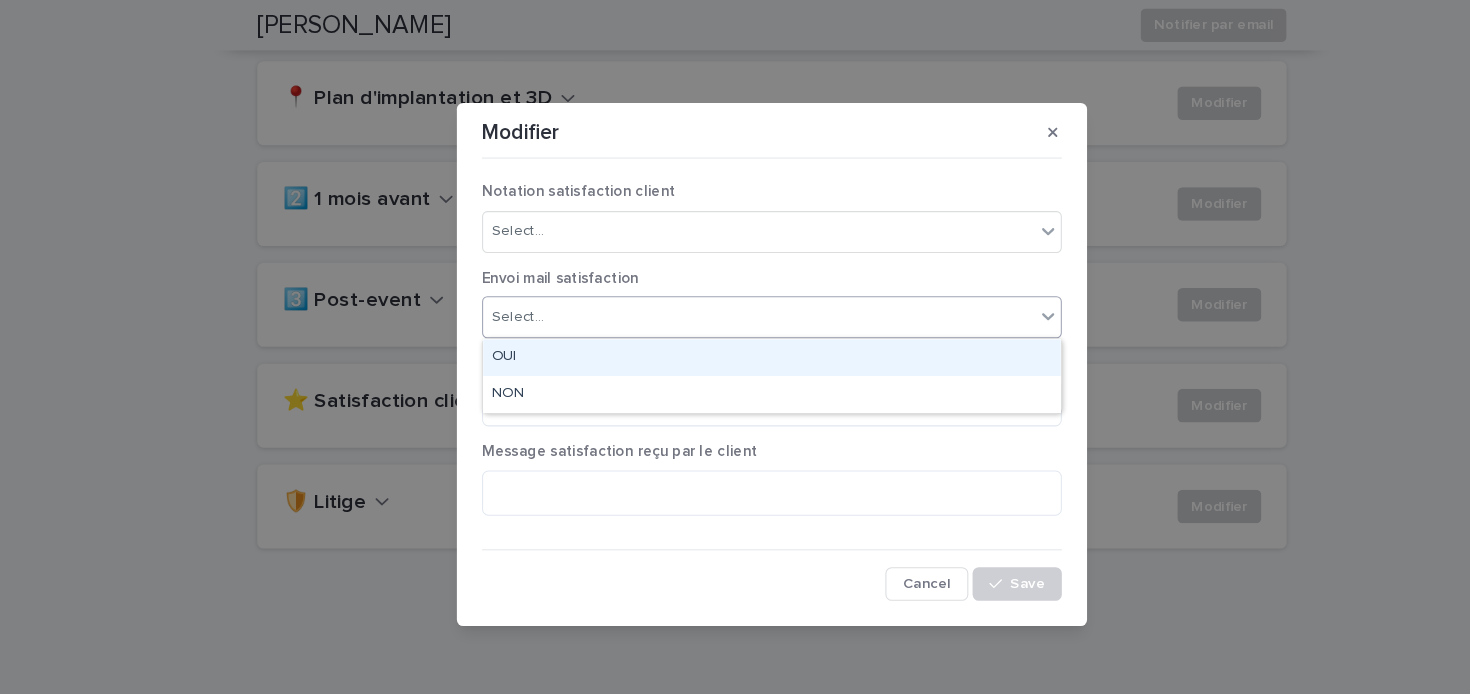 click on "OUI" at bounding box center (735, 340) 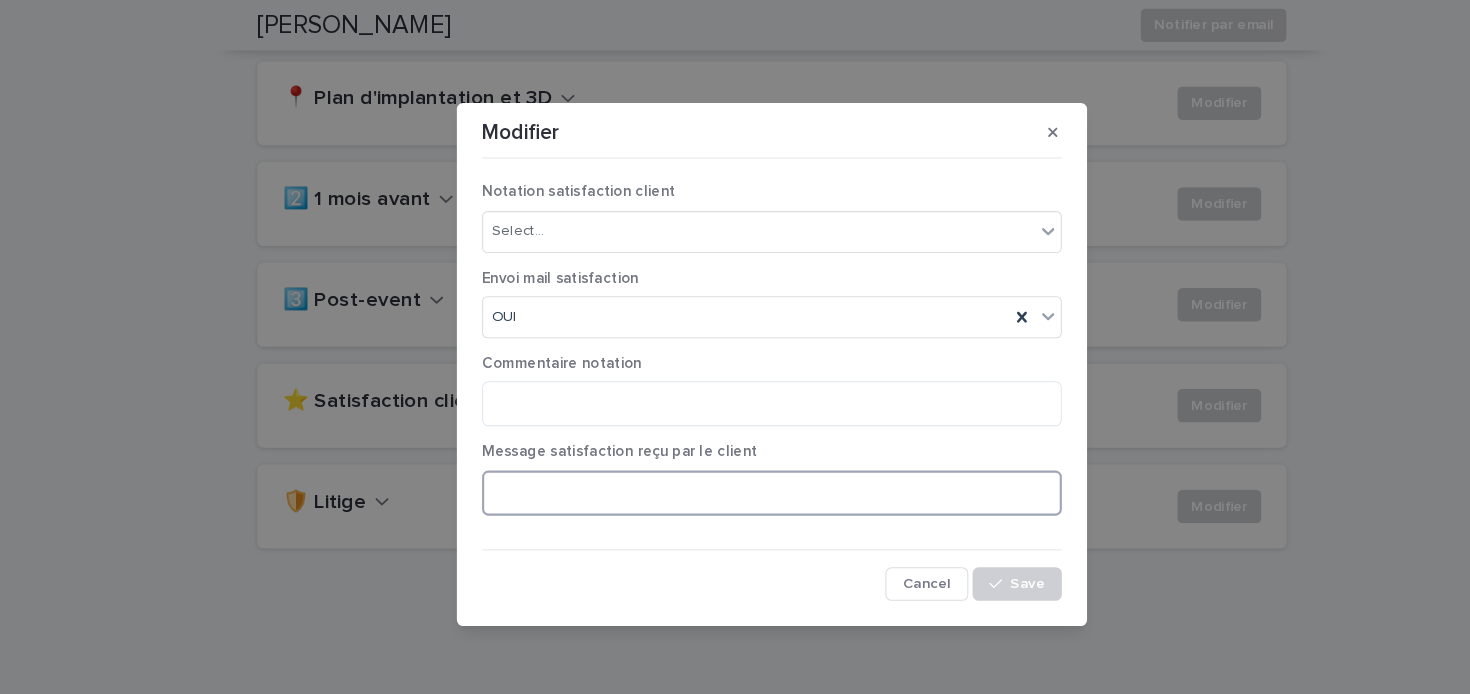 click at bounding box center [735, 469] 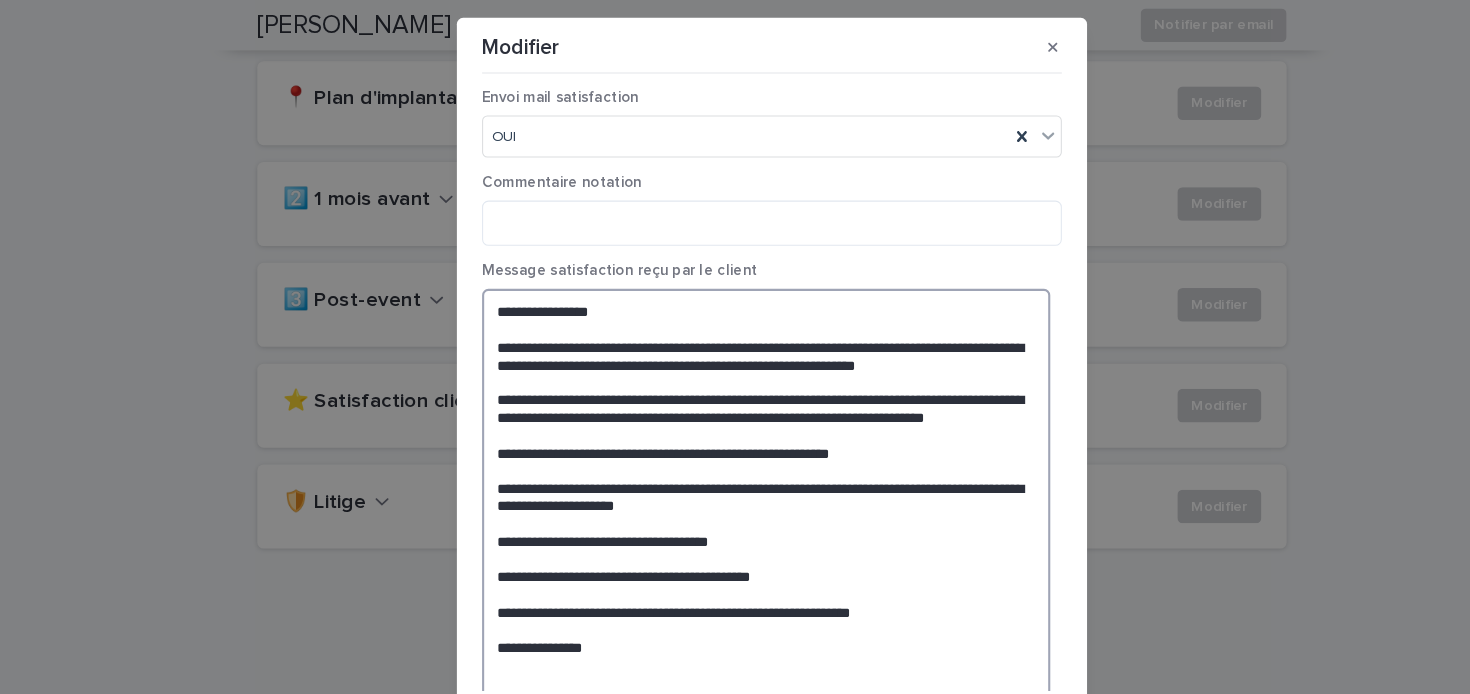 scroll, scrollTop: 0, scrollLeft: 0, axis: both 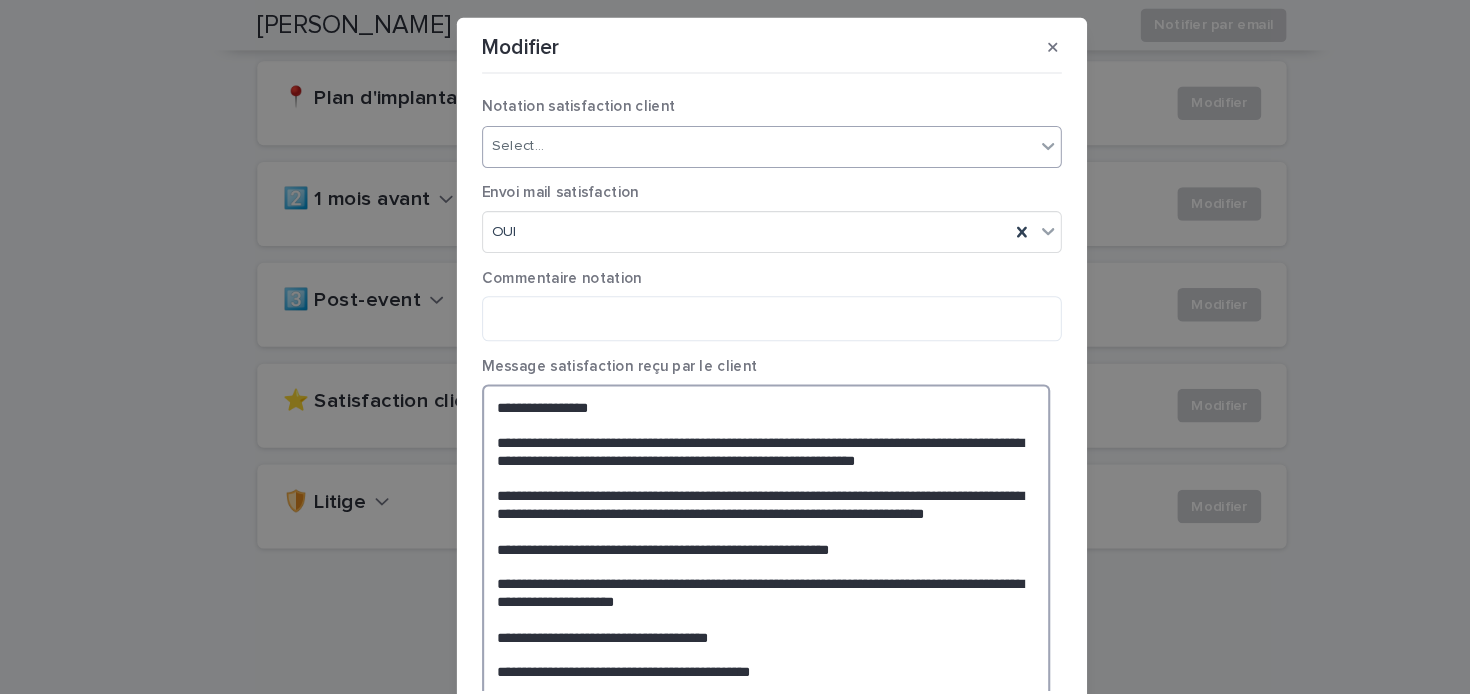 type on "**********" 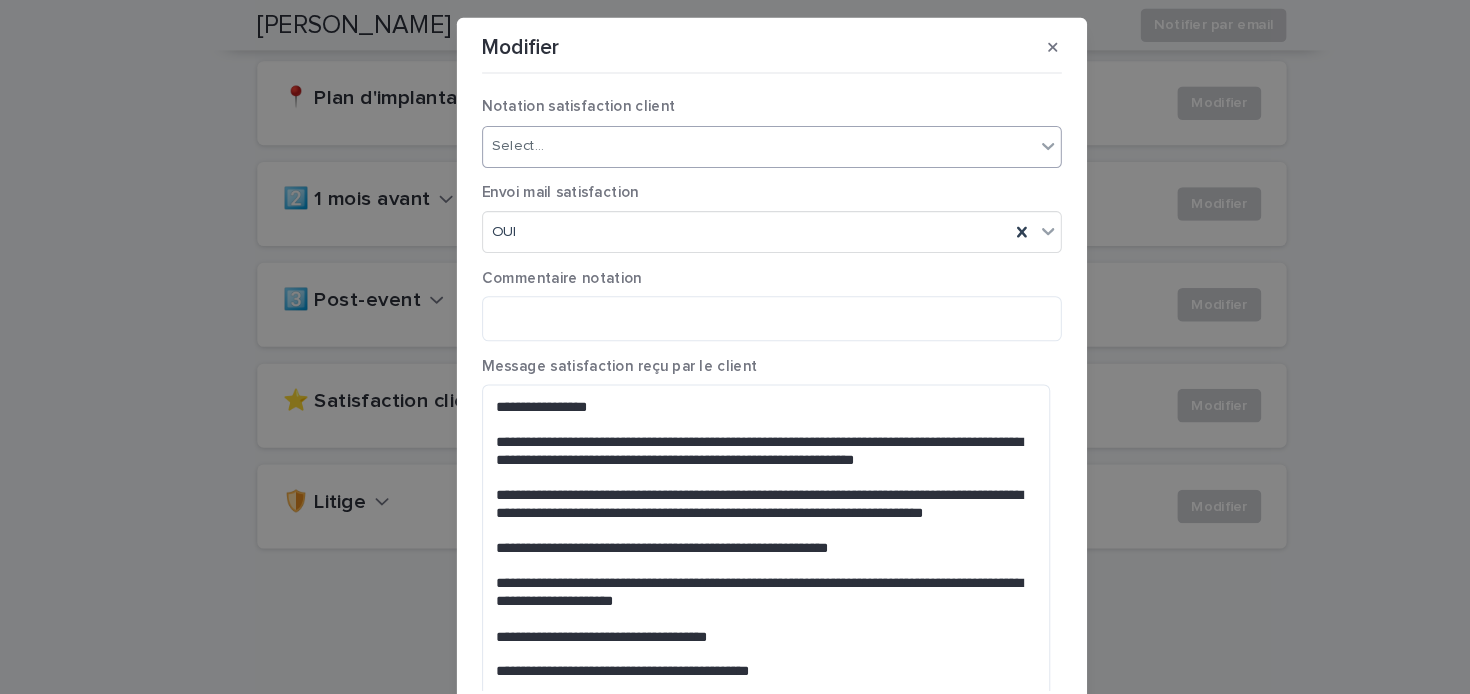 click on "Select..." at bounding box center [735, 140] 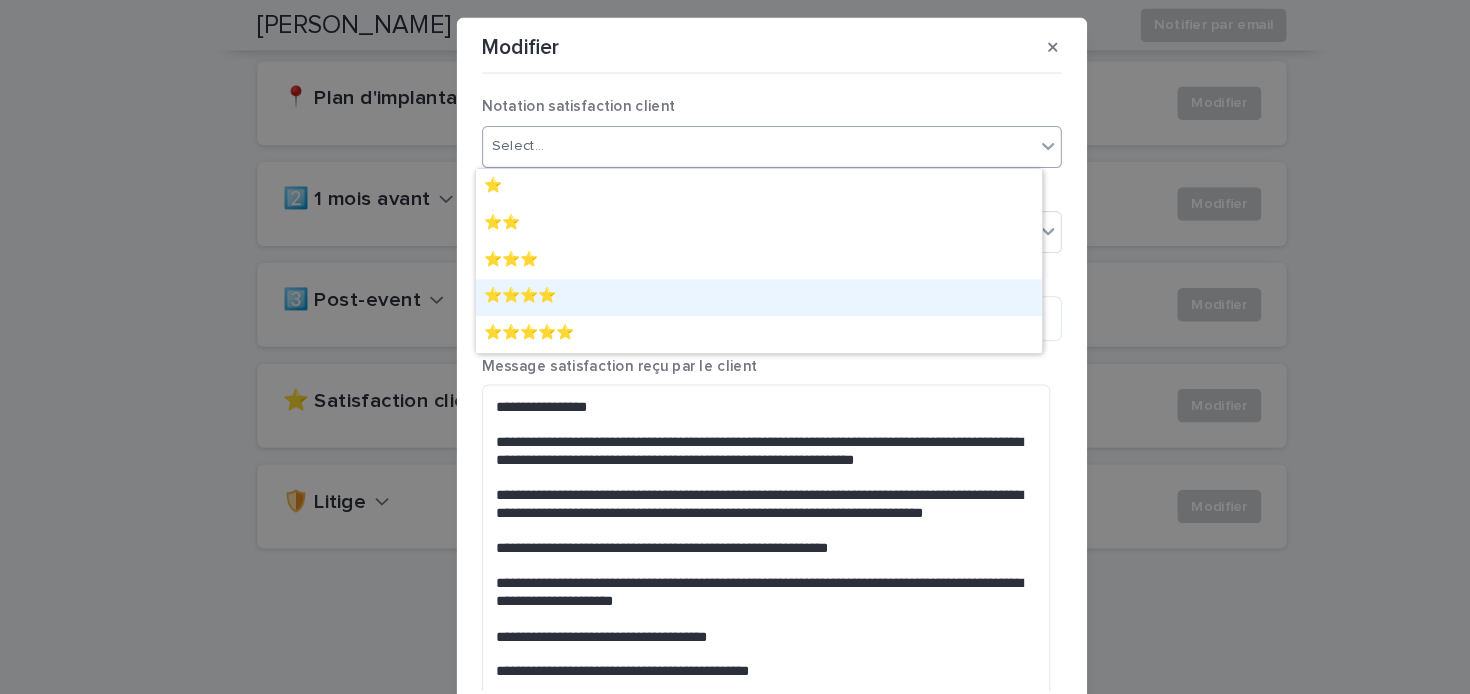 click on "⭐️⭐️⭐️⭐️" at bounding box center [722, 283] 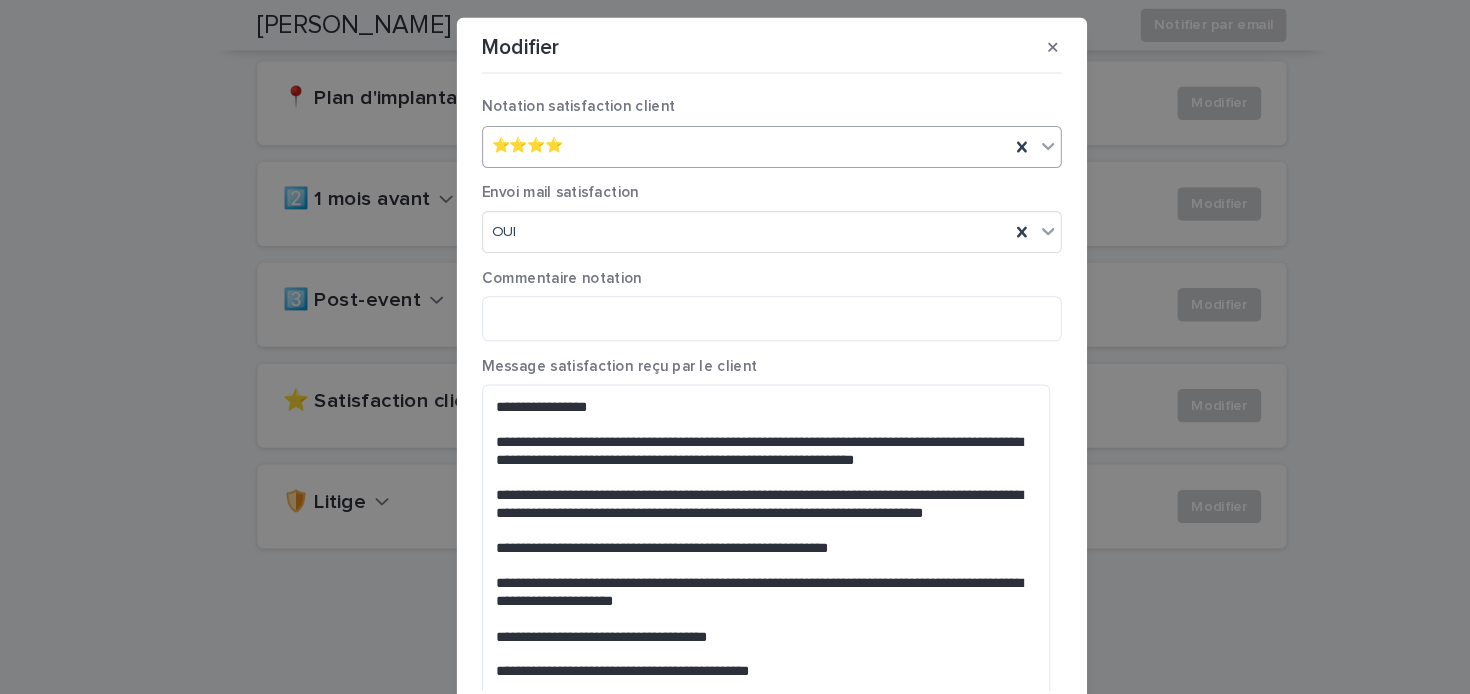 click on "⭐️⭐️⭐️⭐️" at bounding box center (710, 139) 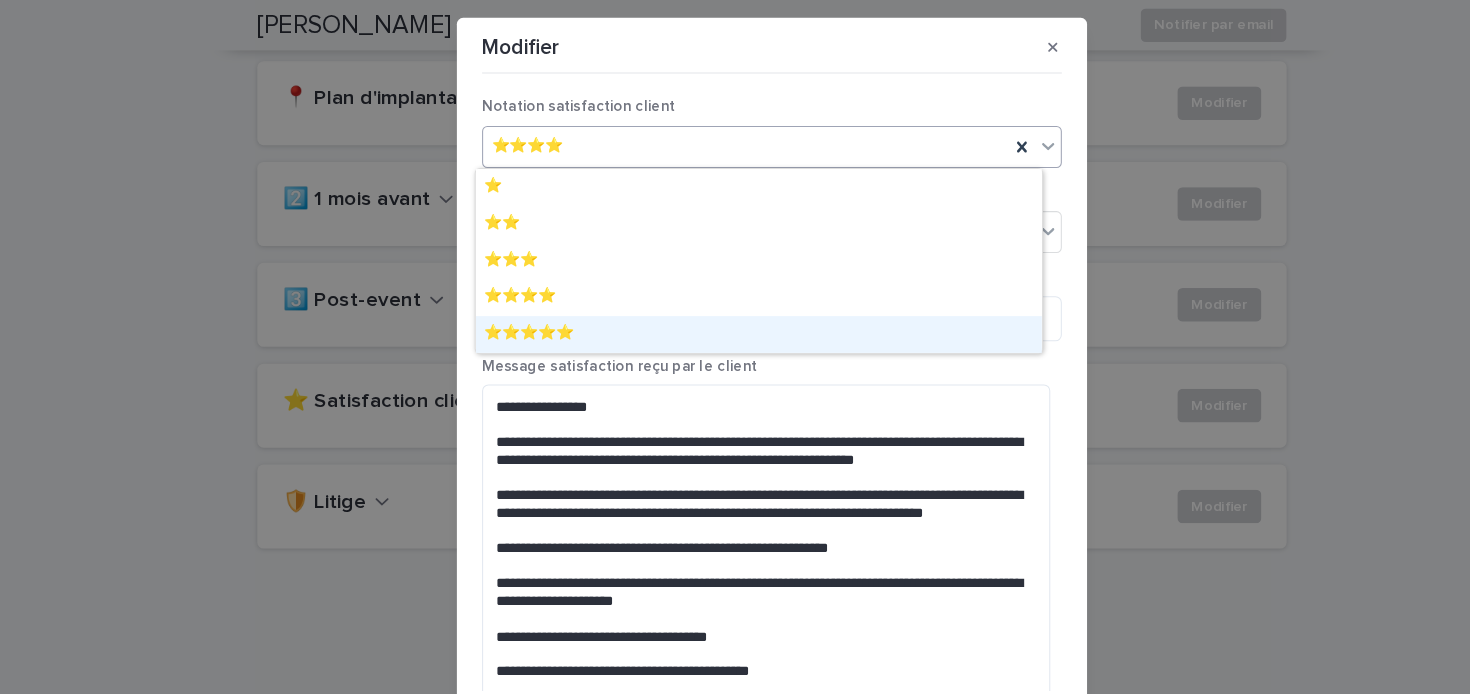 click on "⭐️⭐️⭐️⭐️⭐️" at bounding box center [722, 318] 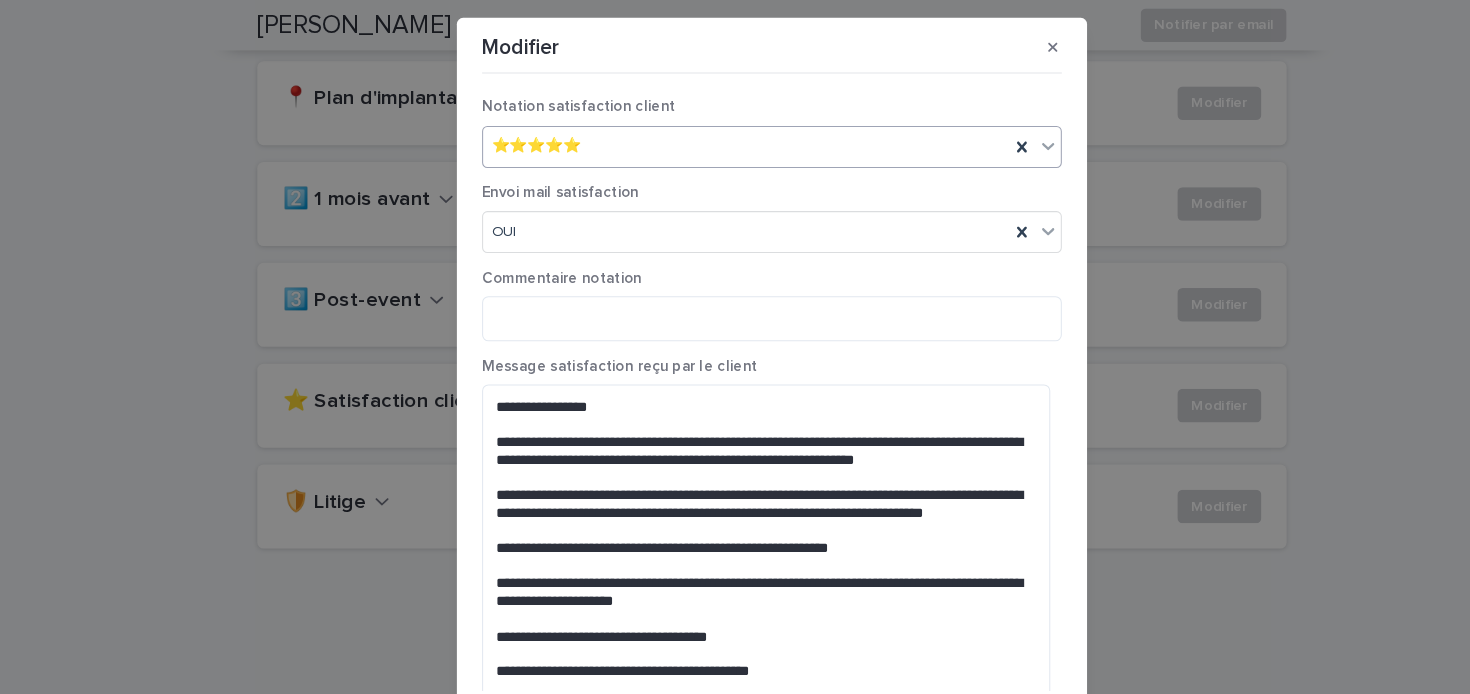 scroll, scrollTop: 168, scrollLeft: 0, axis: vertical 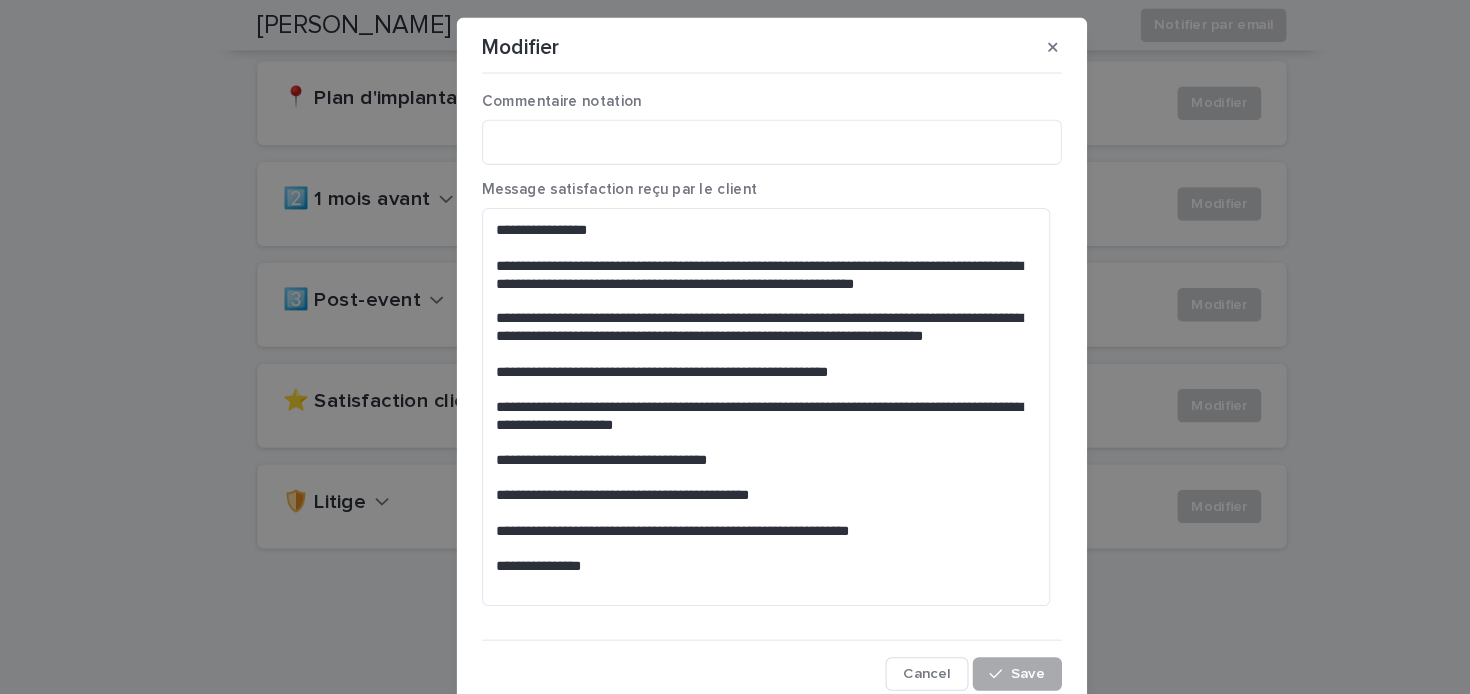 click on "Save" at bounding box center (968, 642) 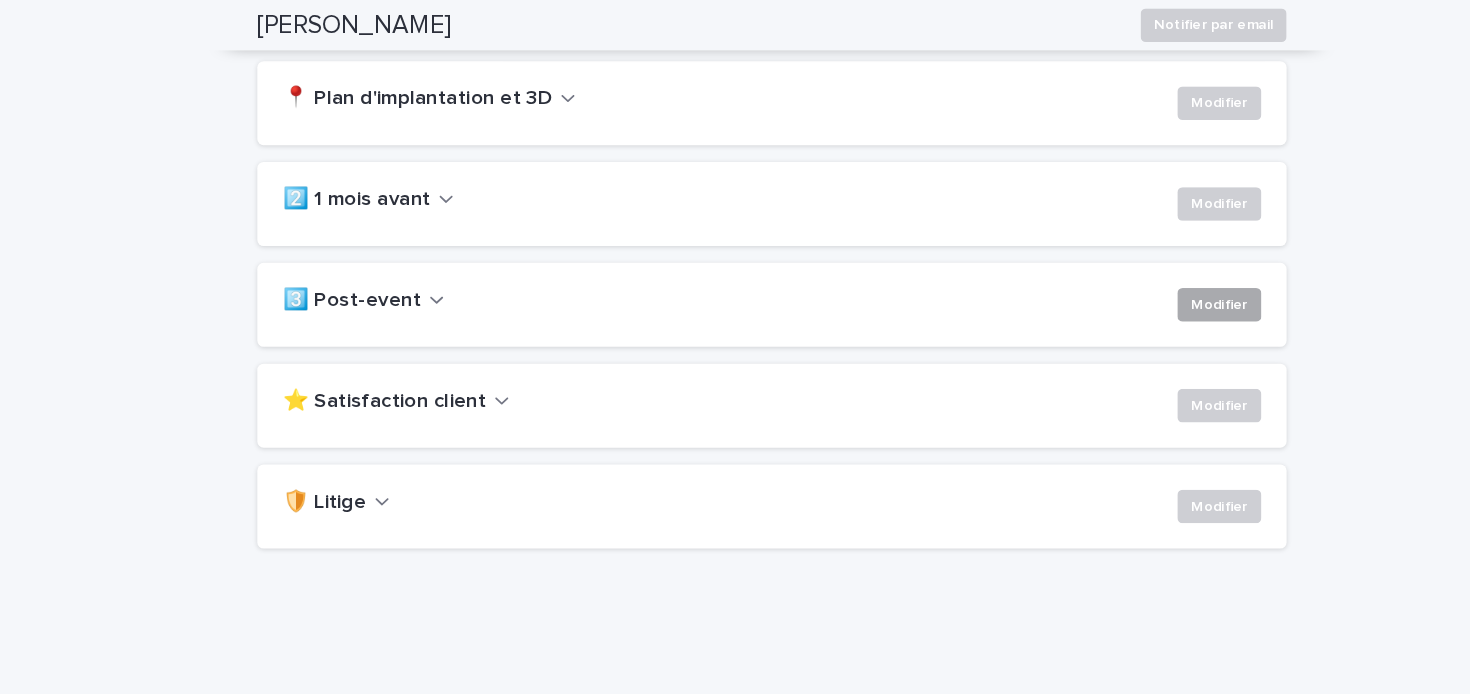 click on "Modifier" at bounding box center [1161, 290] 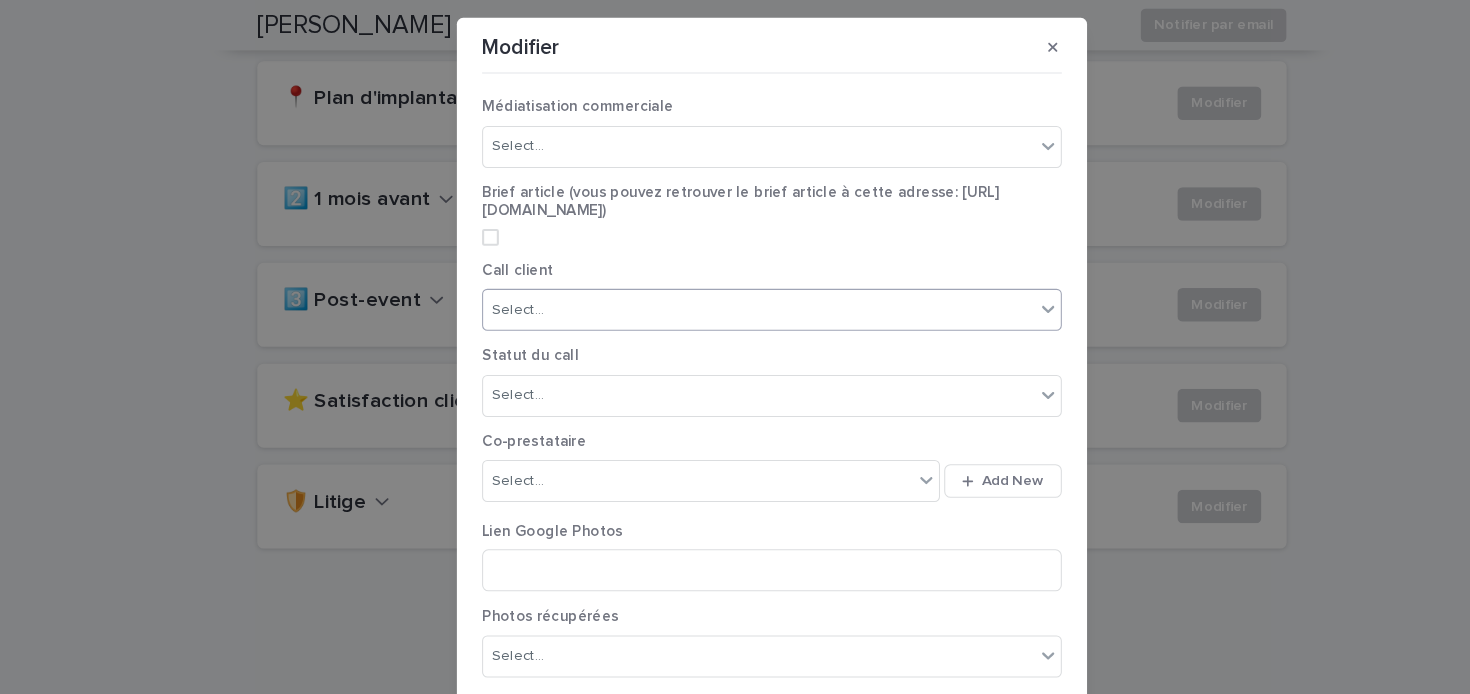 click on "Select..." at bounding box center (722, 295) 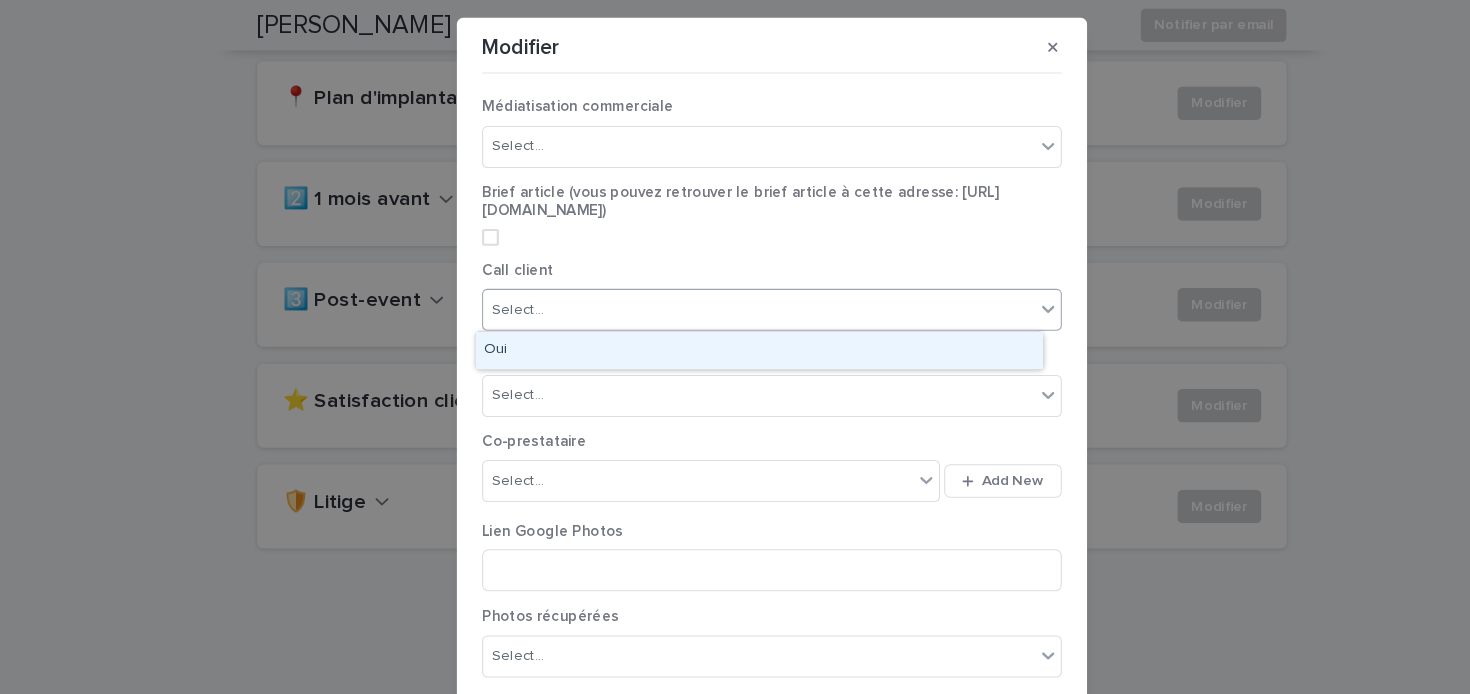 click on "Oui" at bounding box center [722, 333] 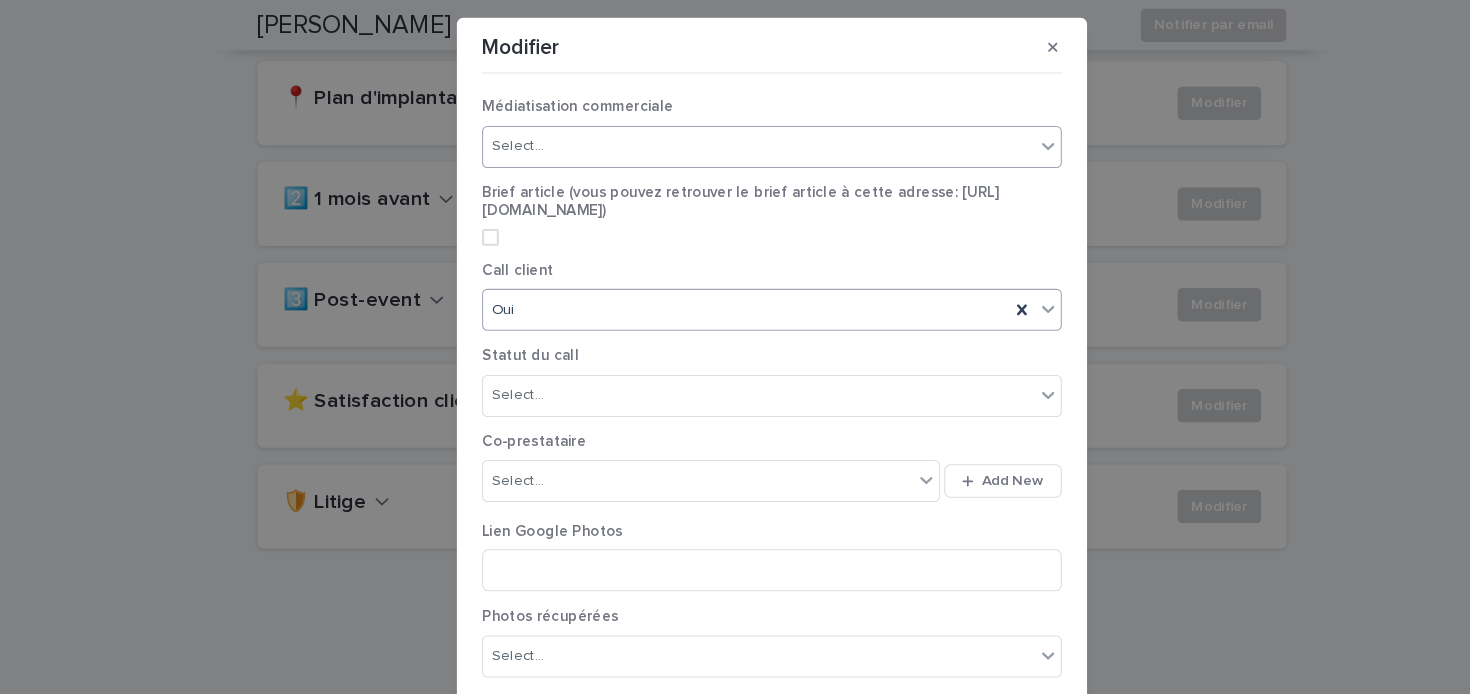 click on "Select..." at bounding box center [722, 139] 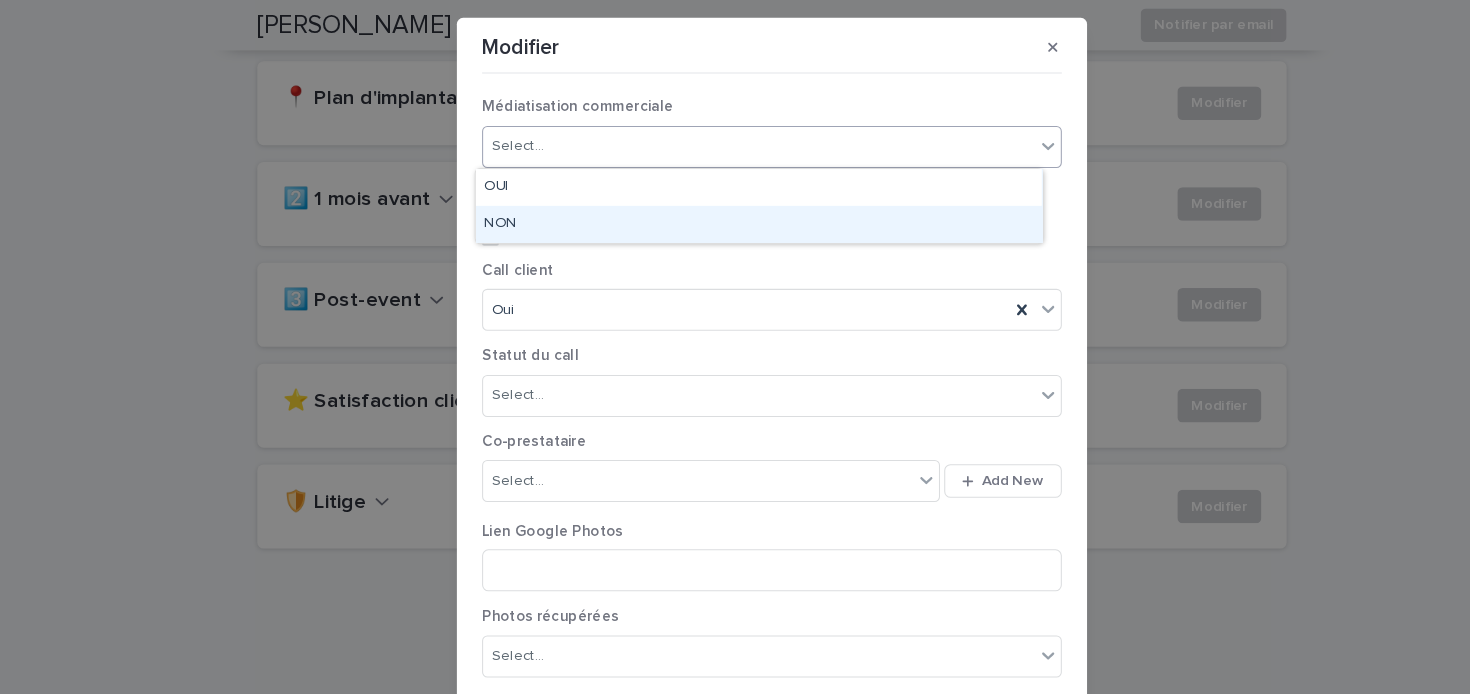 click on "NON" at bounding box center (722, 213) 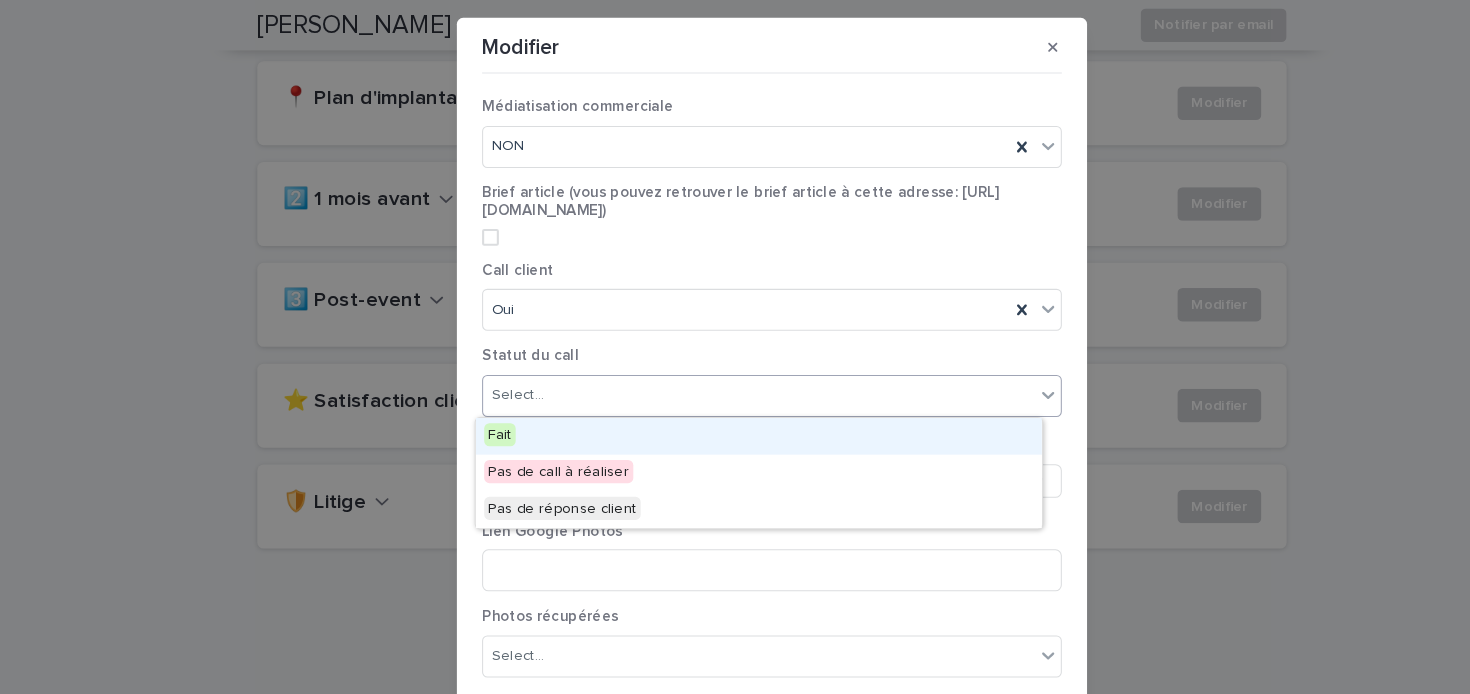 click on "Select..." at bounding box center [722, 376] 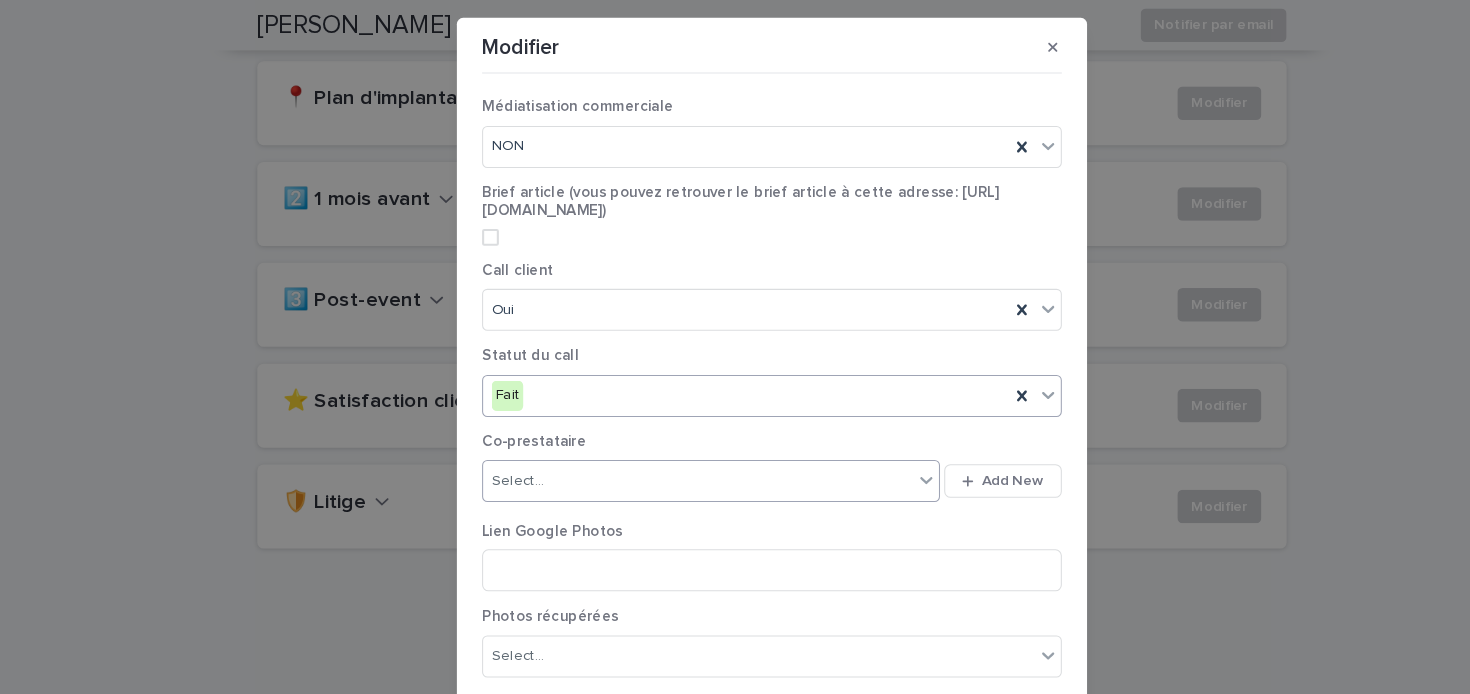 scroll, scrollTop: 315, scrollLeft: 0, axis: vertical 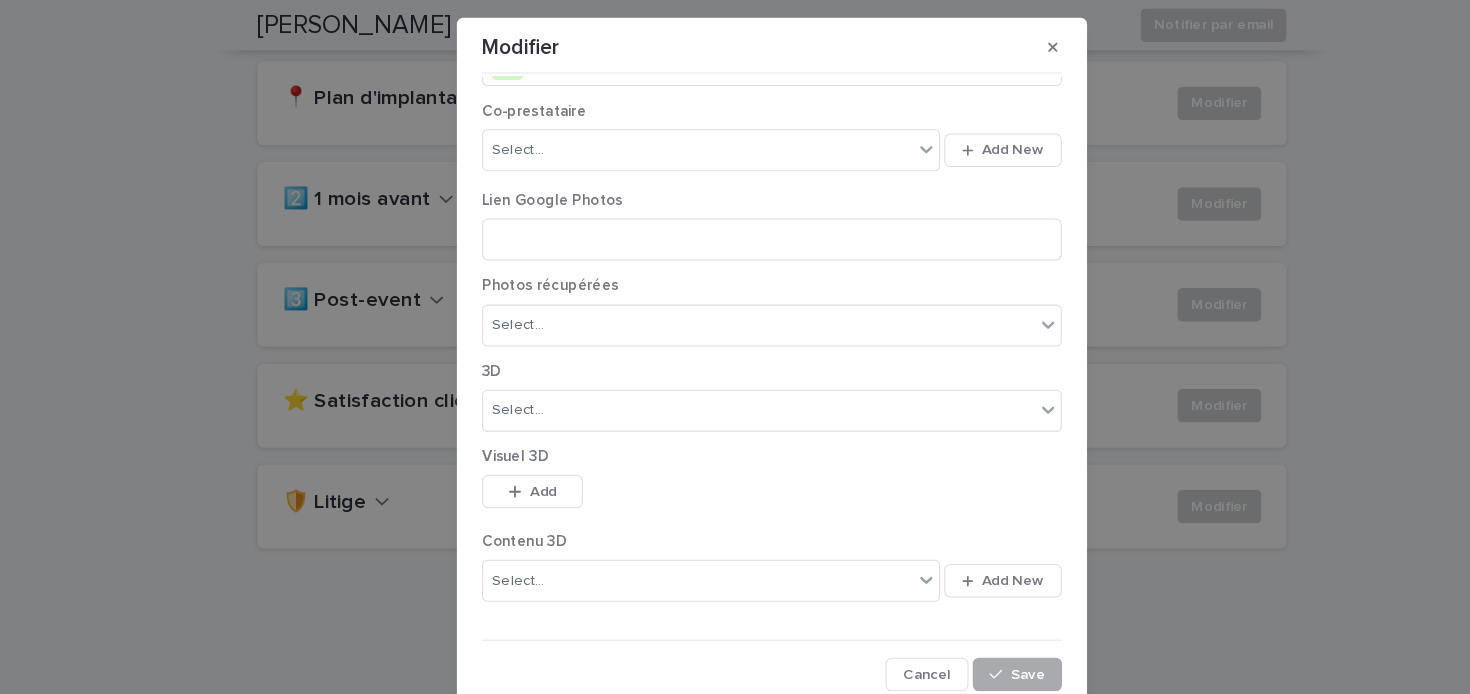 click on "Save" at bounding box center (968, 642) 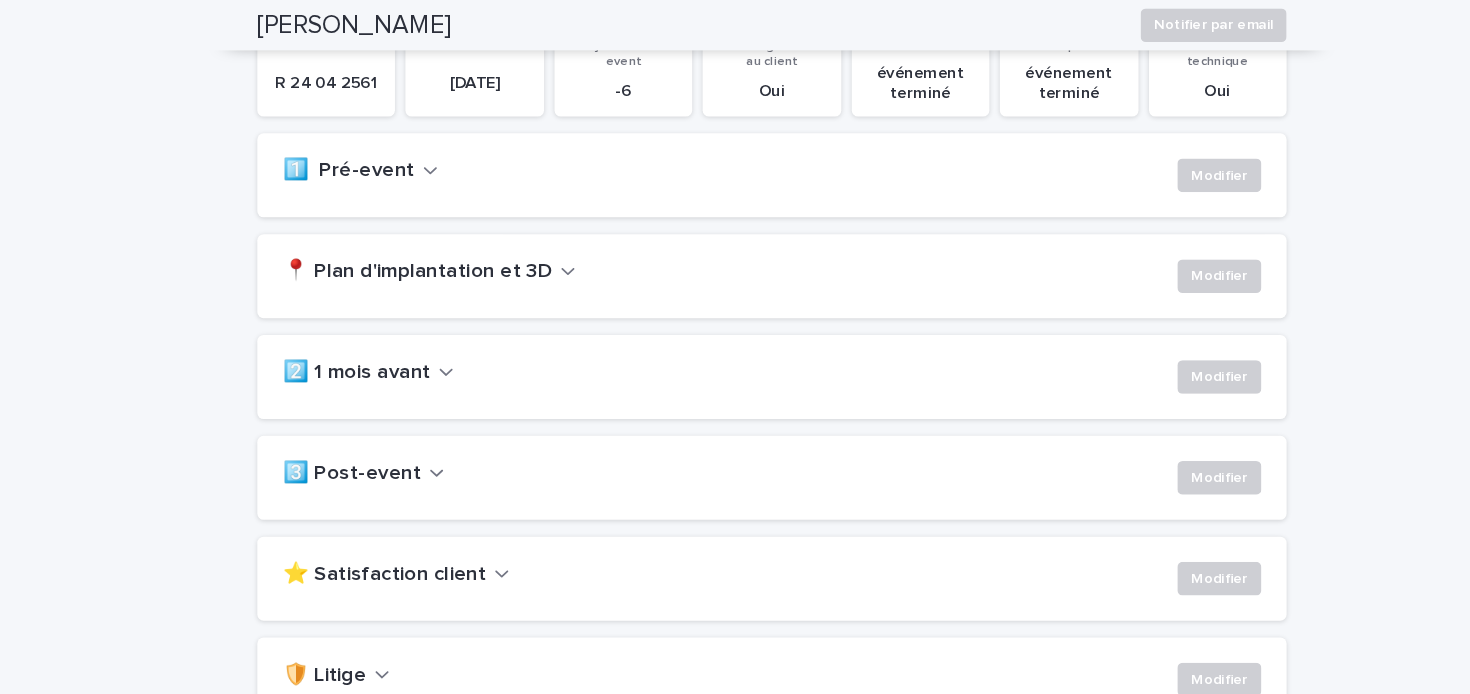scroll, scrollTop: 0, scrollLeft: 0, axis: both 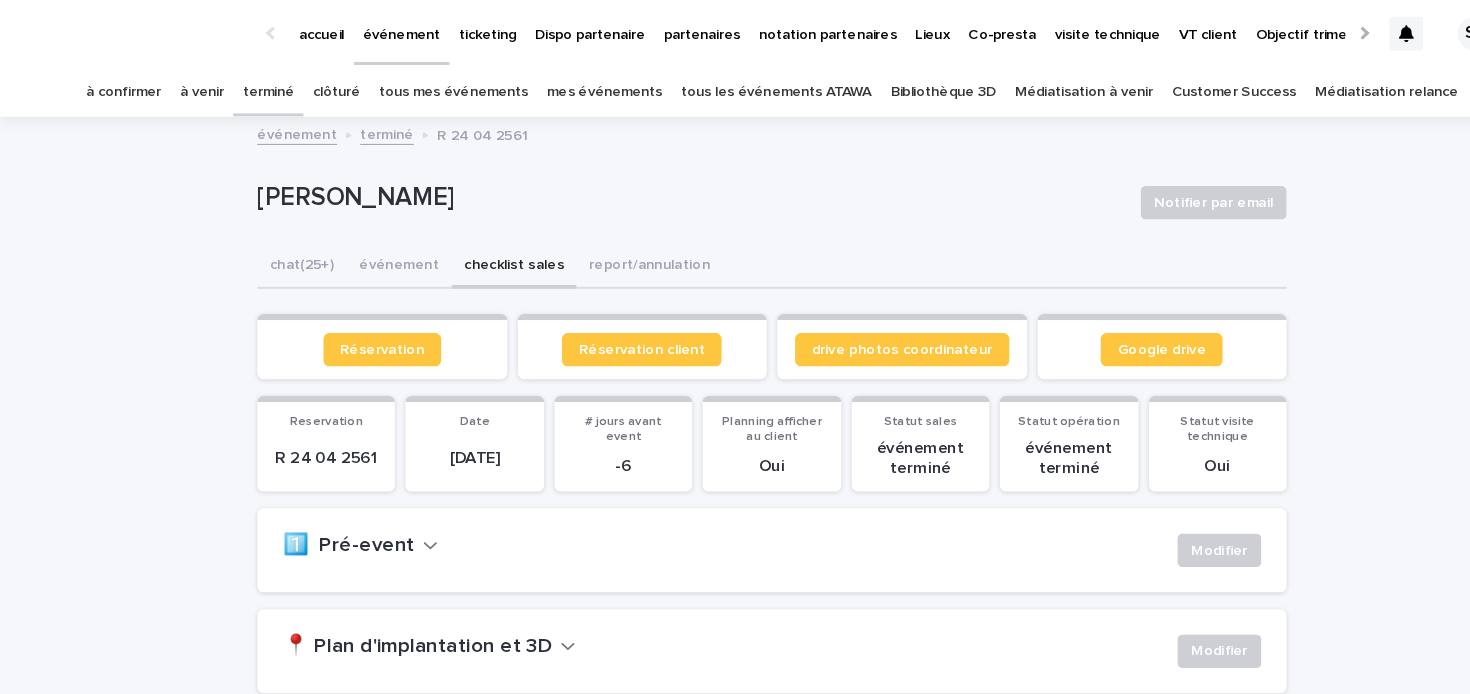 click on "terminé" at bounding box center [255, 87] 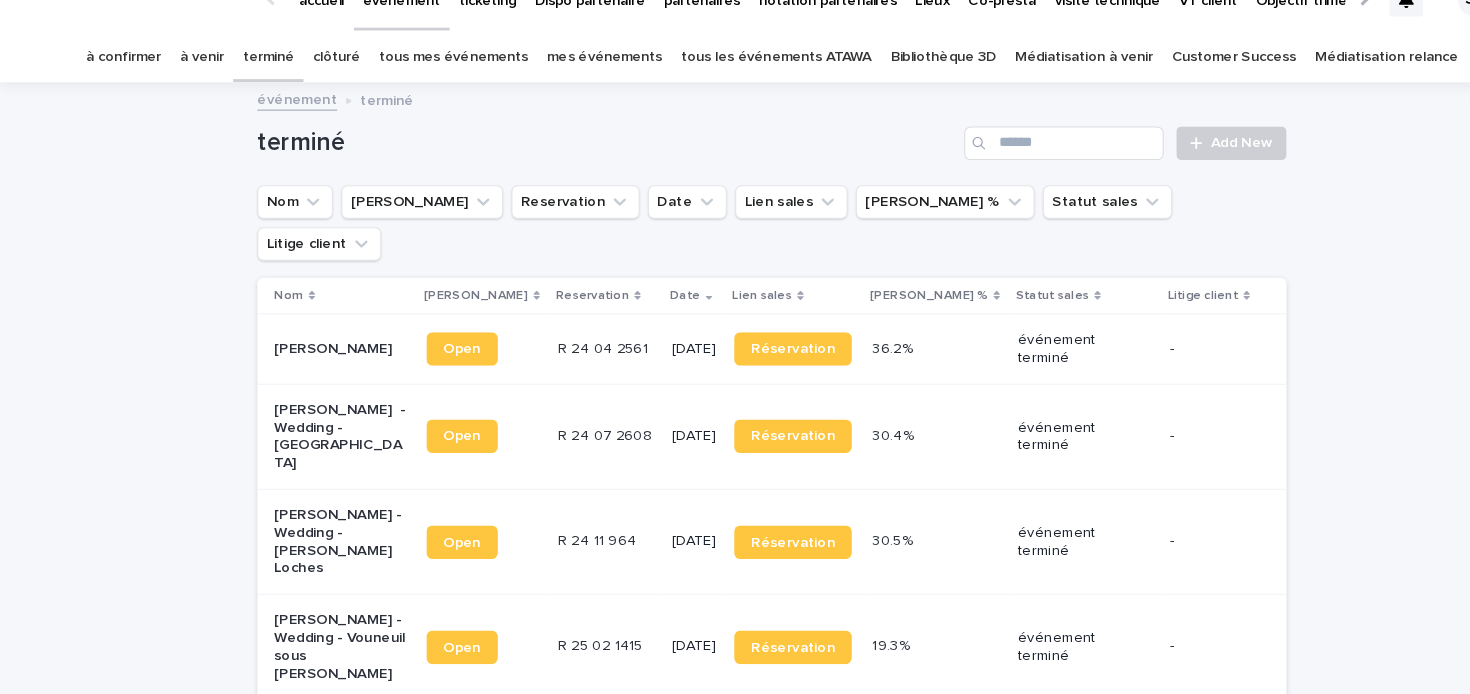 scroll, scrollTop: 0, scrollLeft: 0, axis: both 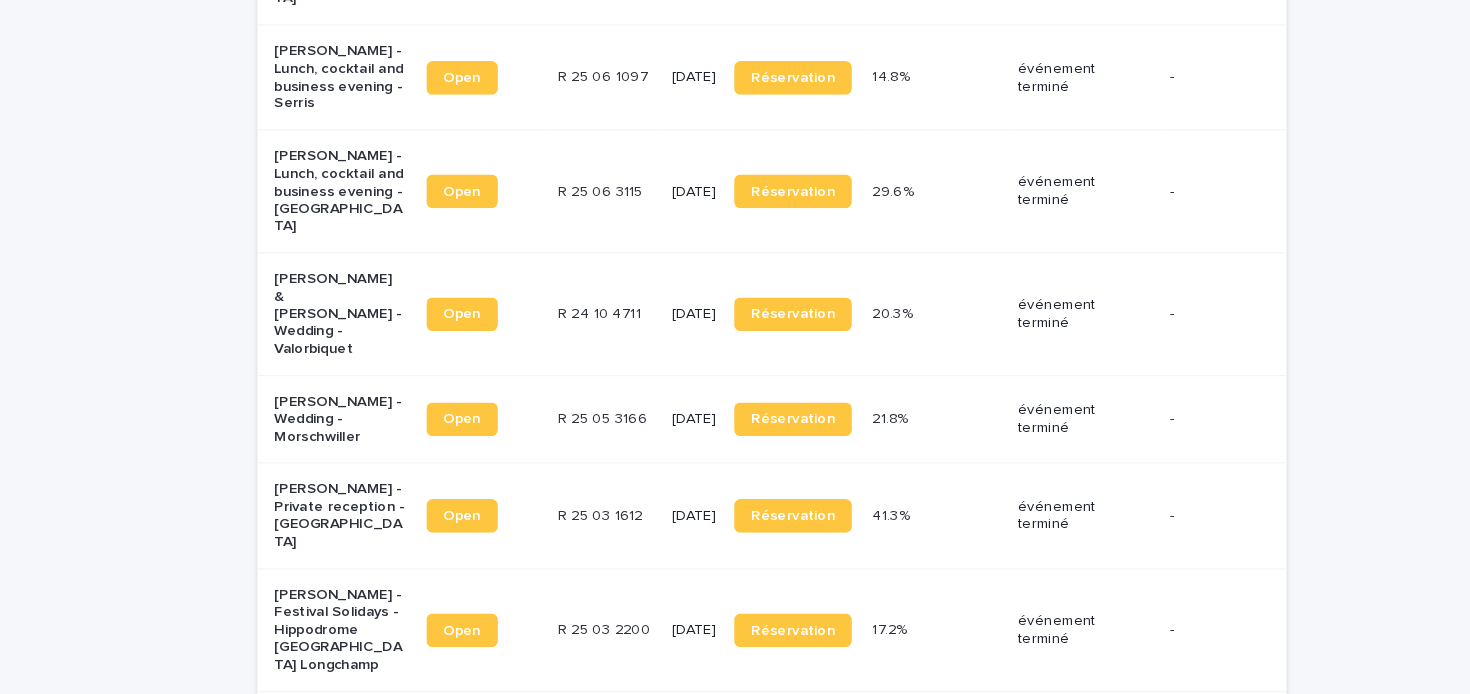 click on "[PERSON_NAME] - Festival Solidays - Hippodrome [GEOGRAPHIC_DATA] Longchamp" at bounding box center [323, 633] 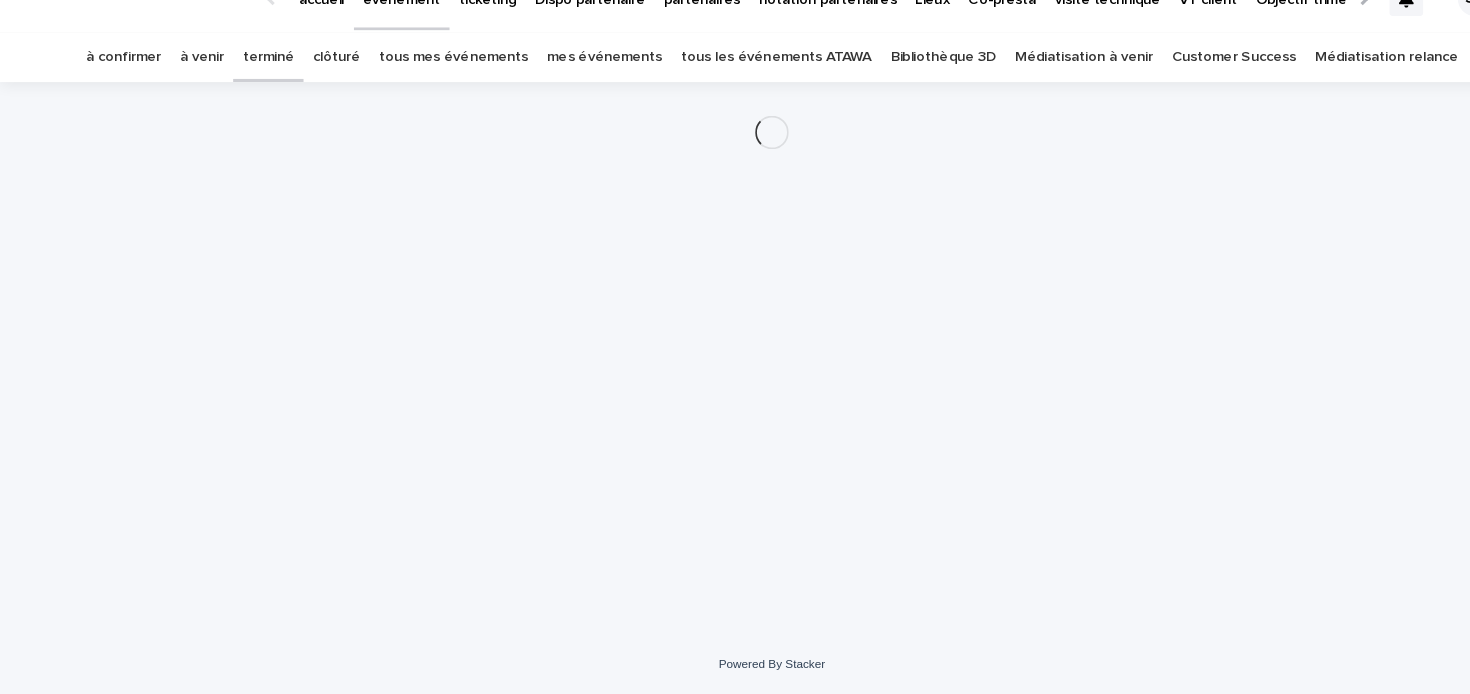 scroll, scrollTop: 0, scrollLeft: 0, axis: both 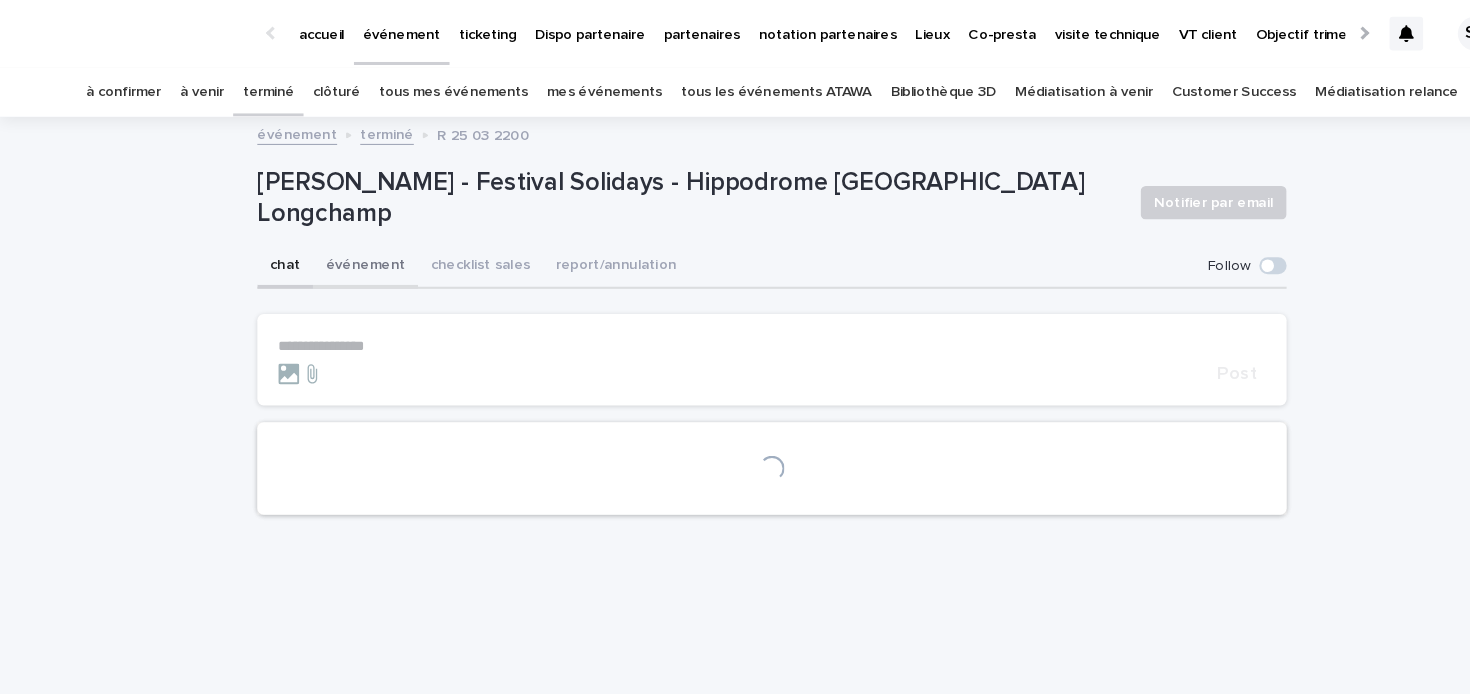 click on "événement" at bounding box center (348, 254) 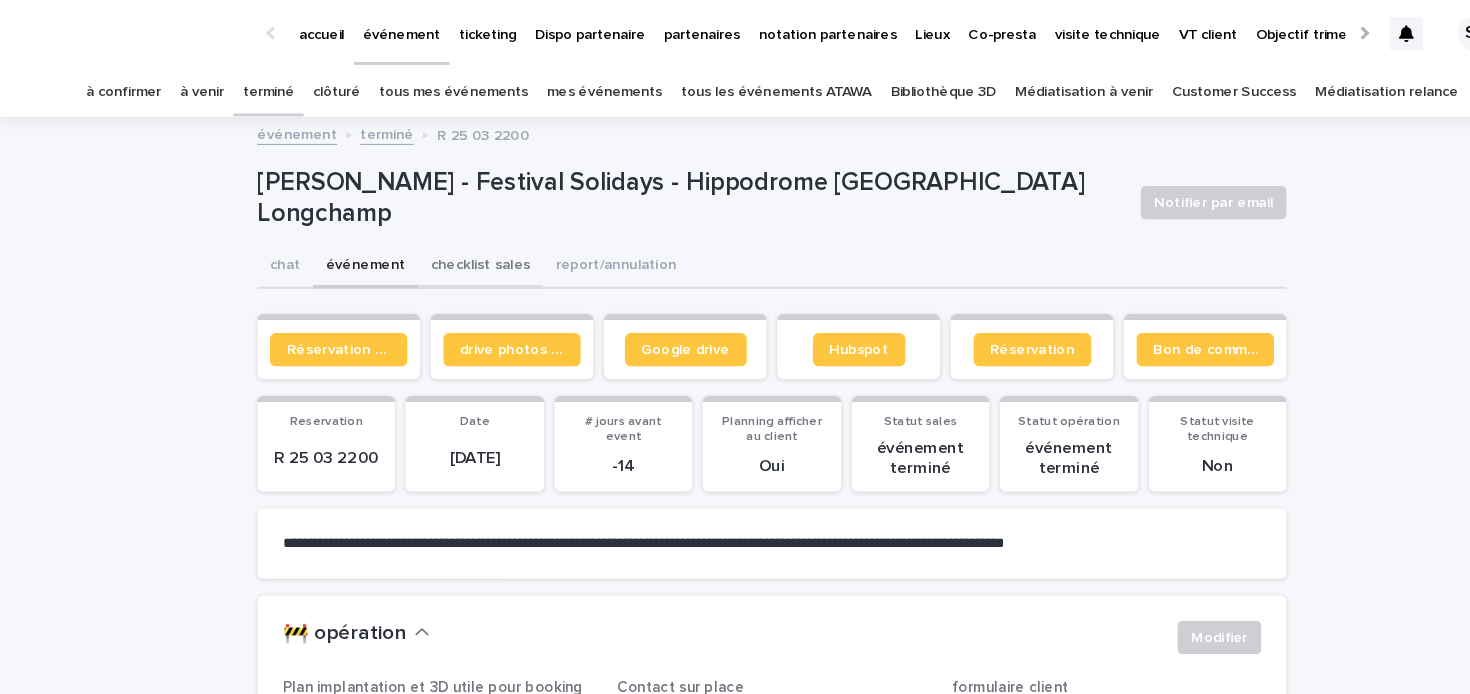 click on "checklist sales" at bounding box center [457, 254] 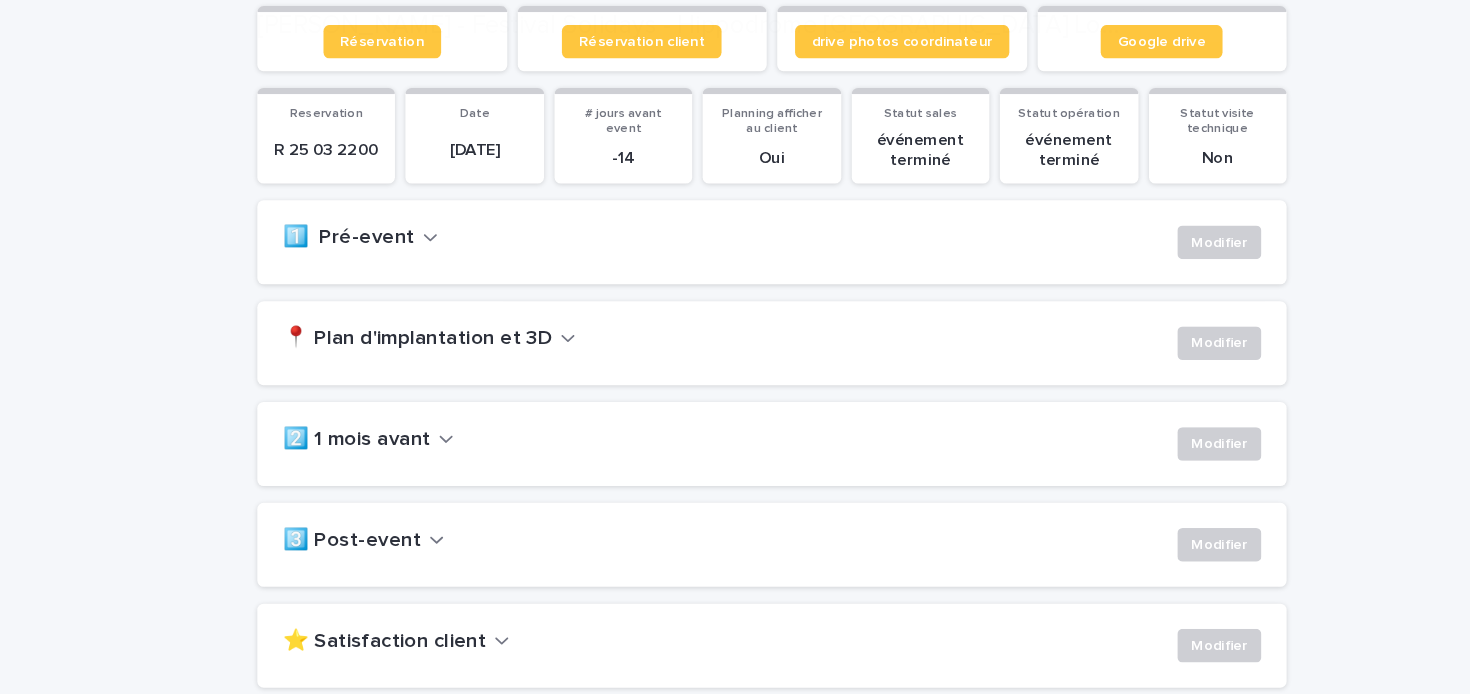 scroll, scrollTop: 522, scrollLeft: 0, axis: vertical 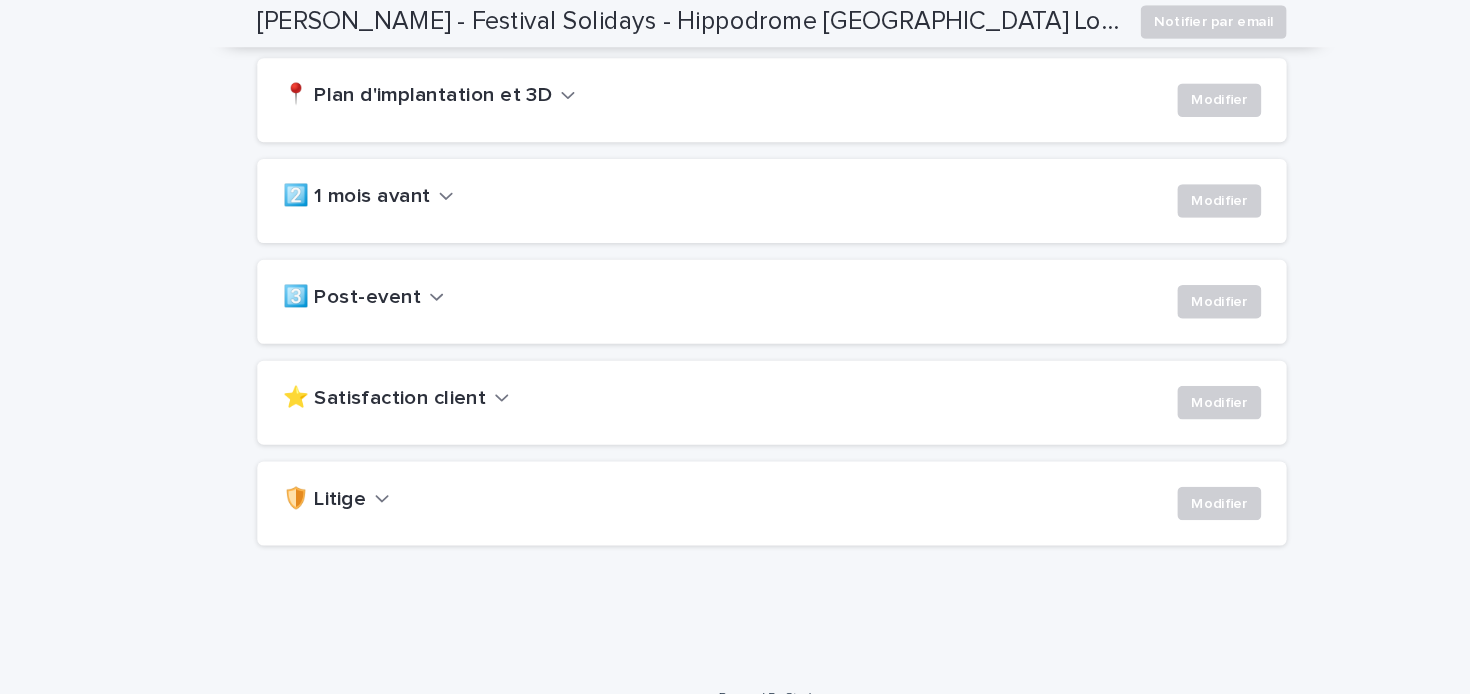 click on "⭐ Satisfaction client Modifier" at bounding box center [735, 386] 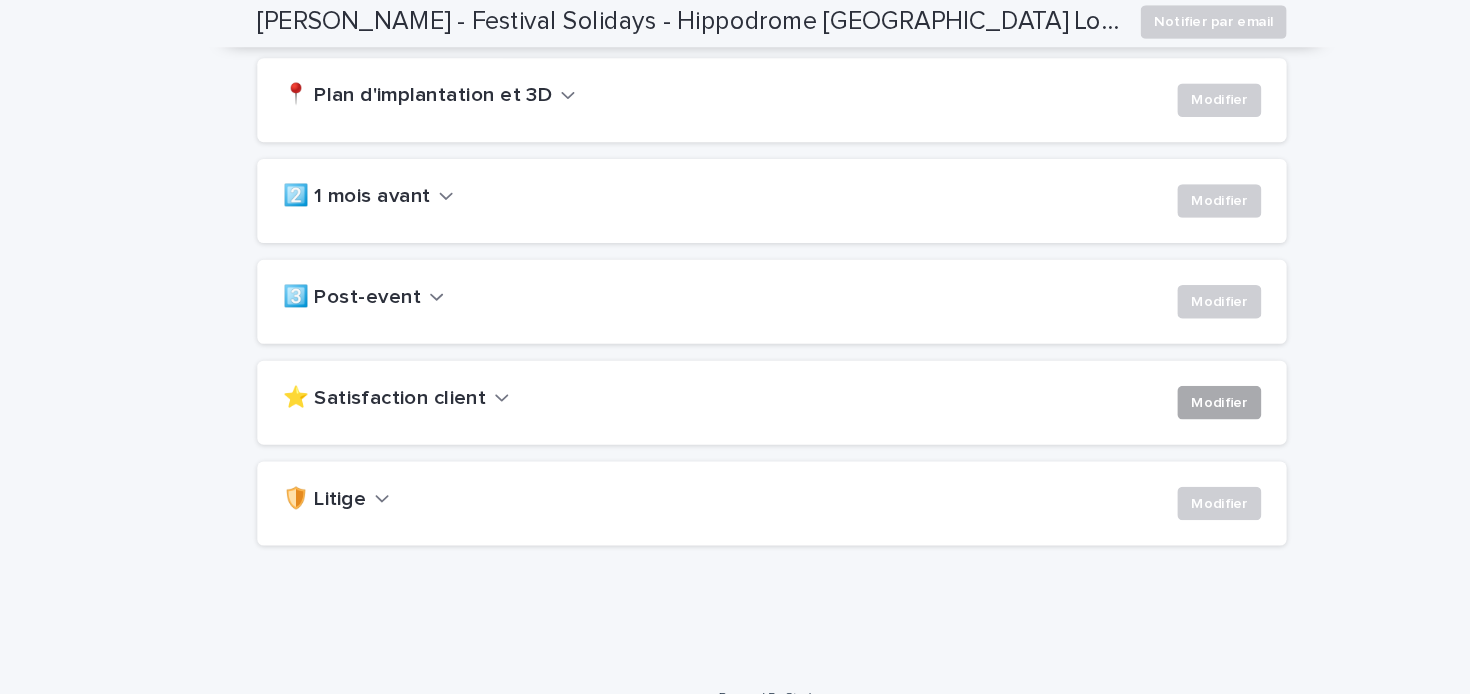 click on "Modifier" at bounding box center [1161, 386] 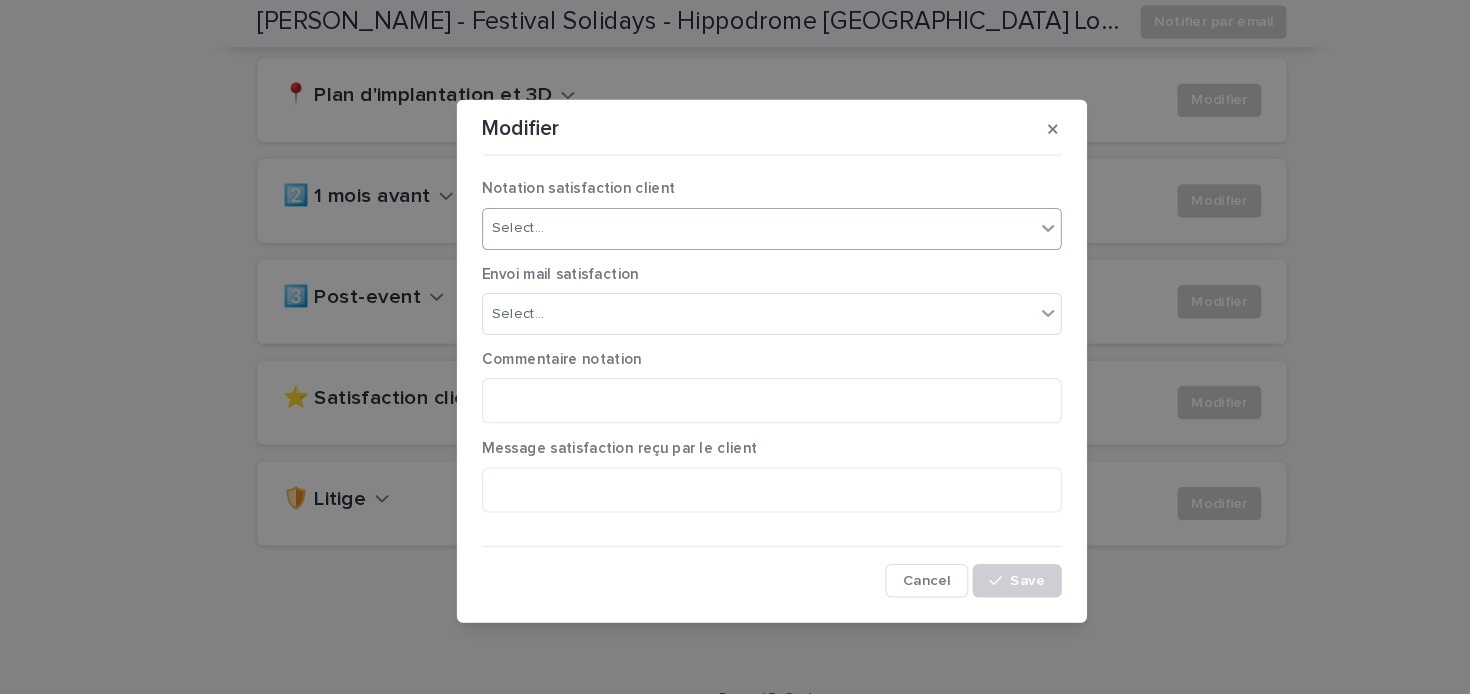 click on "Select..." at bounding box center (722, 220) 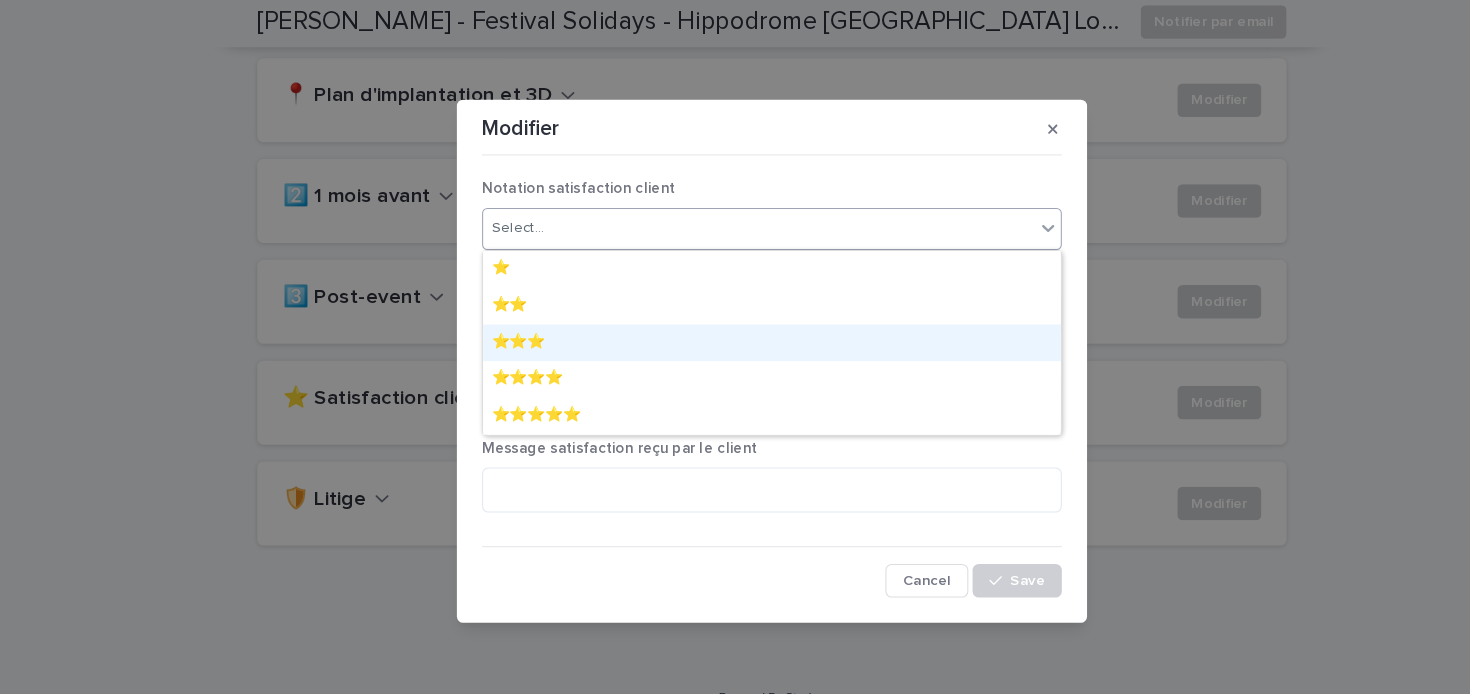 click on "⭐️⭐️⭐️" at bounding box center (735, 329) 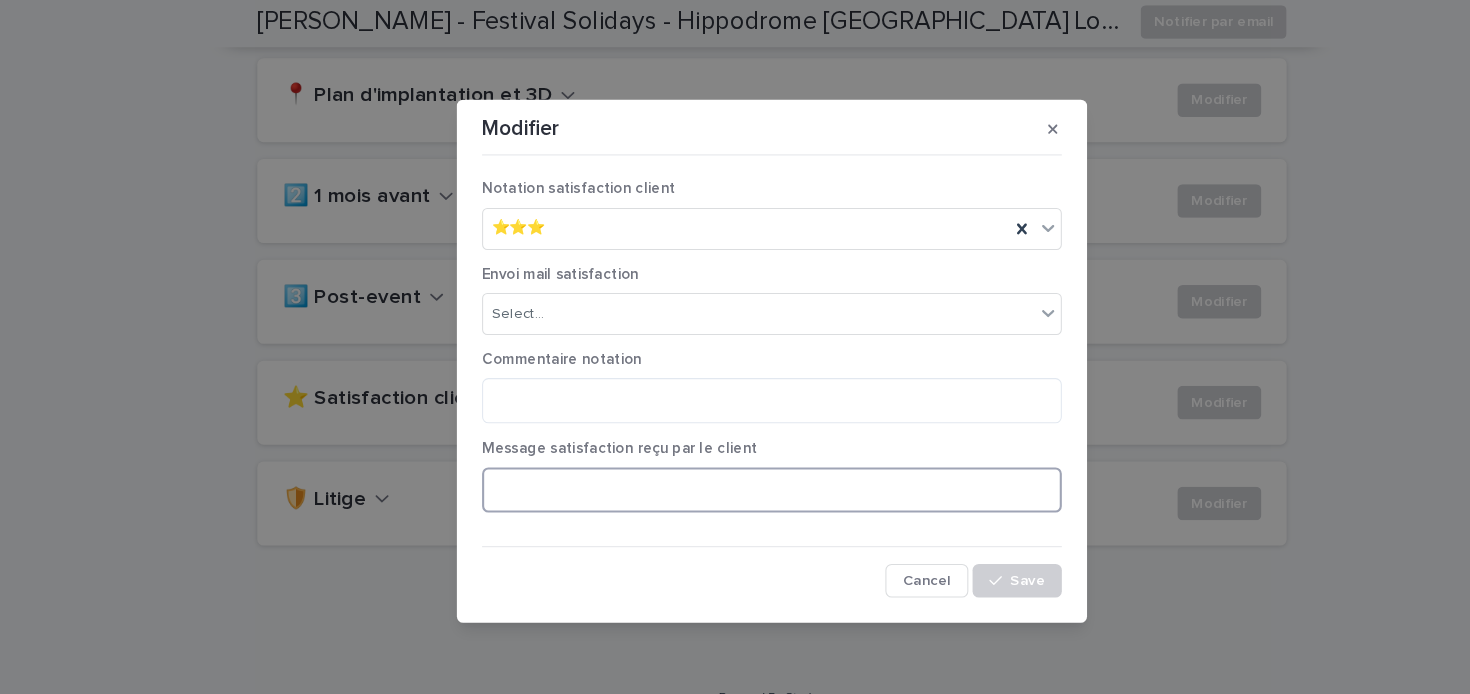 click at bounding box center (735, 469) 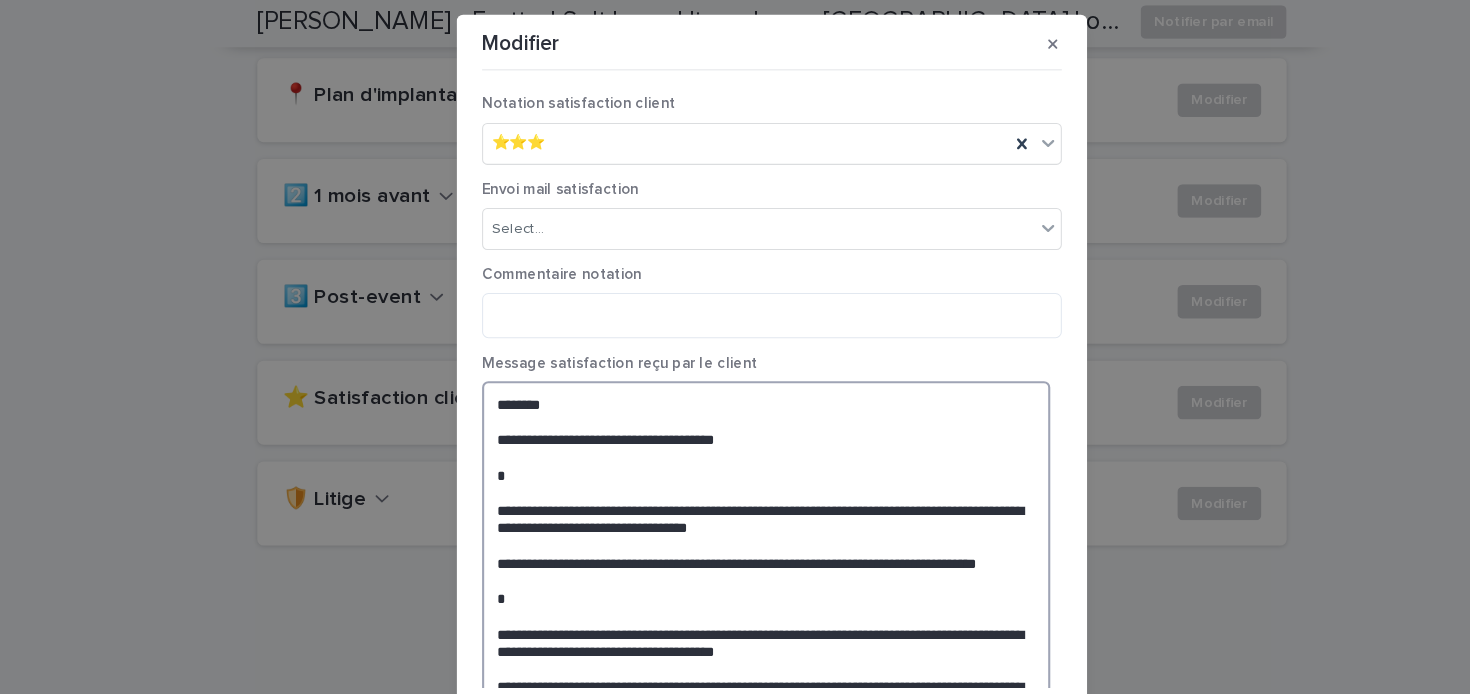 scroll, scrollTop: 5, scrollLeft: 0, axis: vertical 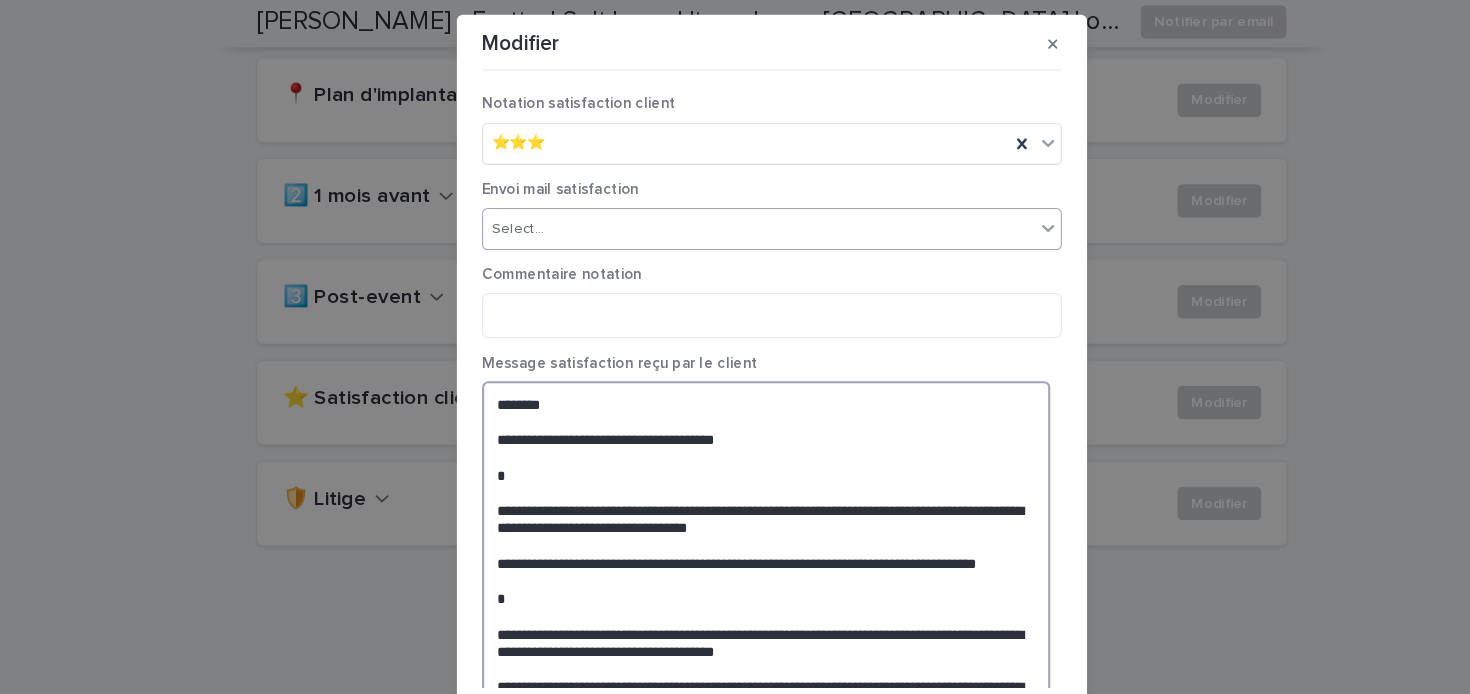 type on "**********" 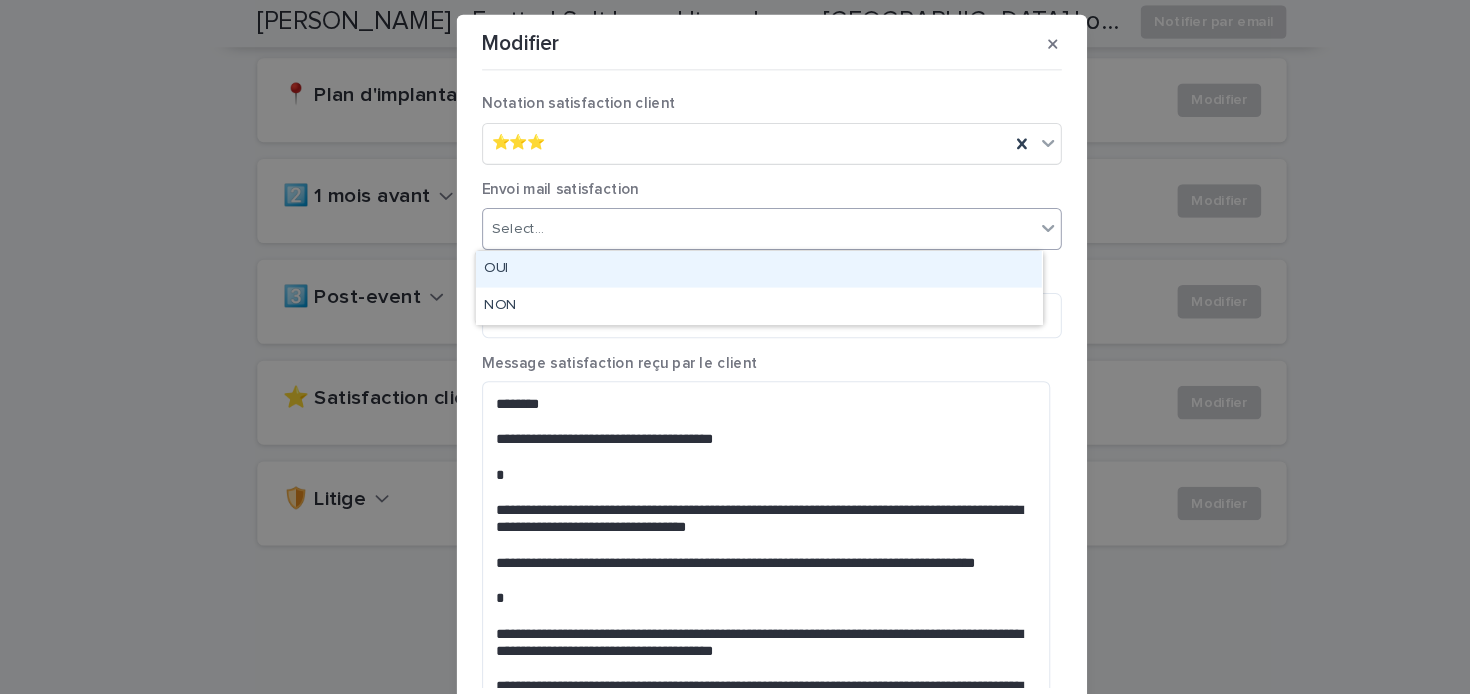 click on "Select..." at bounding box center (722, 221) 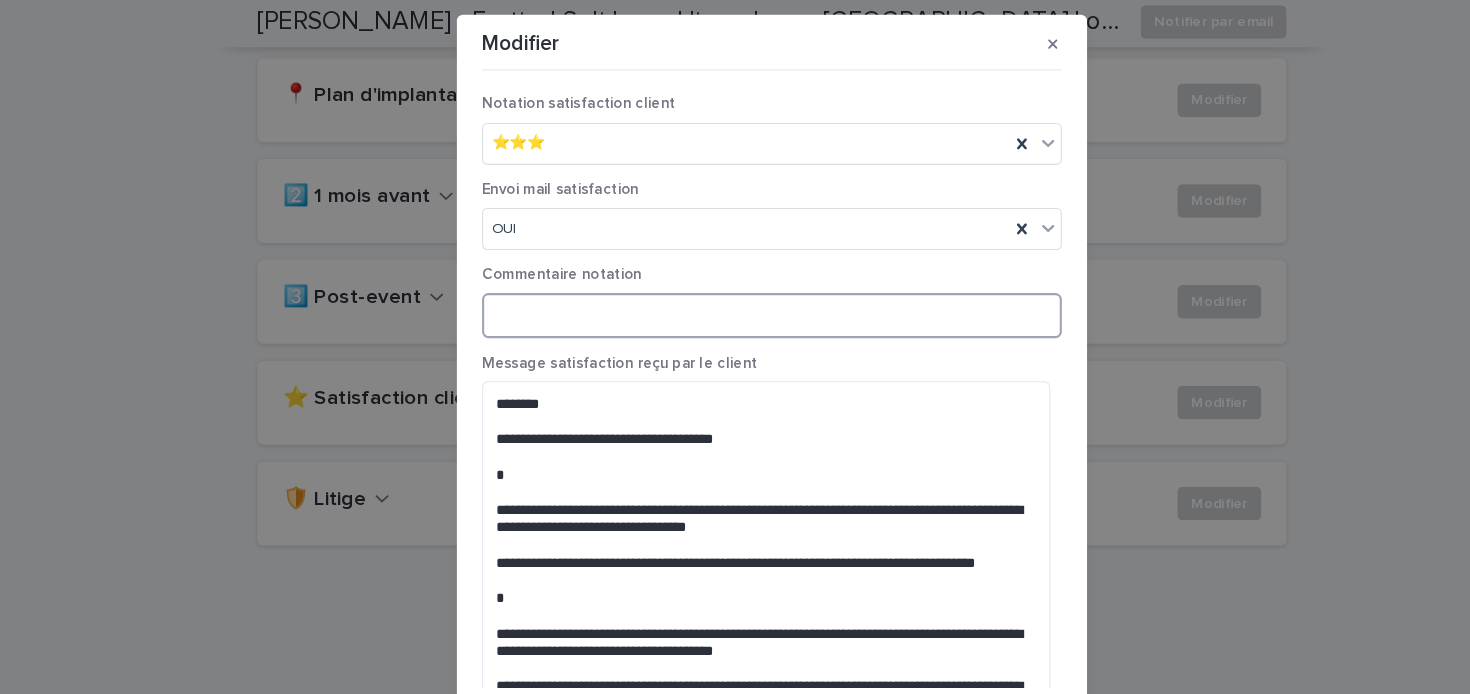 click at bounding box center (735, 303) 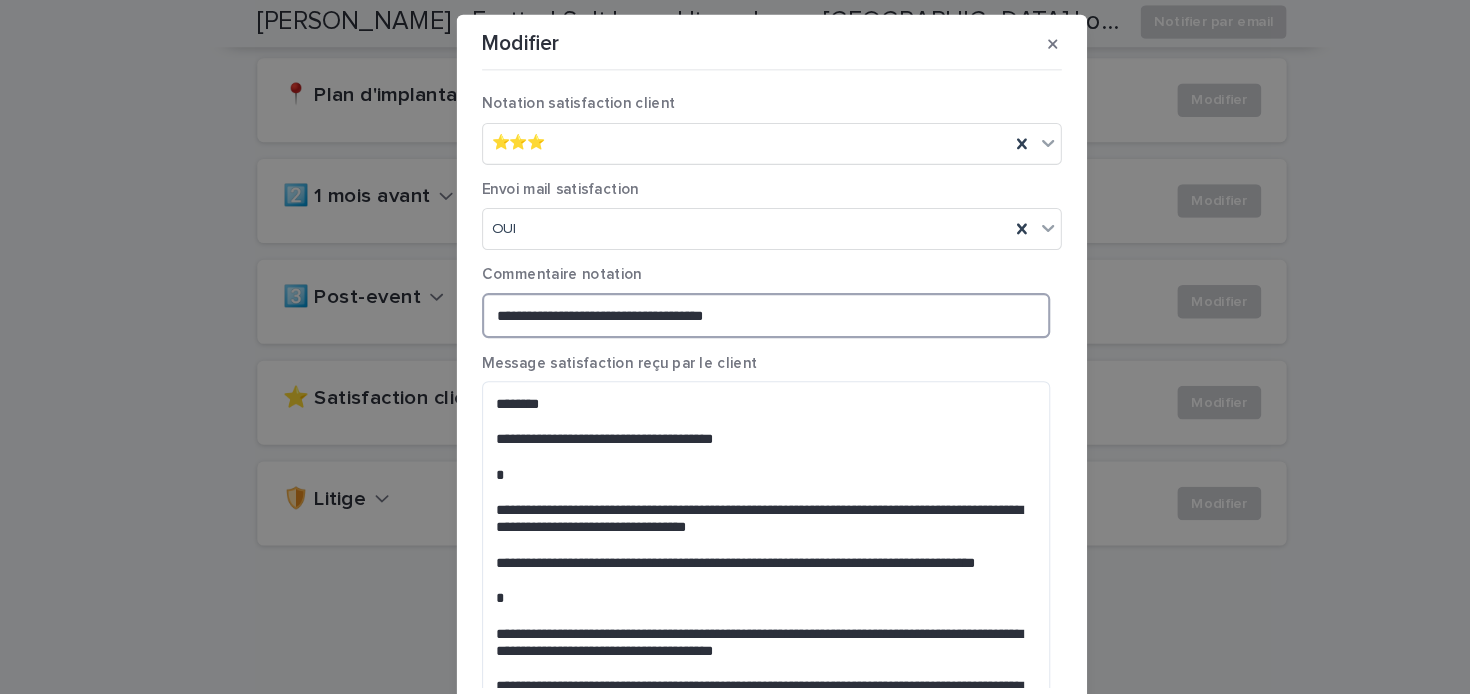scroll, scrollTop: 504, scrollLeft: 0, axis: vertical 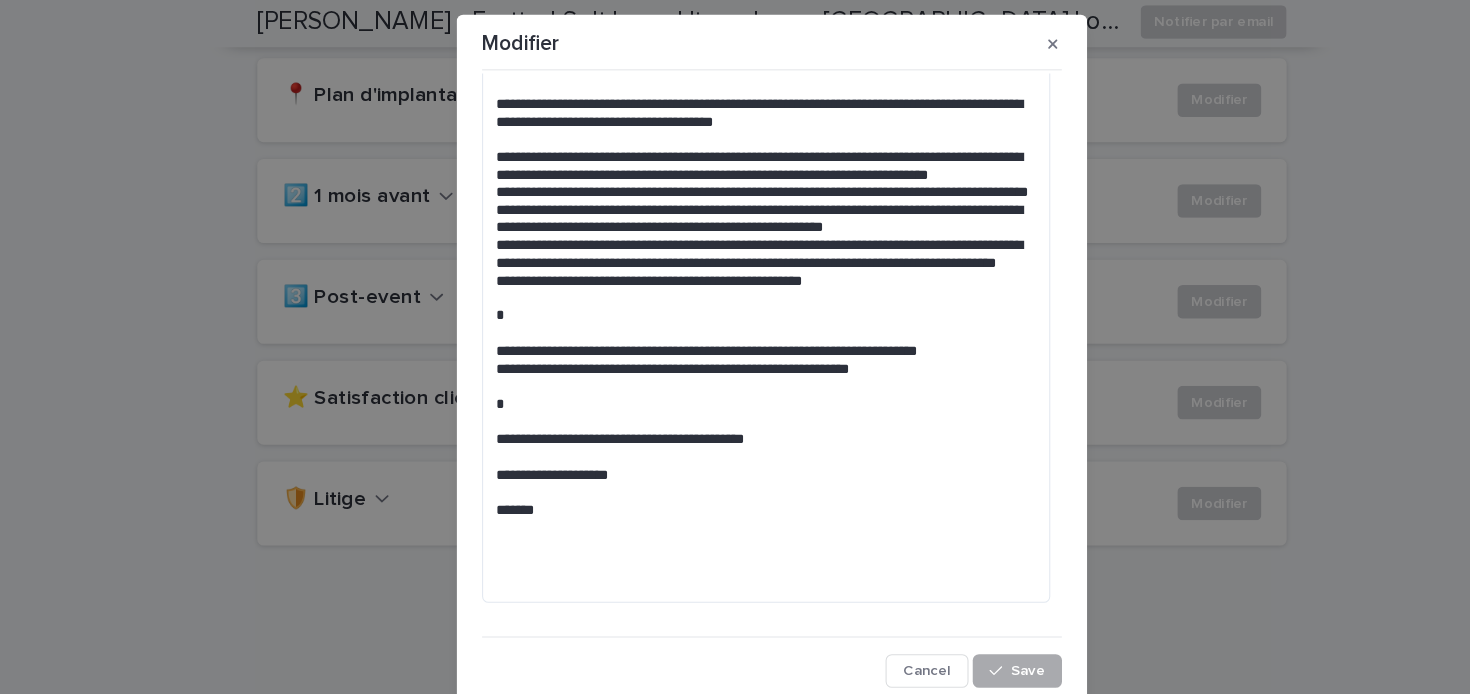 type on "**********" 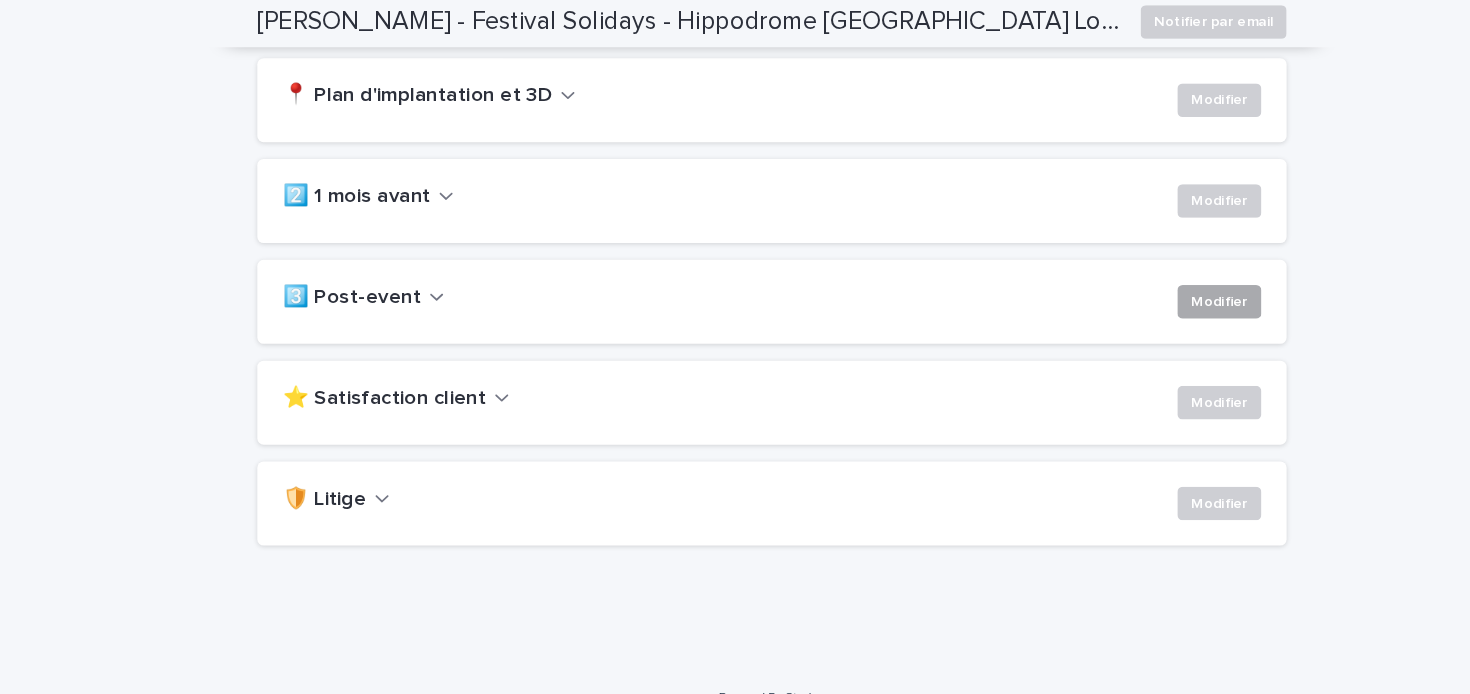 click on "Modifier" at bounding box center [1161, 290] 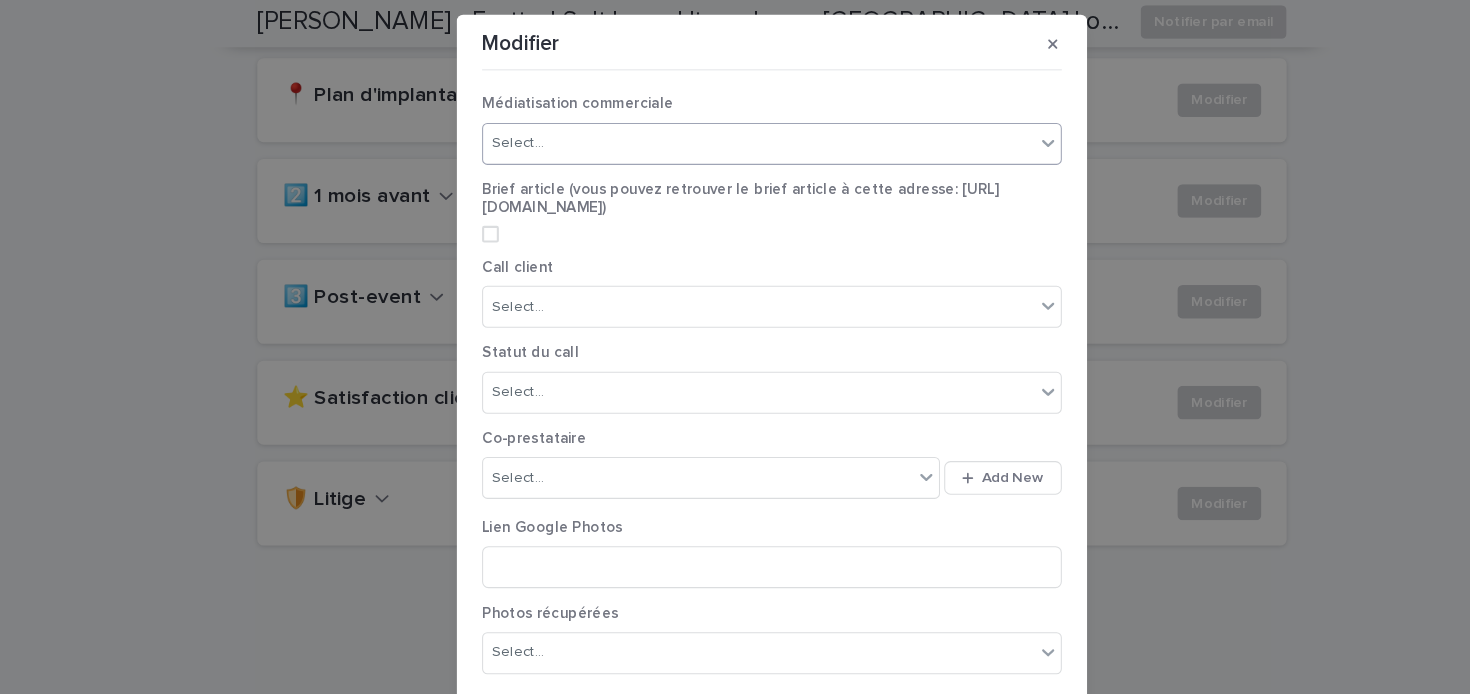 click on "Select..." at bounding box center (722, 139) 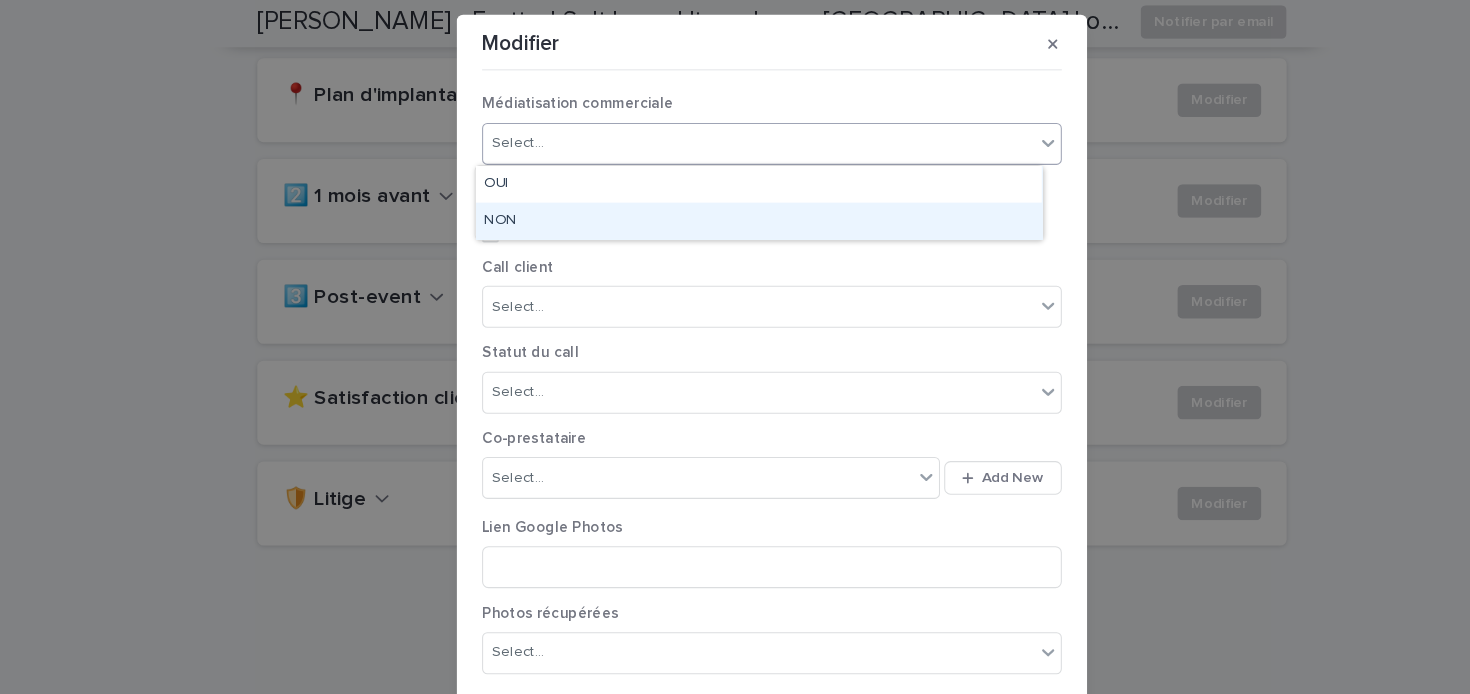 click on "NON" at bounding box center [722, 213] 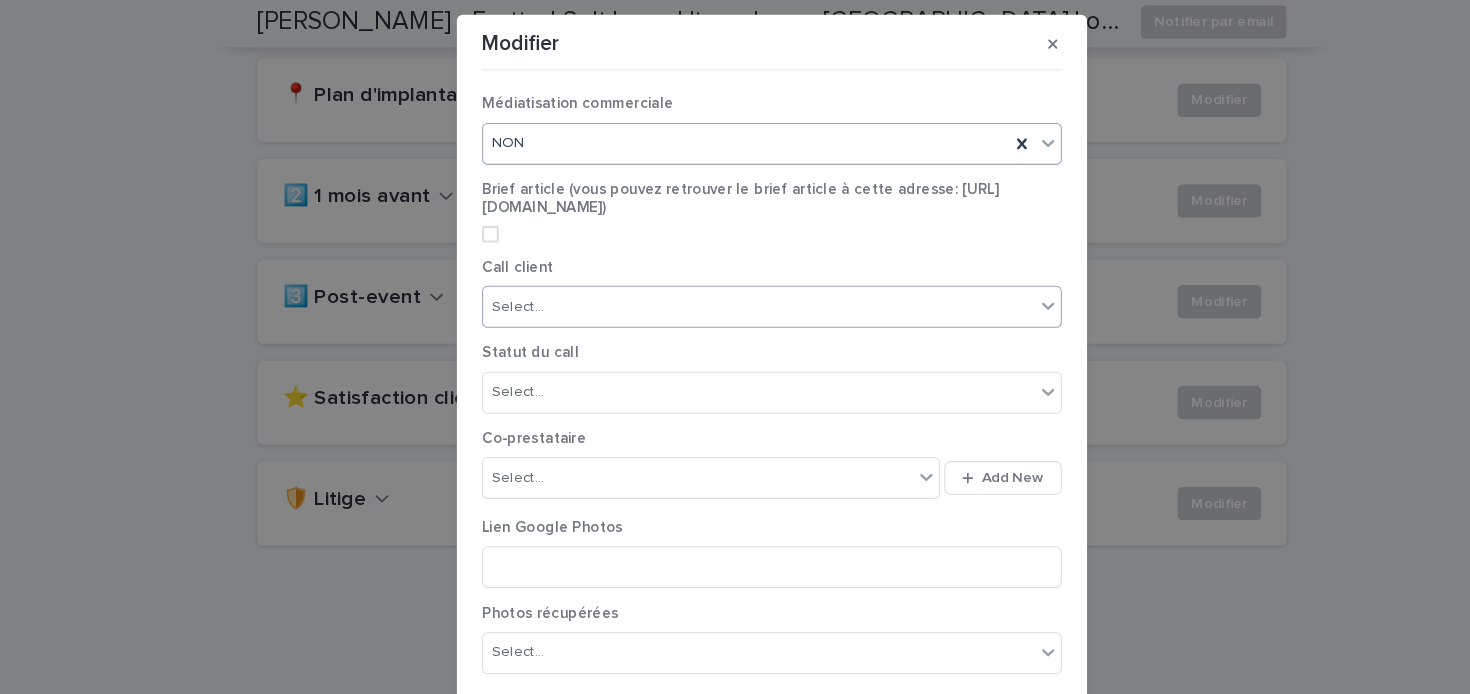 click on "Select..." at bounding box center [722, 295] 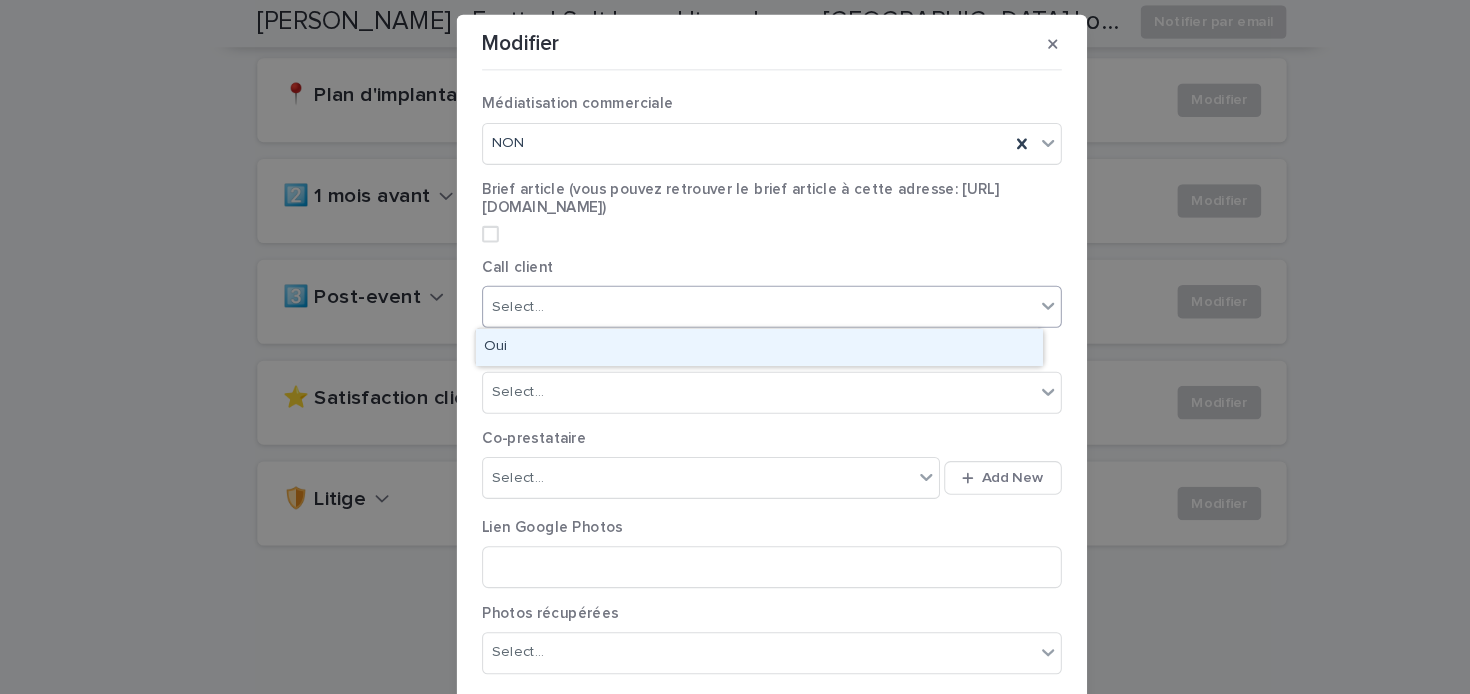 click on "Oui" at bounding box center [722, 333] 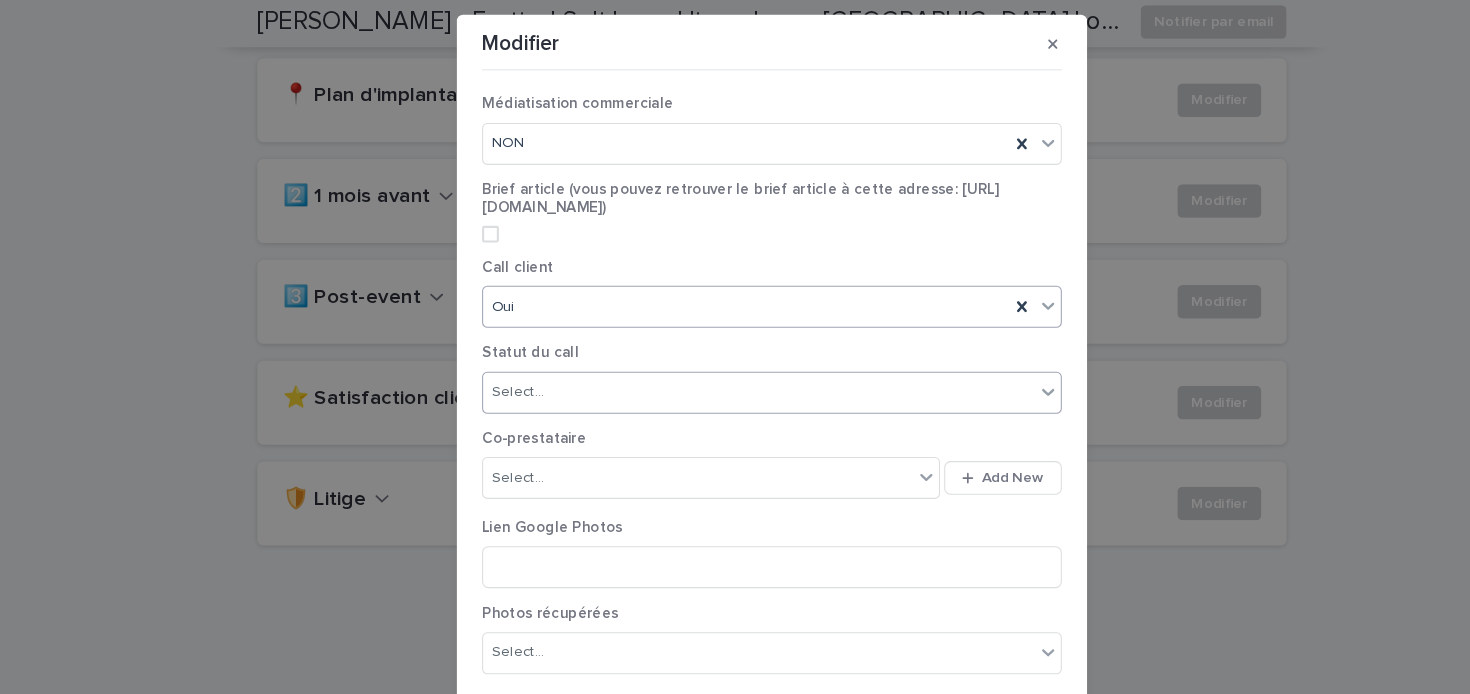 click on "Select..." at bounding box center [722, 376] 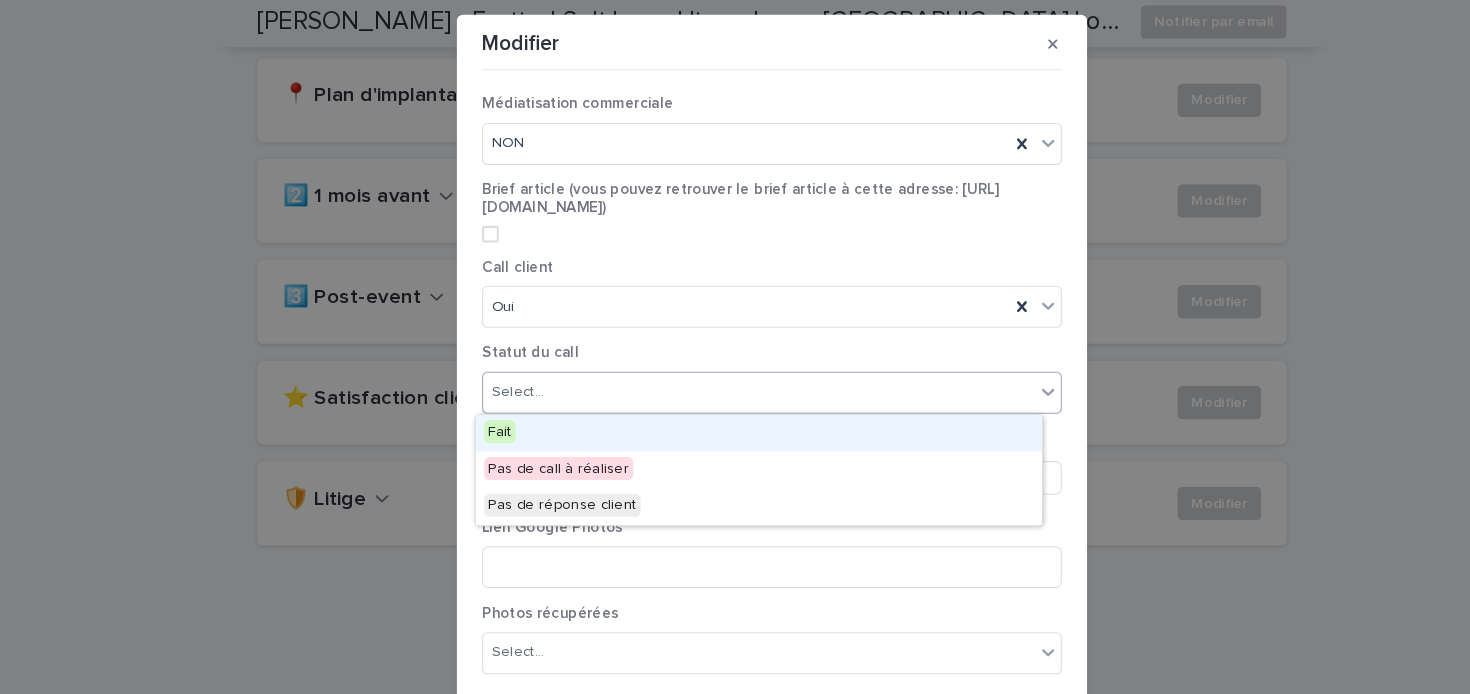 click on "Fait" at bounding box center [722, 415] 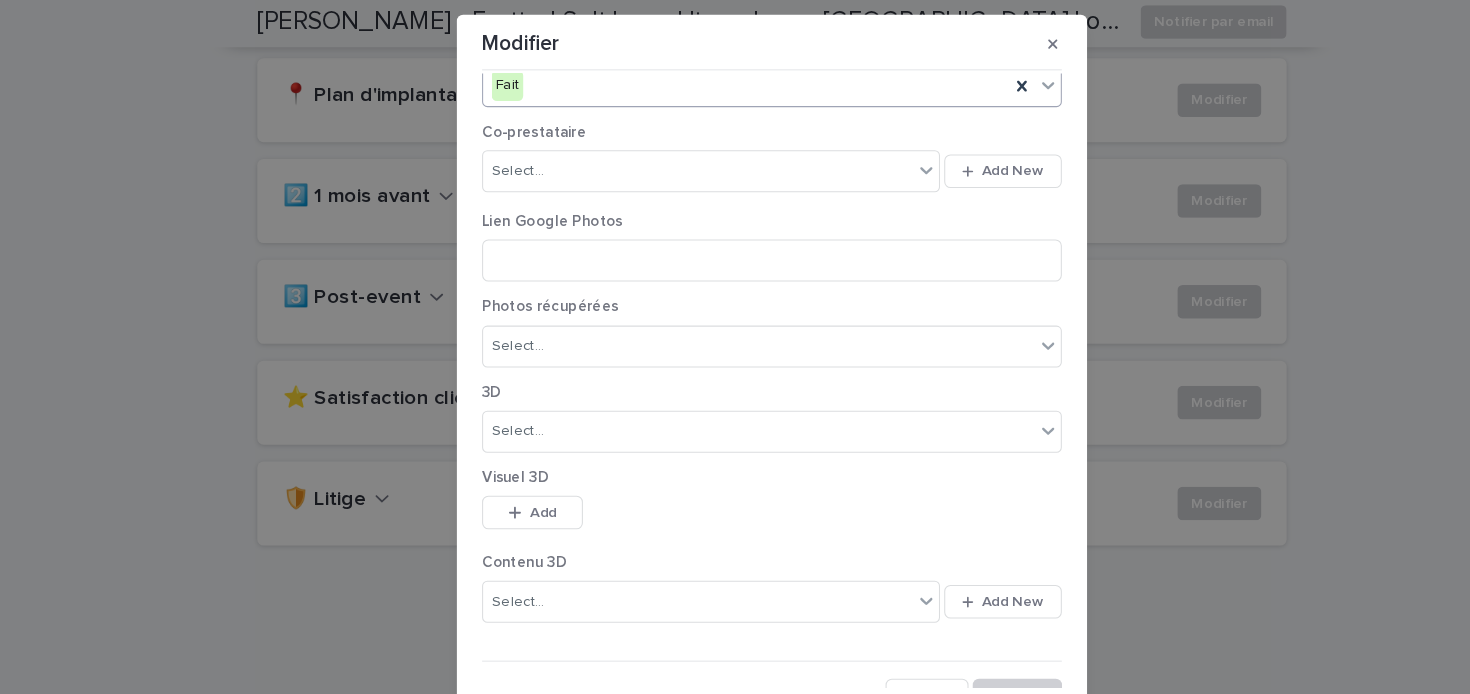scroll, scrollTop: 315, scrollLeft: 0, axis: vertical 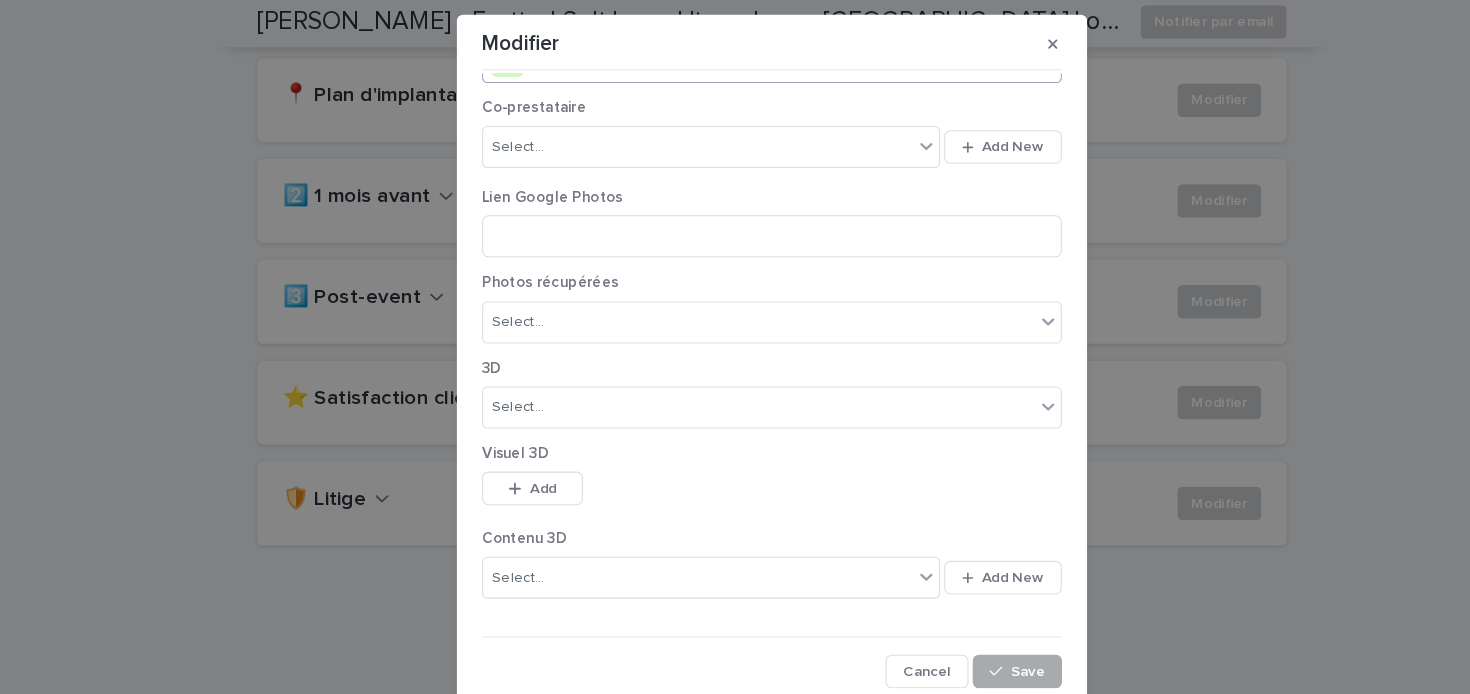 click on "Save" at bounding box center (968, 642) 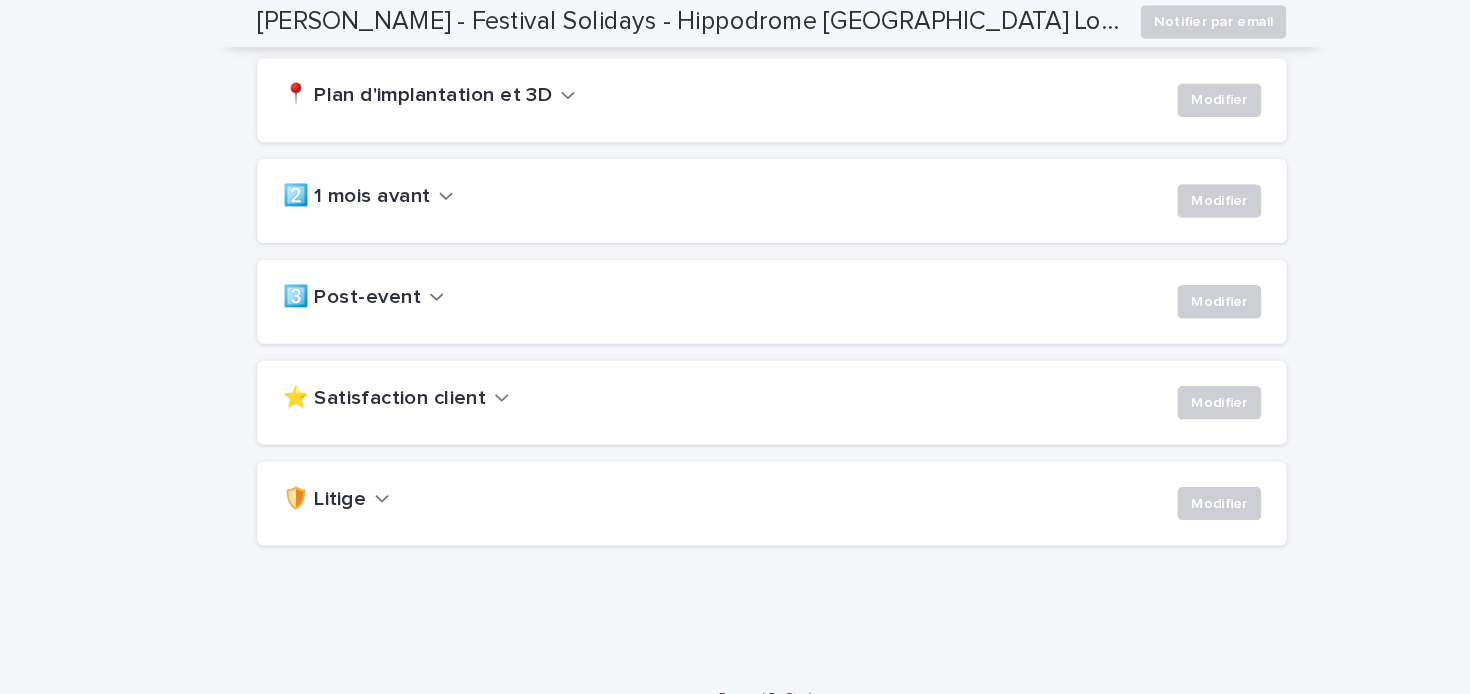 scroll, scrollTop: 0, scrollLeft: 0, axis: both 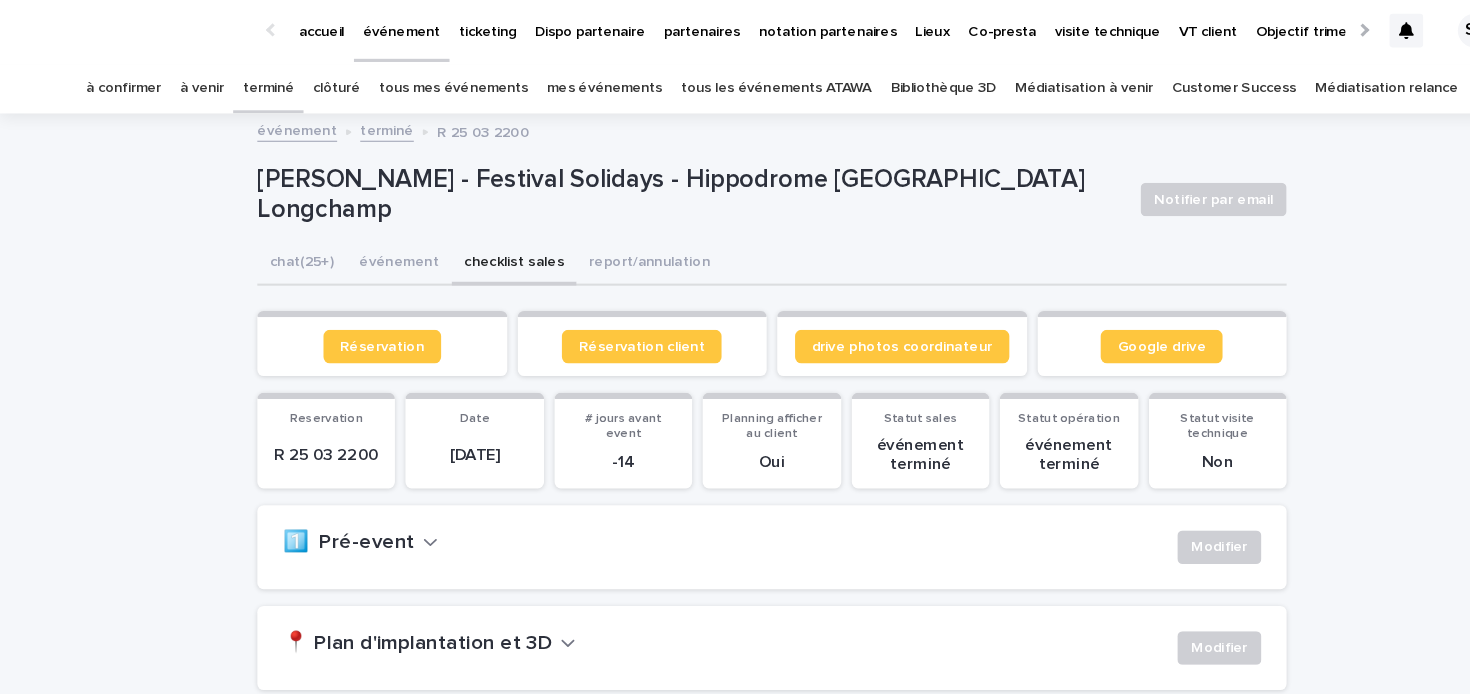 click on "terminé" at bounding box center [255, 87] 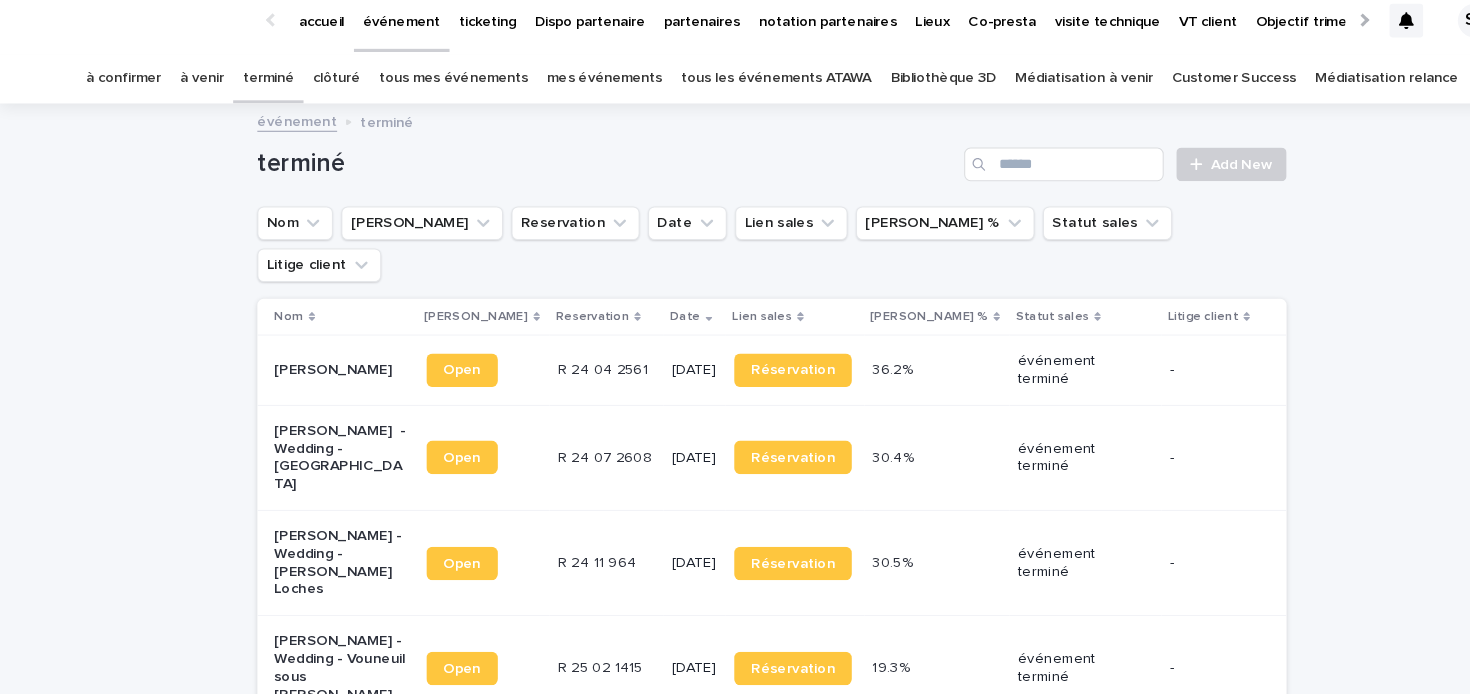 scroll, scrollTop: 0, scrollLeft: 0, axis: both 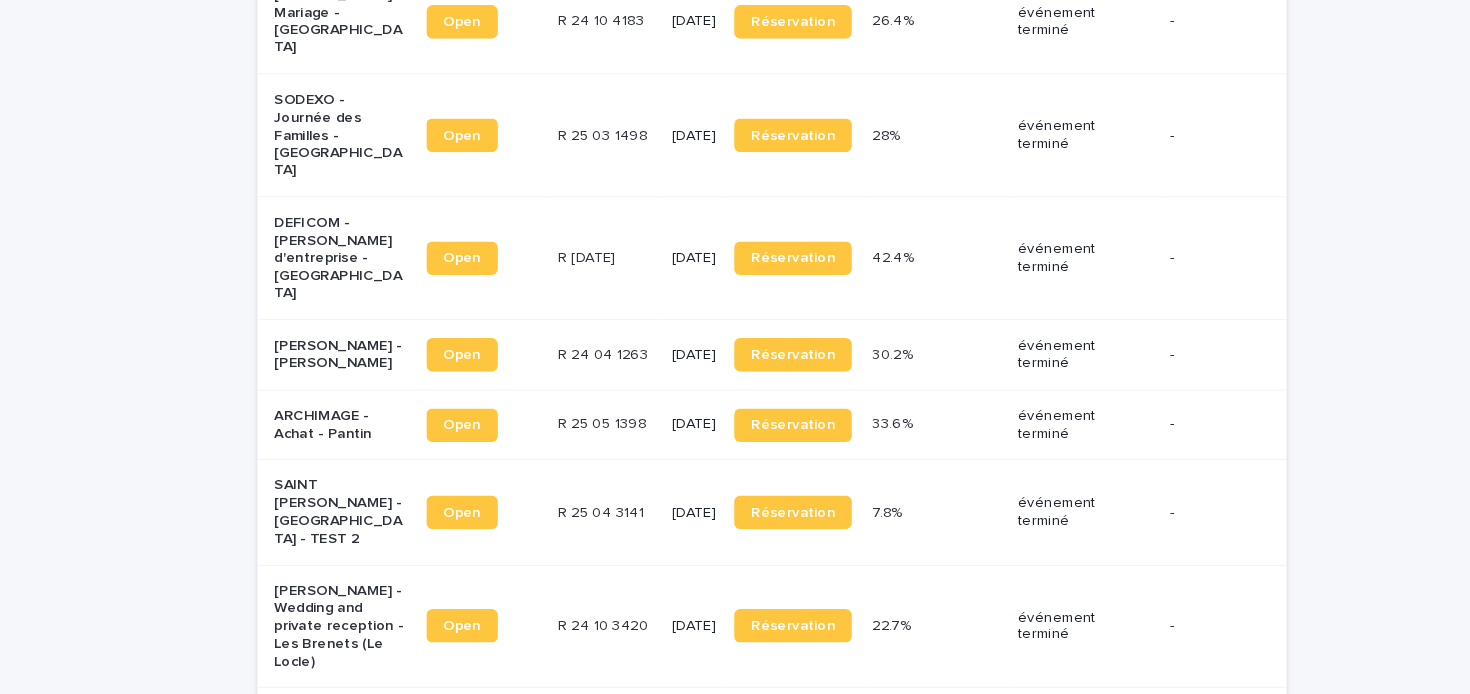 click on "[PERSON_NAME] - Wedding and private reception - Les Brenets (Le Locle)" at bounding box center [323, 630] 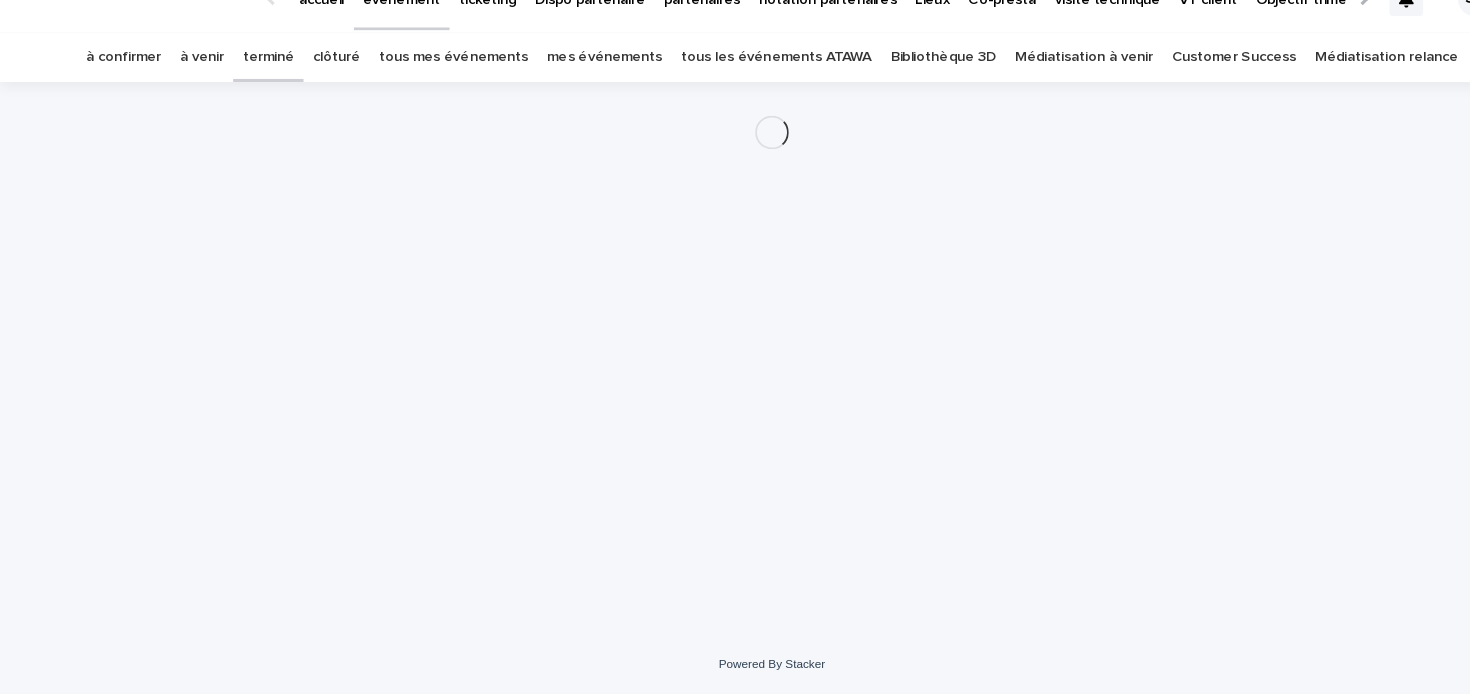 scroll, scrollTop: 0, scrollLeft: 0, axis: both 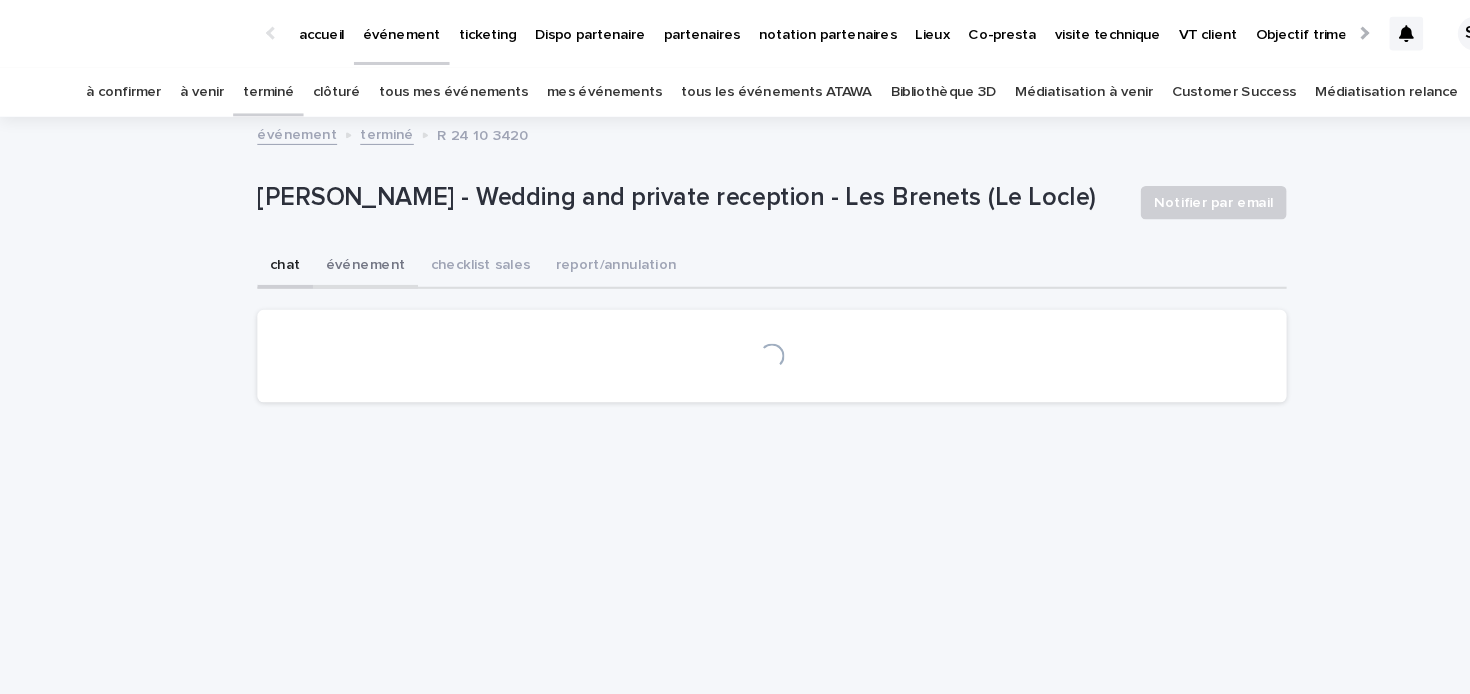 click on "événement" at bounding box center [348, 254] 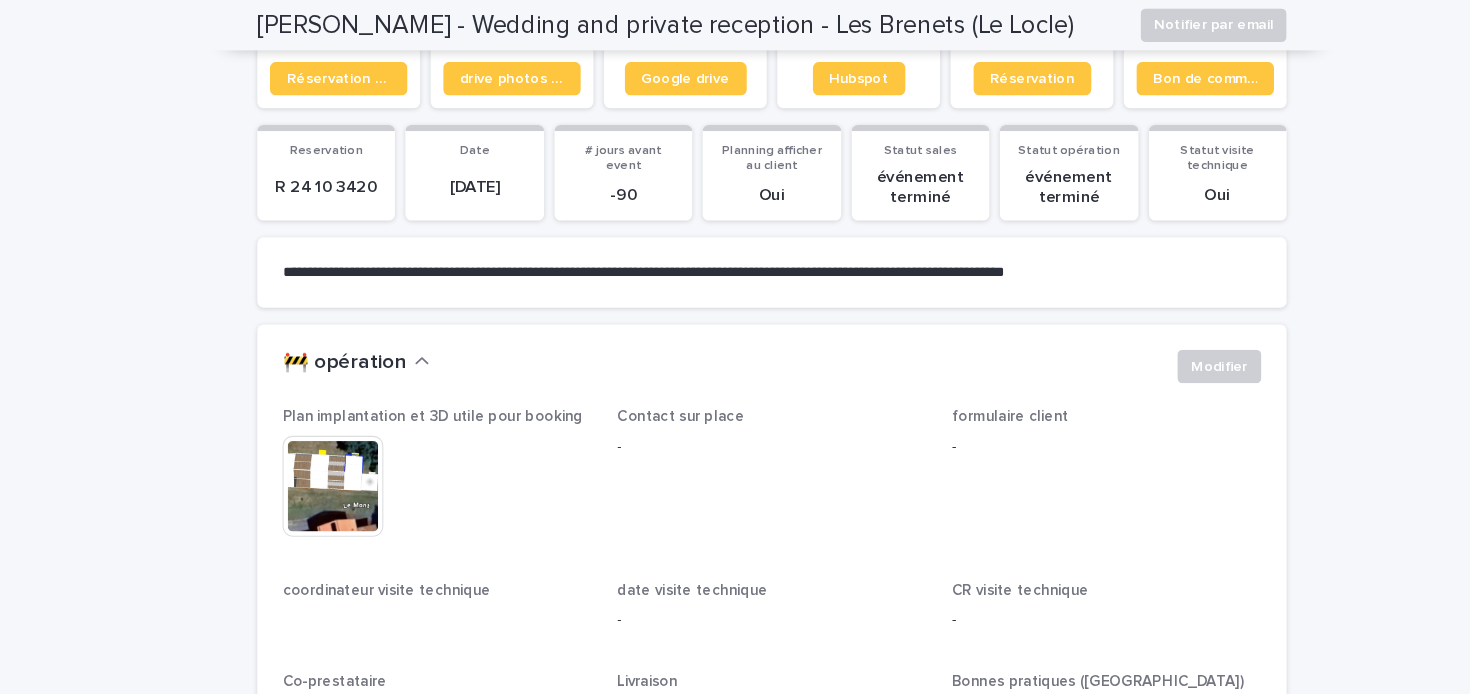 scroll, scrollTop: 0, scrollLeft: 0, axis: both 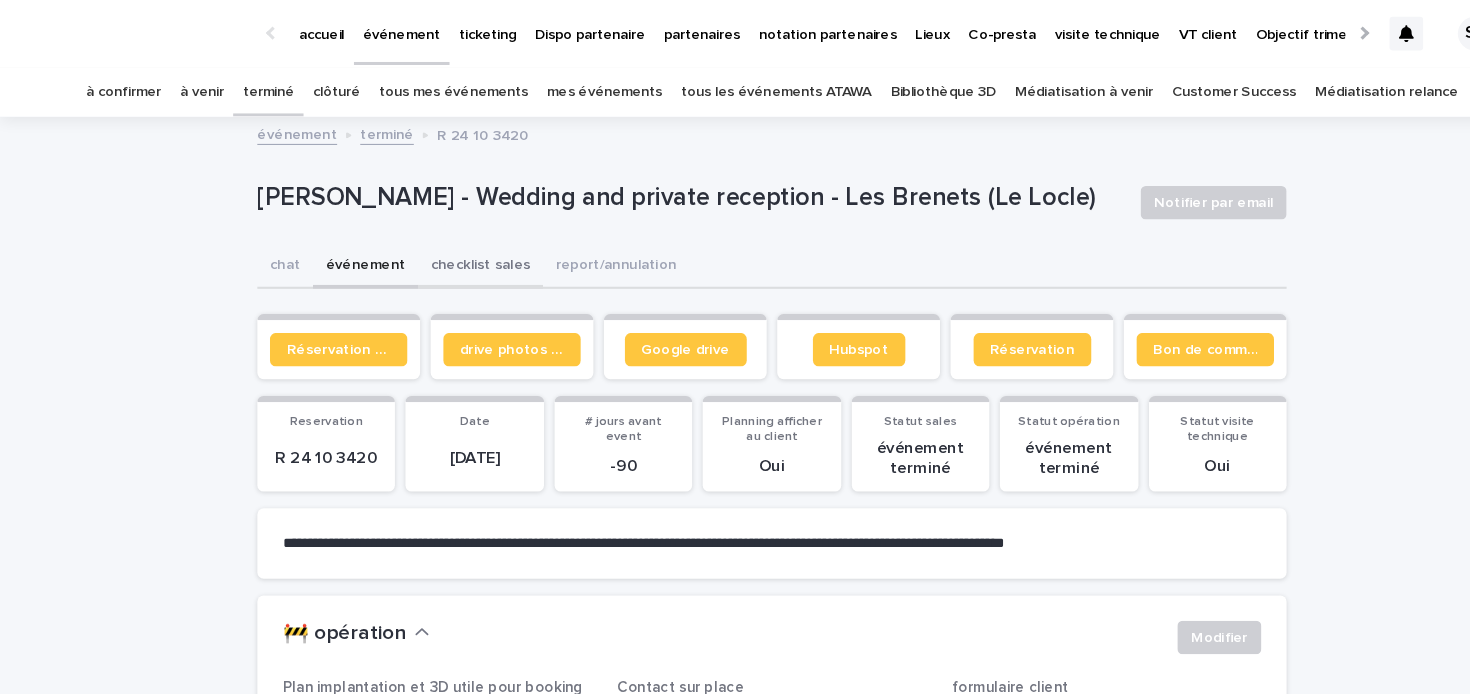 click on "checklist sales" at bounding box center [457, 254] 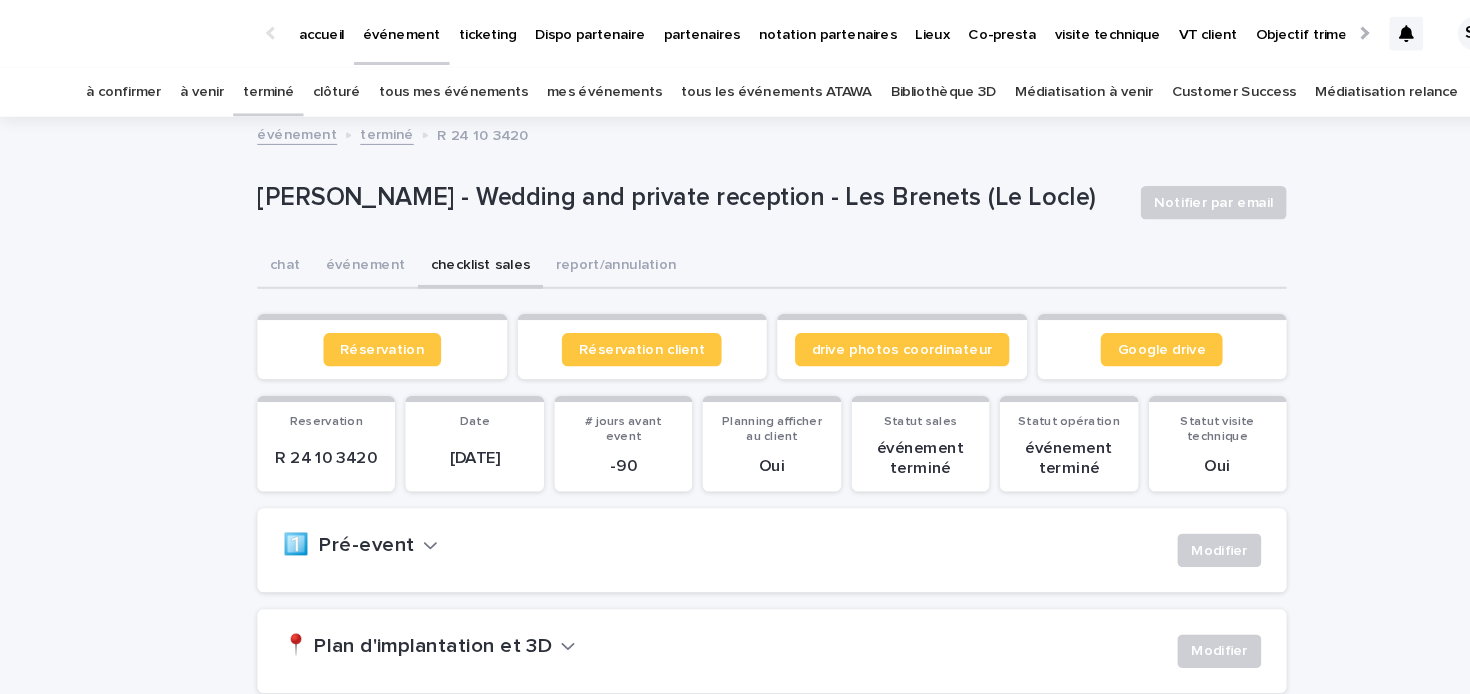 scroll, scrollTop: 522, scrollLeft: 0, axis: vertical 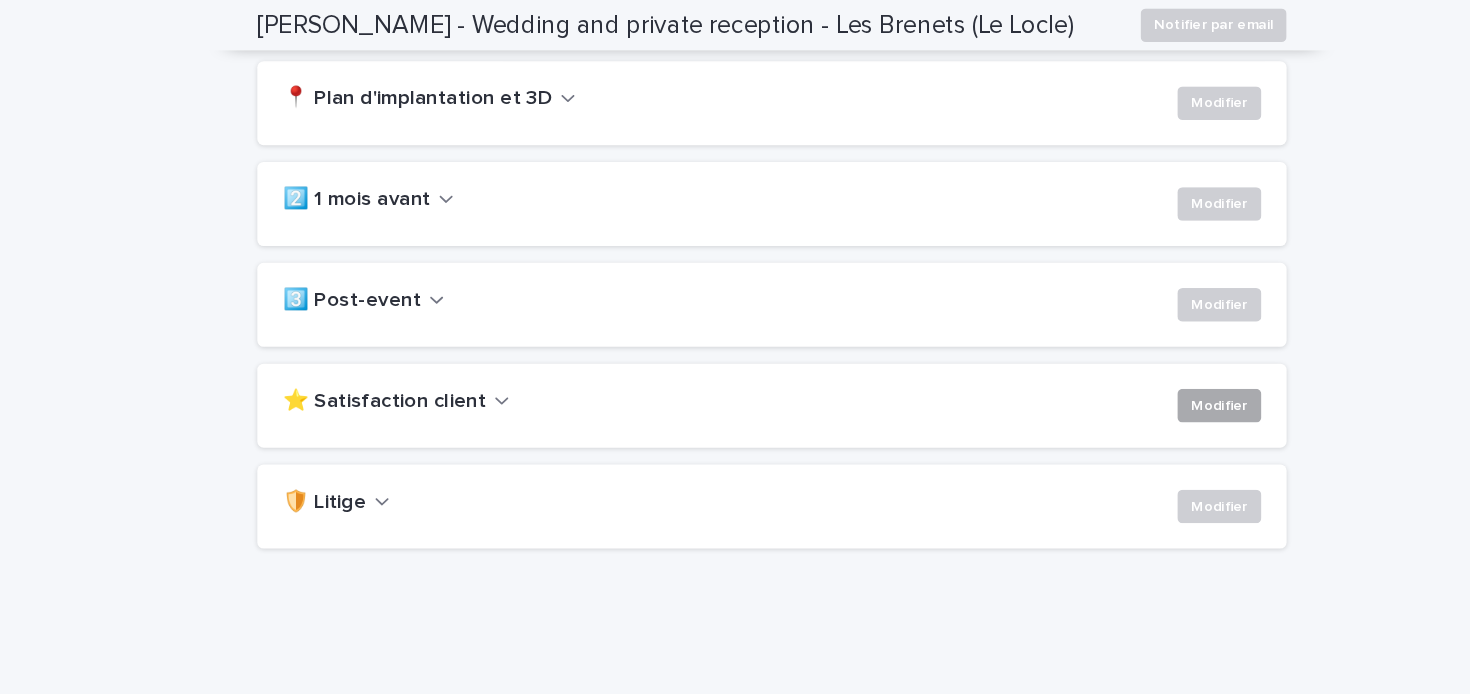 click on "Modifier" at bounding box center (1161, 386) 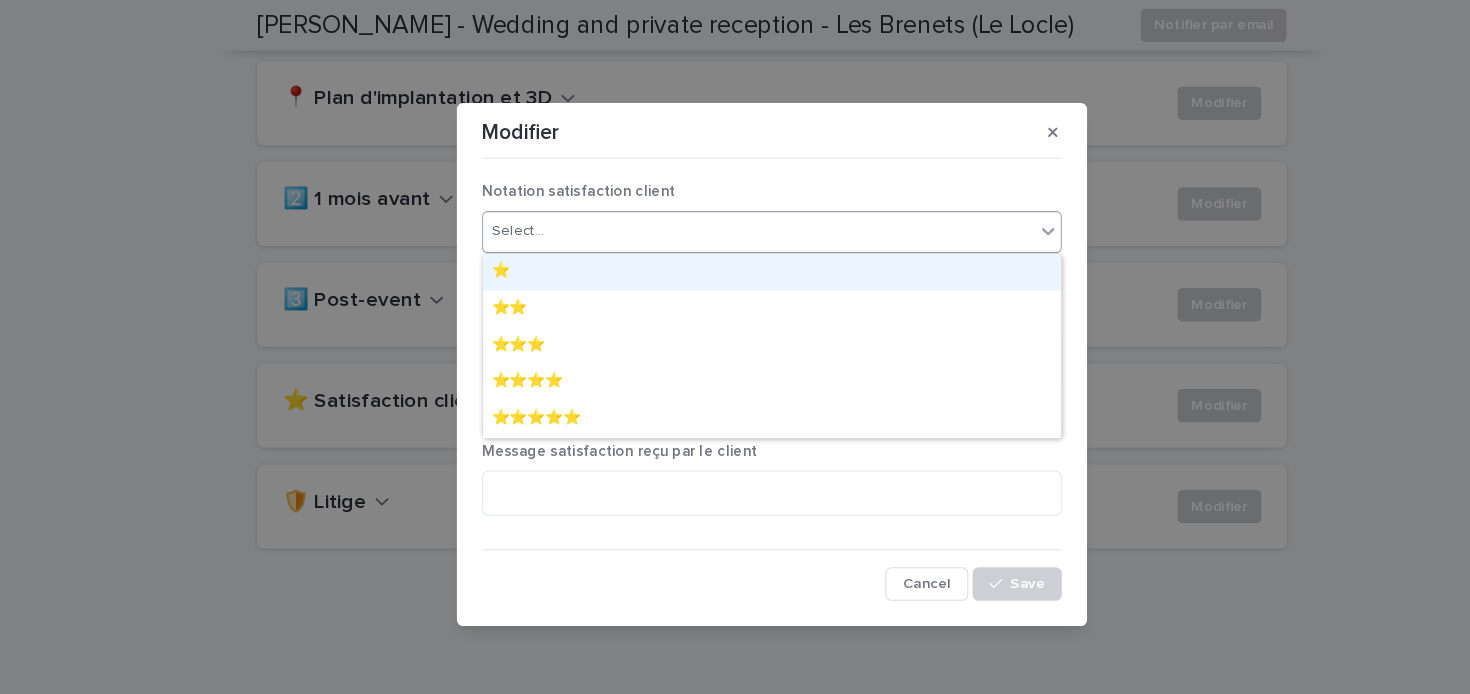 click on "Select..." at bounding box center [722, 220] 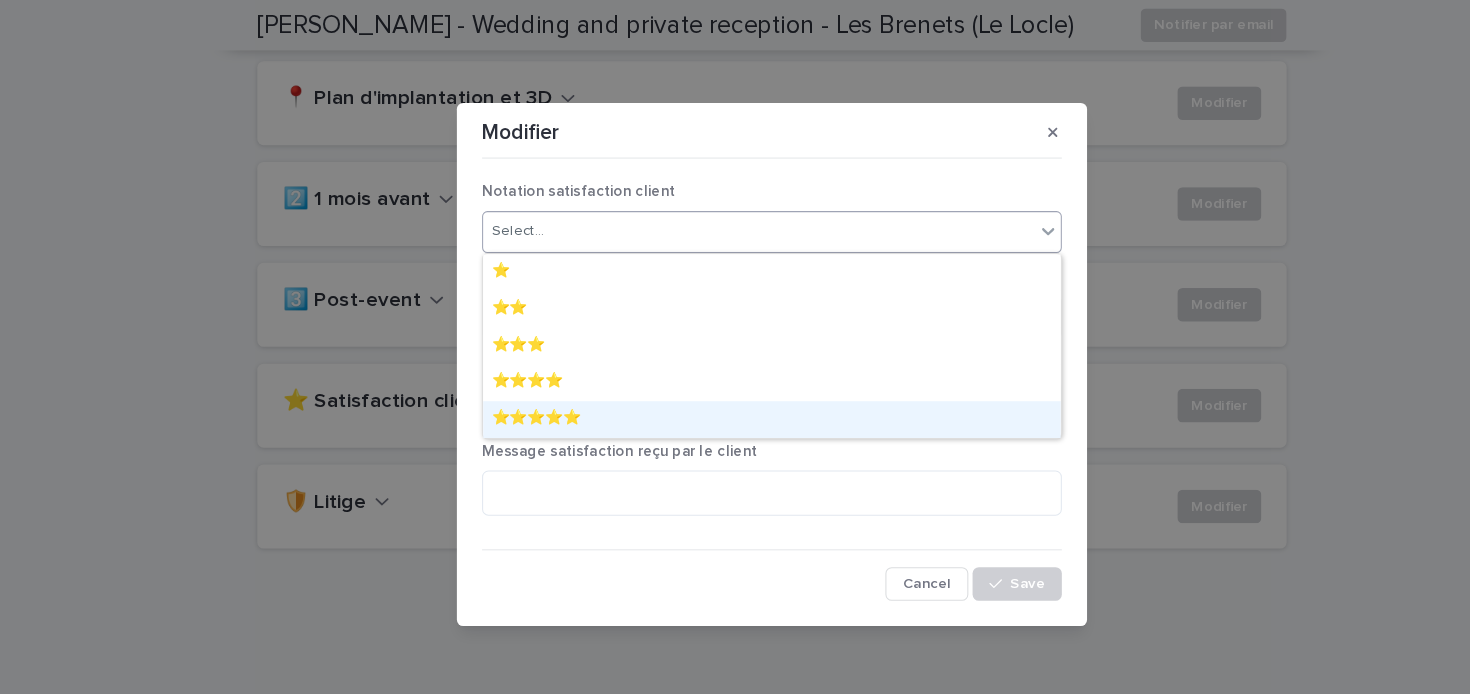 click on "⭐️⭐️⭐️⭐️⭐️" at bounding box center [735, 399] 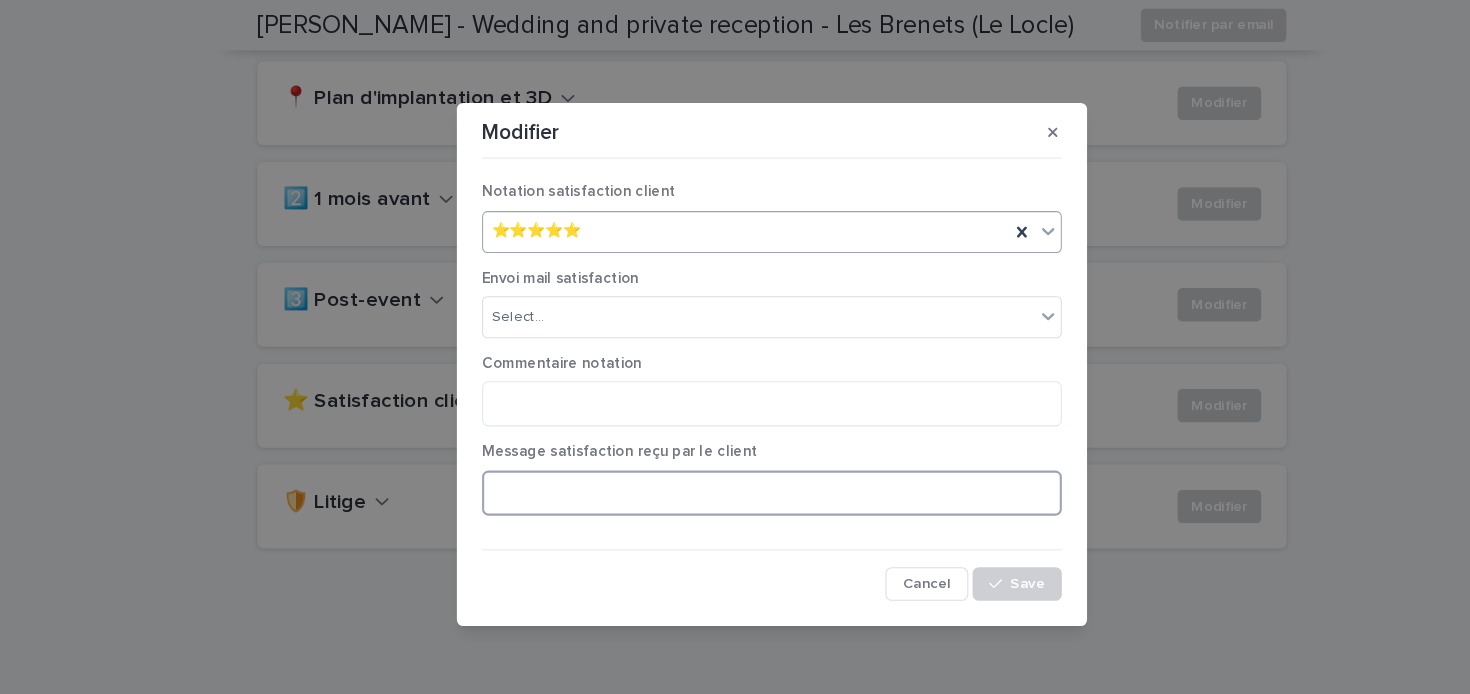 click at bounding box center [735, 469] 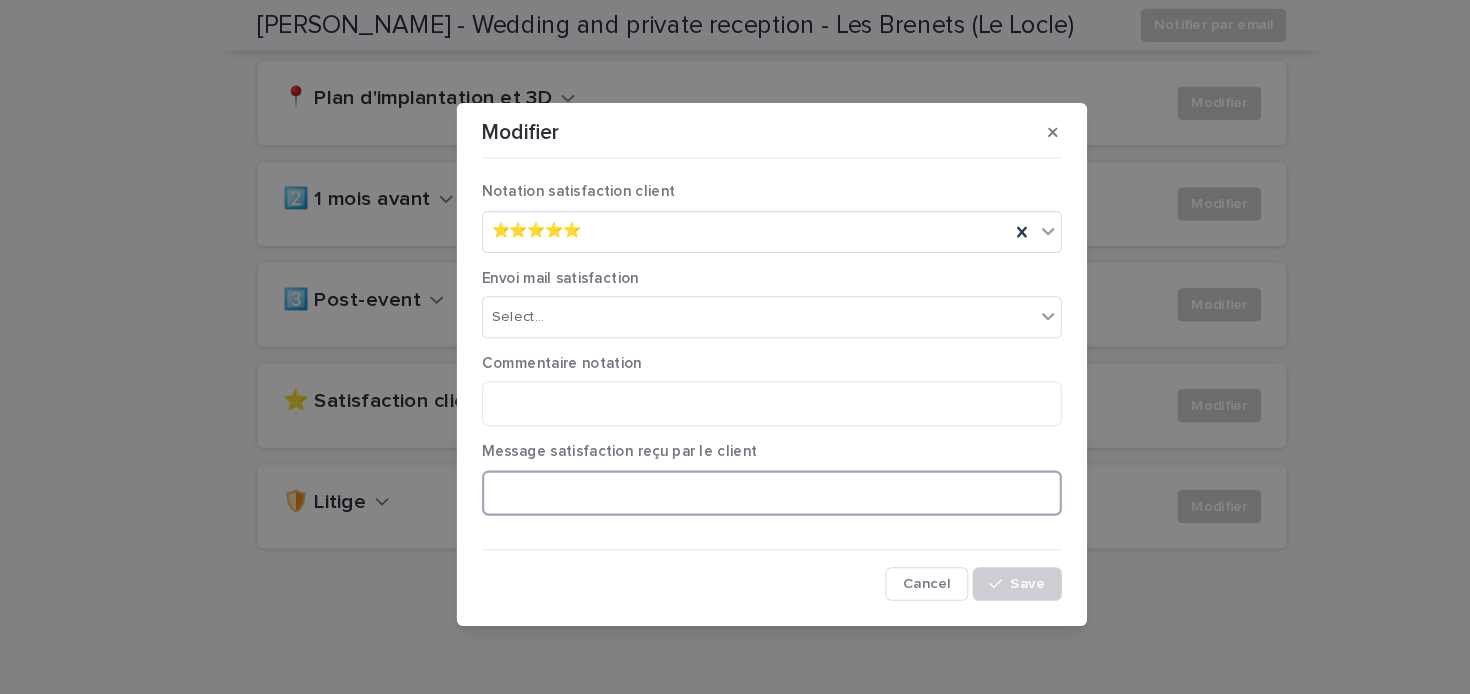 paste on "**********" 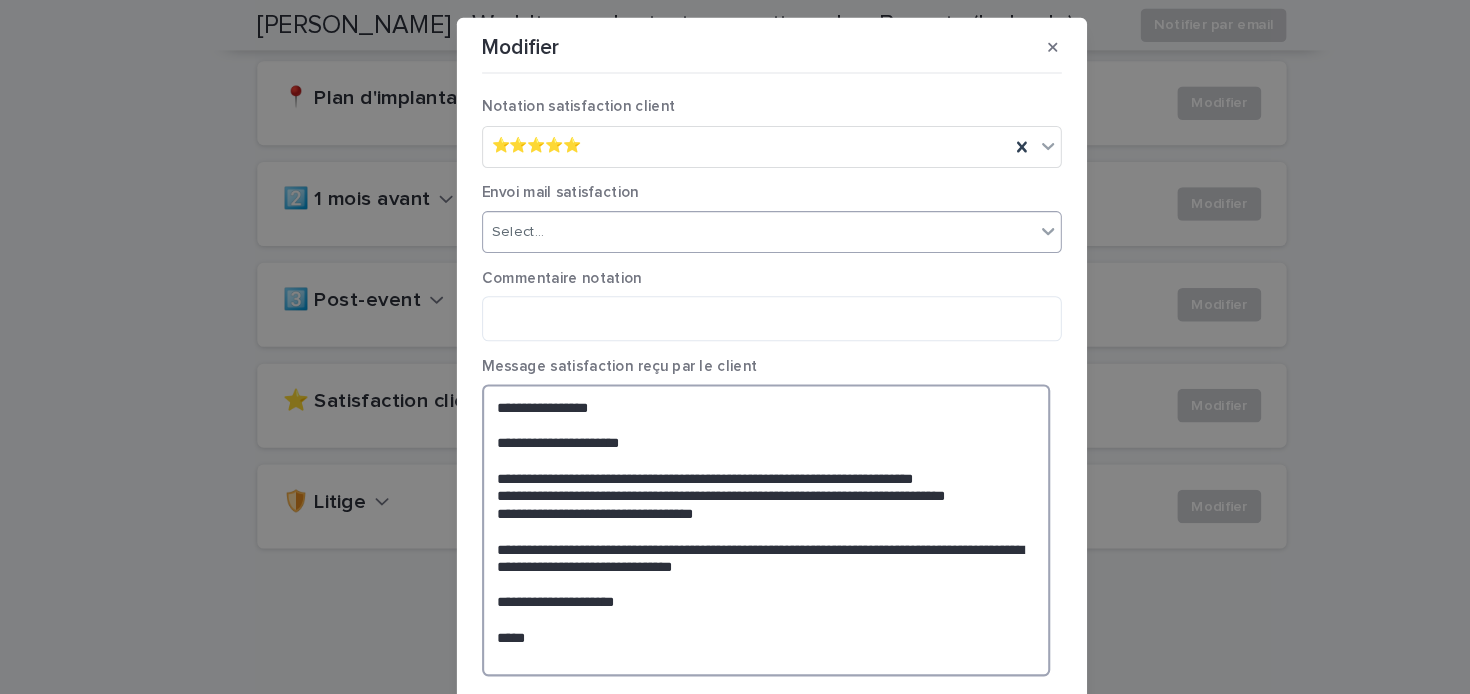 type on "**********" 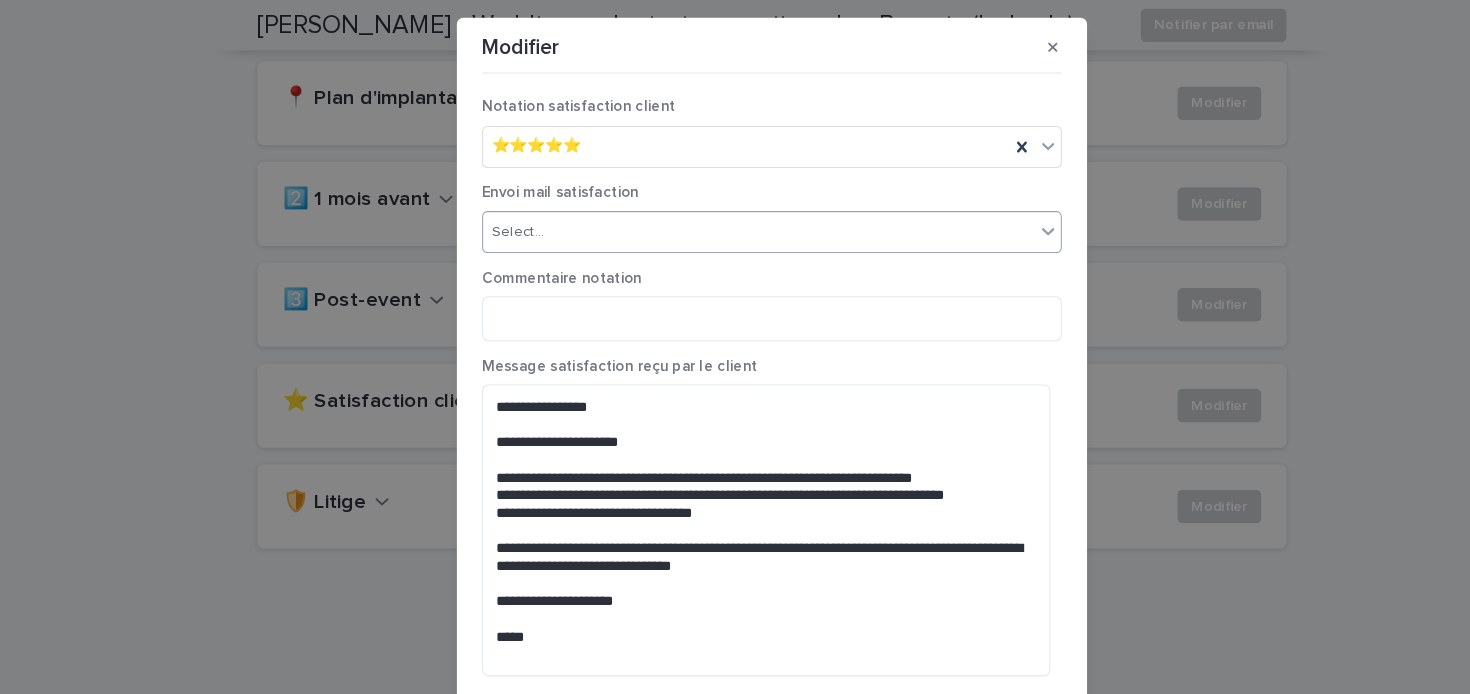 click on "Select..." at bounding box center (722, 221) 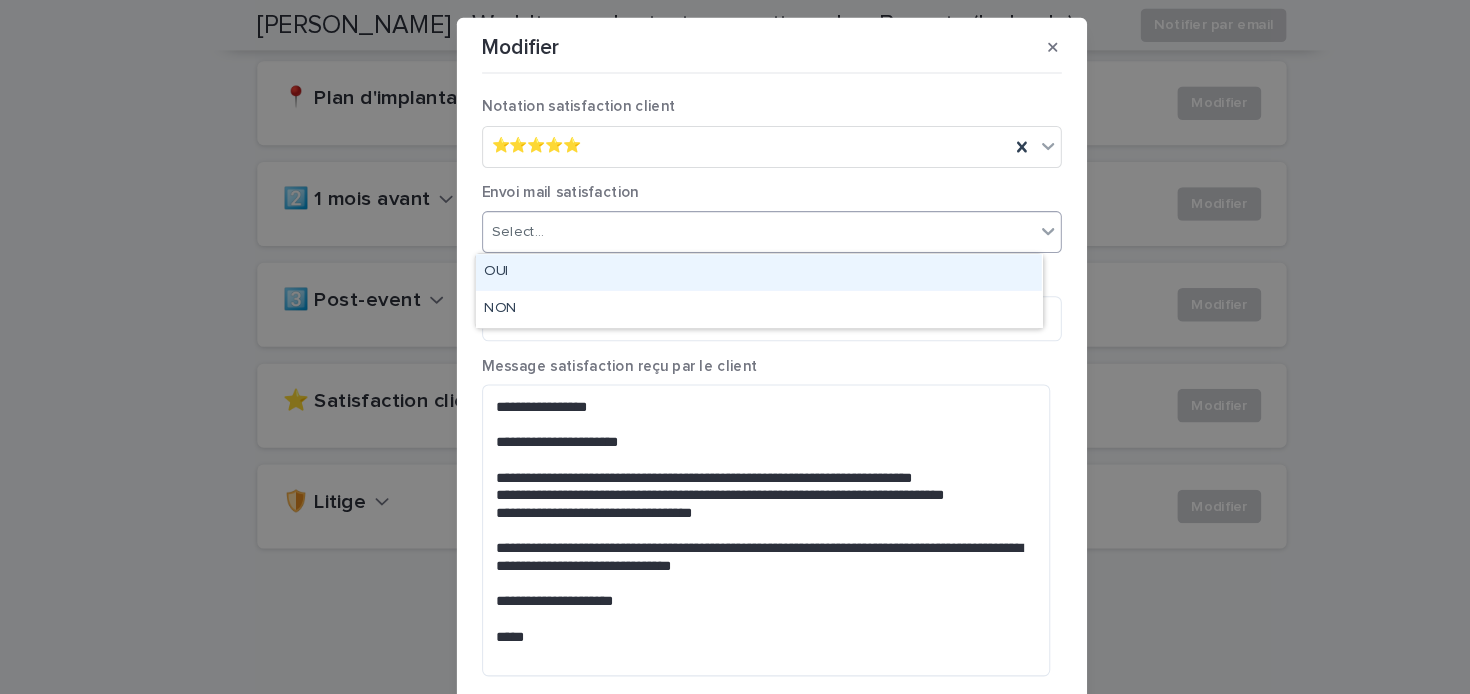 click on "OUI" at bounding box center (722, 259) 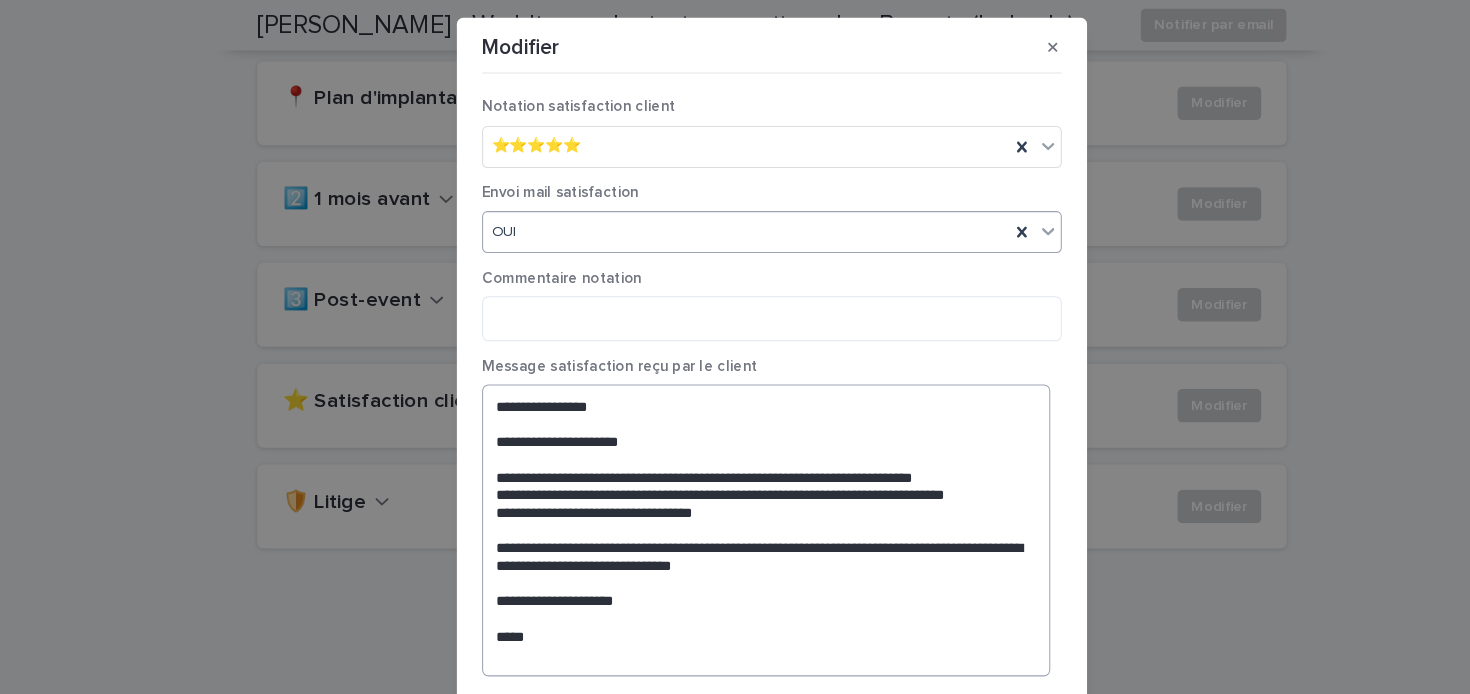scroll, scrollTop: 67, scrollLeft: 0, axis: vertical 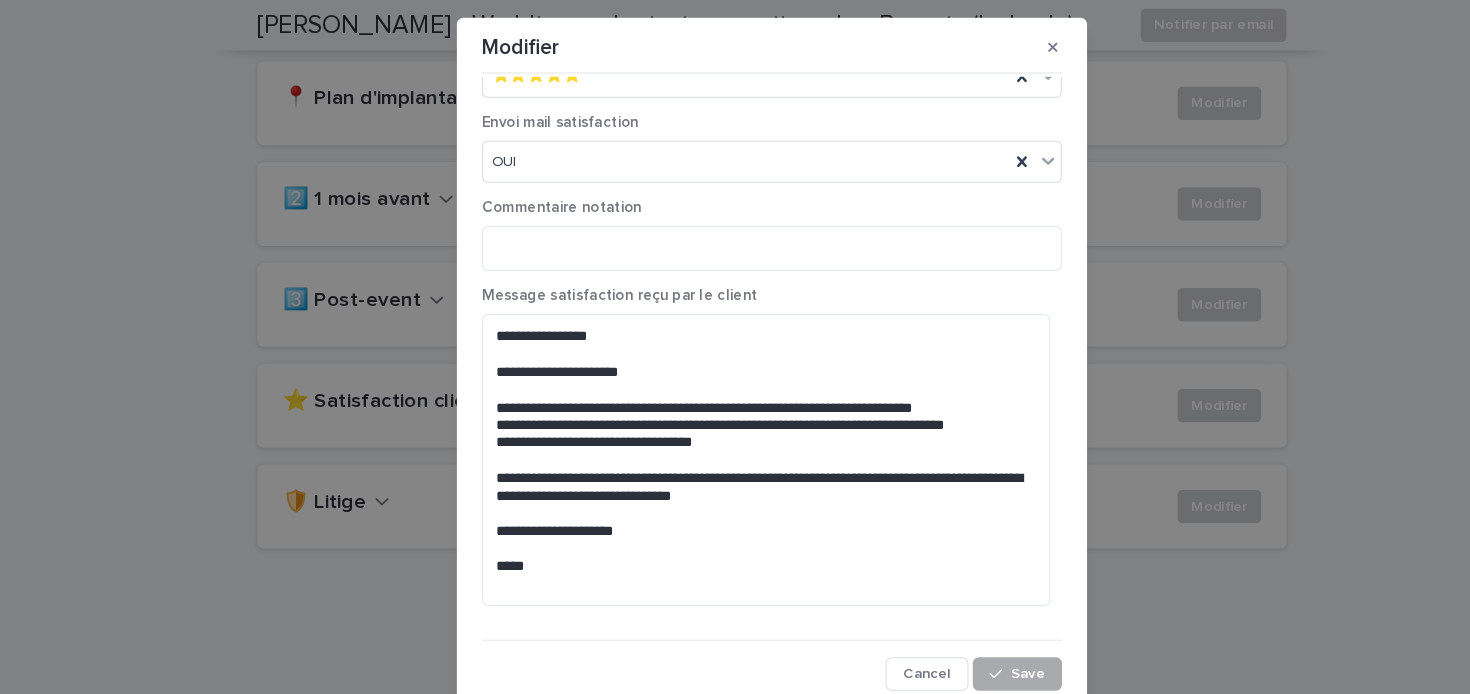click on "Save" at bounding box center (968, 642) 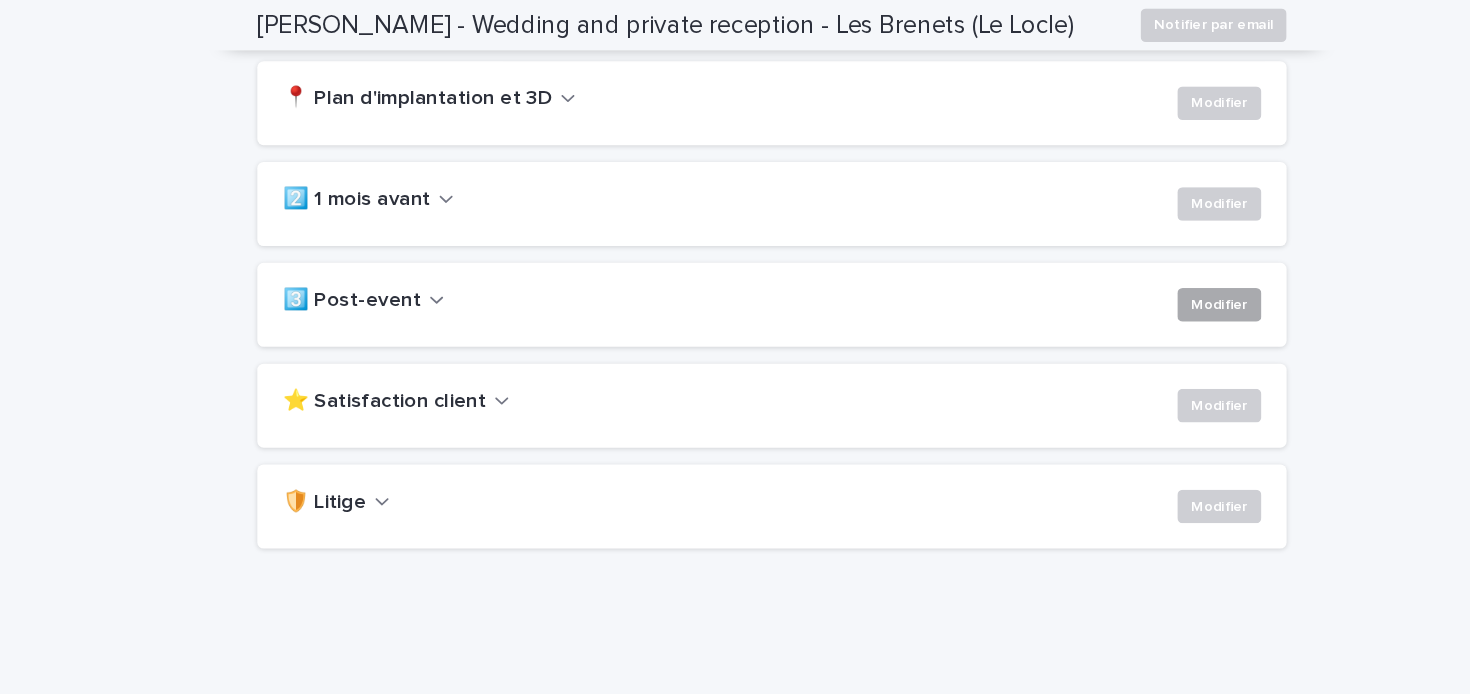 click on "Modifier" at bounding box center [1161, 290] 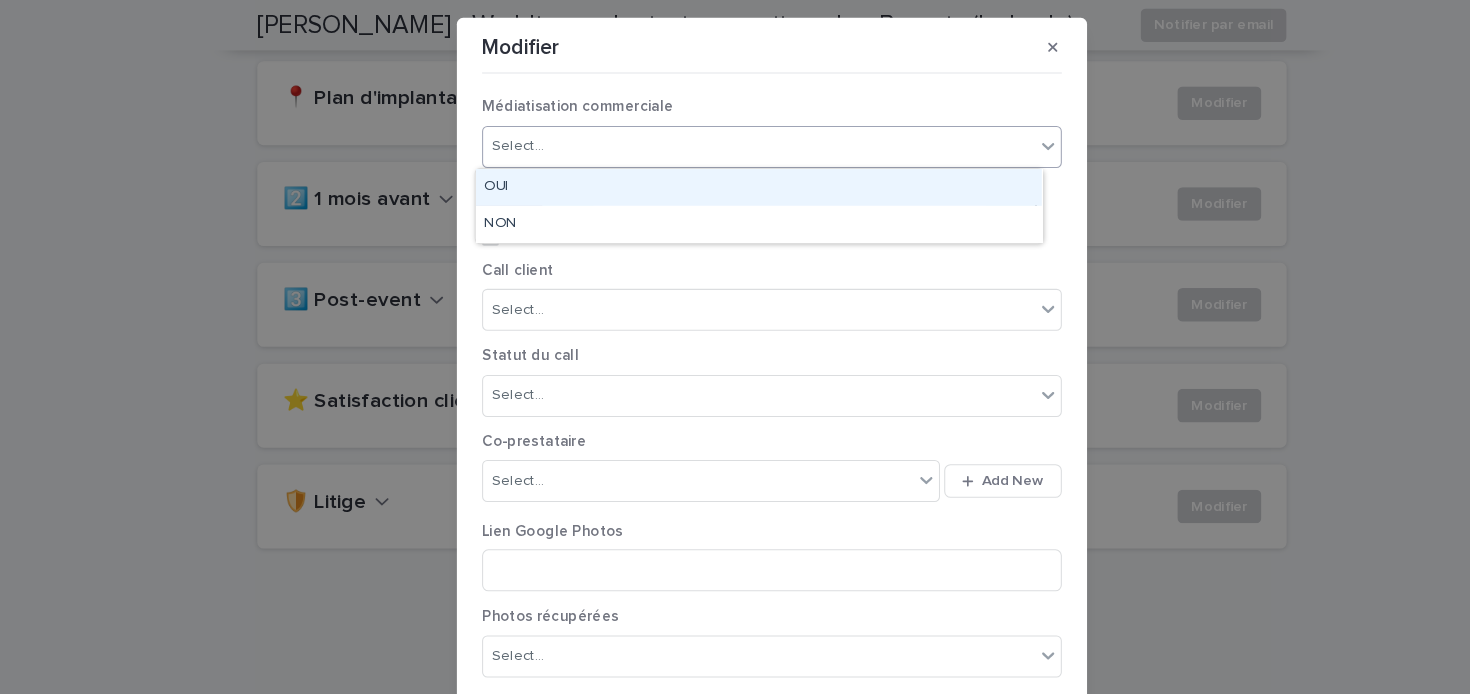 click on "Select..." at bounding box center [722, 139] 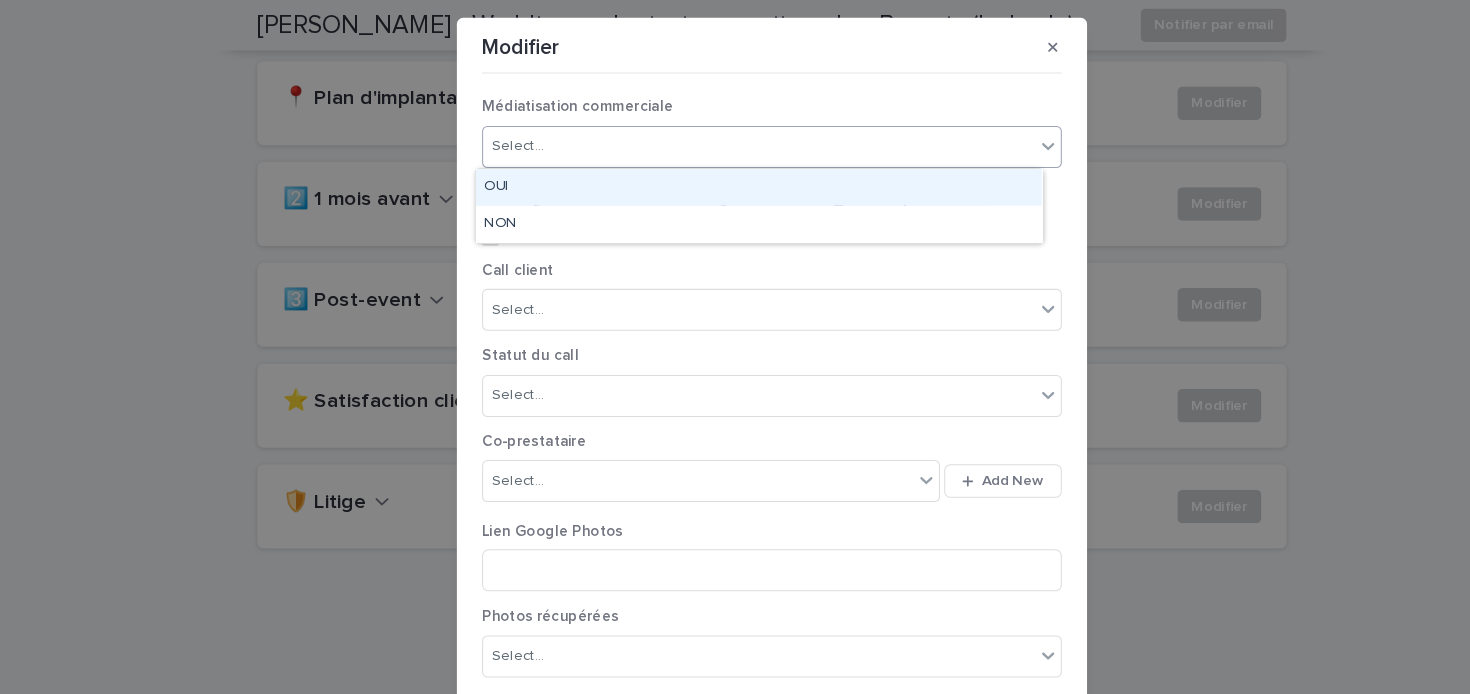click on "OUI" at bounding box center (722, 178) 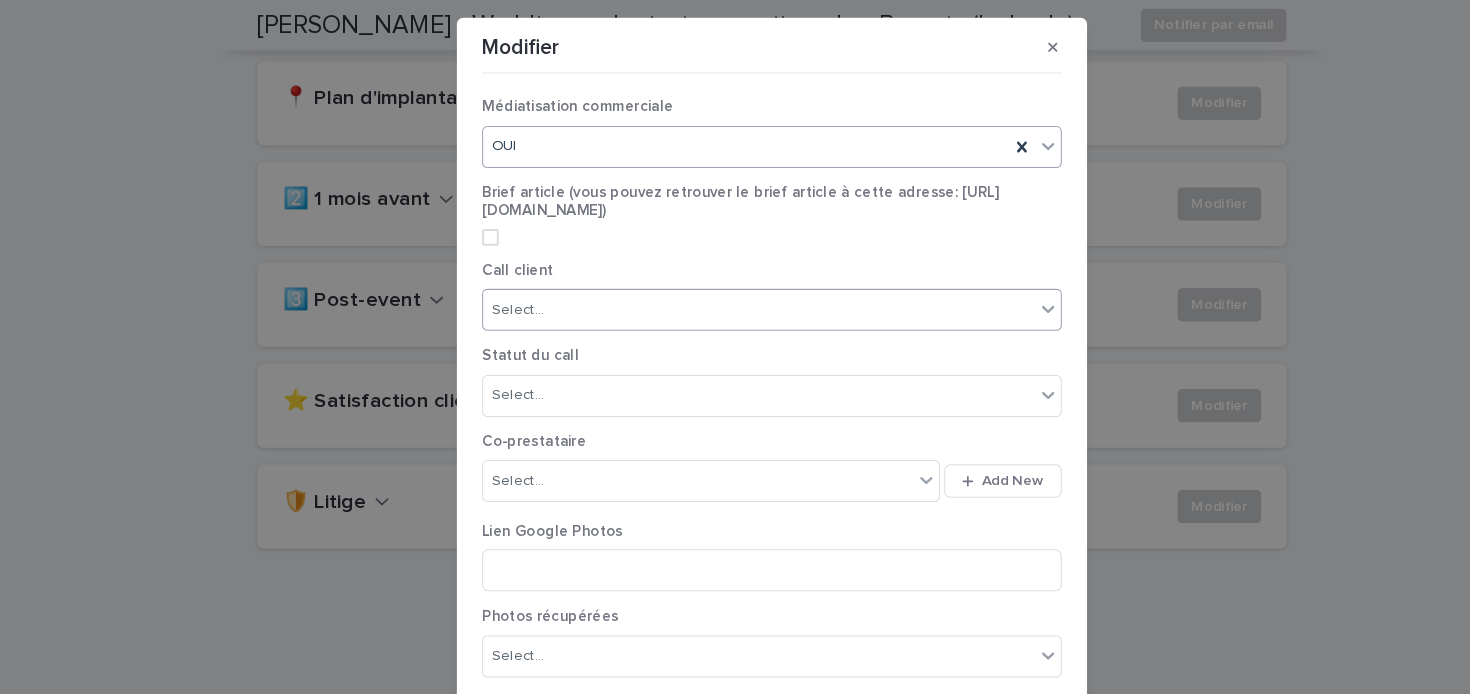 click on "Select..." at bounding box center [722, 295] 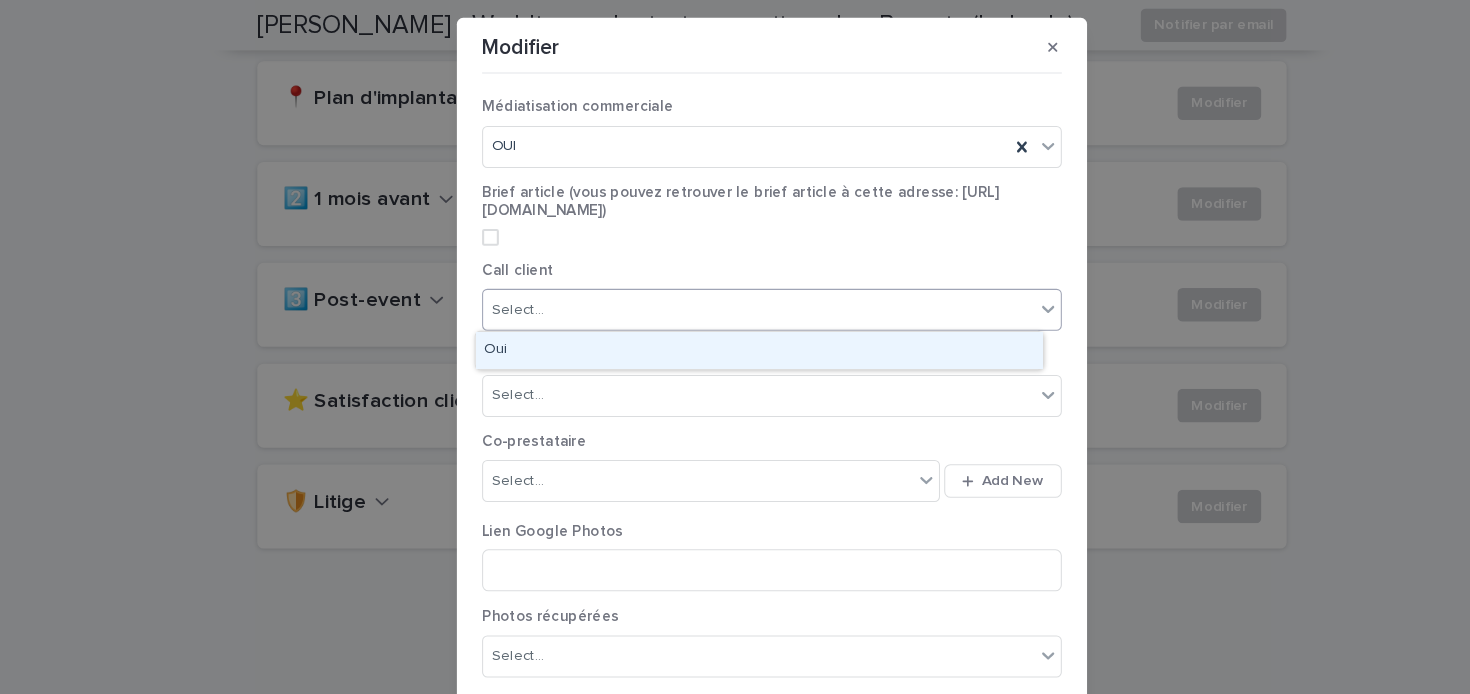 click on "Oui" at bounding box center [722, 333] 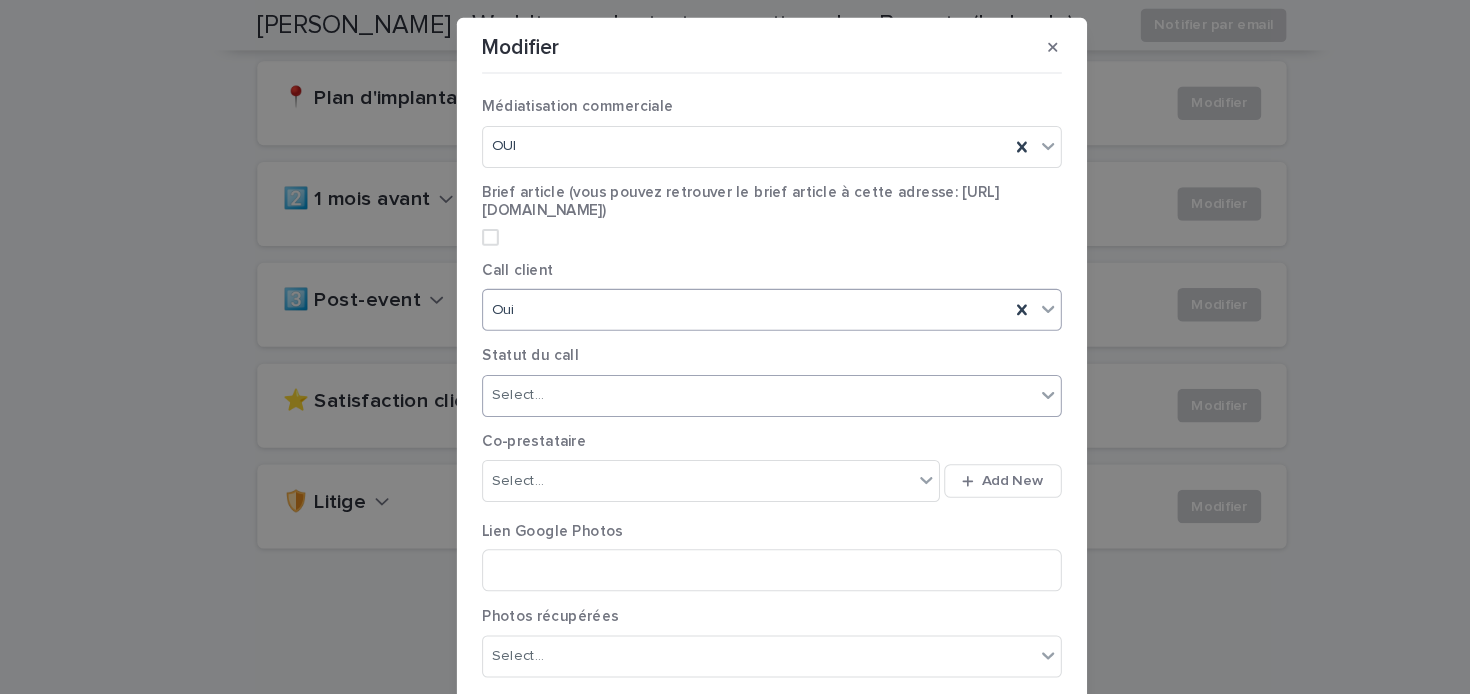 click on "Select..." at bounding box center [735, 377] 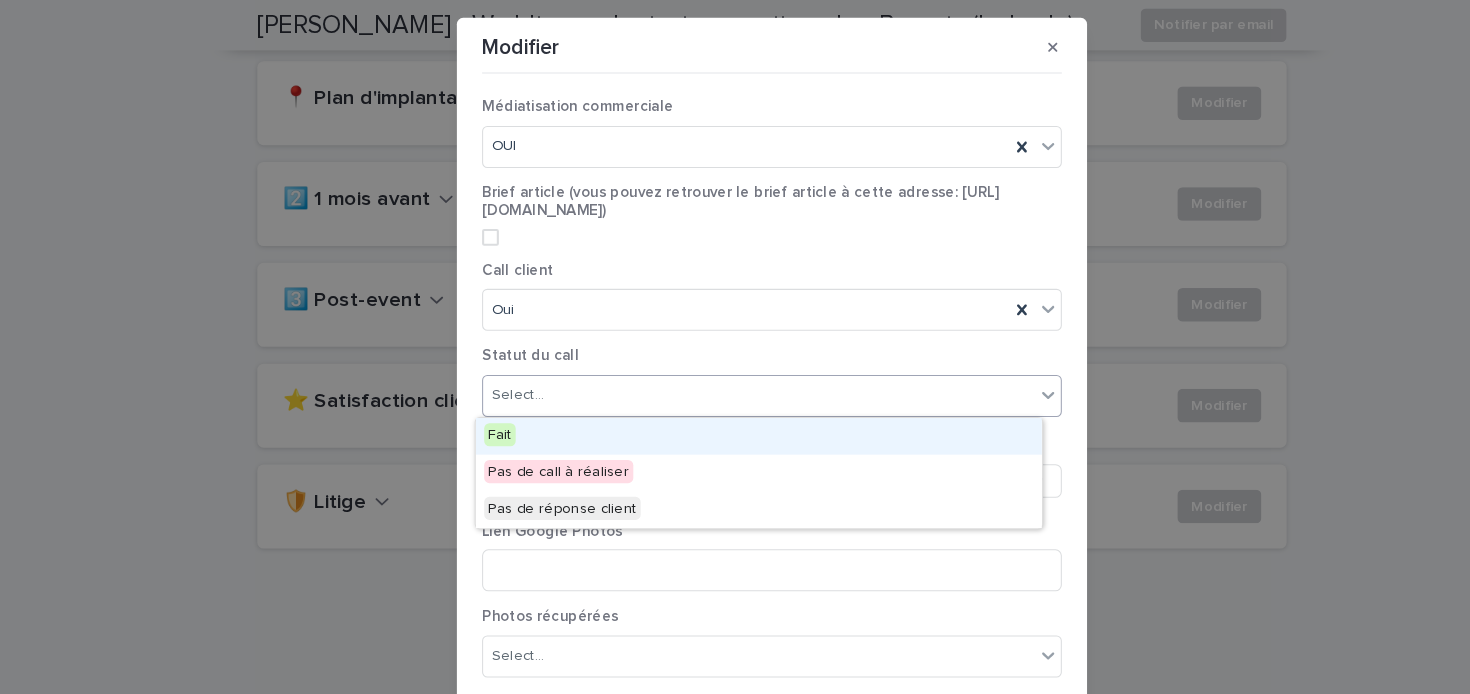 click on "Fait" at bounding box center (722, 415) 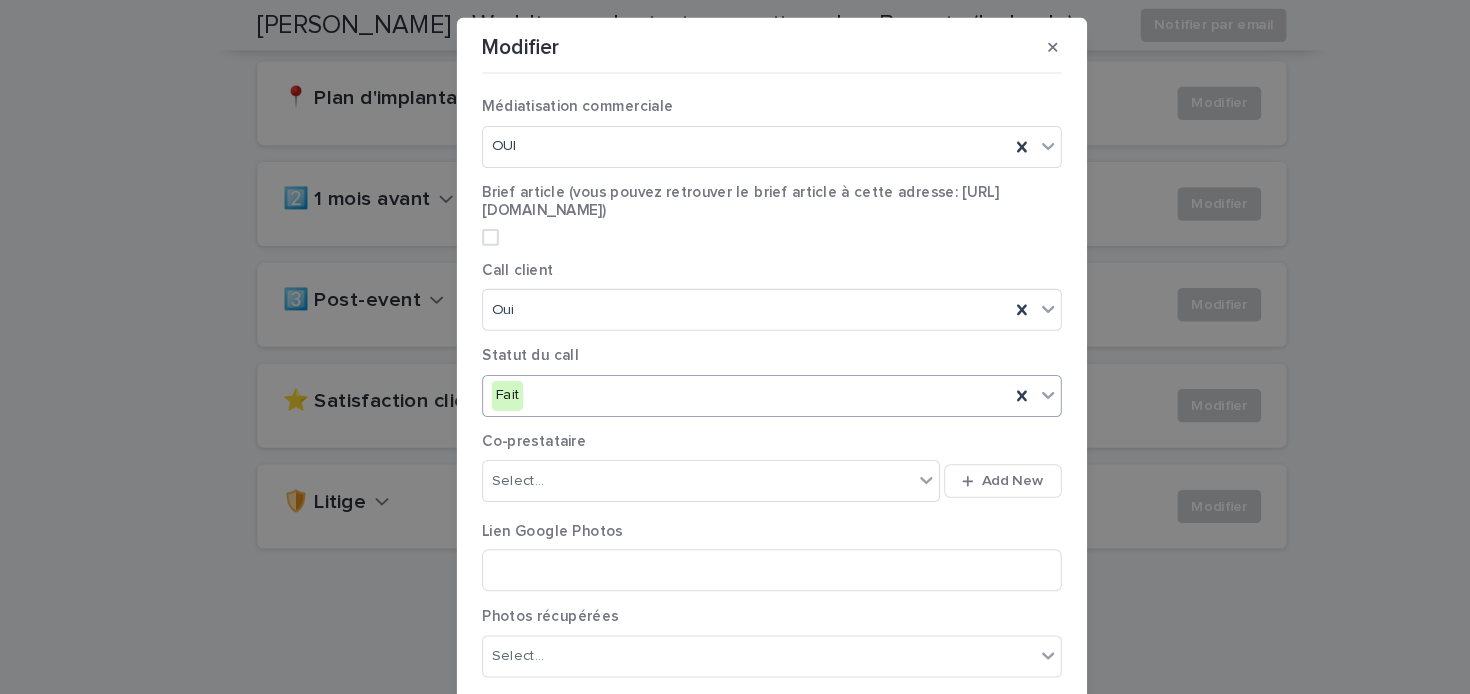 scroll, scrollTop: 315, scrollLeft: 0, axis: vertical 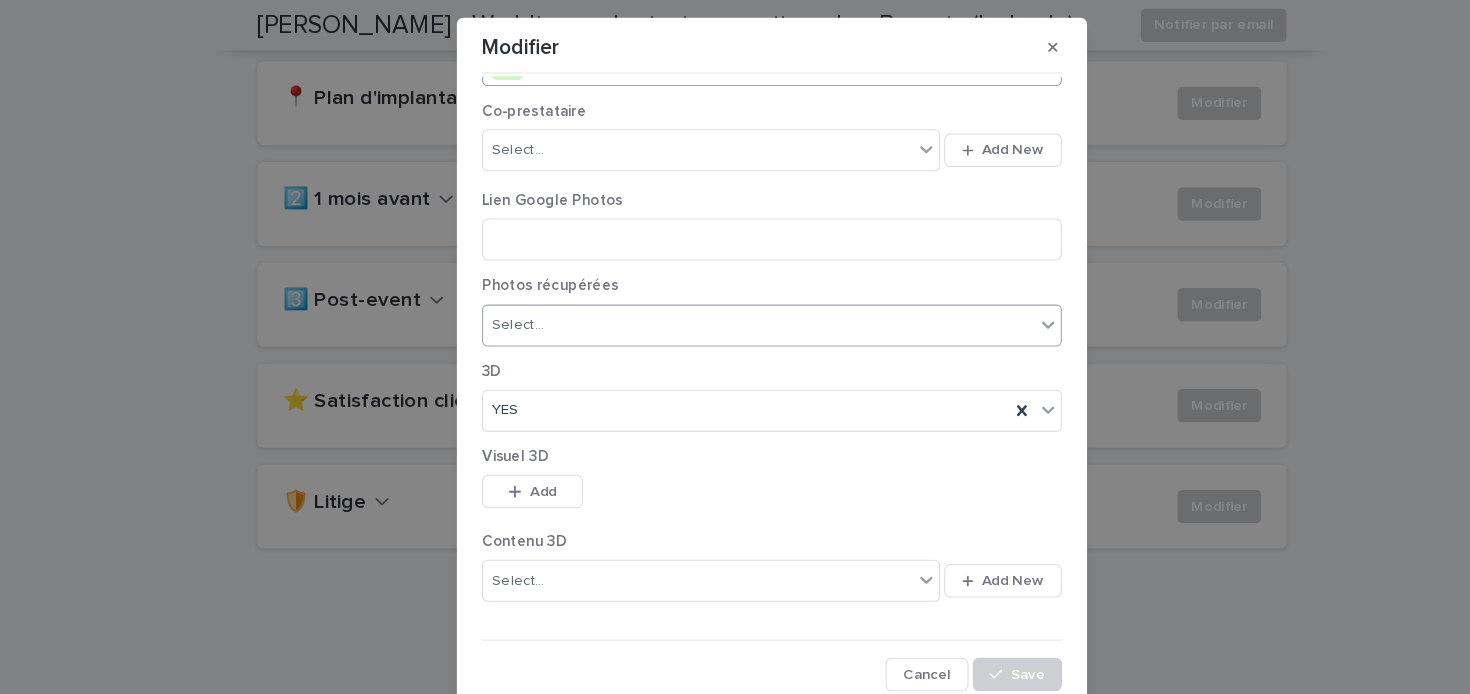 click on "Select..." at bounding box center [722, 309] 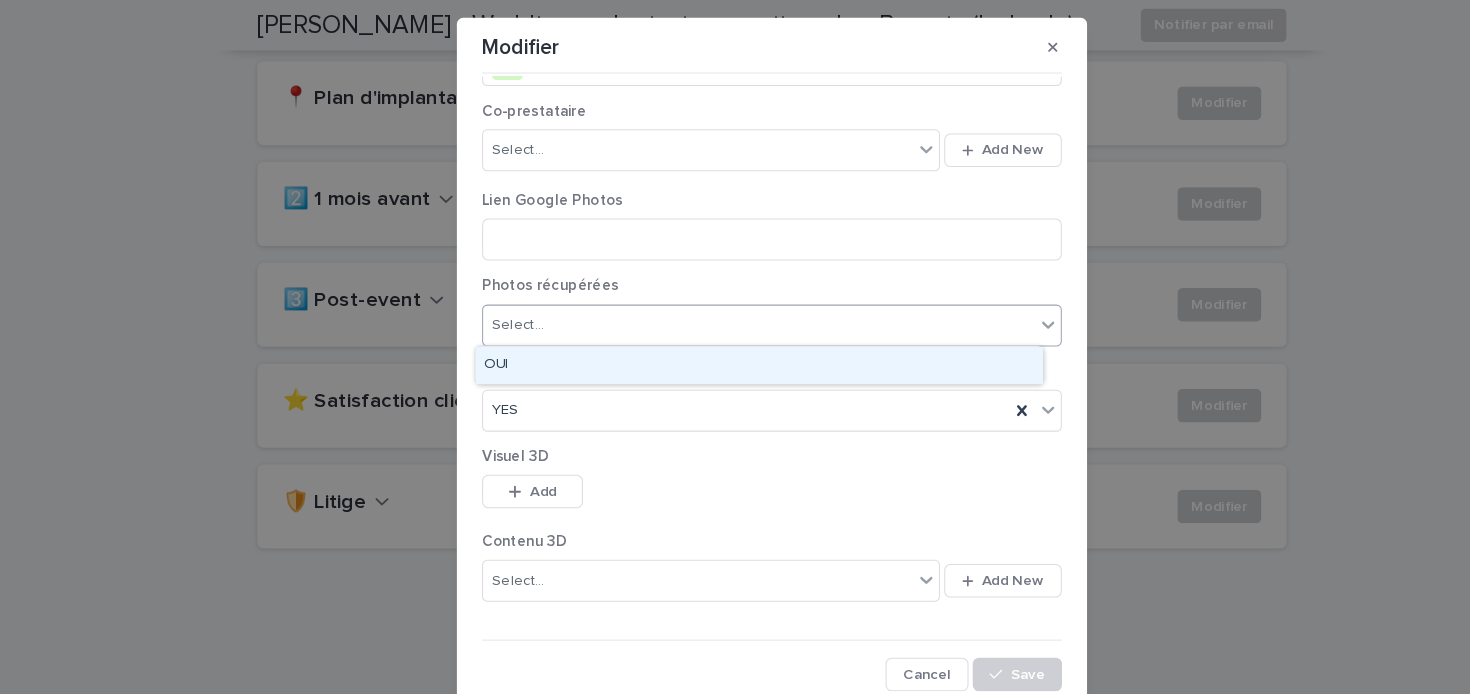 click on "OUI" at bounding box center (722, 347) 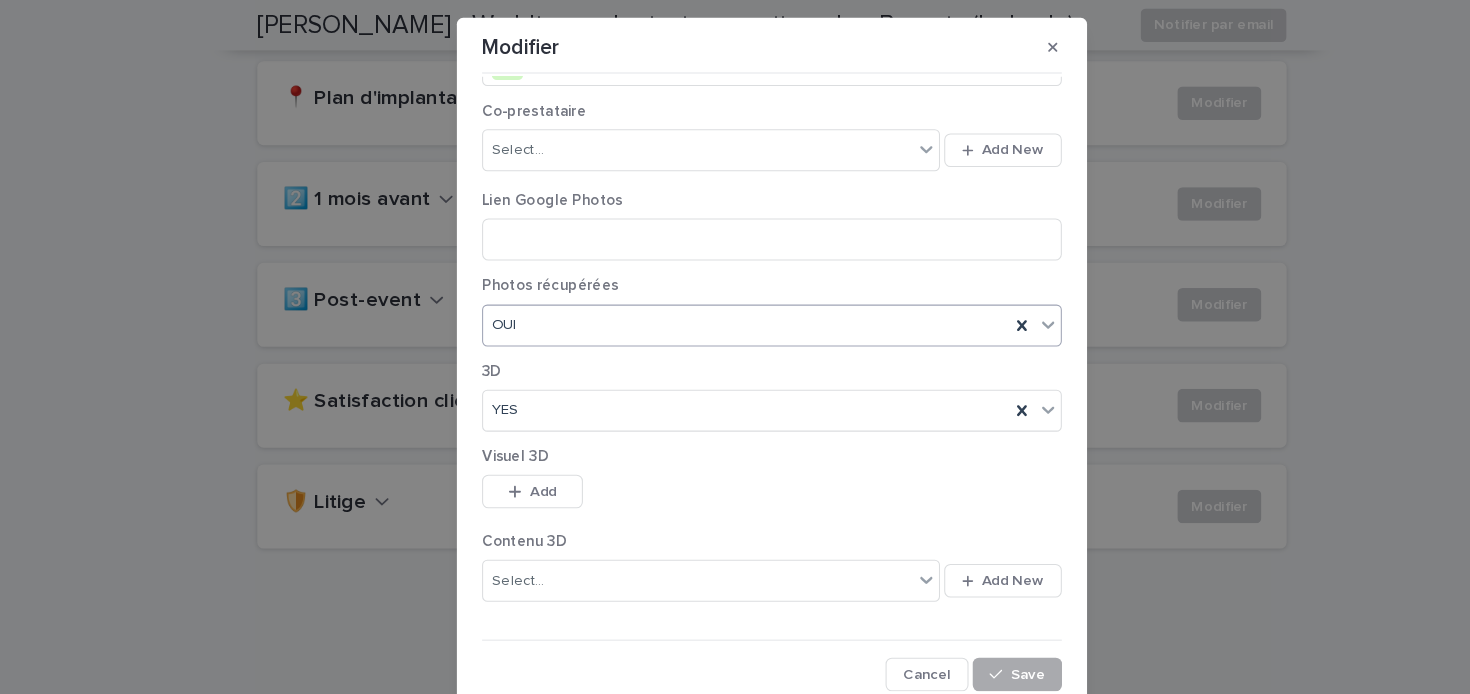 click on "Save" at bounding box center [968, 642] 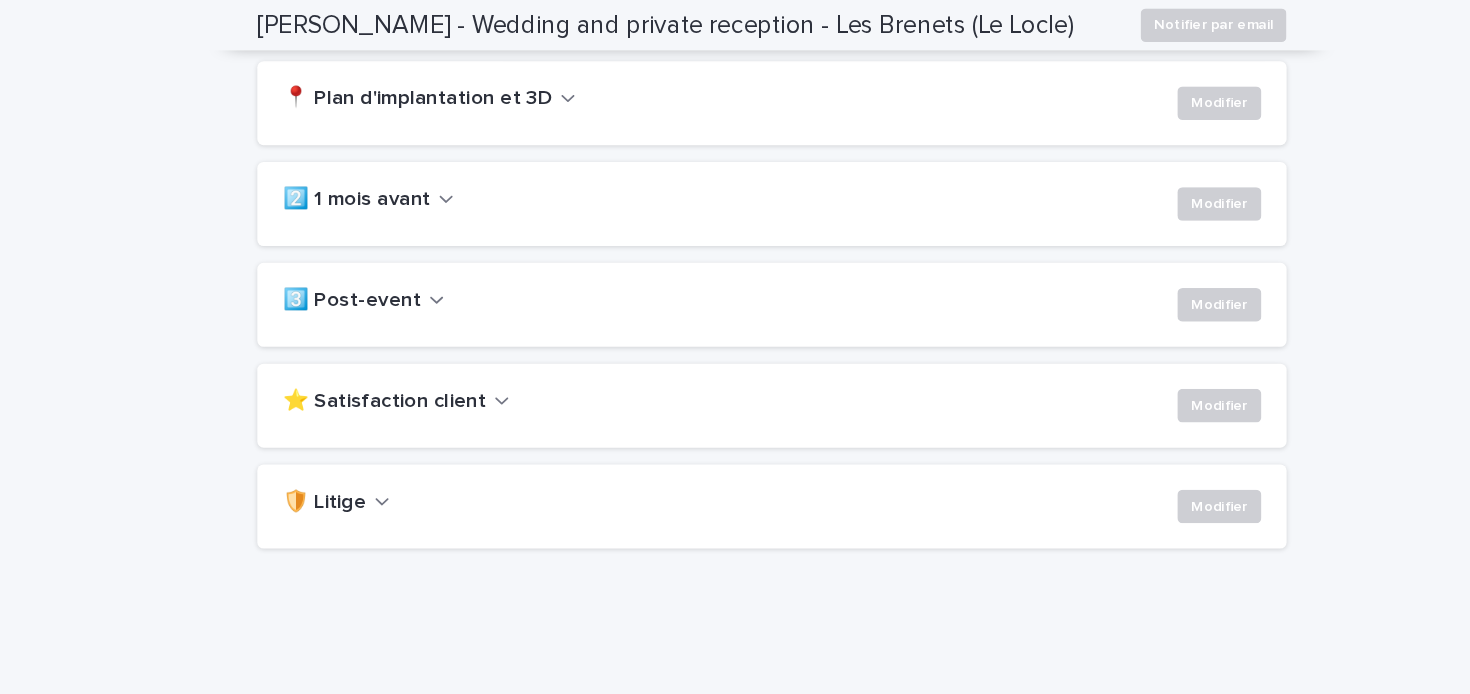 scroll, scrollTop: 0, scrollLeft: 0, axis: both 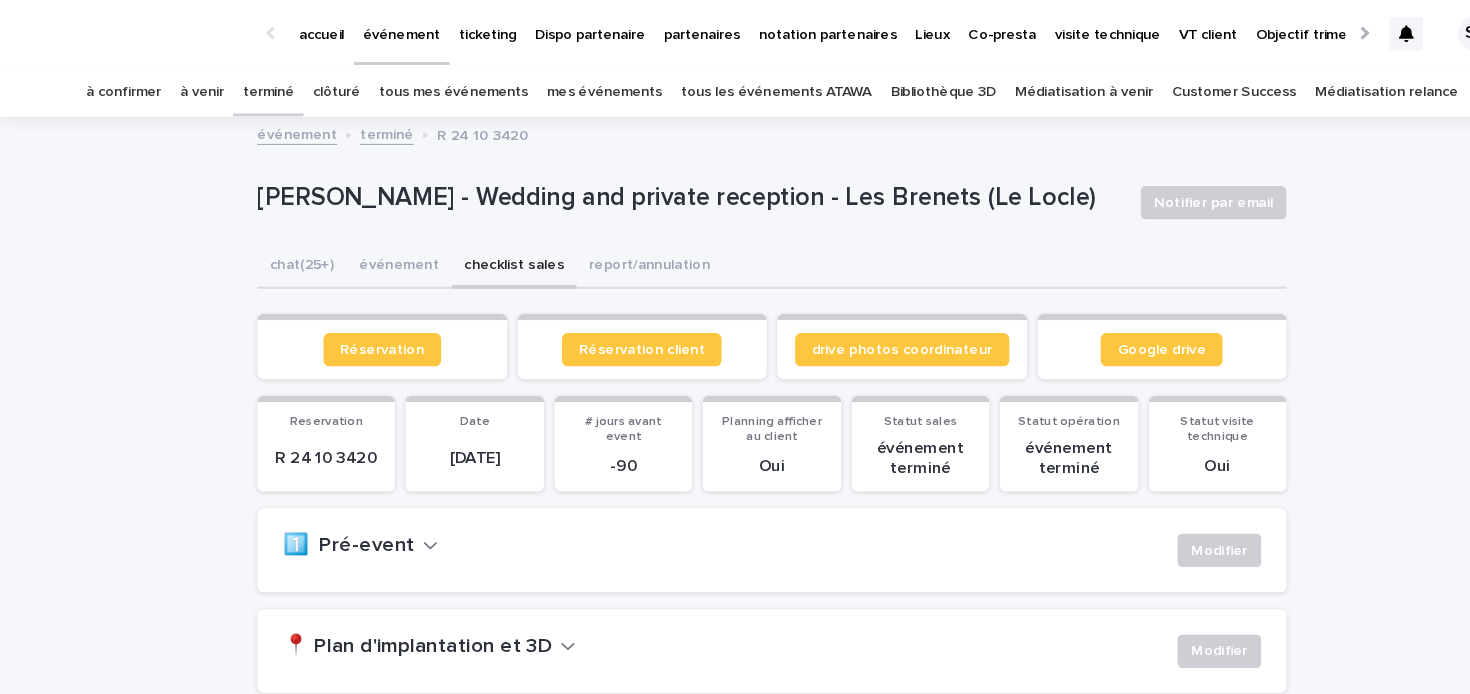 click on "terminé" at bounding box center [255, 87] 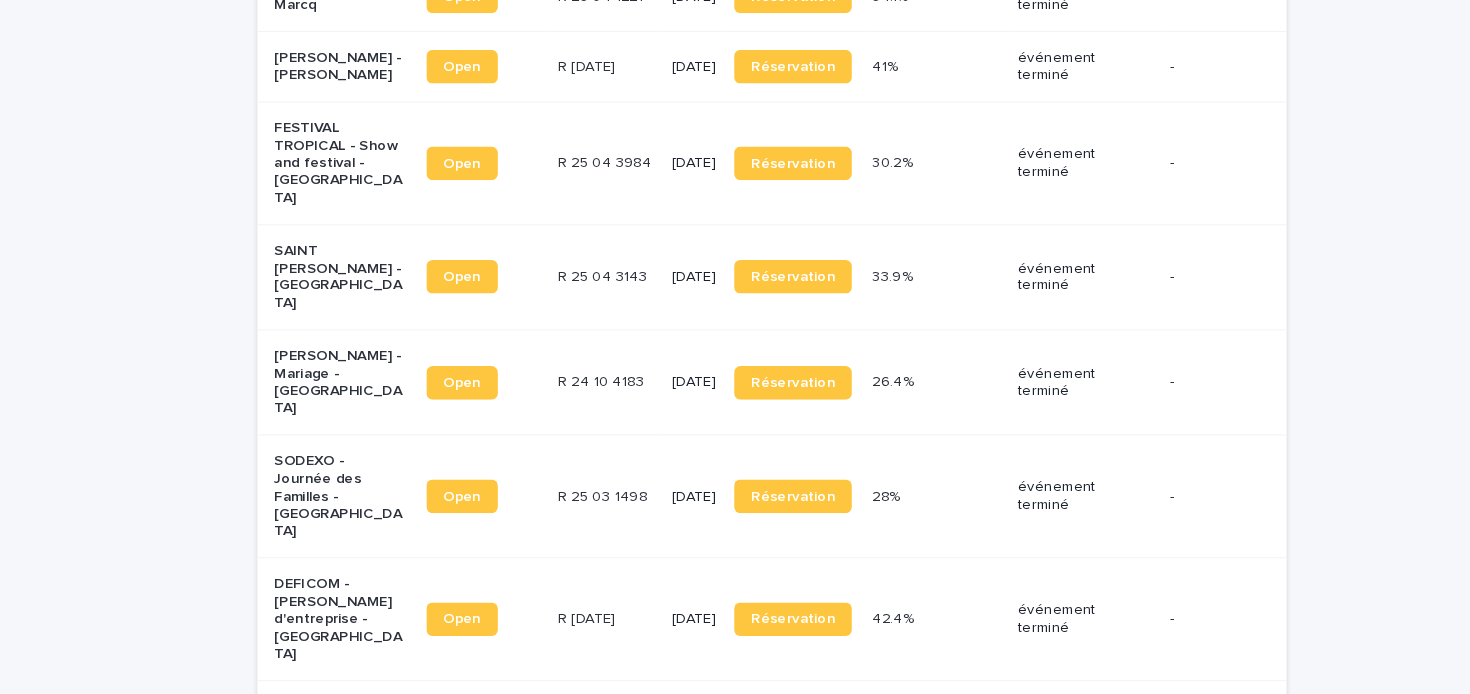 scroll, scrollTop: 1761, scrollLeft: 0, axis: vertical 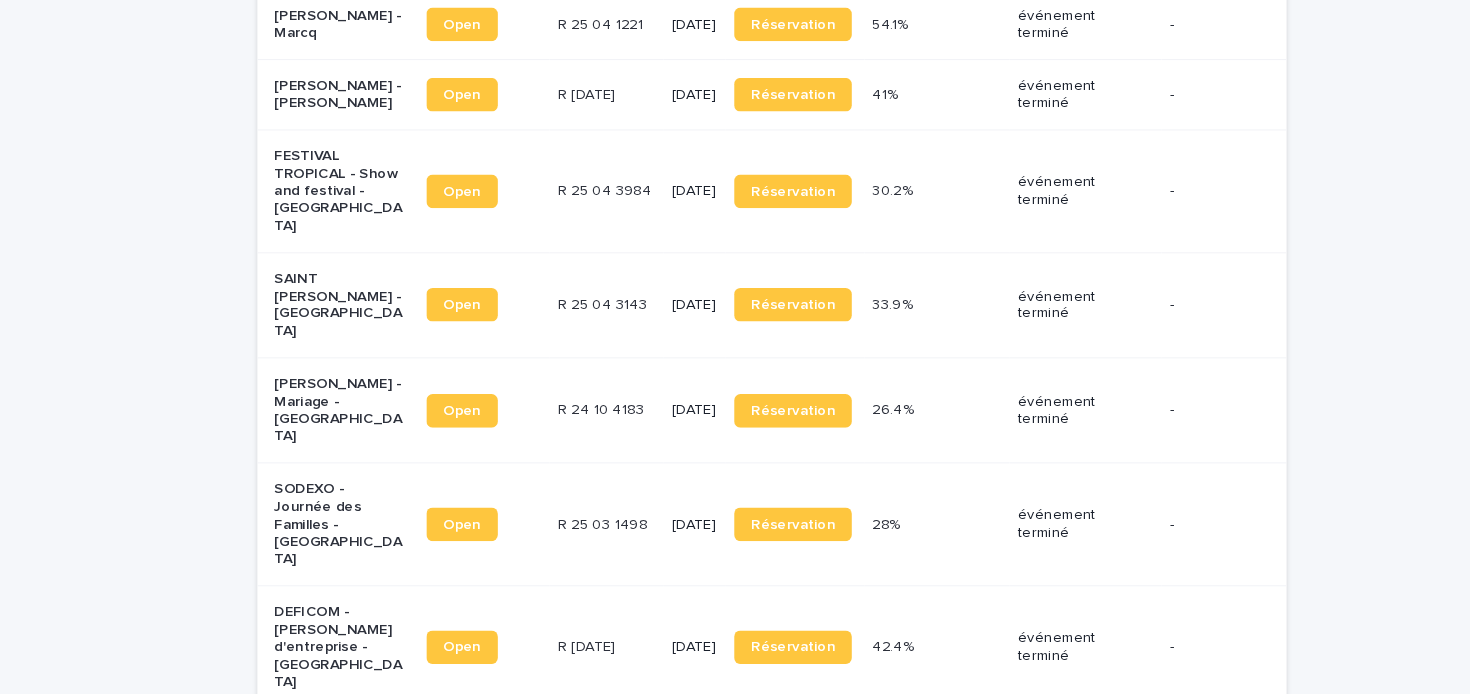 click on "DEFICOM - [PERSON_NAME] d'entreprise - [GEOGRAPHIC_DATA]" at bounding box center [323, 649] 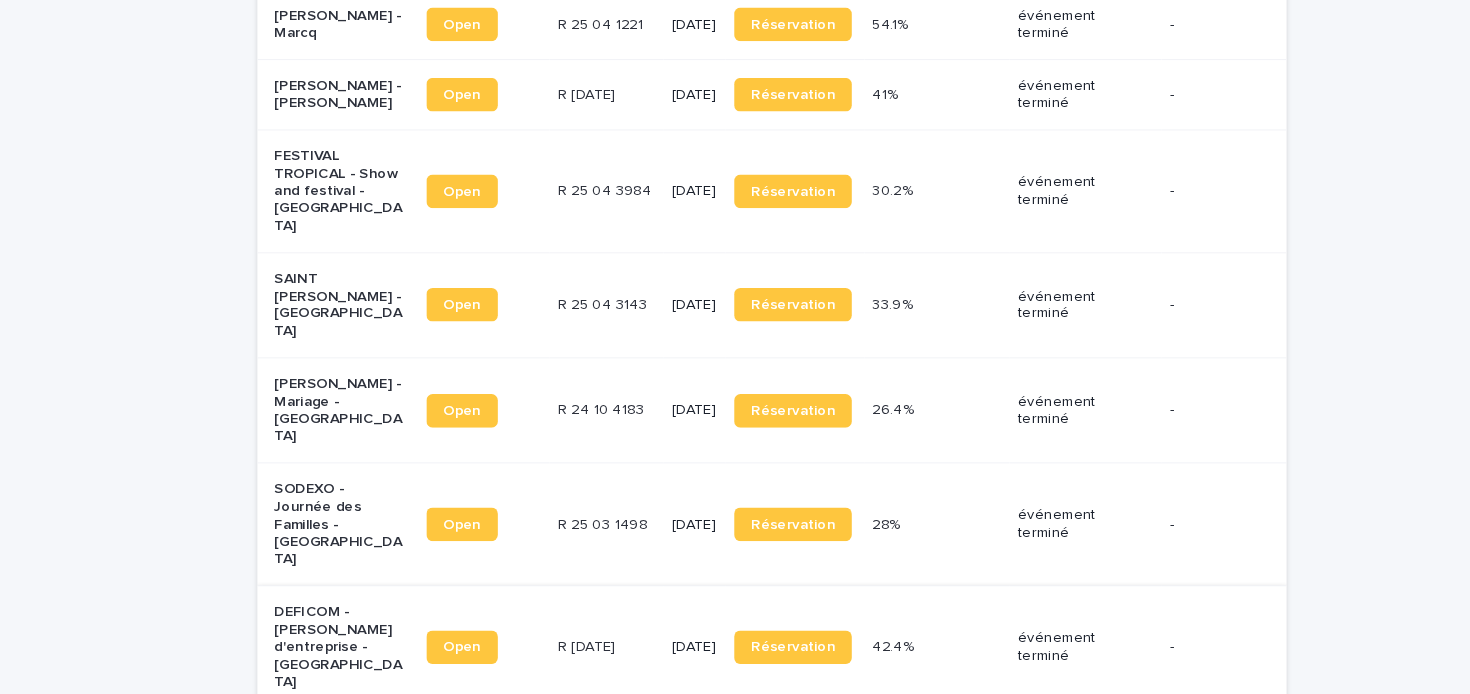 scroll, scrollTop: 0, scrollLeft: 0, axis: both 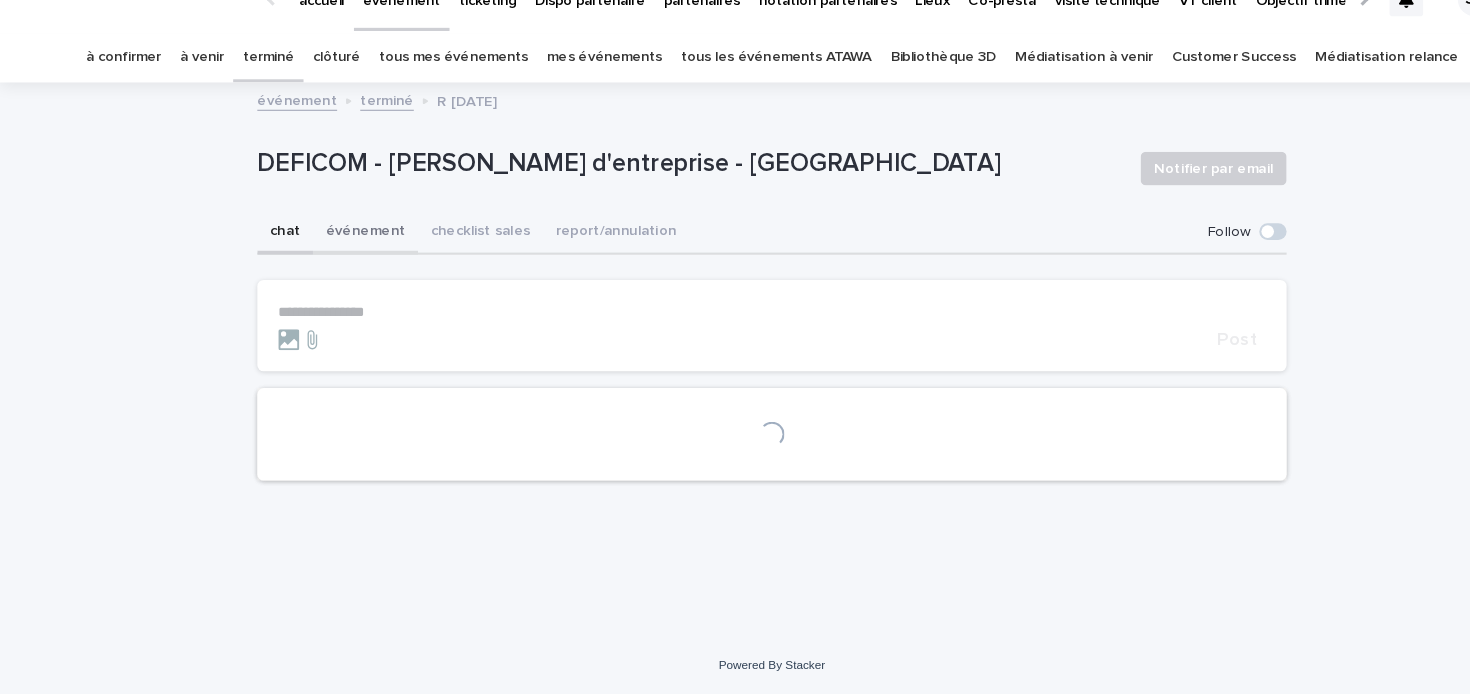 click on "événement" at bounding box center [348, 254] 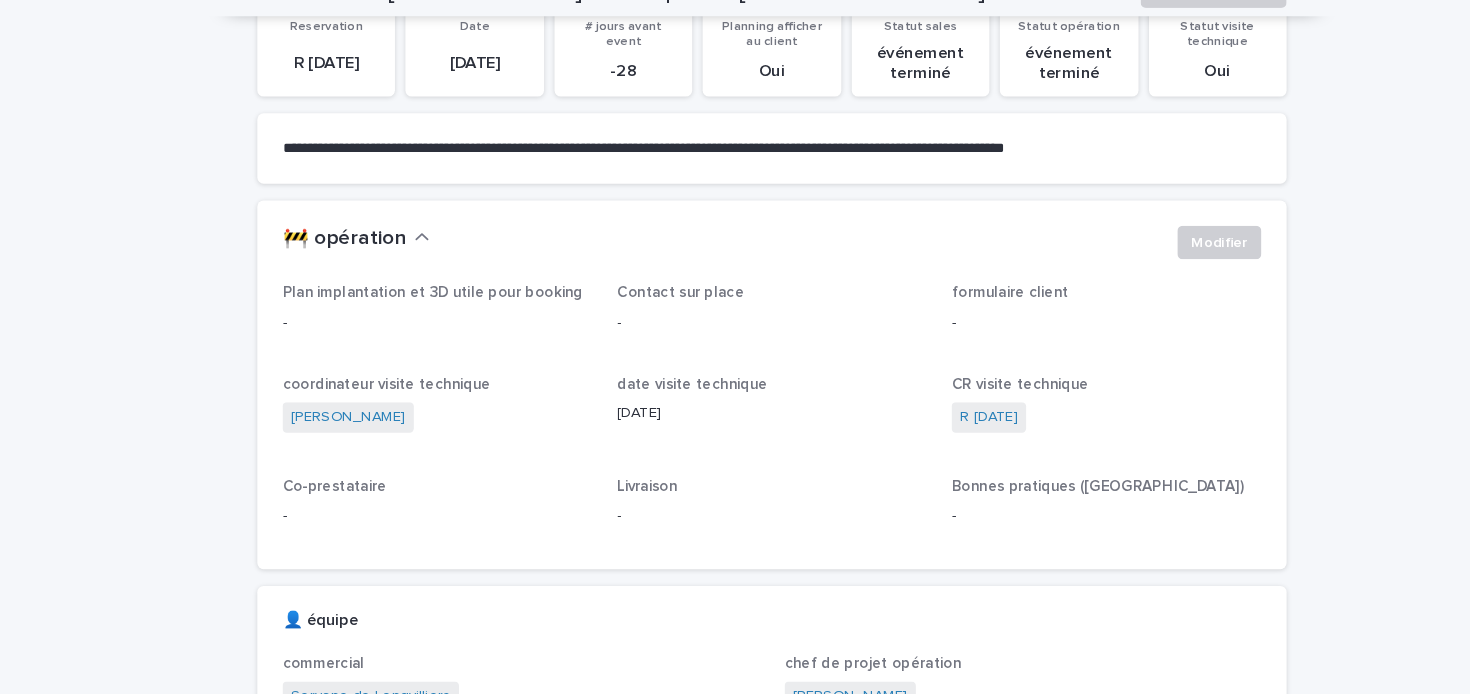 scroll, scrollTop: 0, scrollLeft: 0, axis: both 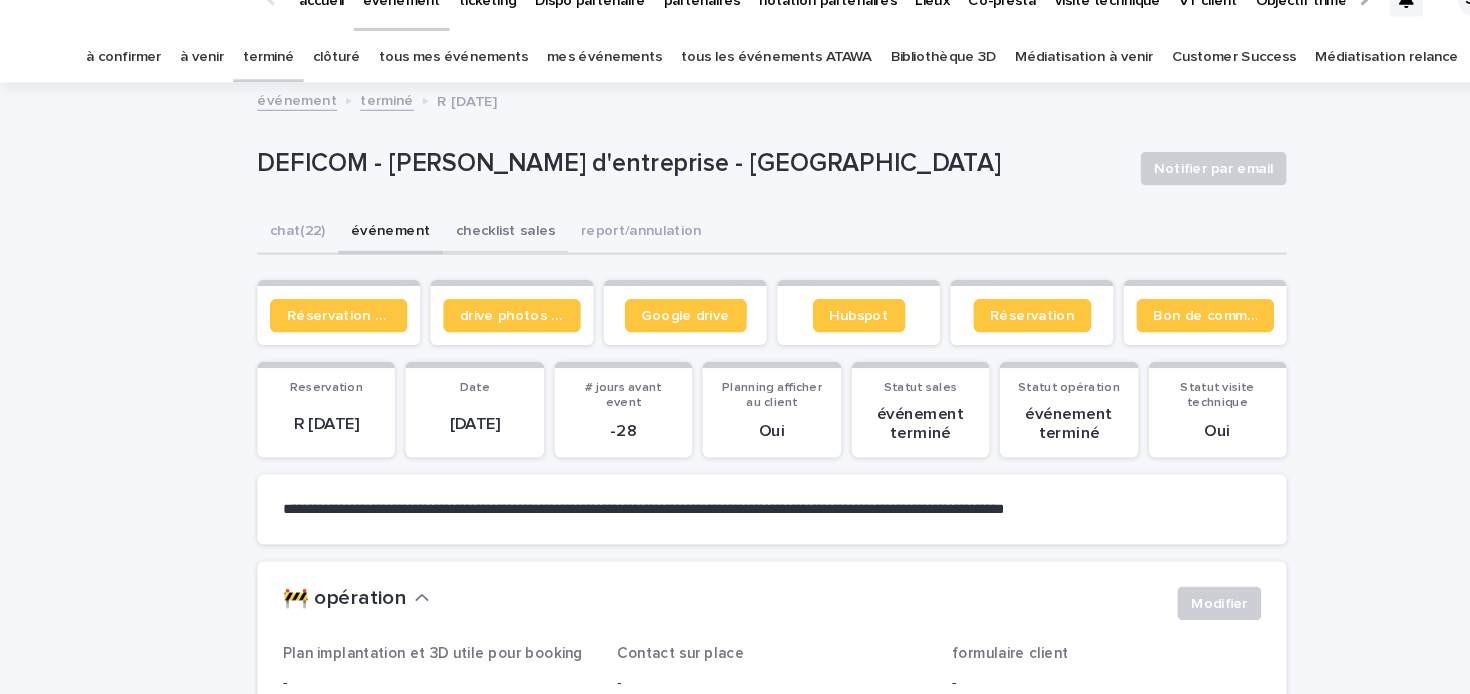 click on "checklist sales" at bounding box center (481, 254) 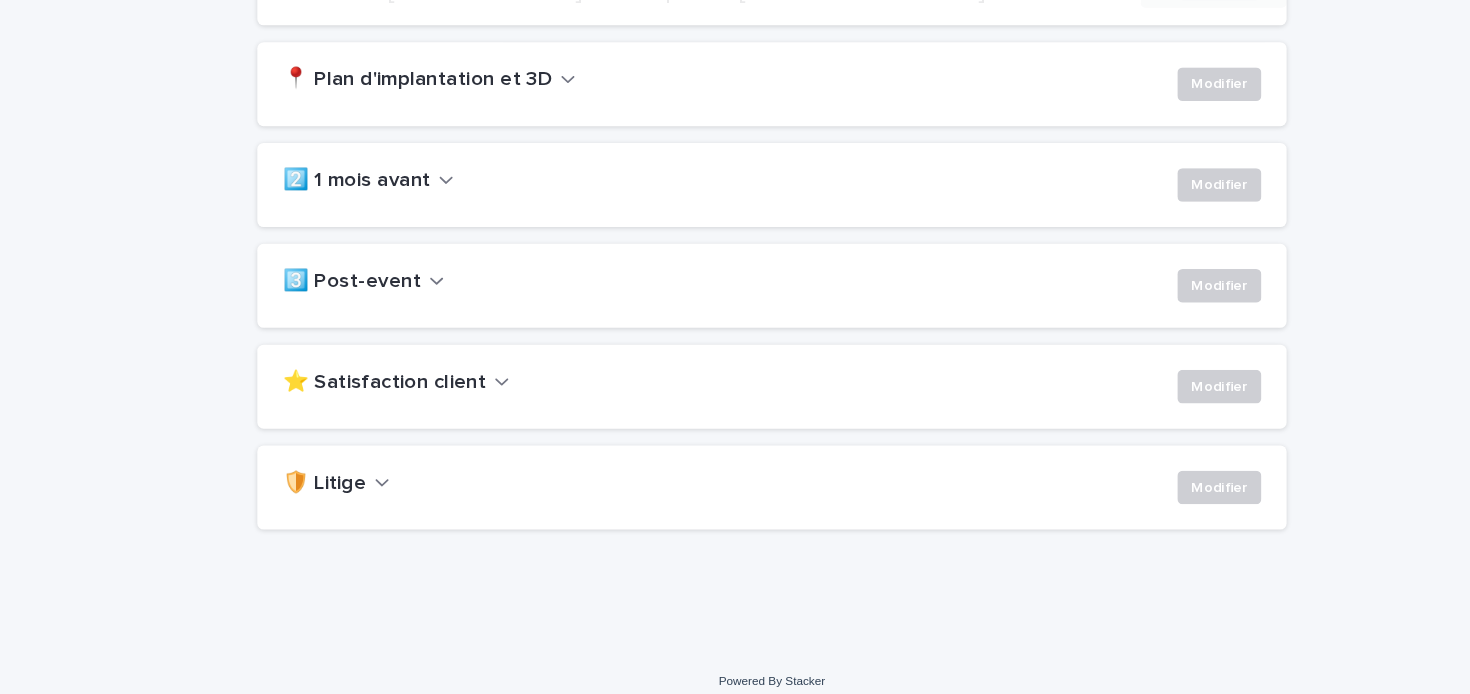 scroll, scrollTop: 522, scrollLeft: 0, axis: vertical 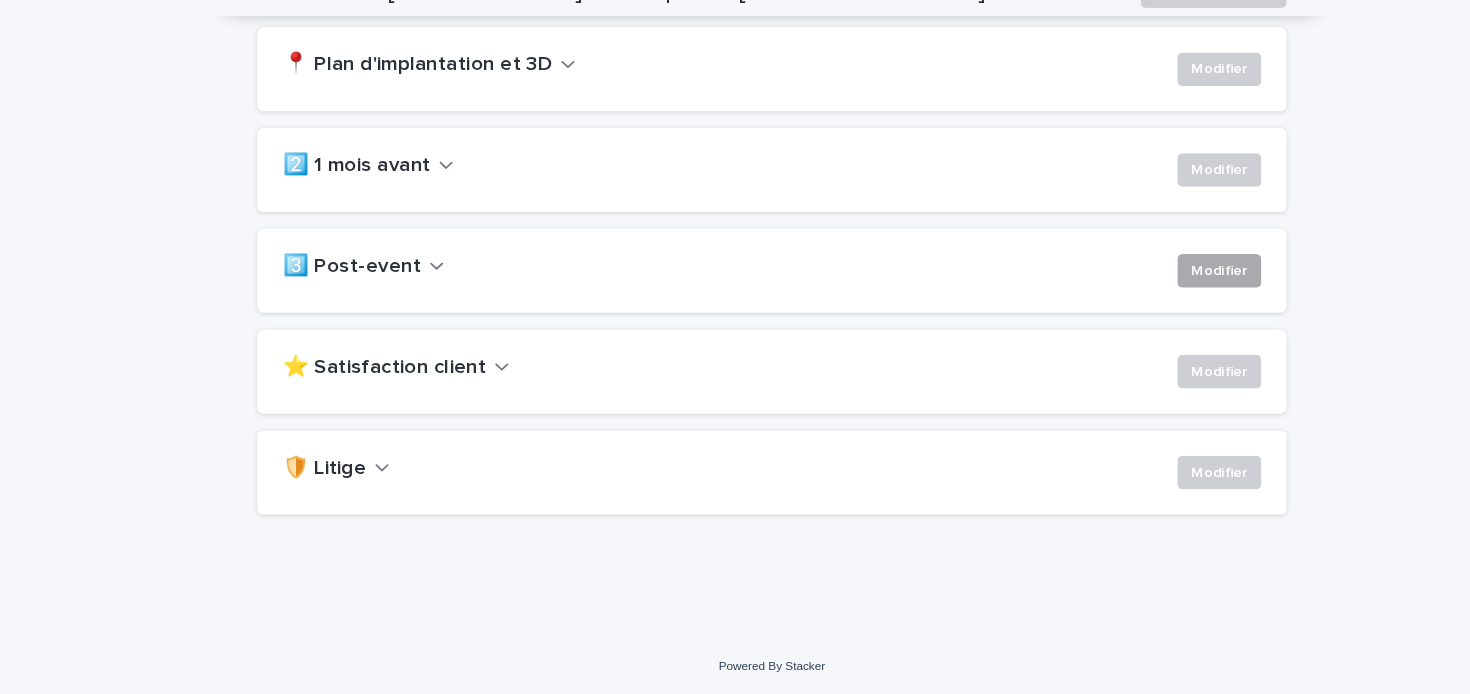 click on "Modifier" at bounding box center [1161, 290] 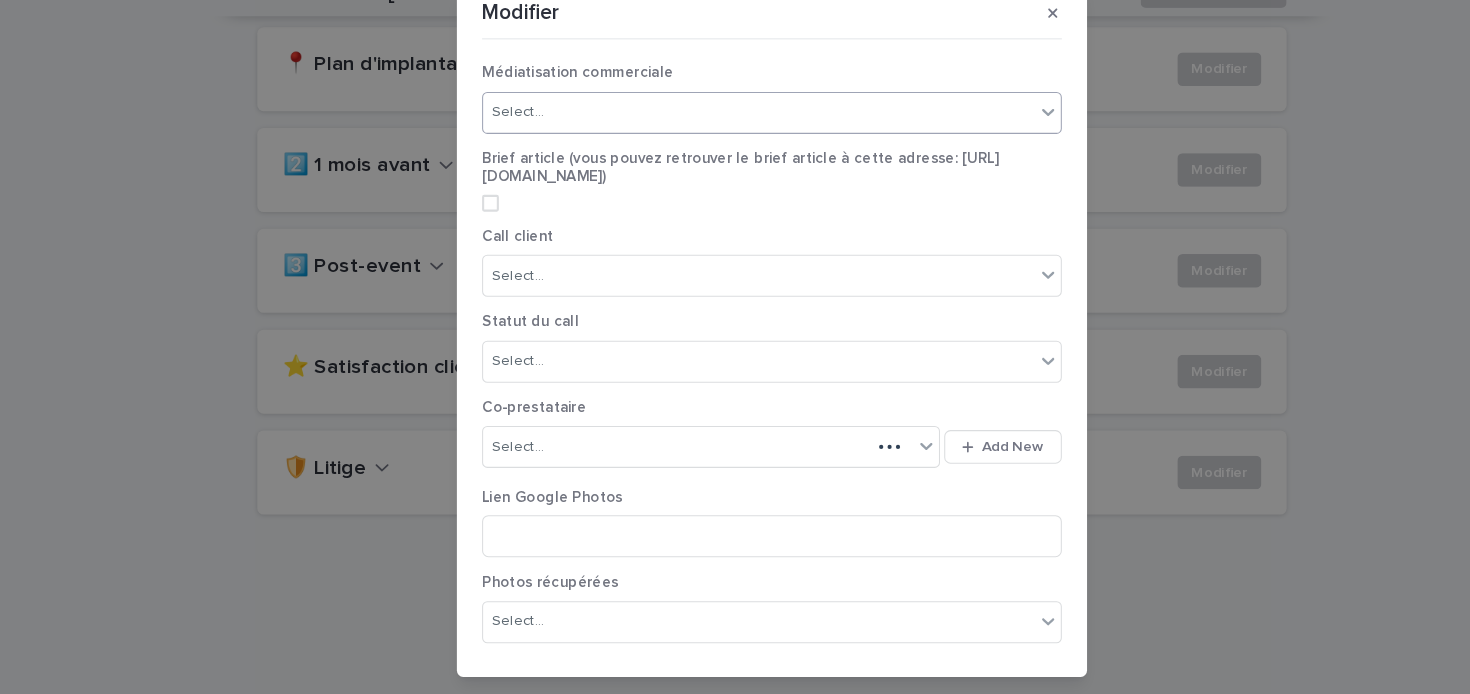 click on "Select..." at bounding box center (722, 139) 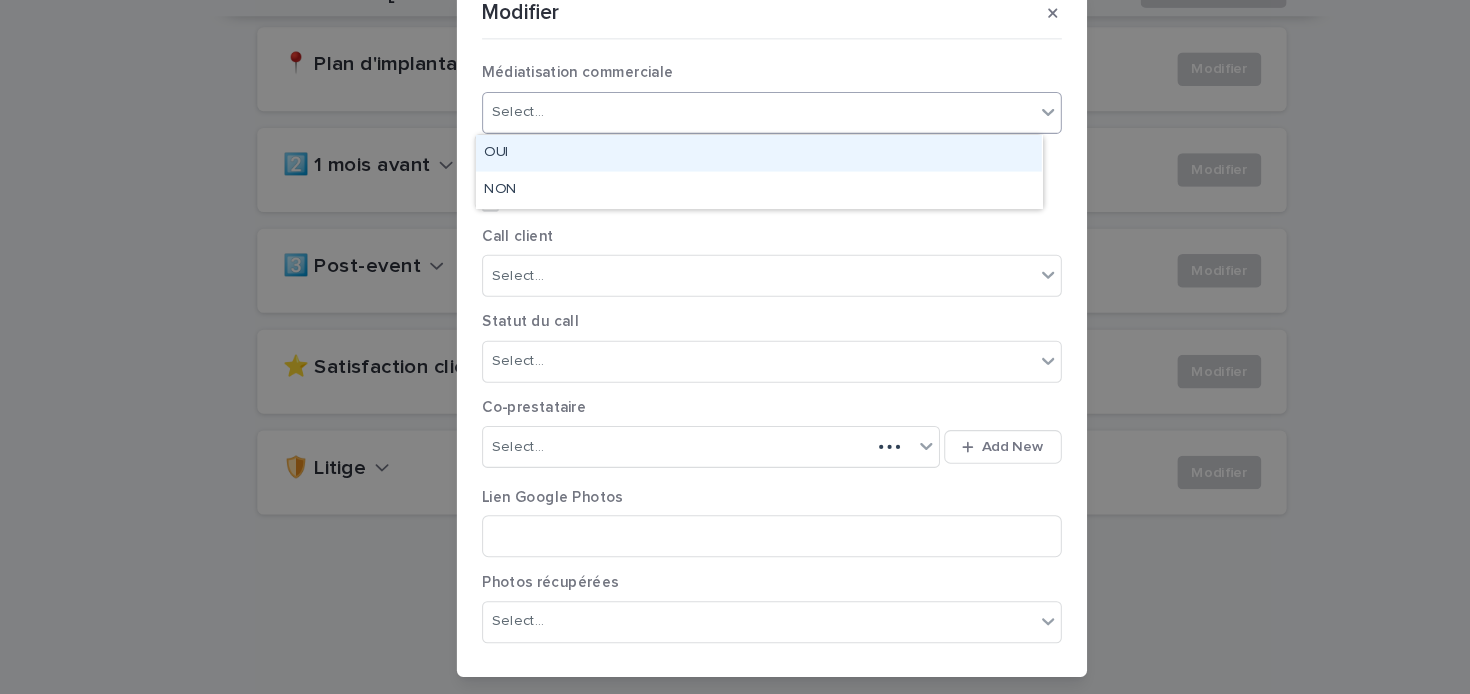 click on "Select..." at bounding box center [722, 139] 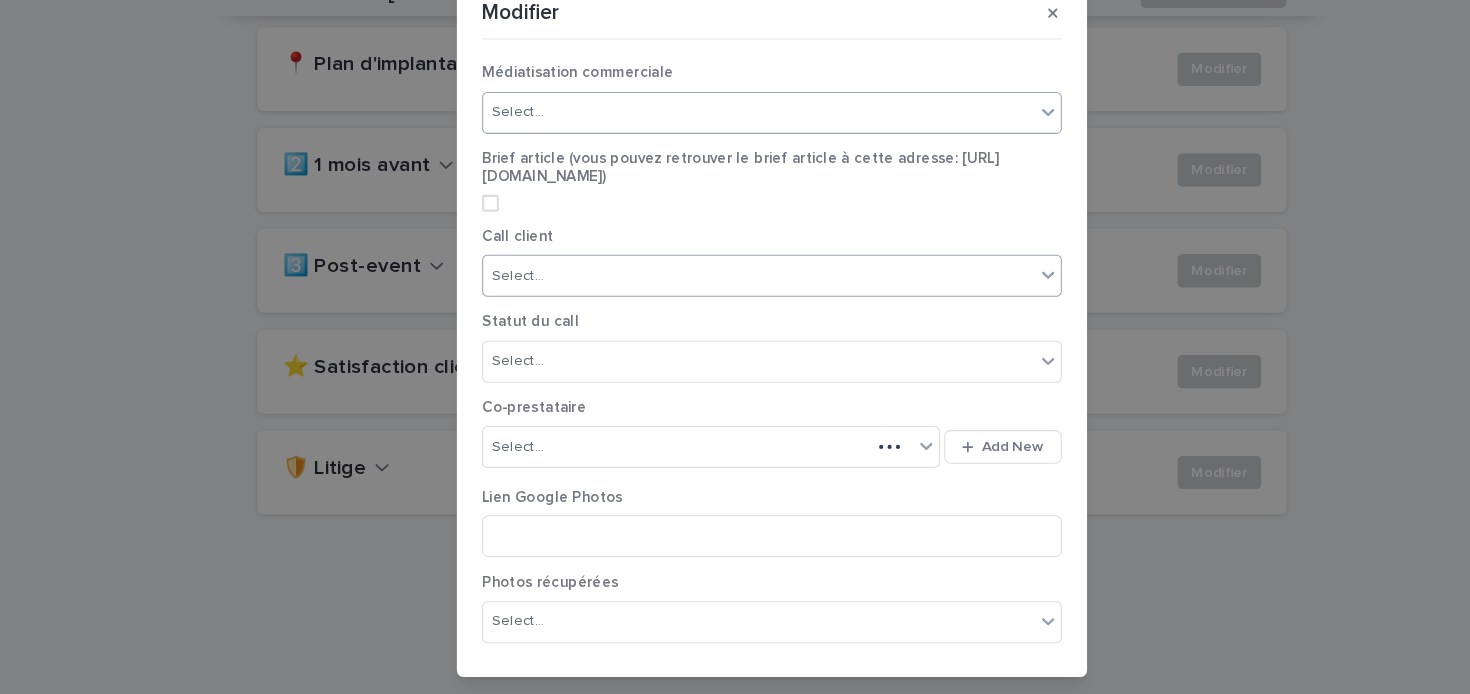 click on "Select..." at bounding box center [722, 295] 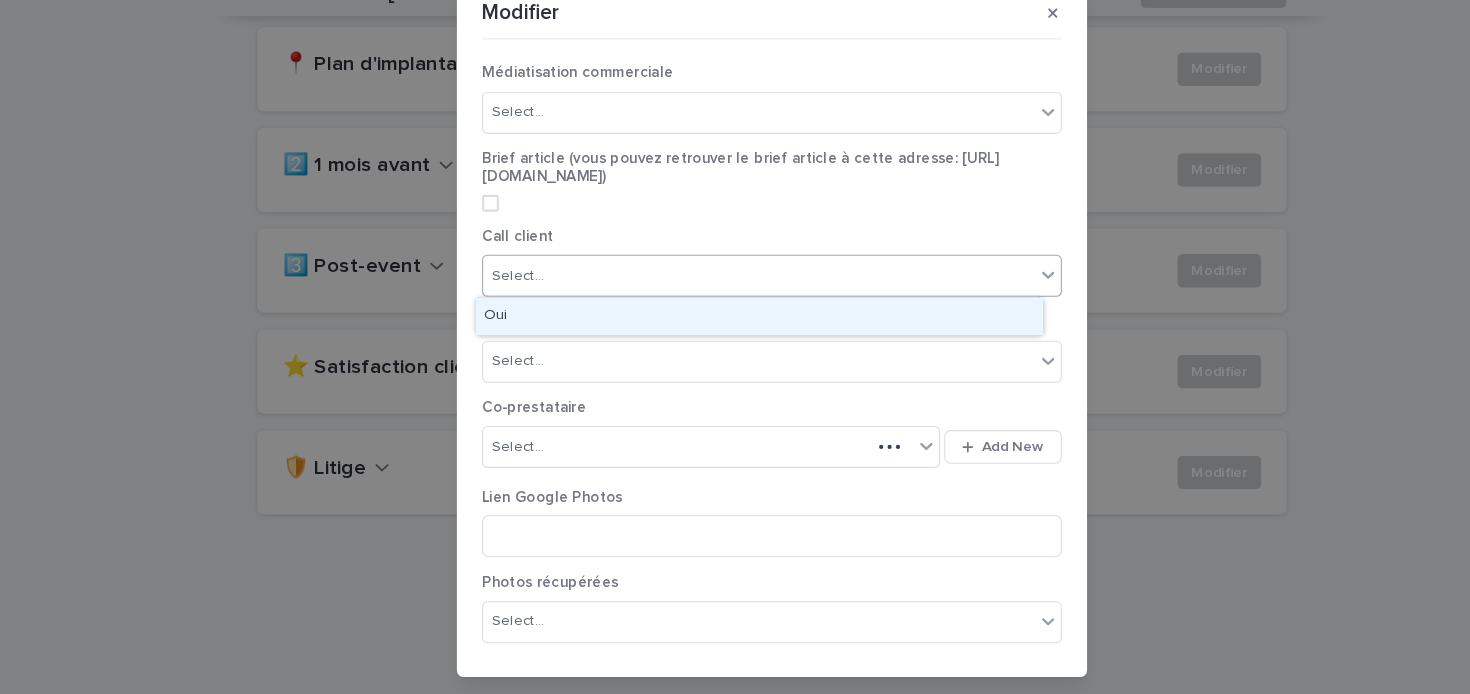 click on "Oui" at bounding box center (722, 333) 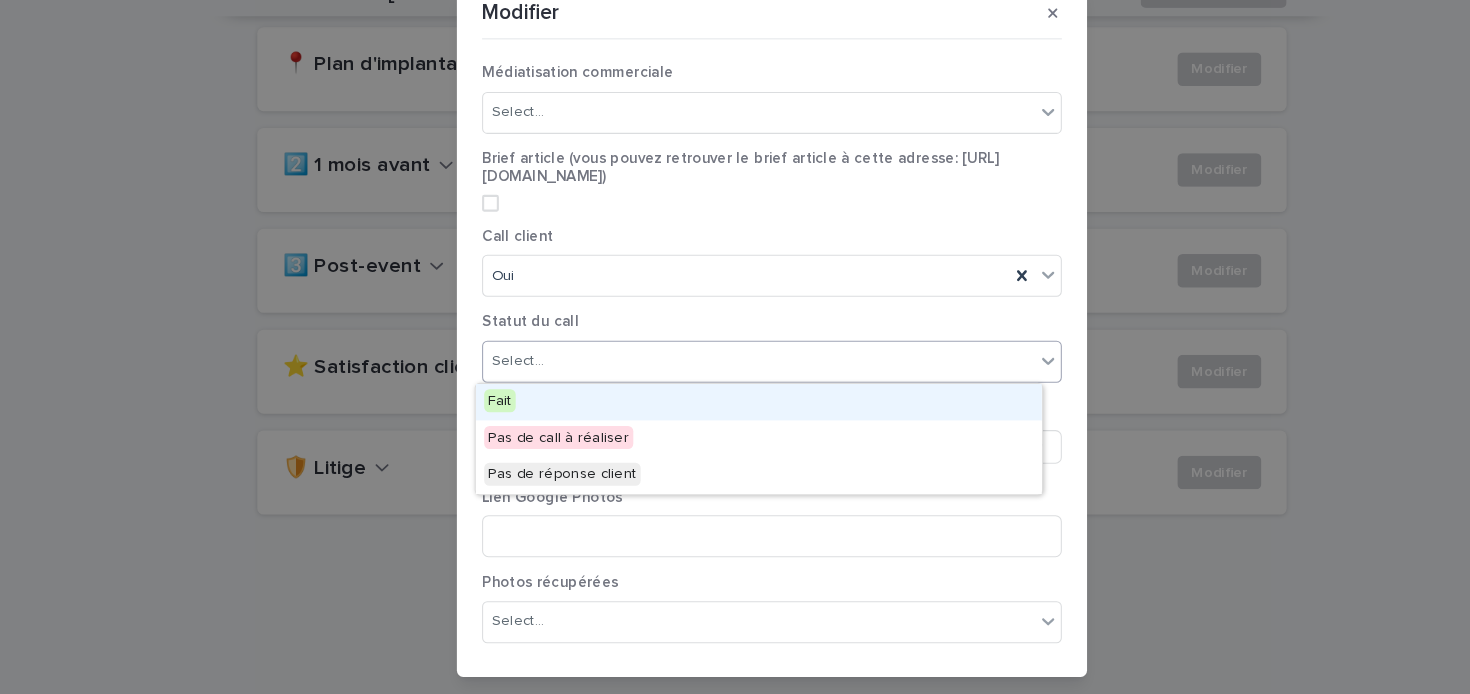 click on "Select..." at bounding box center [722, 376] 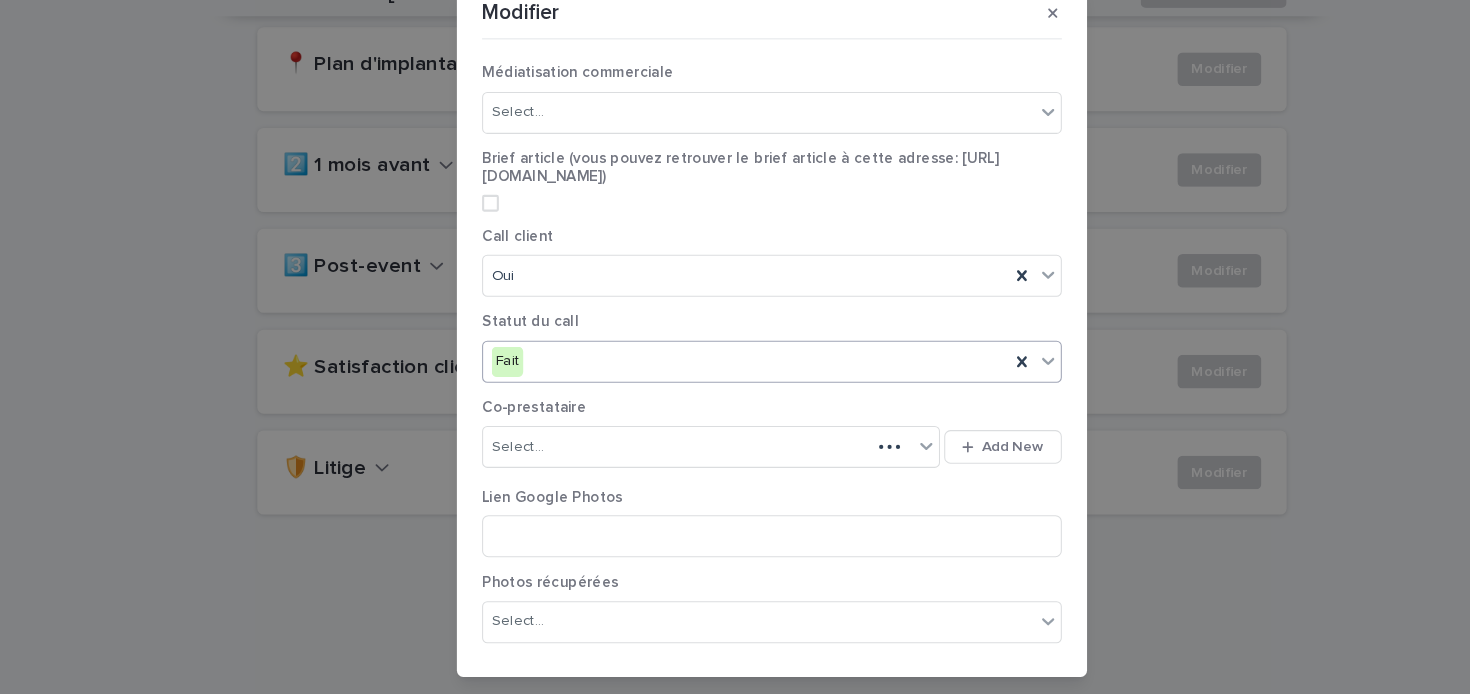 scroll, scrollTop: 315, scrollLeft: 0, axis: vertical 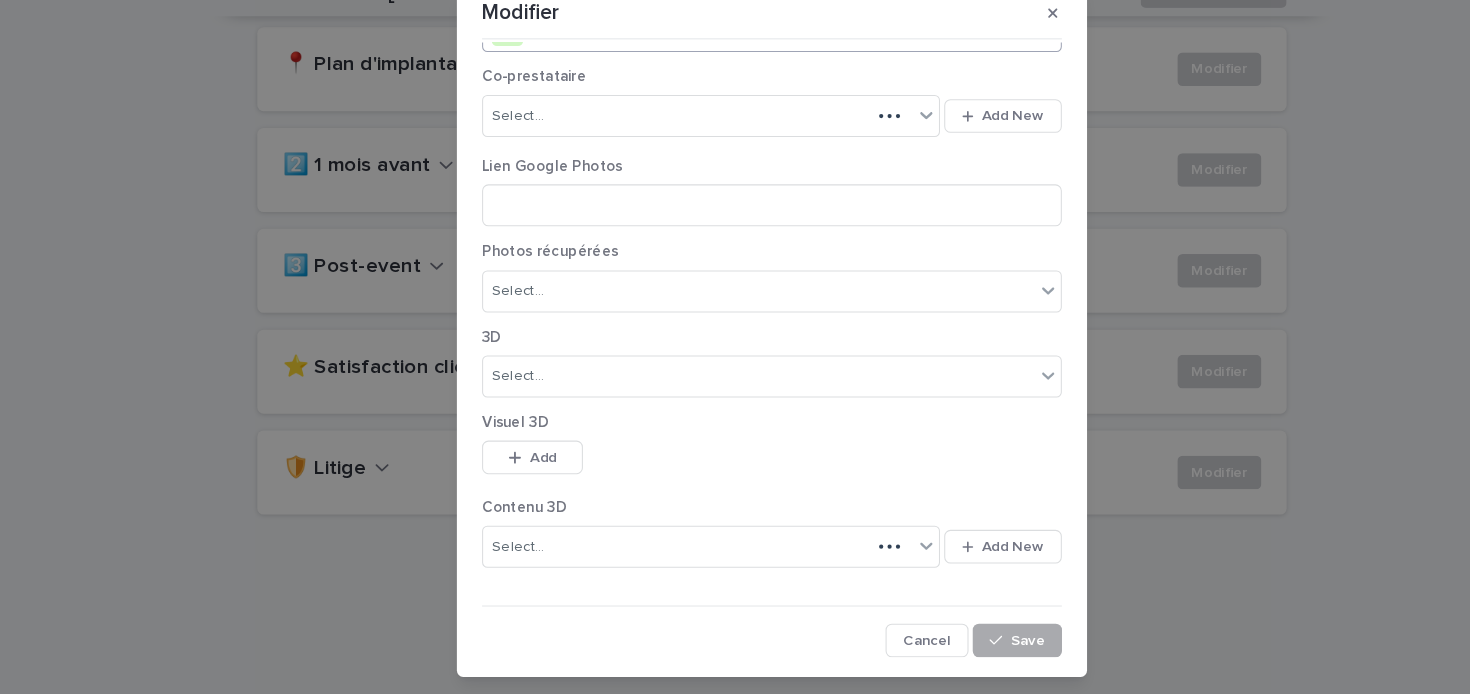 click on "Save" at bounding box center [978, 642] 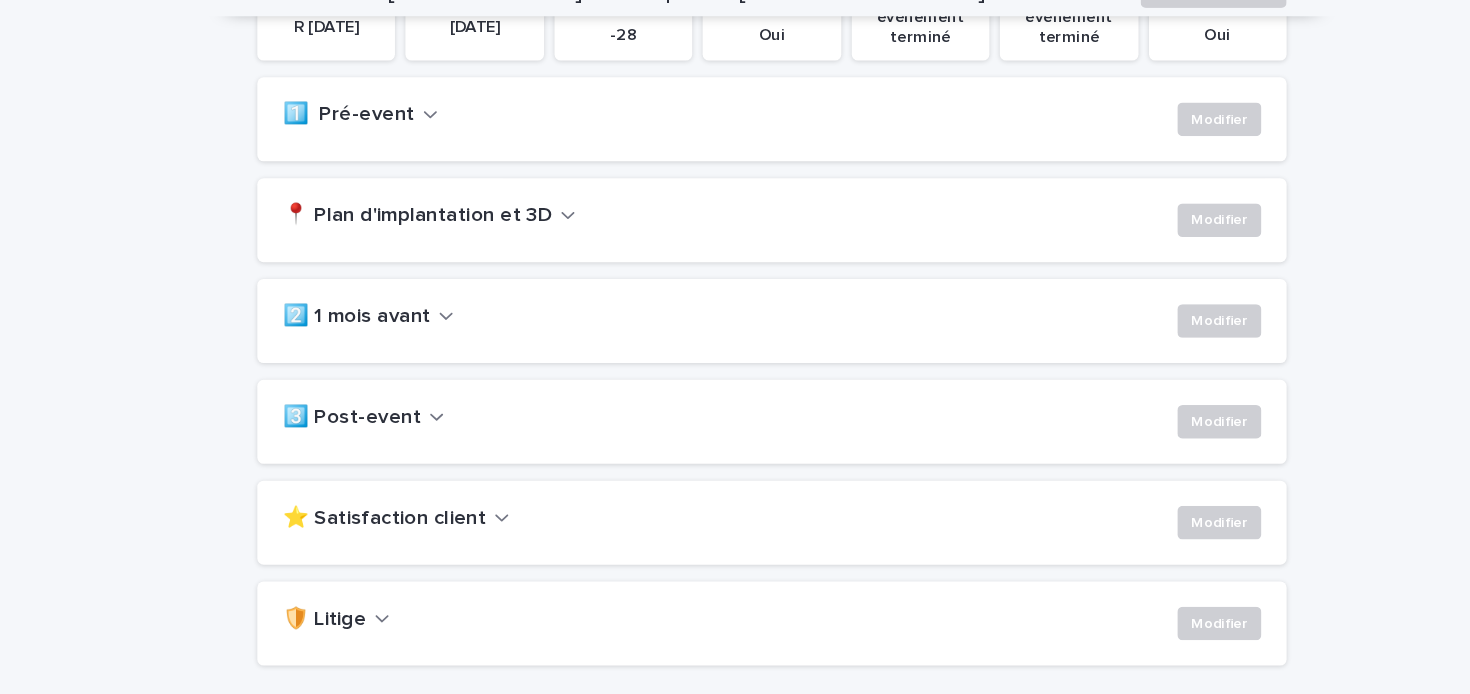 scroll, scrollTop: 0, scrollLeft: 0, axis: both 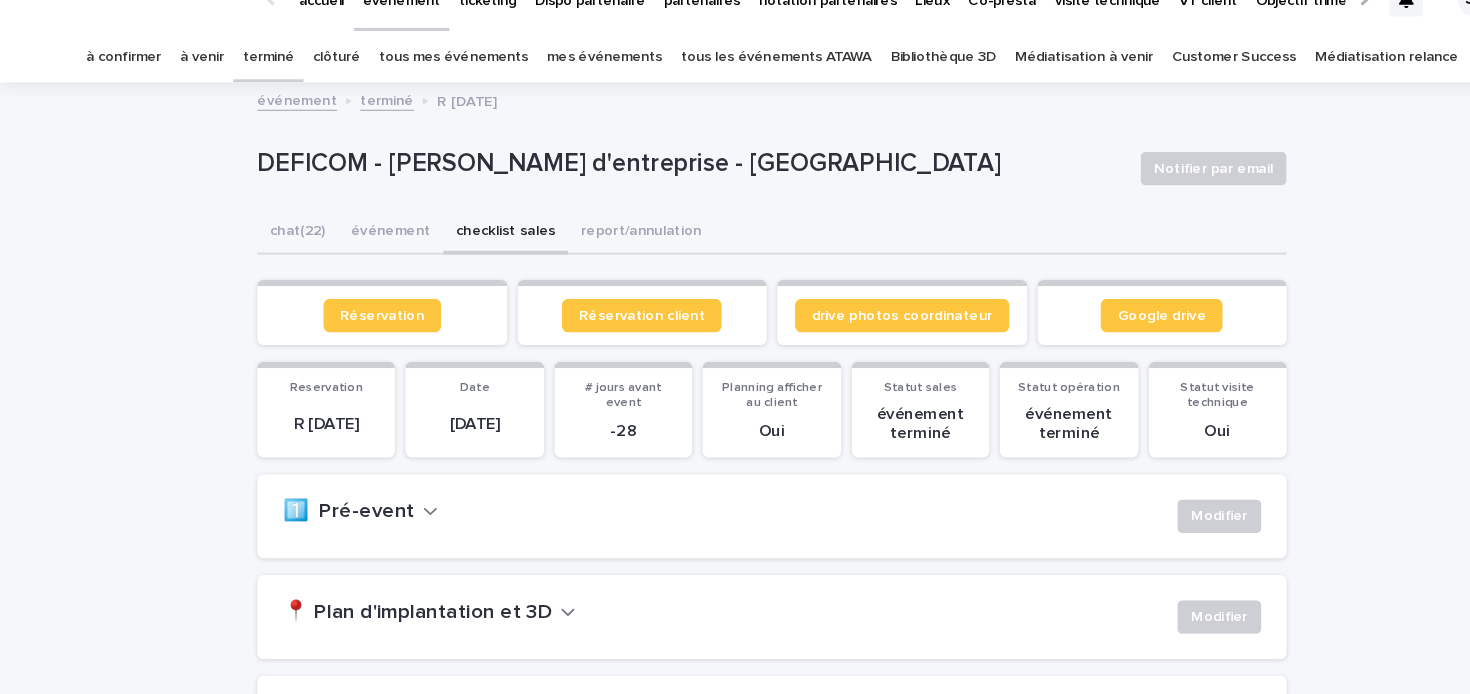 click on "terminé" at bounding box center [255, 87] 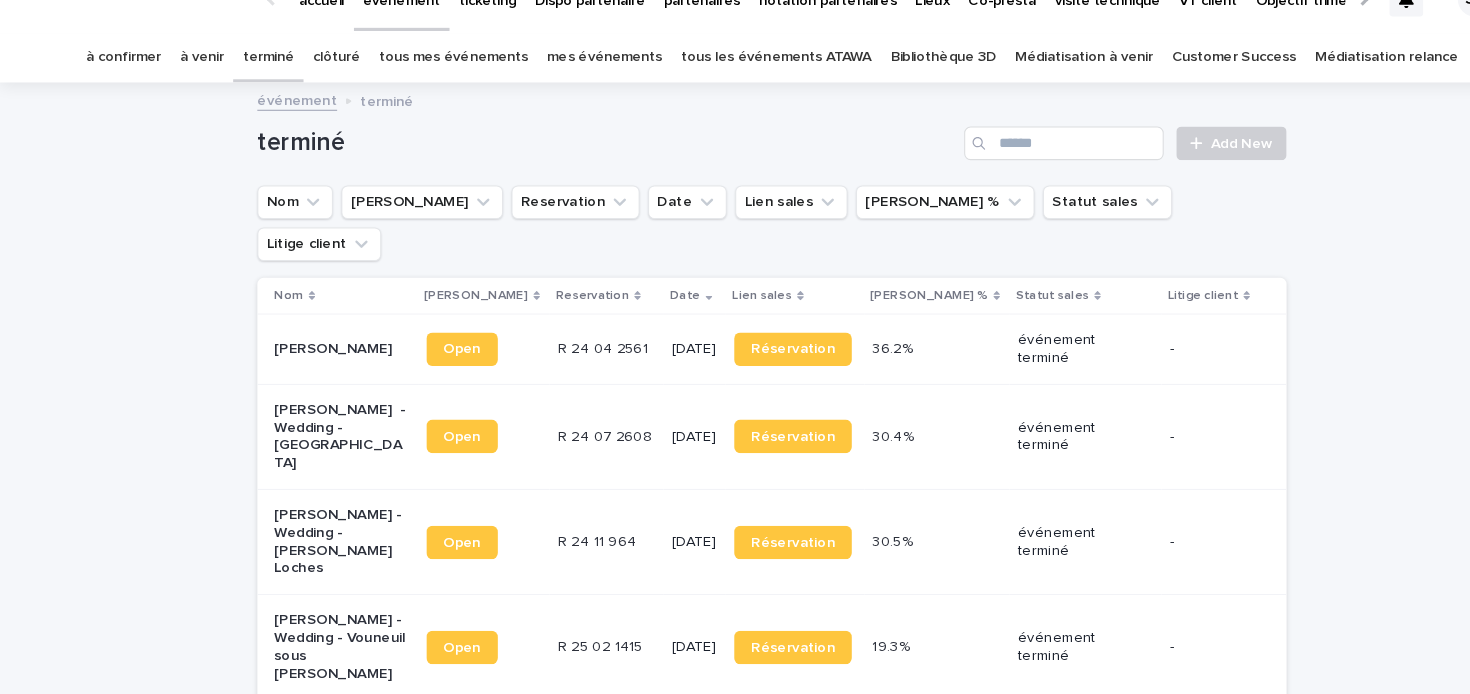 scroll, scrollTop: 0, scrollLeft: 0, axis: both 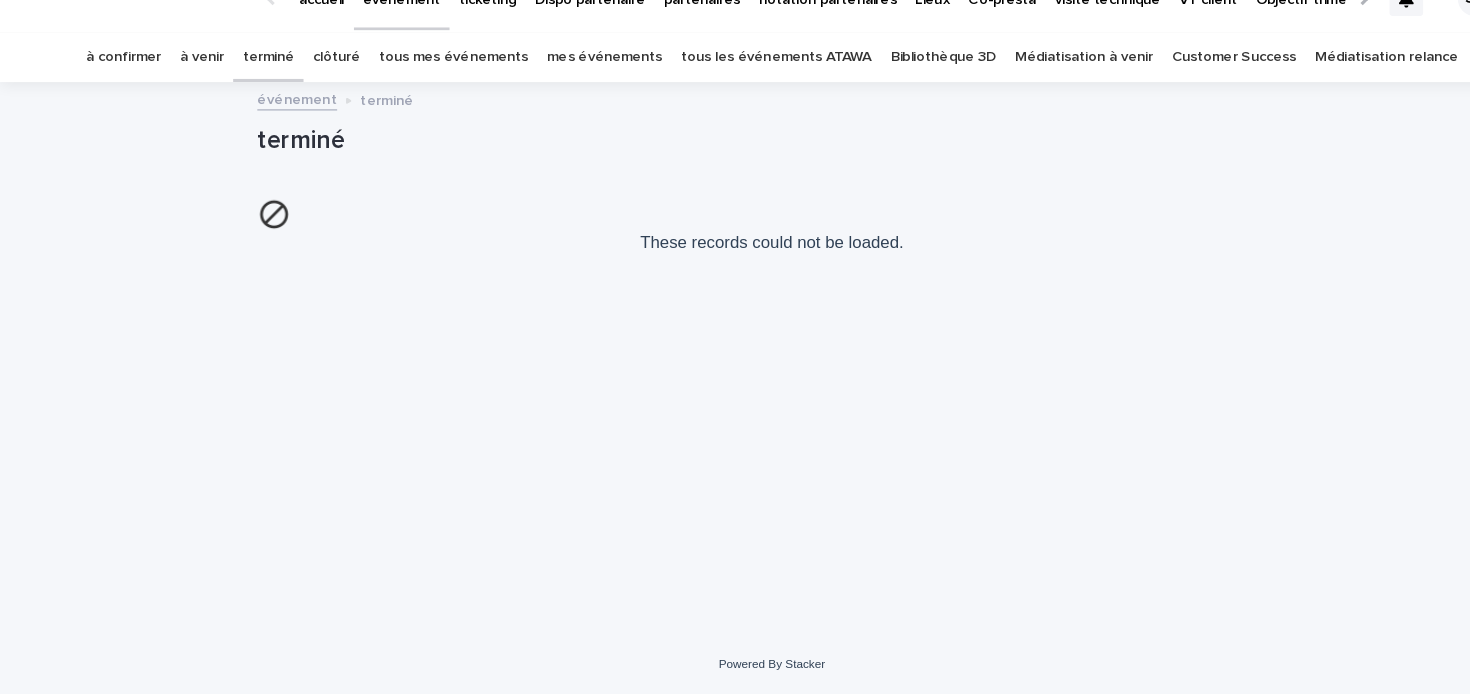 click on "terminé" at bounding box center (255, 87) 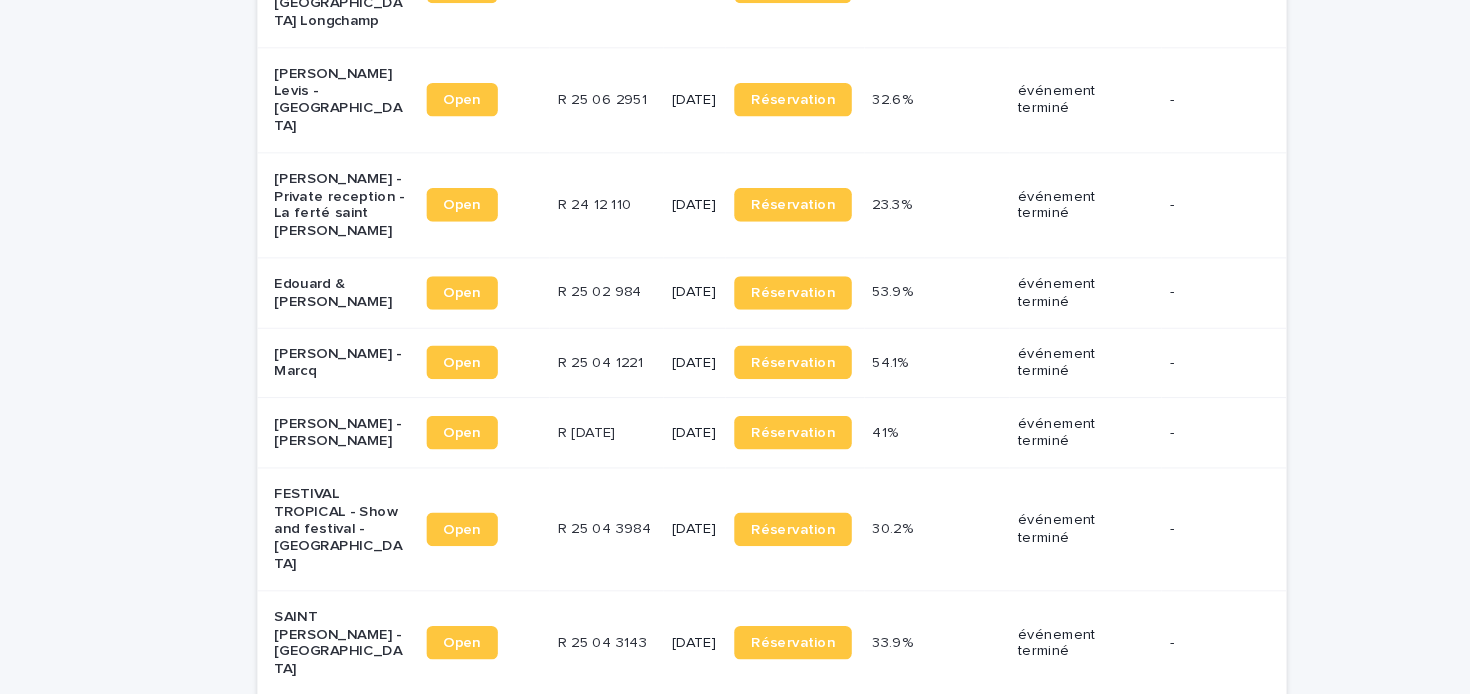 scroll, scrollTop: 1642, scrollLeft: 0, axis: vertical 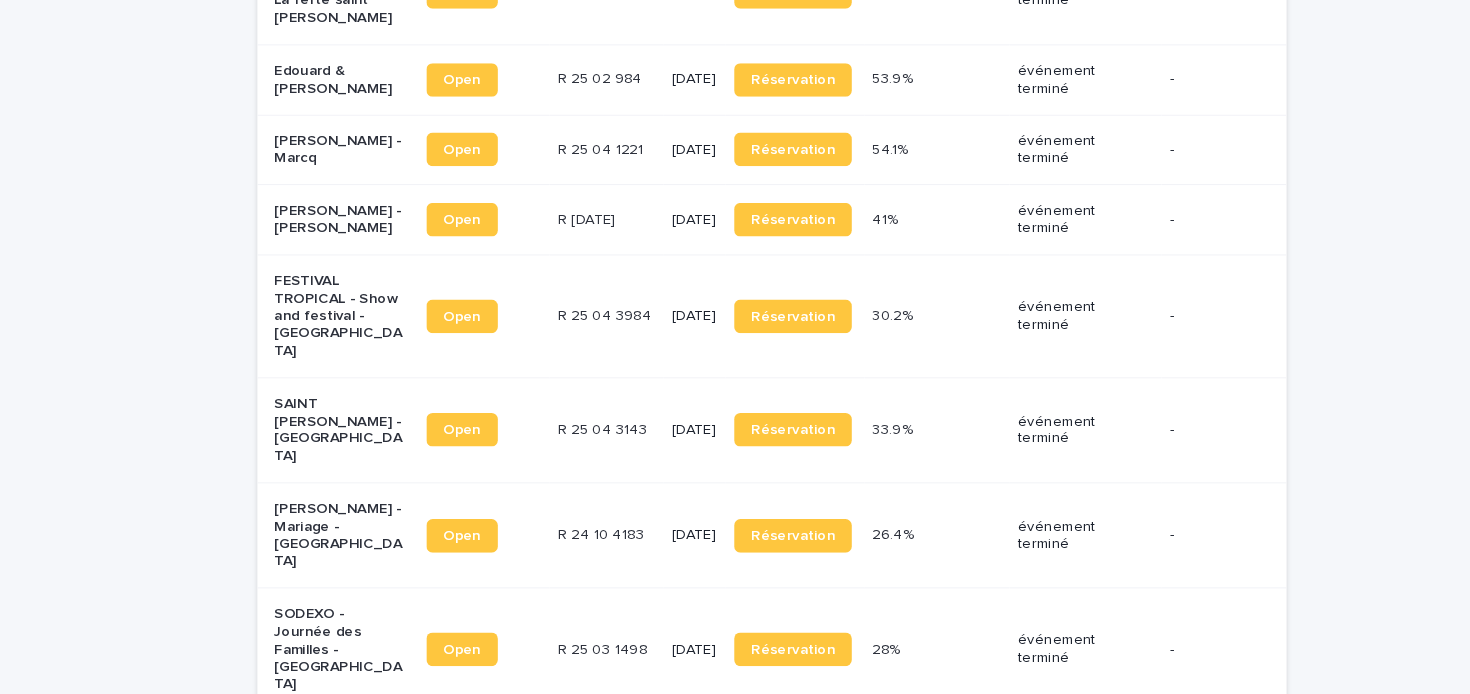 click on "SODEXO - Journée des Familles - [GEOGRAPHIC_DATA]" at bounding box center [323, 651] 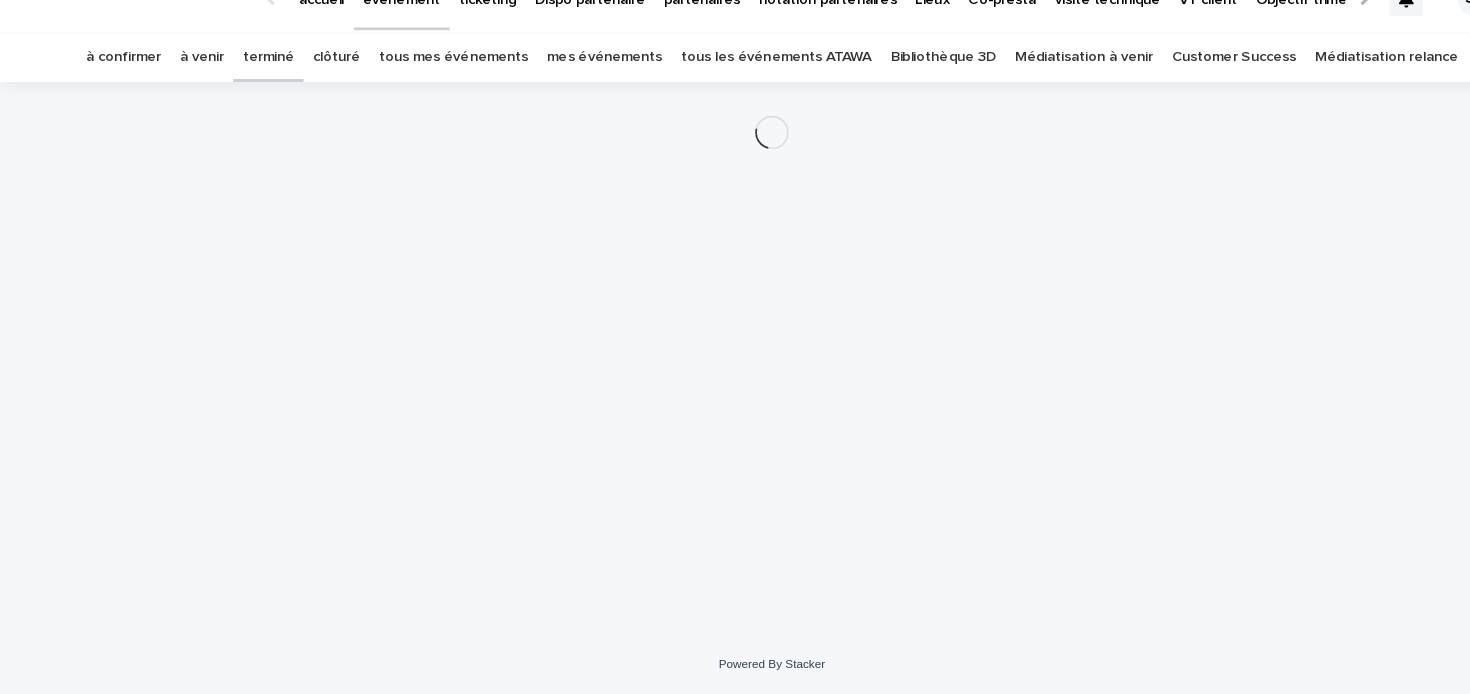scroll, scrollTop: 0, scrollLeft: 0, axis: both 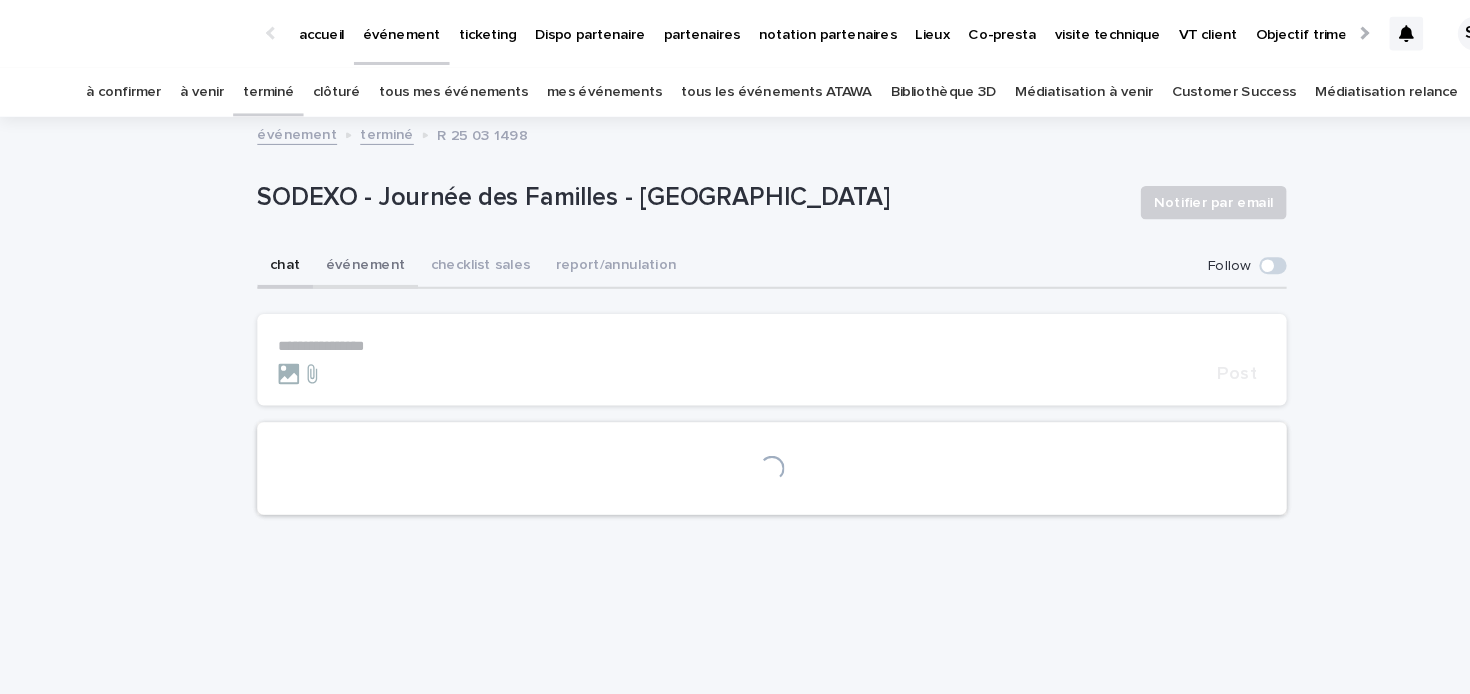 click on "événement" at bounding box center (348, 254) 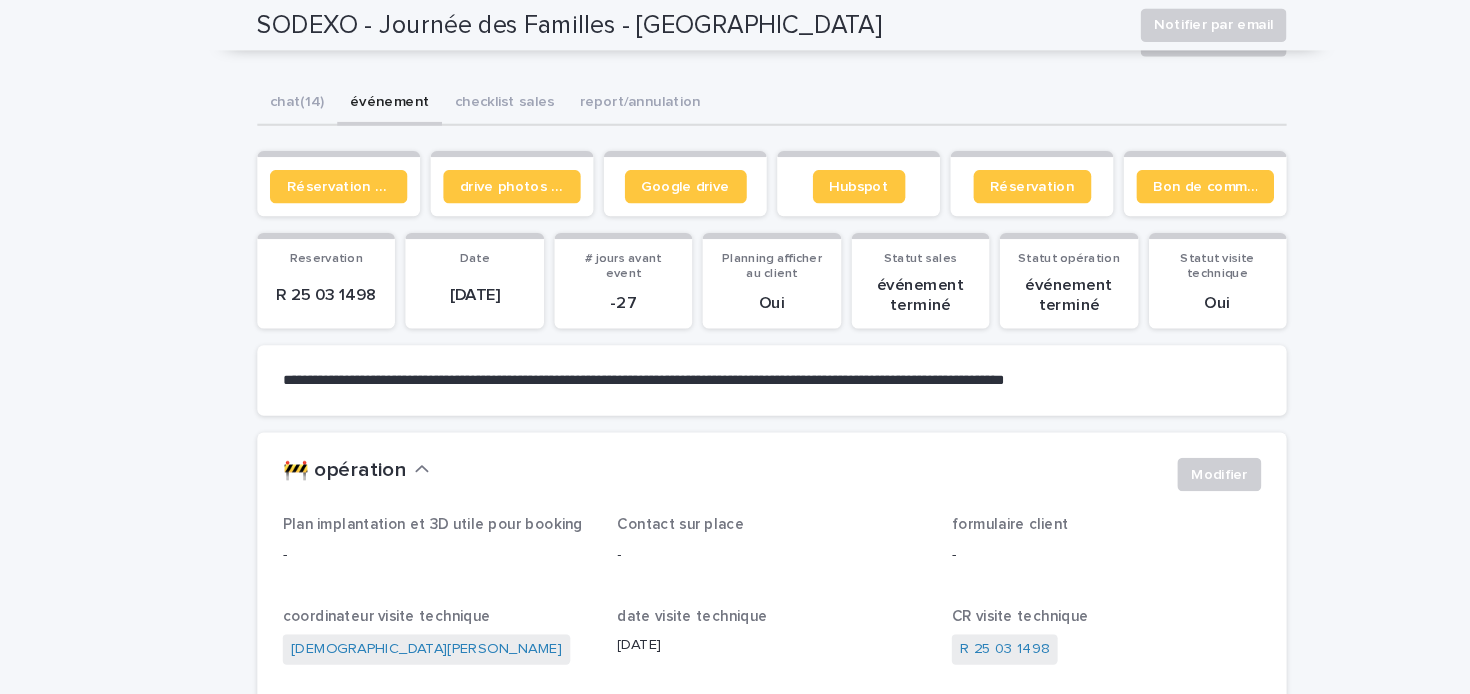 scroll, scrollTop: 0, scrollLeft: 0, axis: both 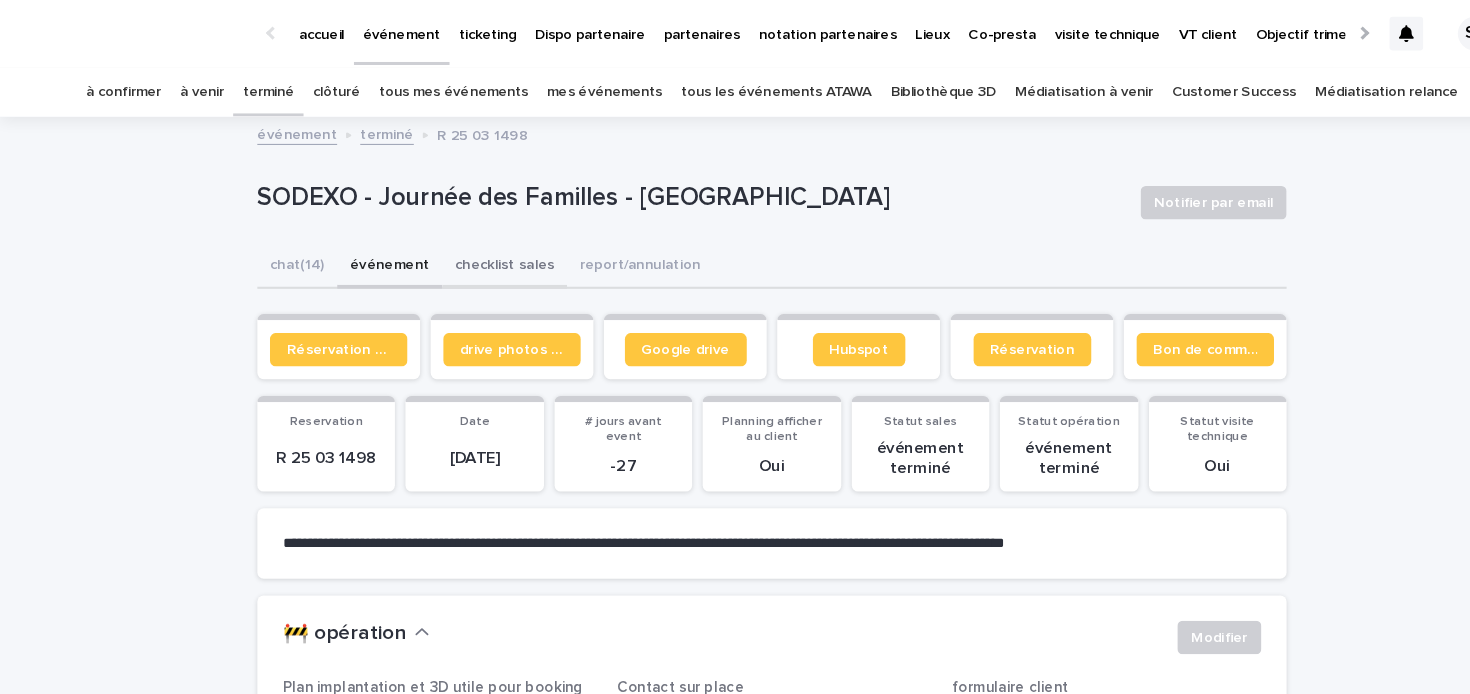 click on "checklist sales" at bounding box center (480, 254) 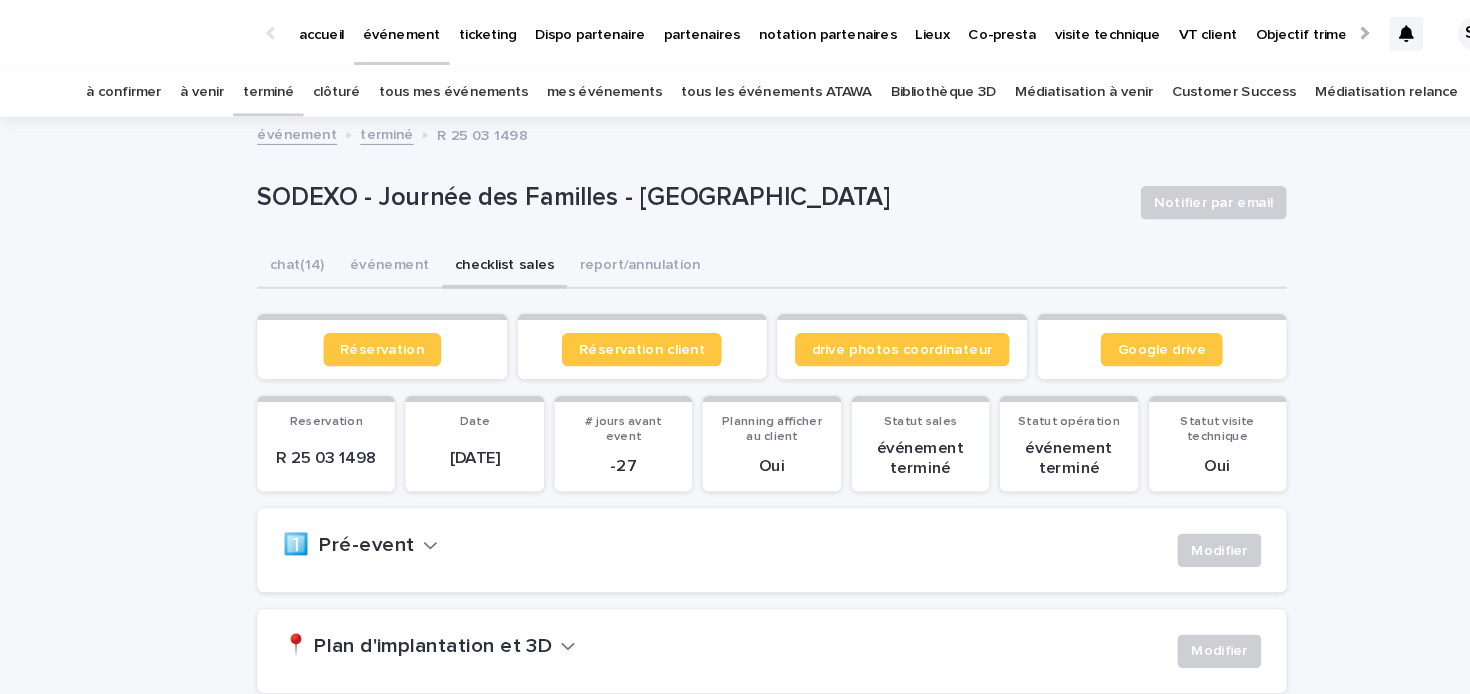 scroll, scrollTop: 522, scrollLeft: 0, axis: vertical 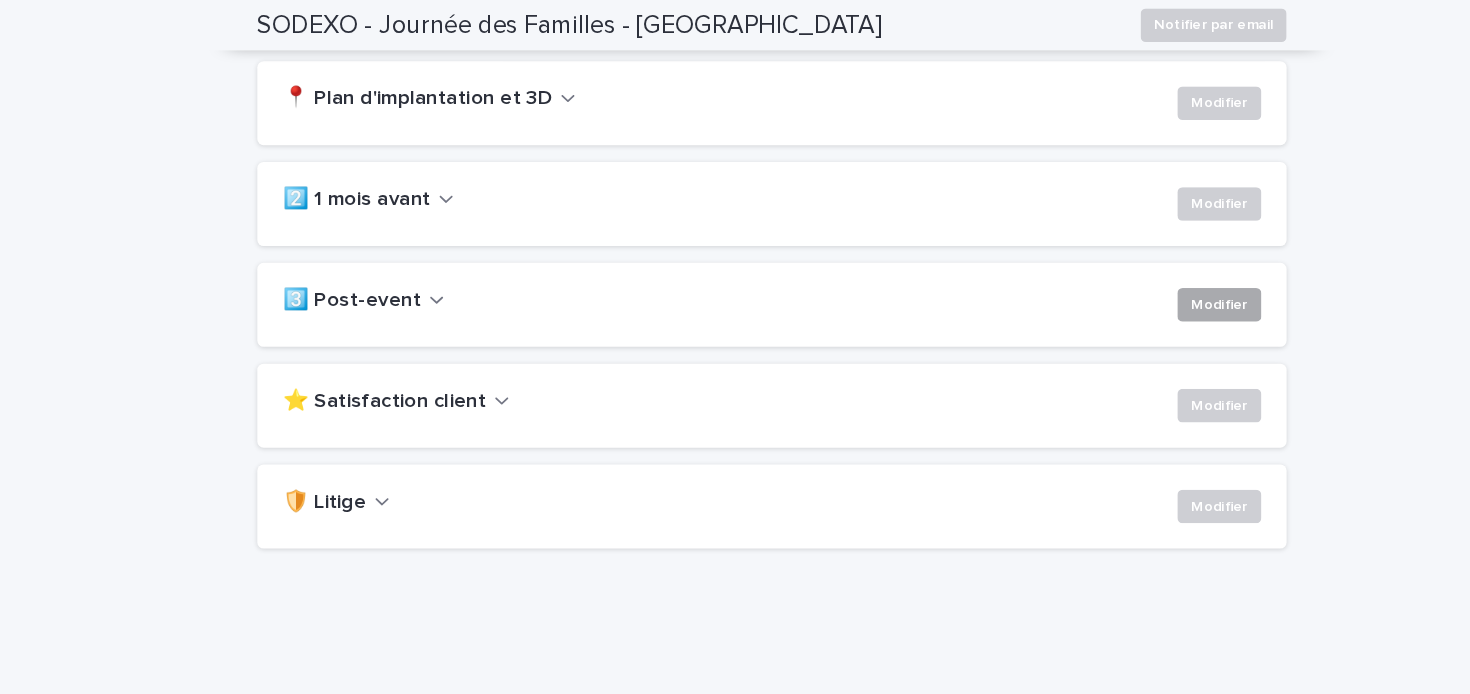 click on "Modifier" at bounding box center (1161, 290) 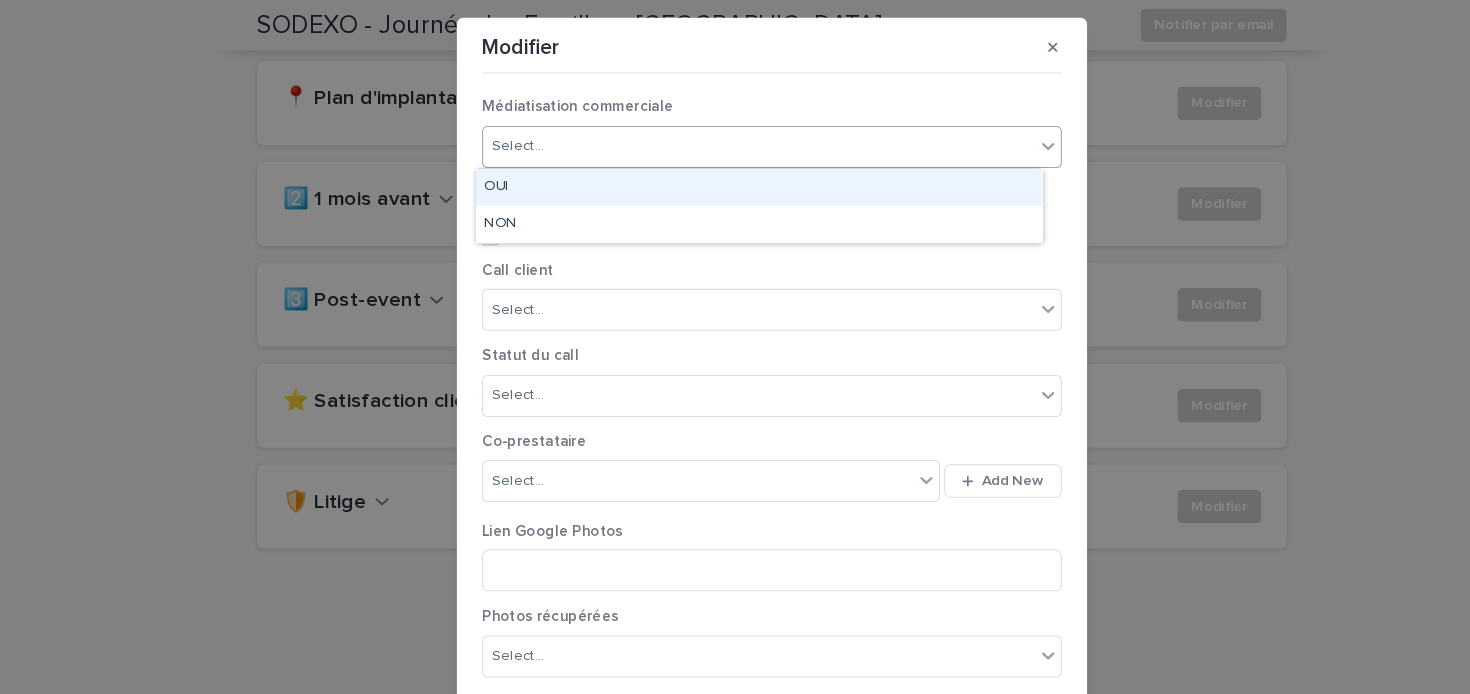 click on "Select..." at bounding box center (722, 139) 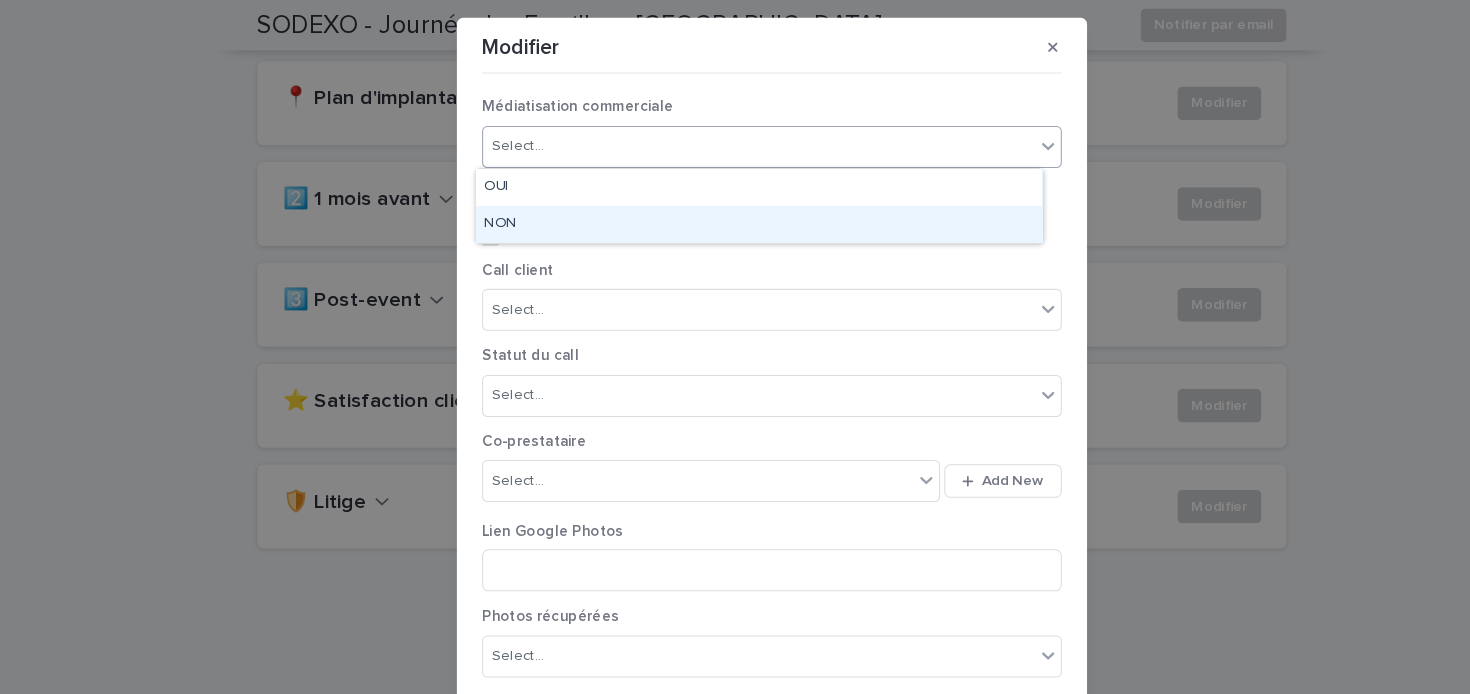 click on "NON" at bounding box center [722, 213] 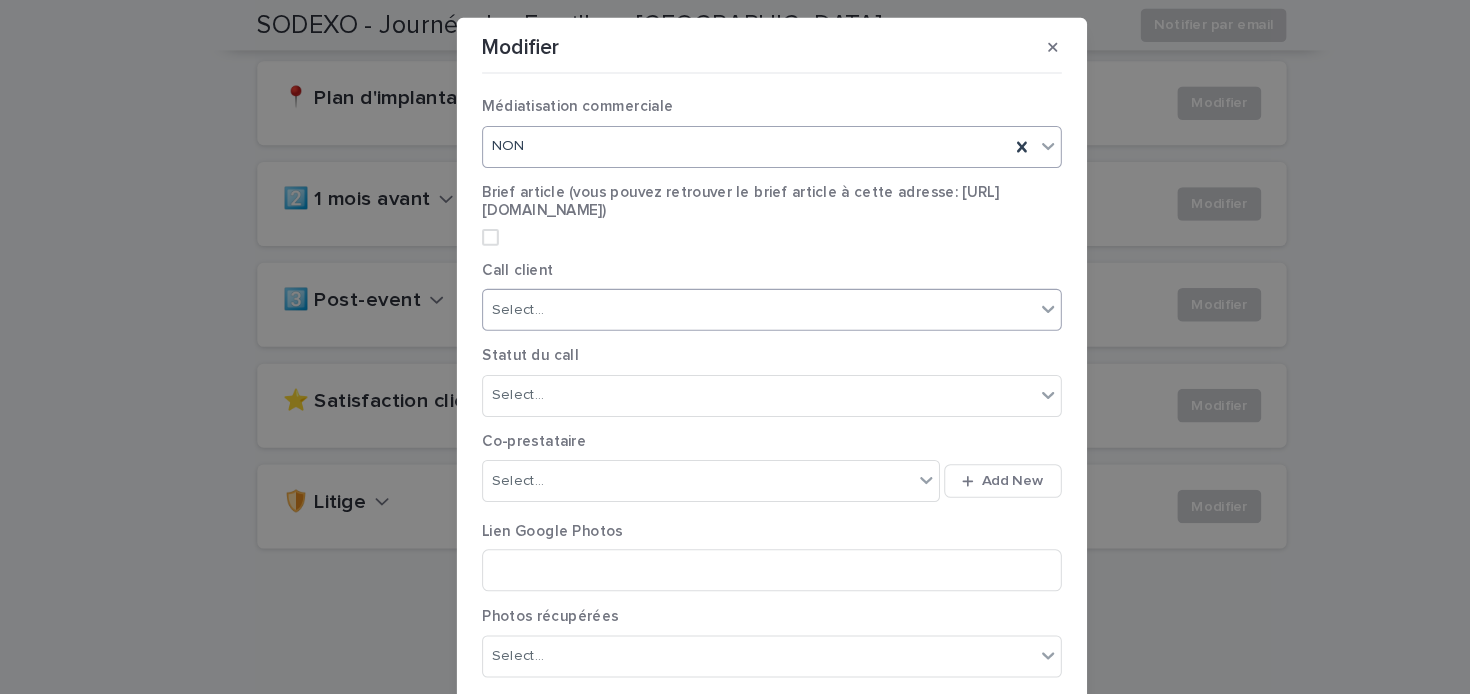 click on "Select..." at bounding box center (722, 295) 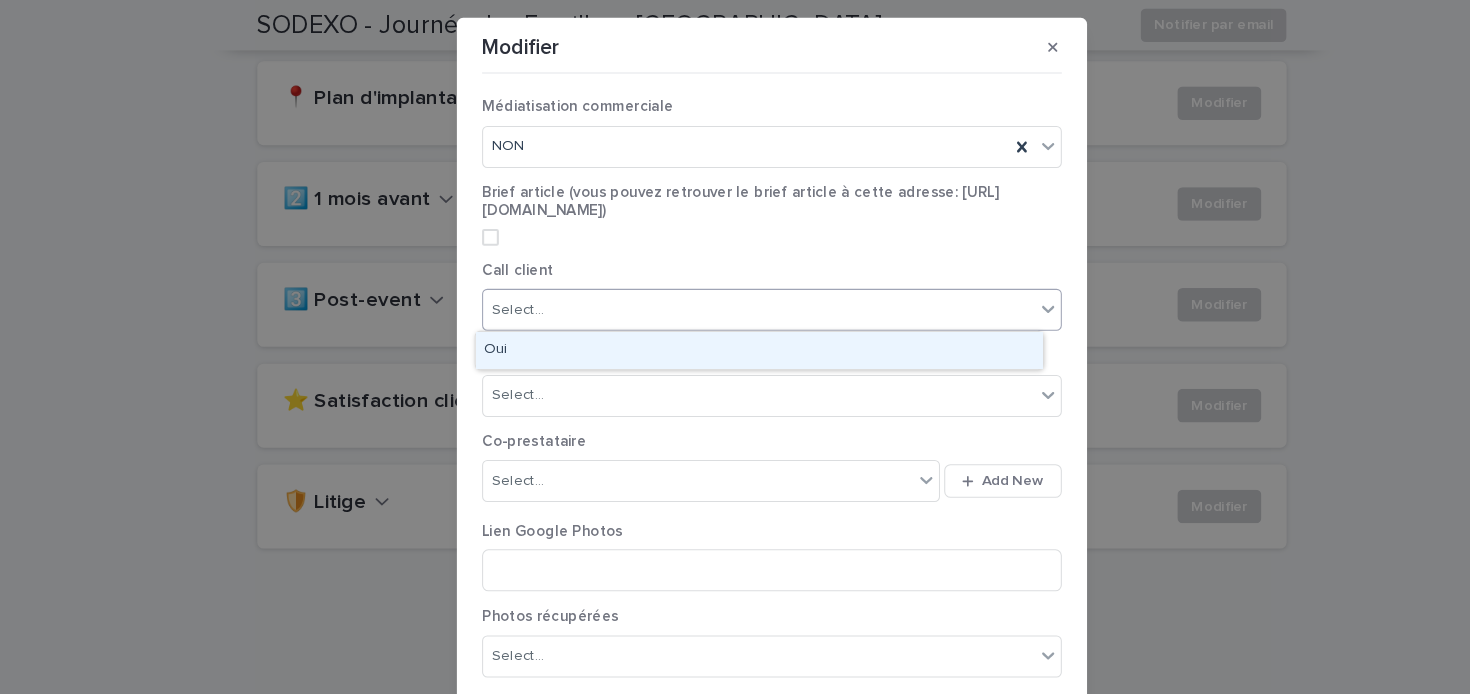 click on "Oui" at bounding box center [722, 333] 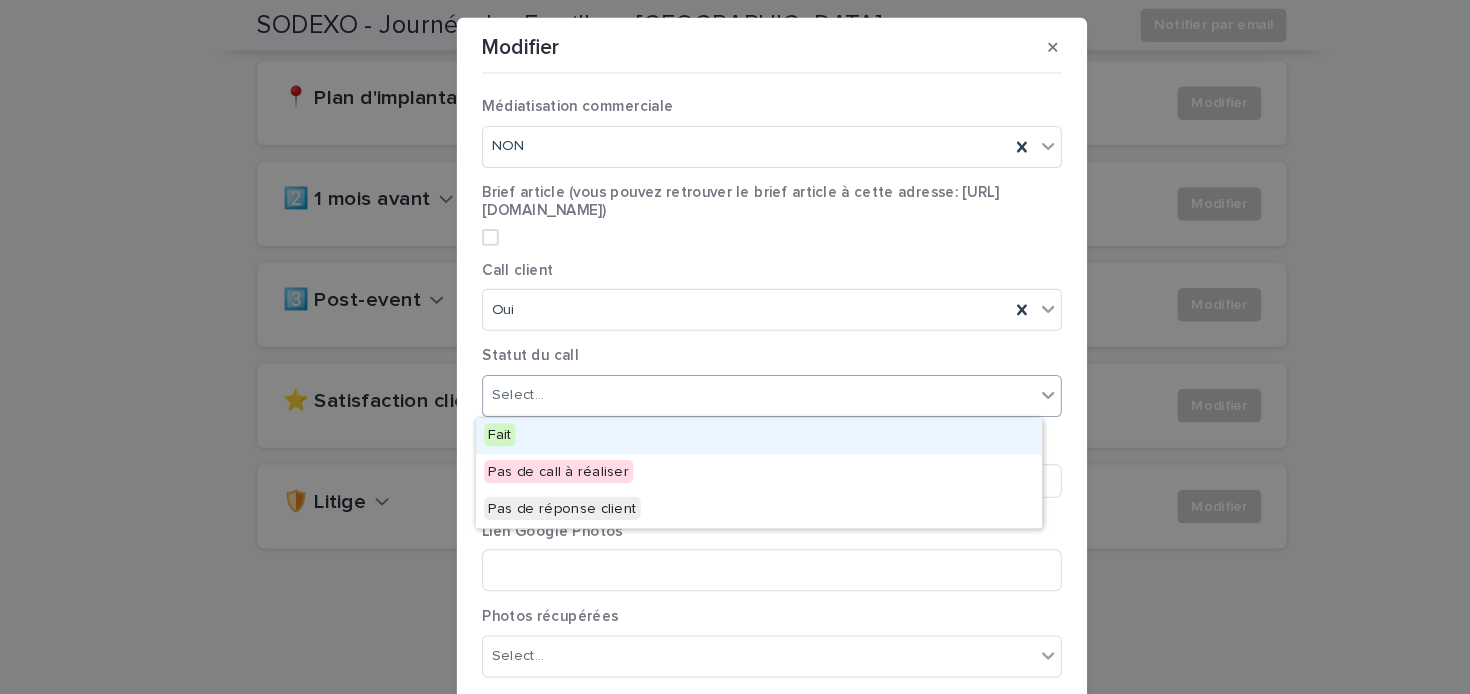 click on "Select..." at bounding box center (722, 376) 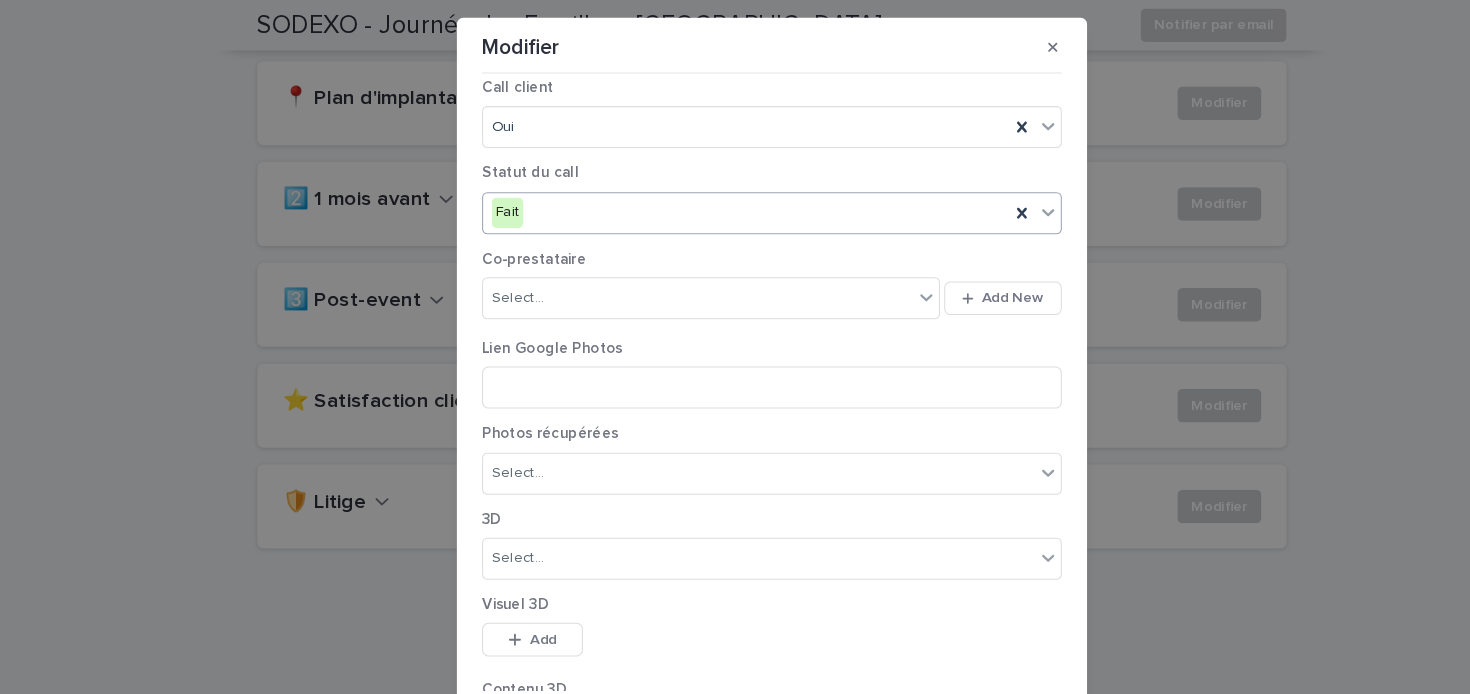 scroll, scrollTop: 315, scrollLeft: 0, axis: vertical 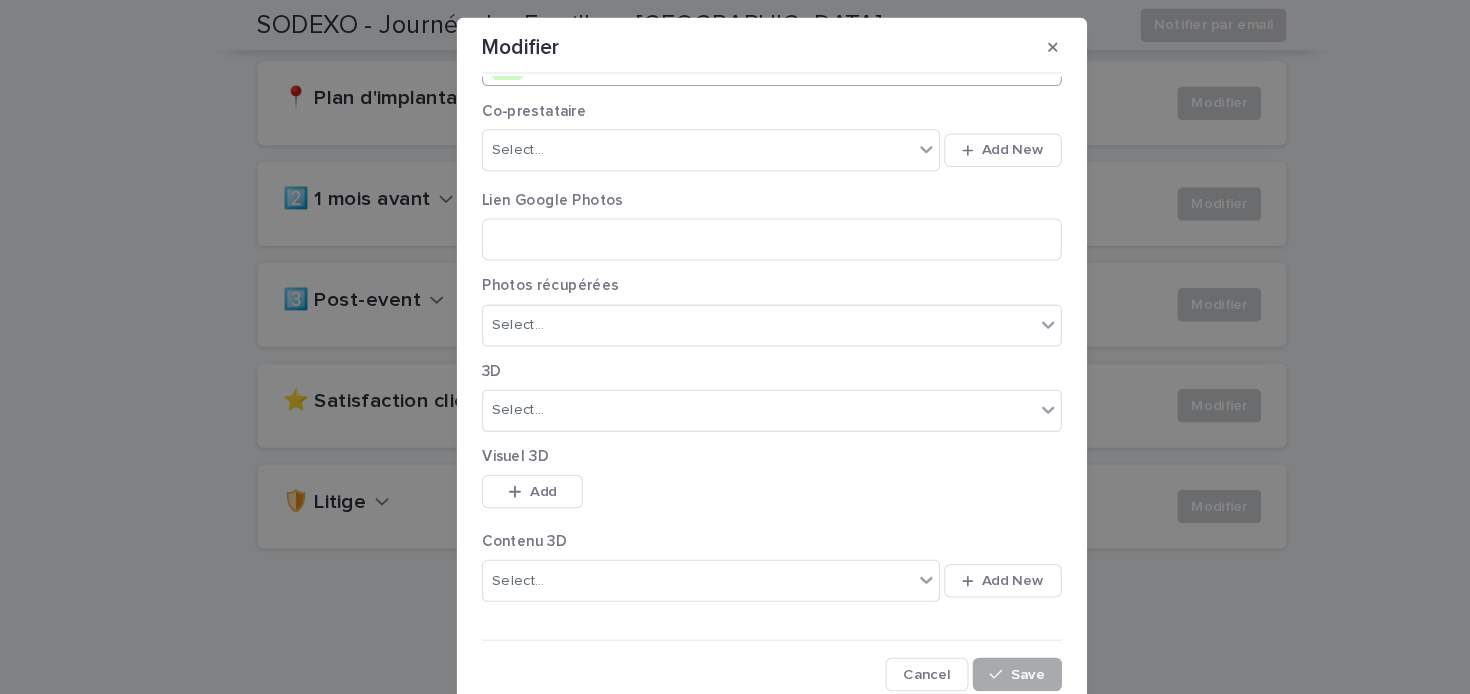 click on "Save" at bounding box center (978, 642) 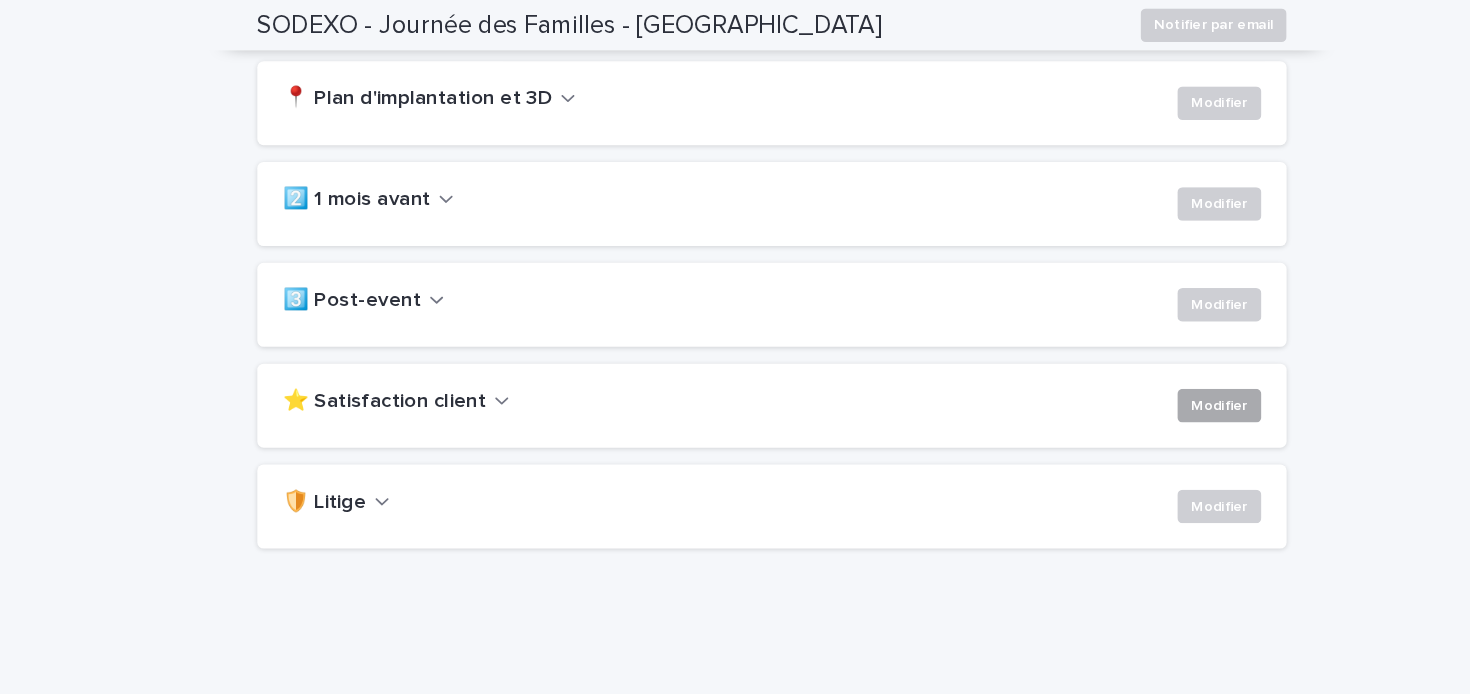 click on "Modifier" at bounding box center [1161, 386] 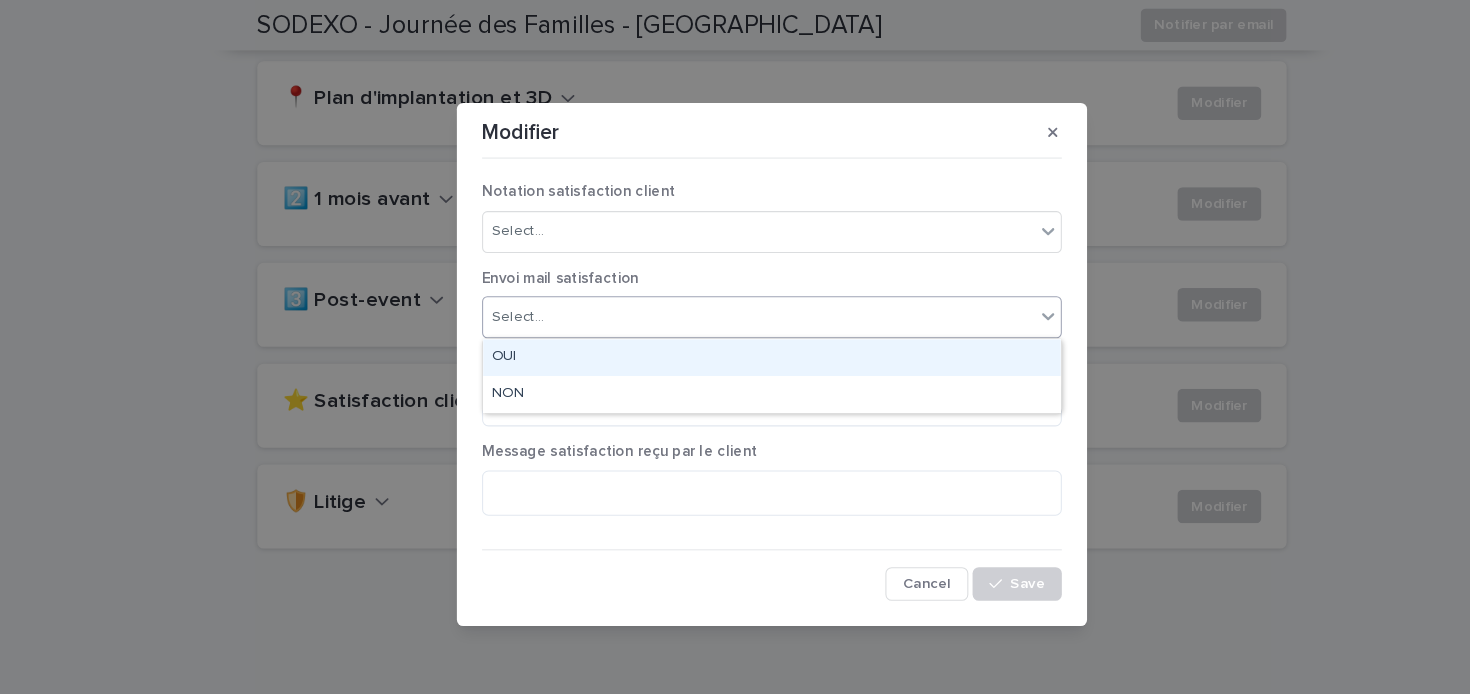 click on "Select..." at bounding box center [722, 302] 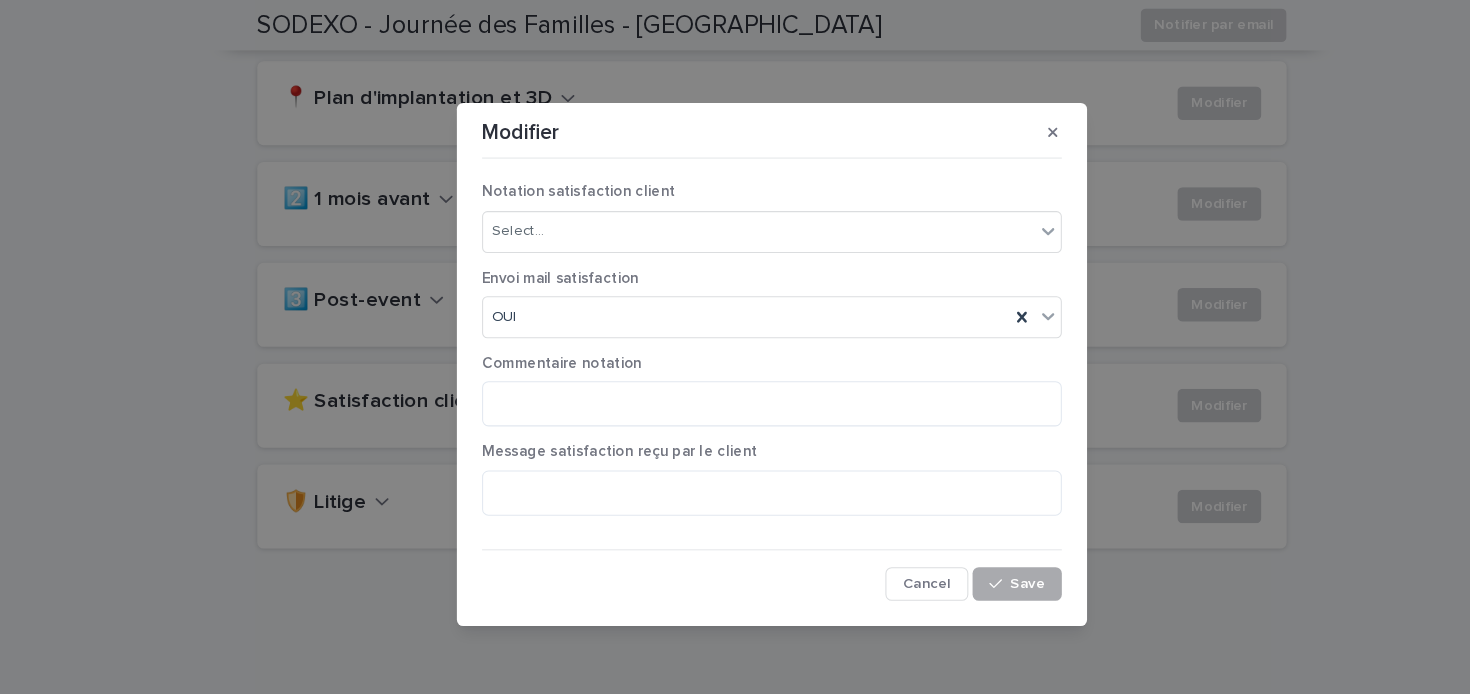 click on "Save" at bounding box center (968, 556) 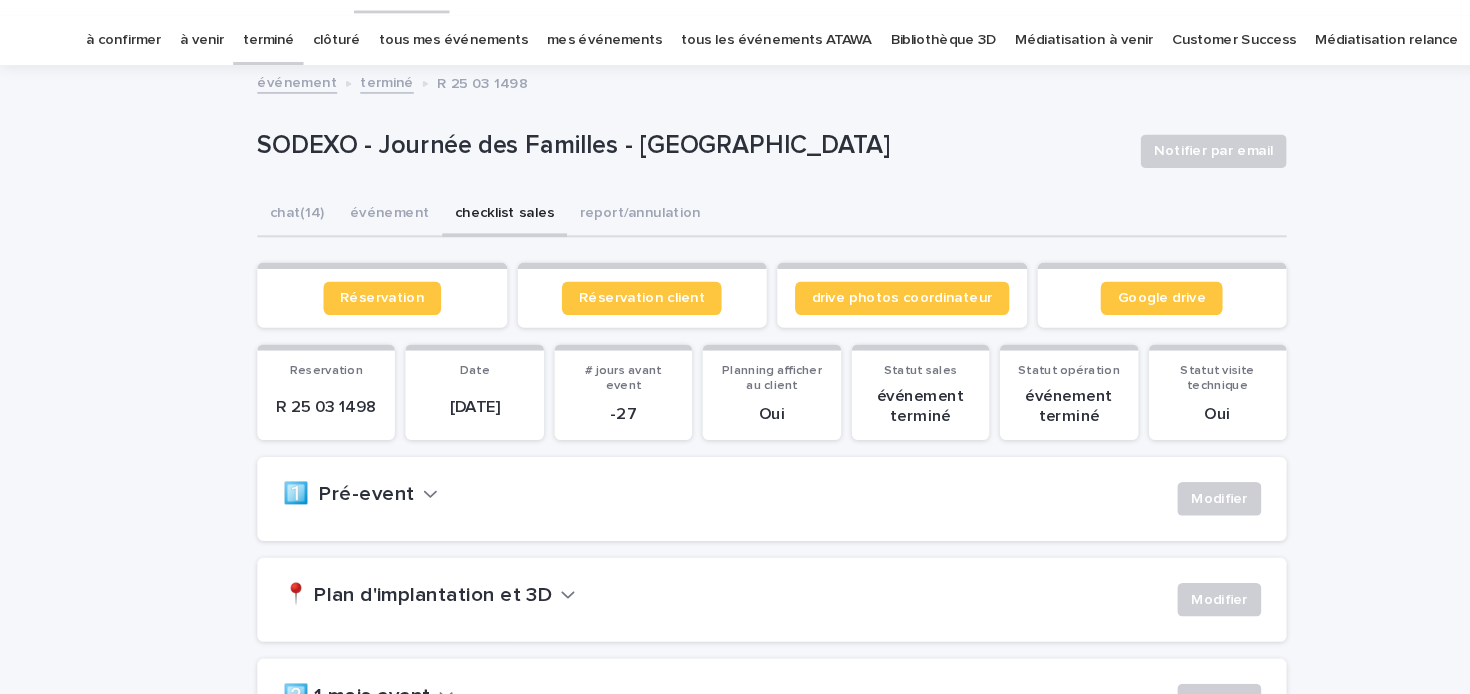 scroll, scrollTop: 48, scrollLeft: 0, axis: vertical 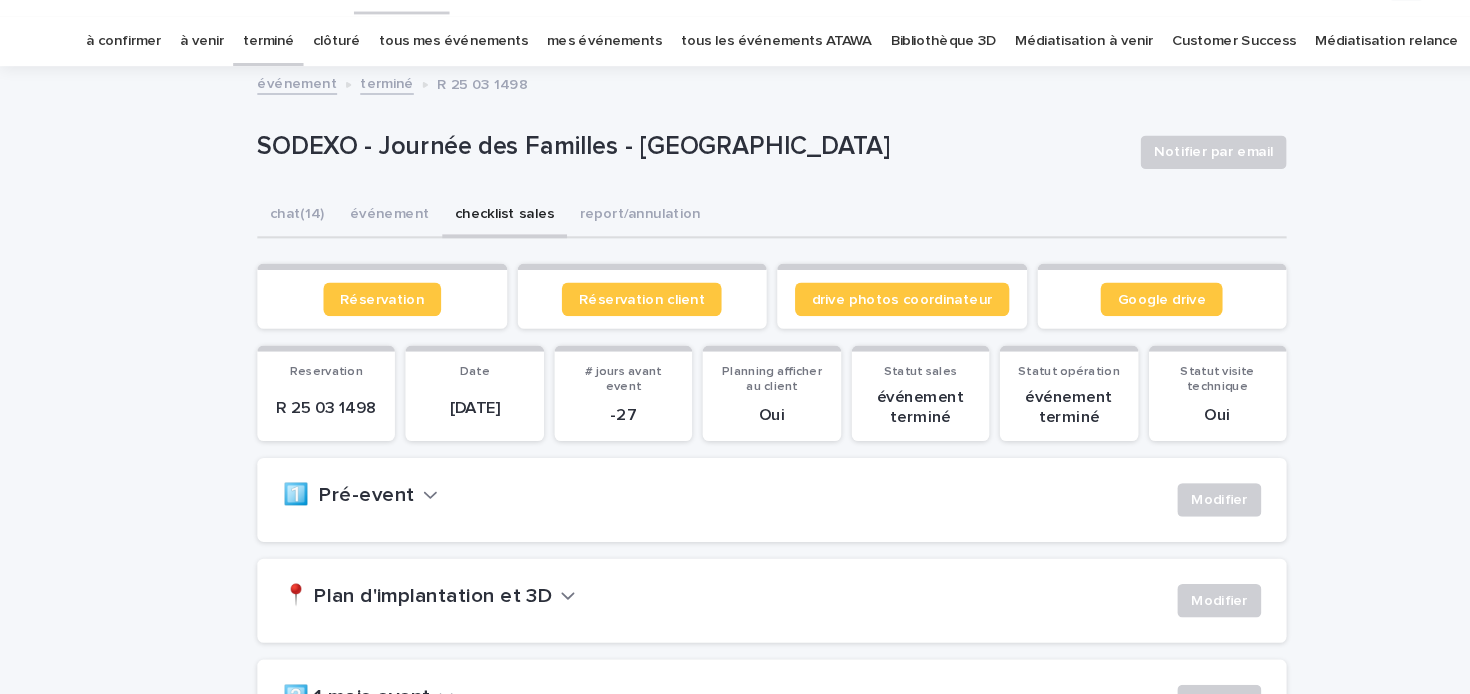 click on "terminé" at bounding box center (255, 39) 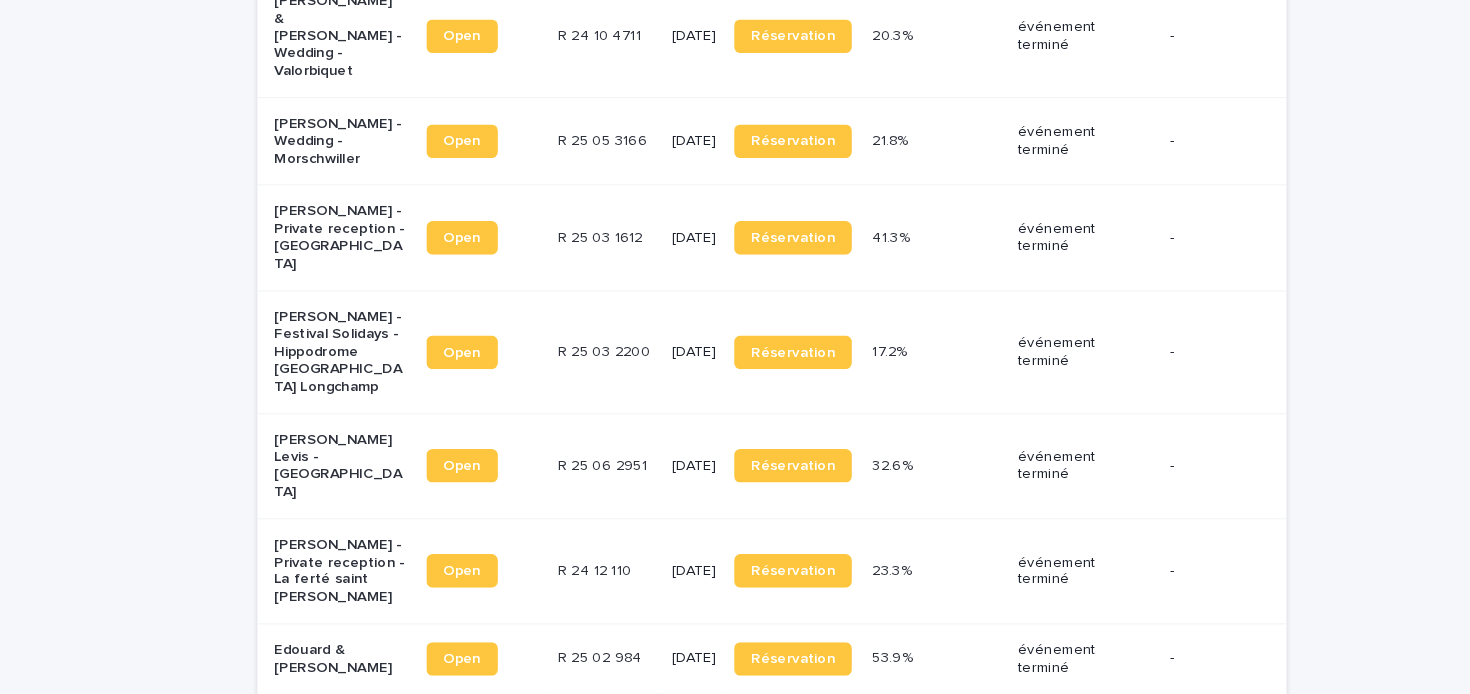 scroll, scrollTop: 1102, scrollLeft: 0, axis: vertical 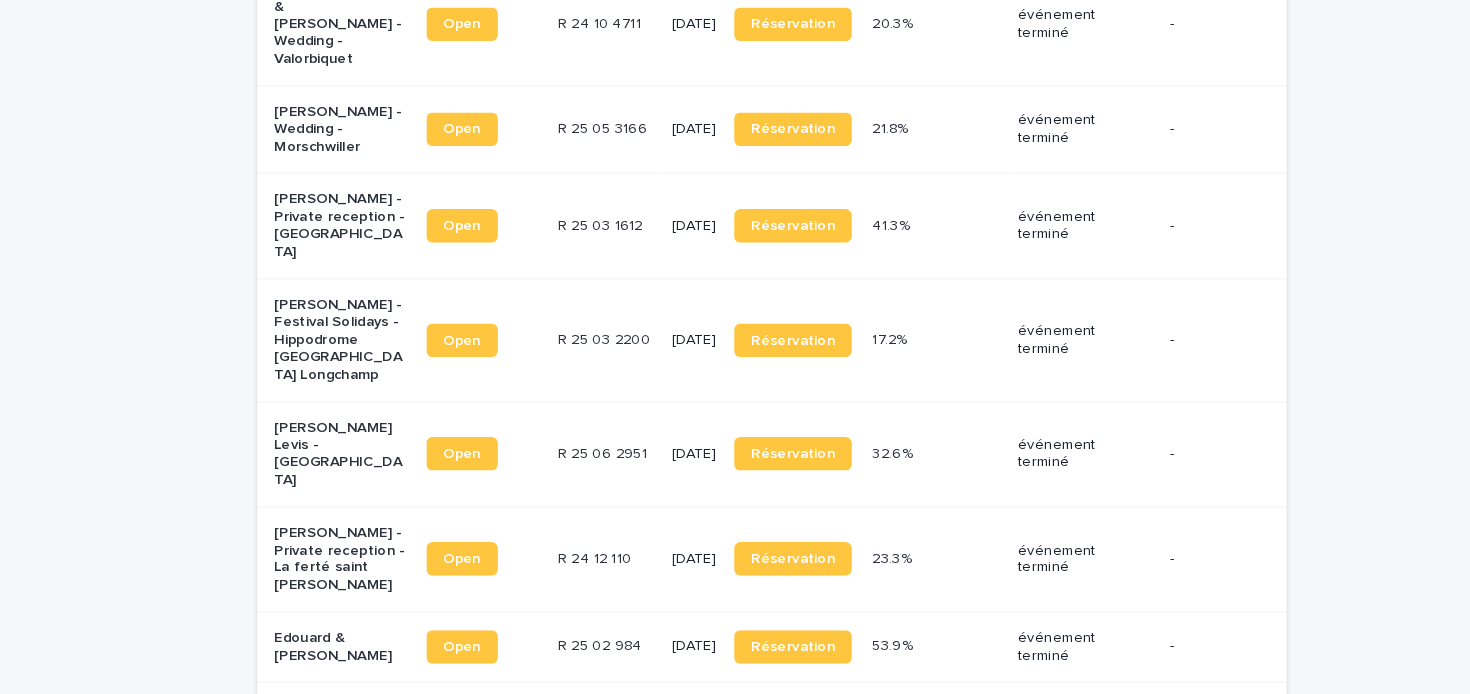 click on "[PERSON_NAME] - Private reception - La ferté saint [PERSON_NAME]" at bounding box center [323, 565] 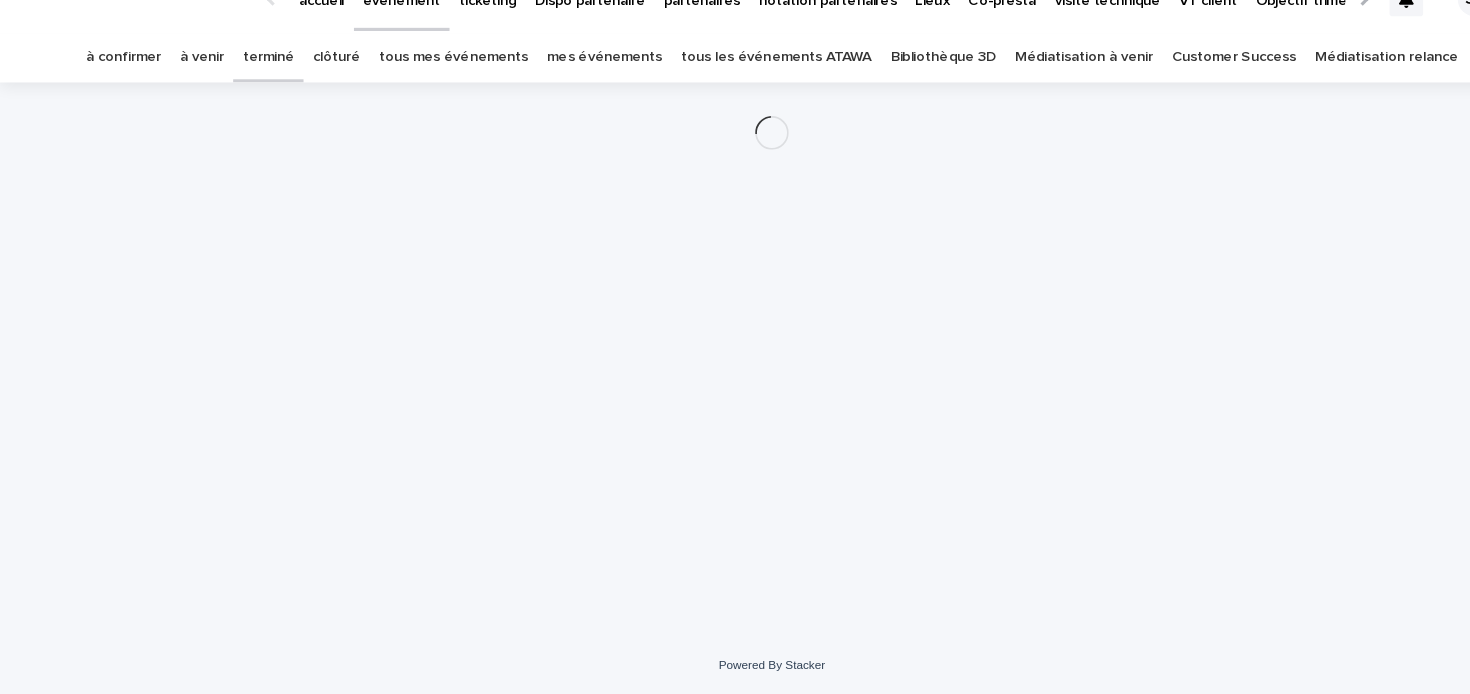 scroll, scrollTop: 0, scrollLeft: 0, axis: both 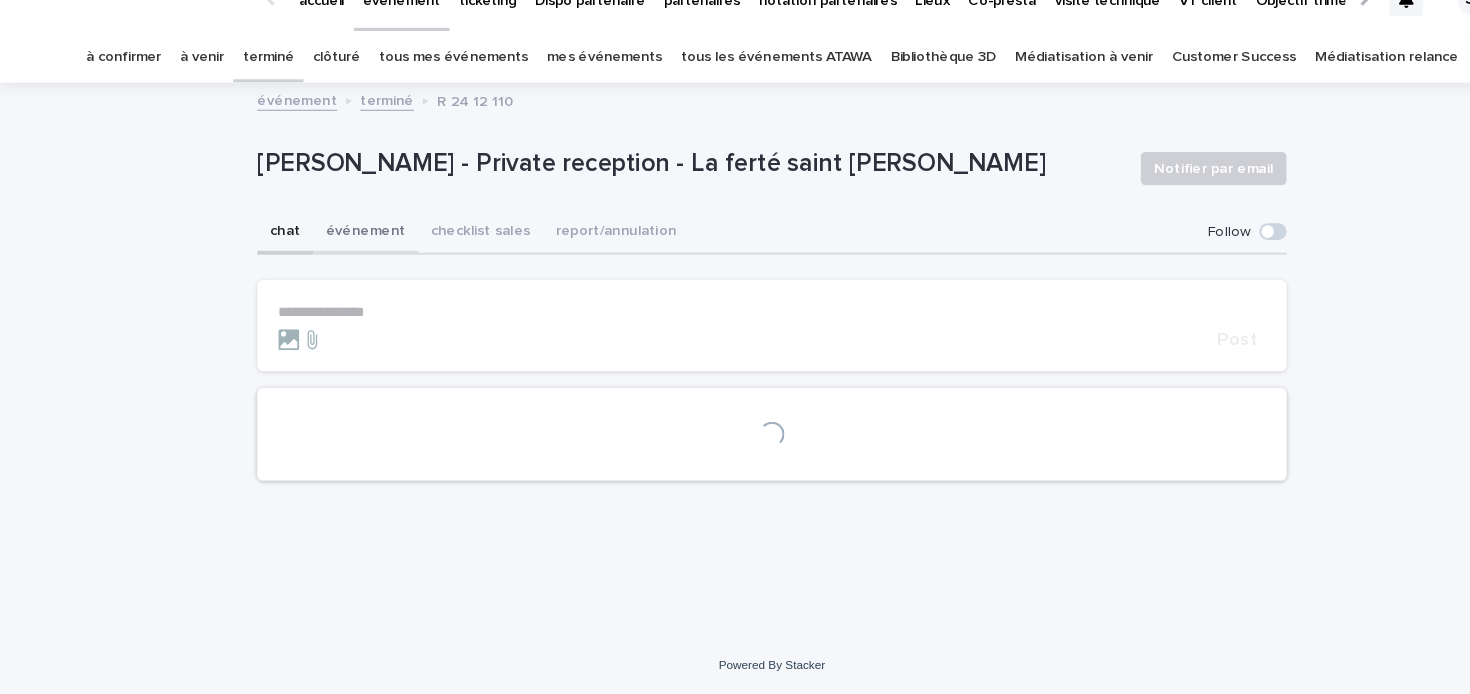 click on "événement" at bounding box center (348, 254) 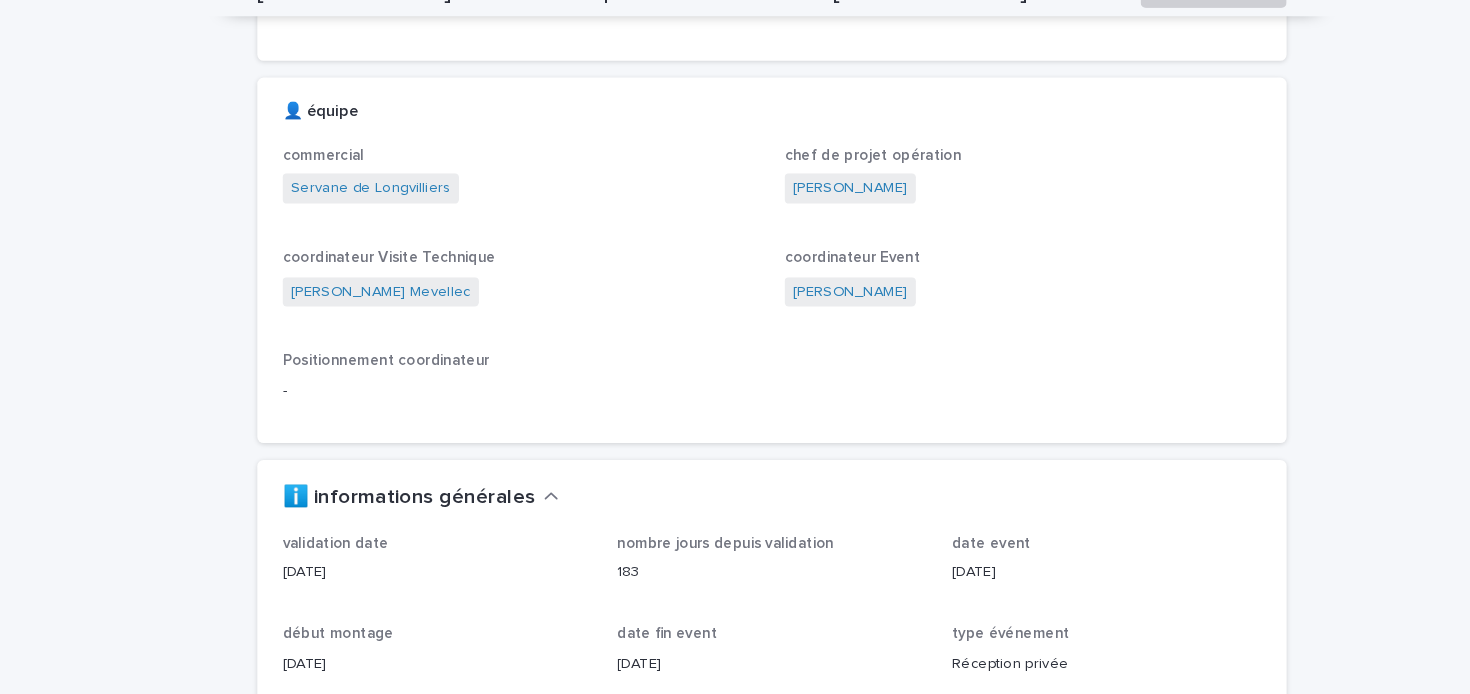scroll, scrollTop: 0, scrollLeft: 0, axis: both 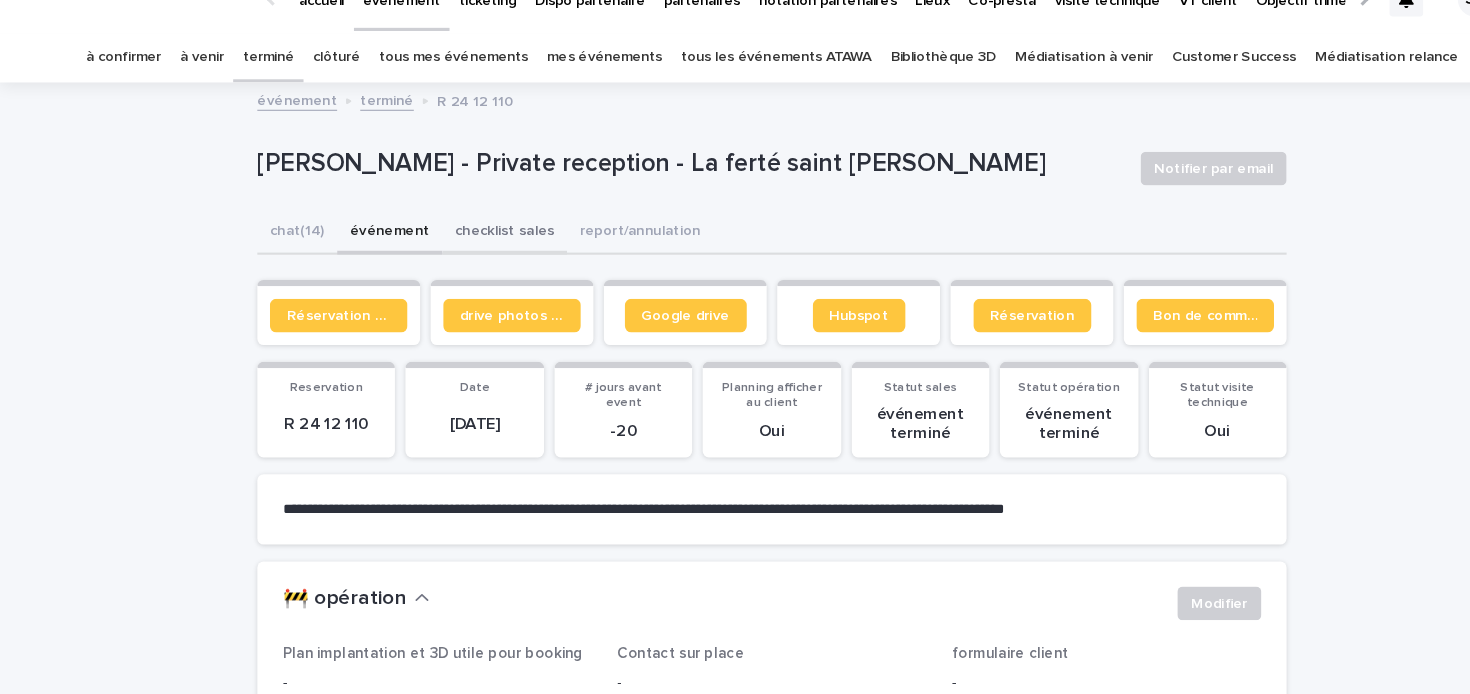 click on "checklist sales" at bounding box center [480, 254] 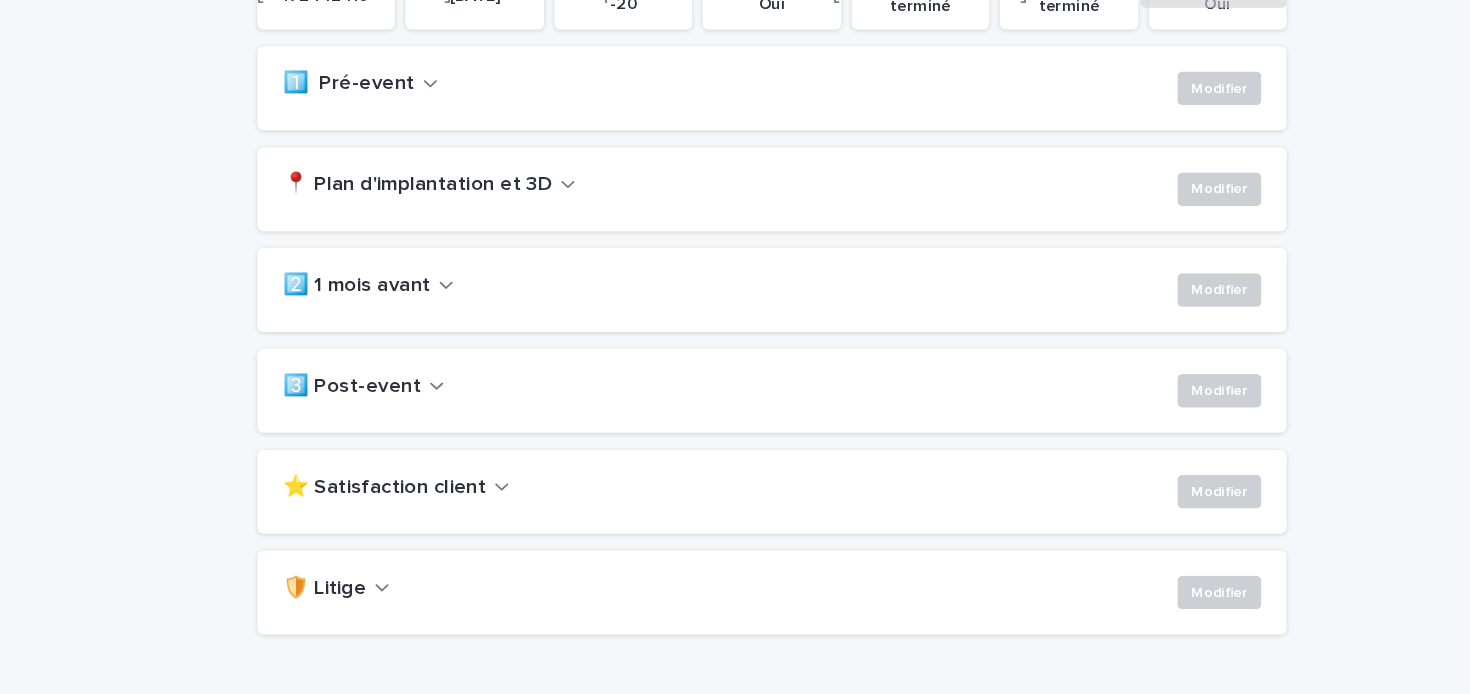 scroll, scrollTop: 522, scrollLeft: 0, axis: vertical 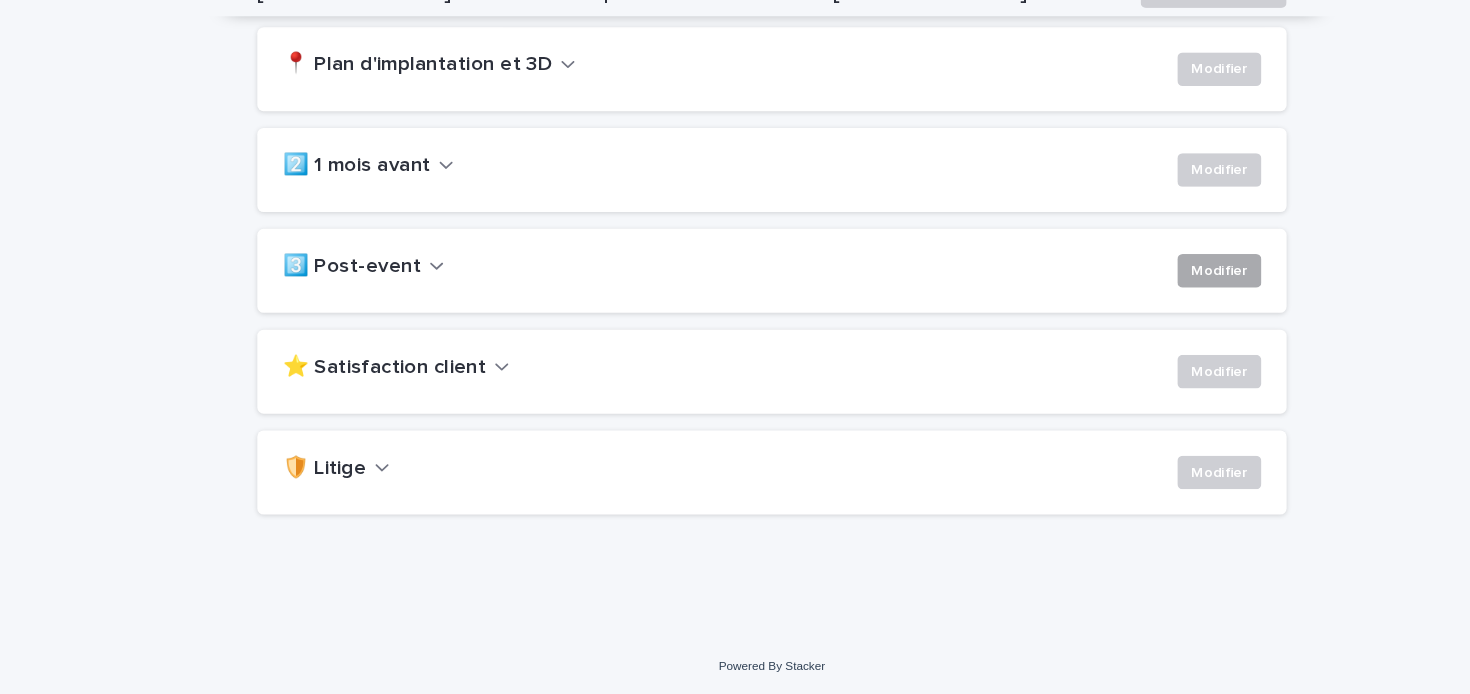 click on "Modifier" at bounding box center [1161, 290] 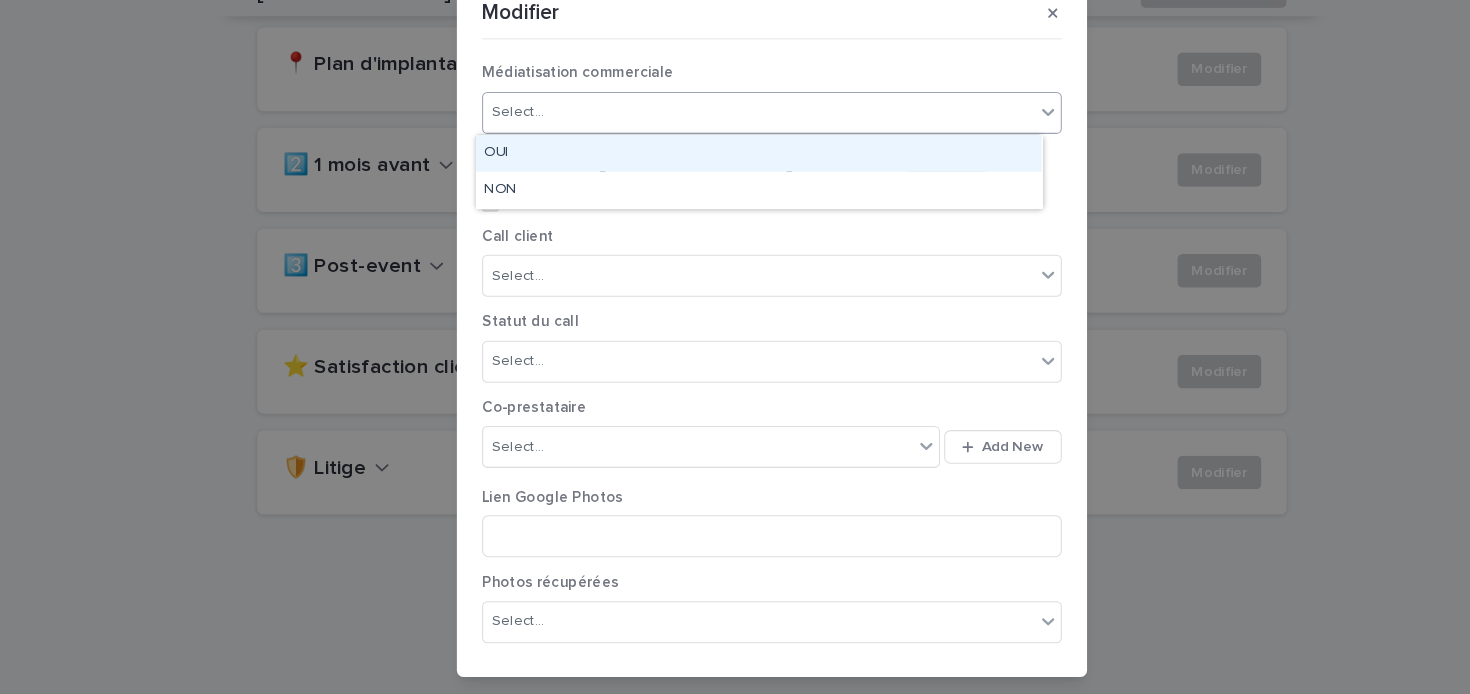 click on "Select..." at bounding box center (722, 139) 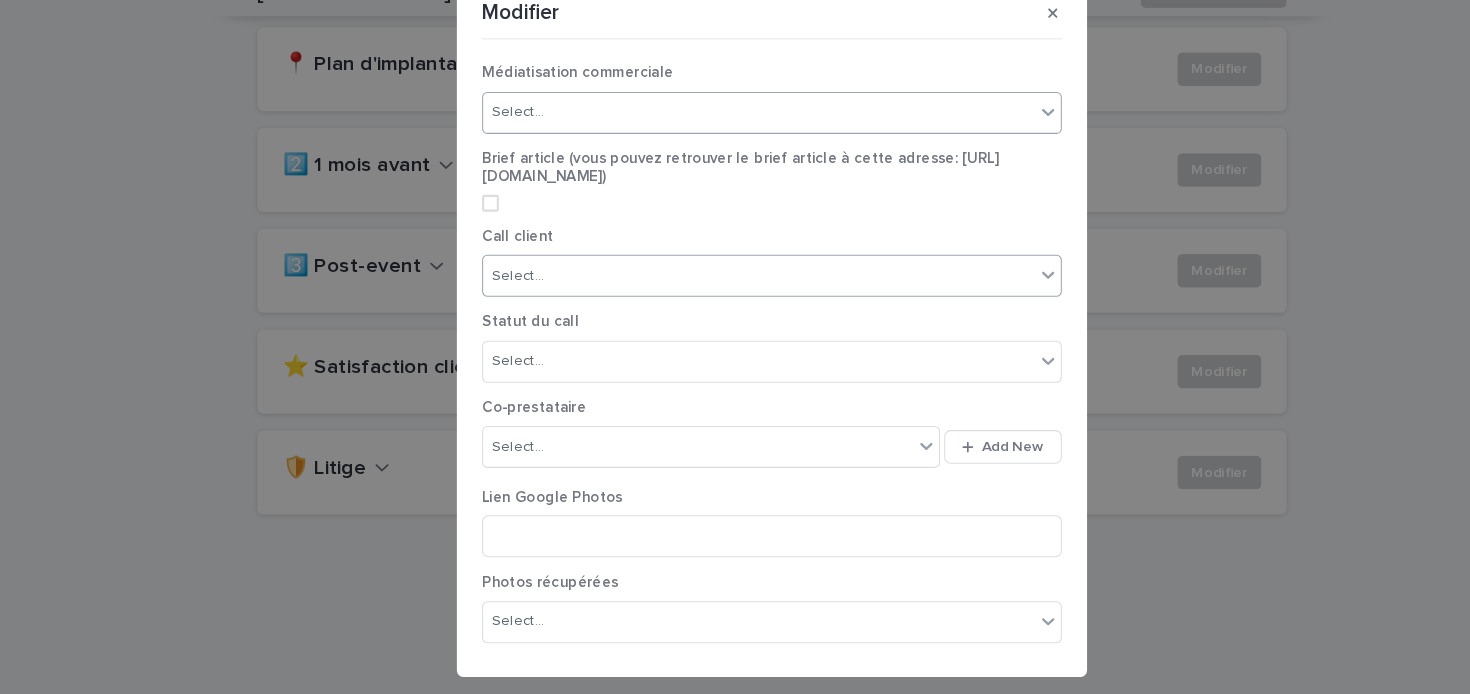 drag, startPoint x: 563, startPoint y: 267, endPoint x: 563, endPoint y: 278, distance: 11 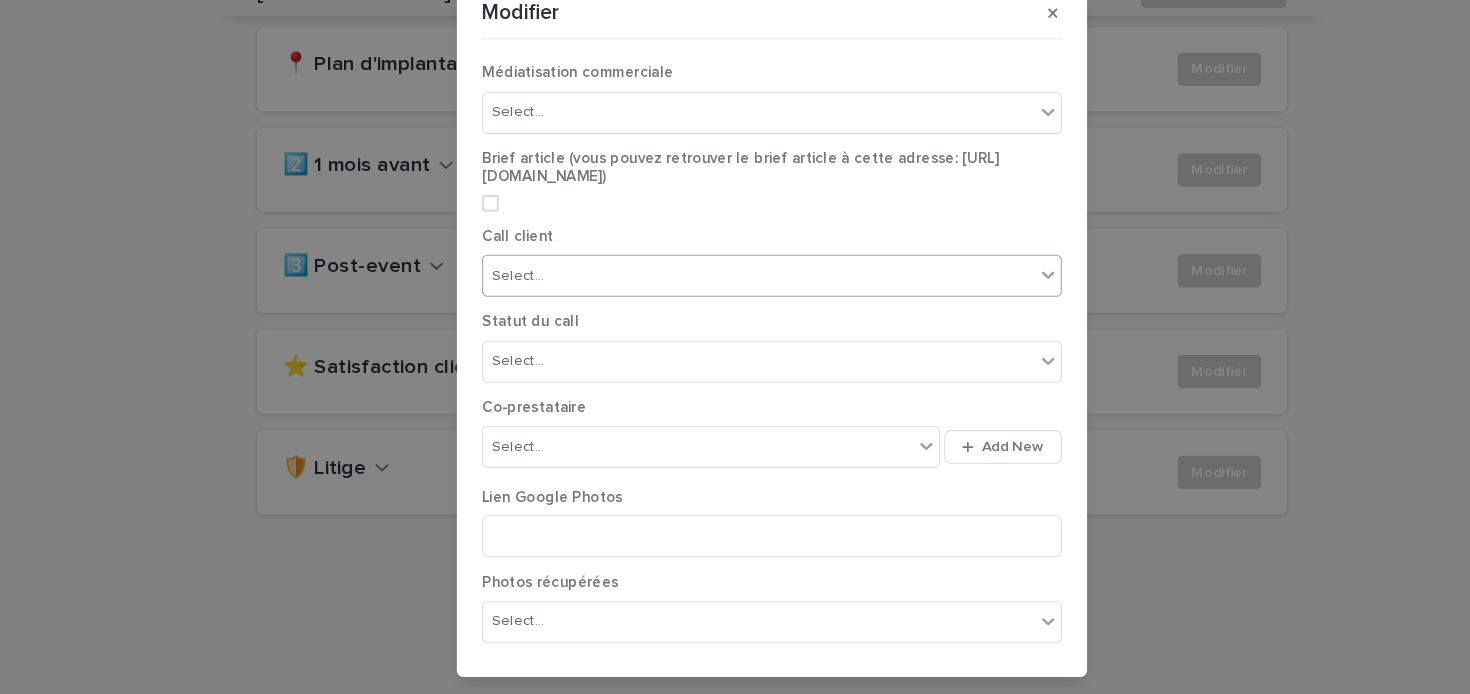 click on "Select..." at bounding box center (722, 295) 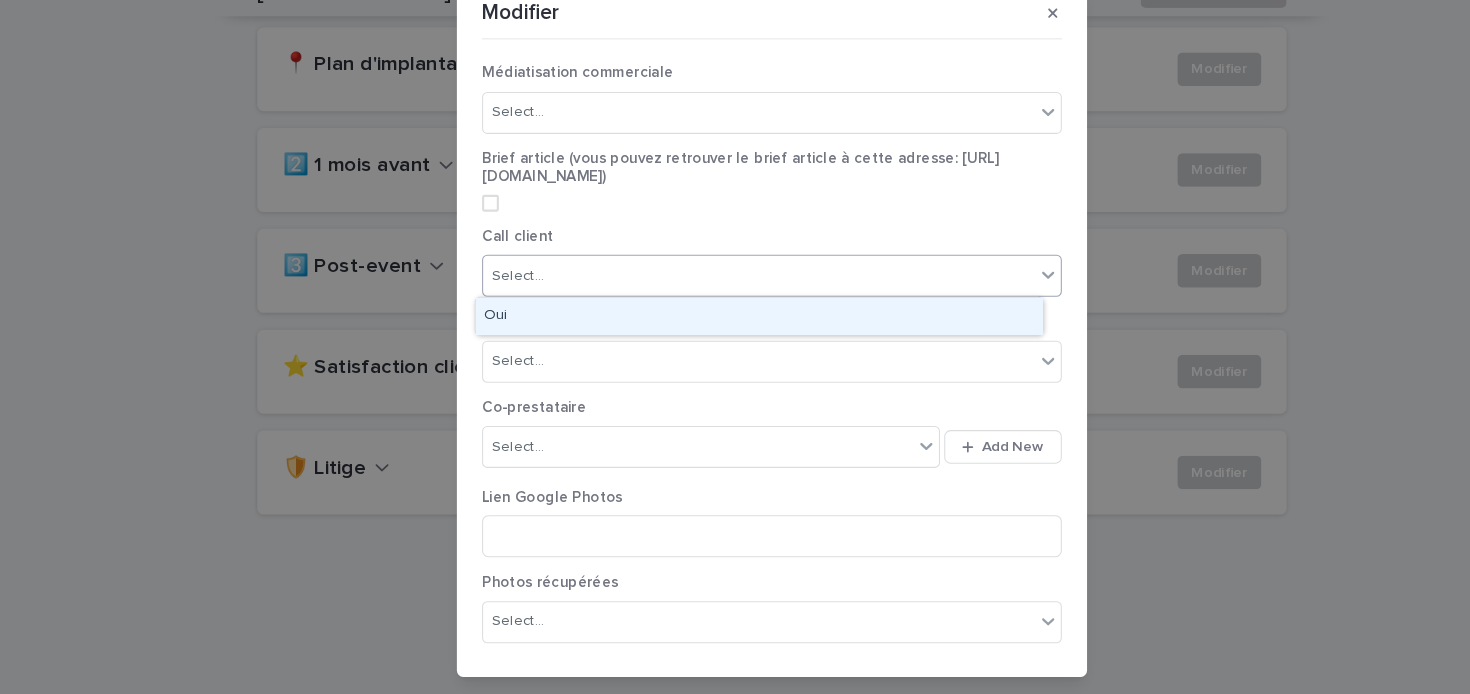 click on "Oui" at bounding box center (722, 333) 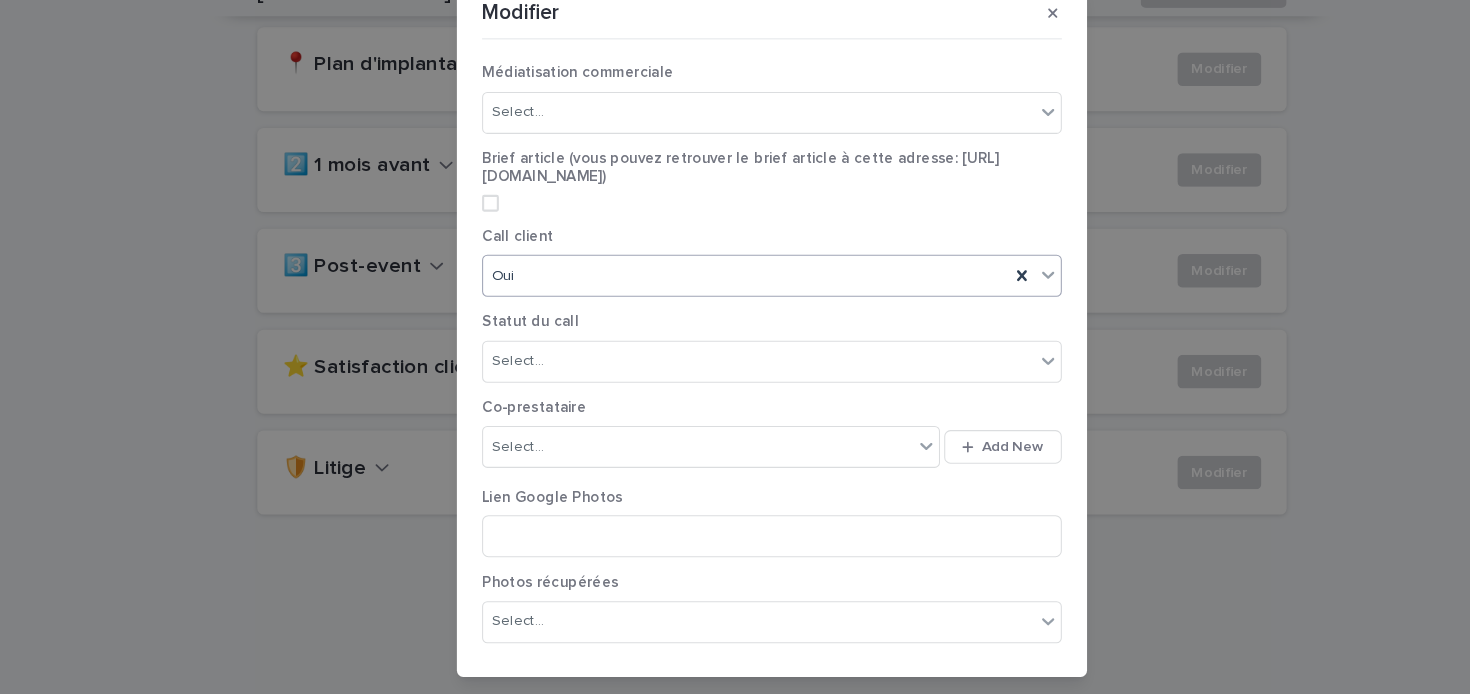 scroll, scrollTop: 67, scrollLeft: 0, axis: vertical 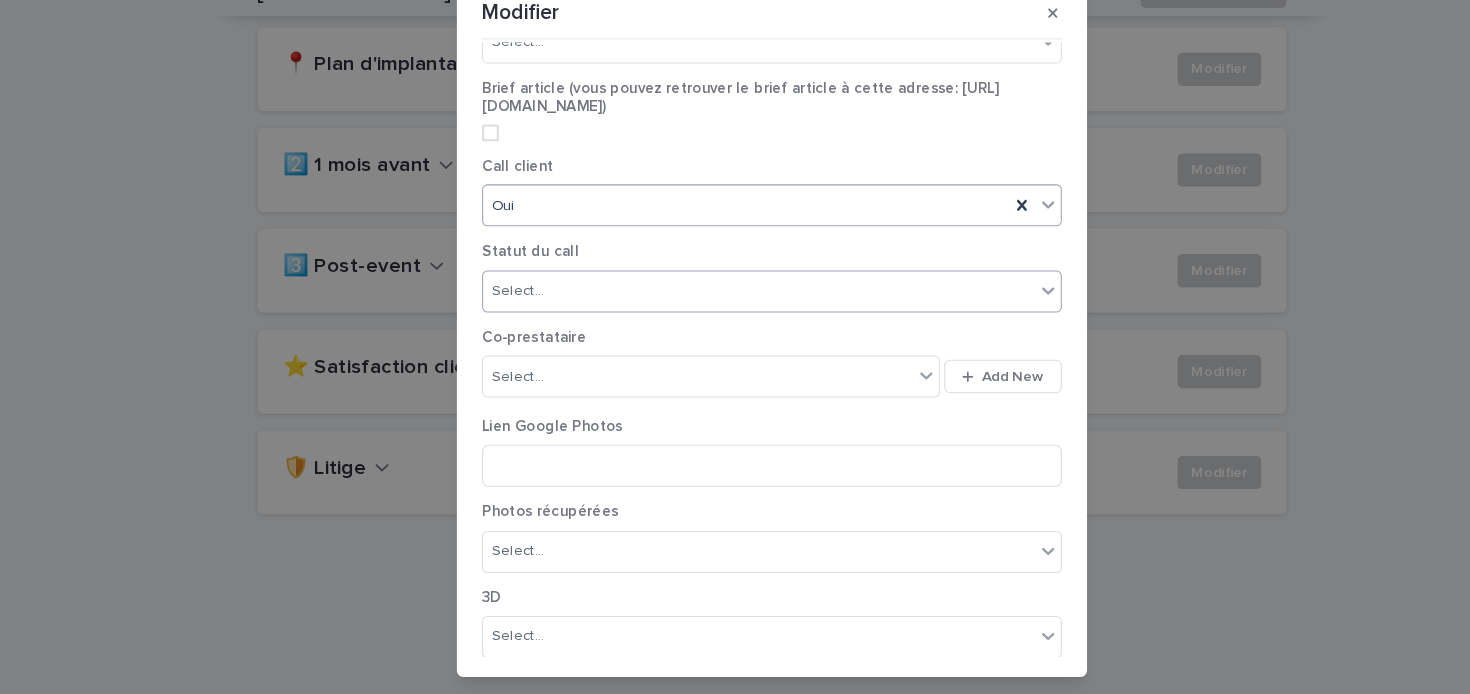 click on "Select..." at bounding box center (722, 309) 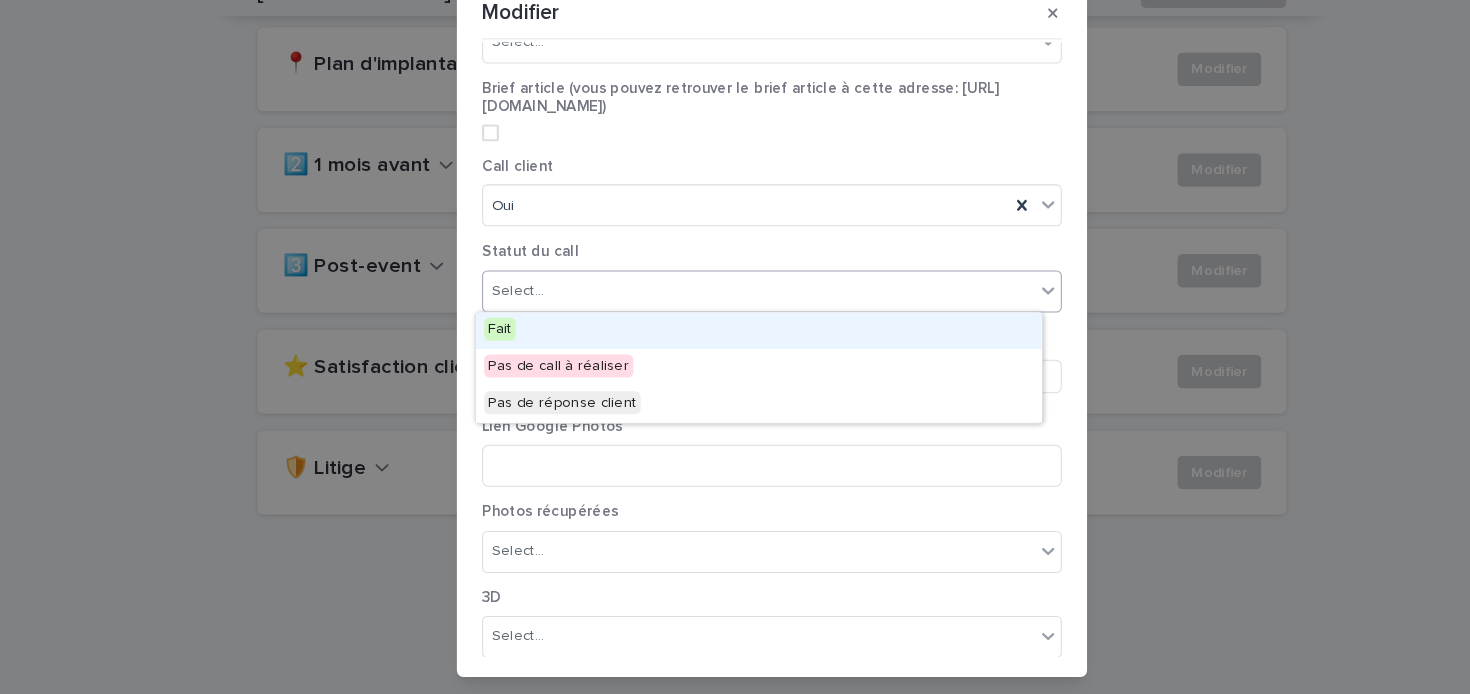 click on "Fait" at bounding box center (722, 347) 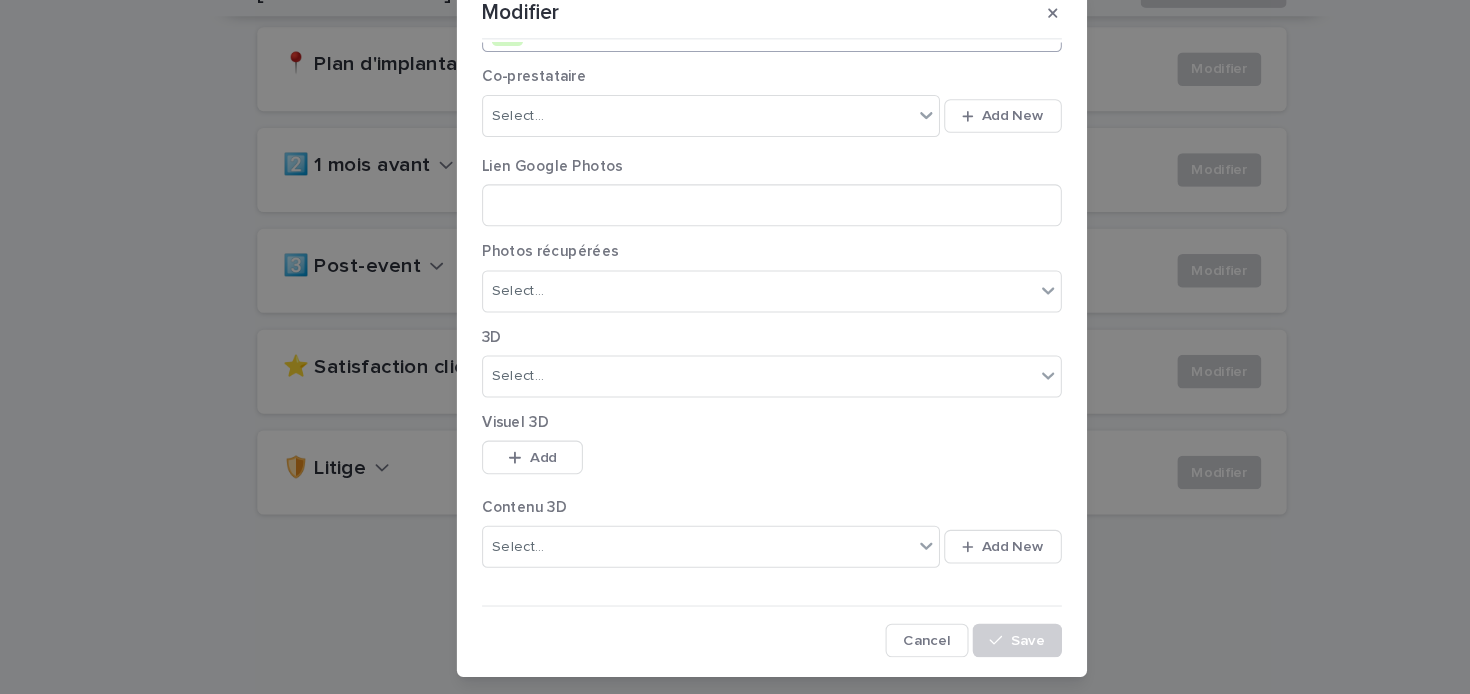 scroll, scrollTop: 218, scrollLeft: 0, axis: vertical 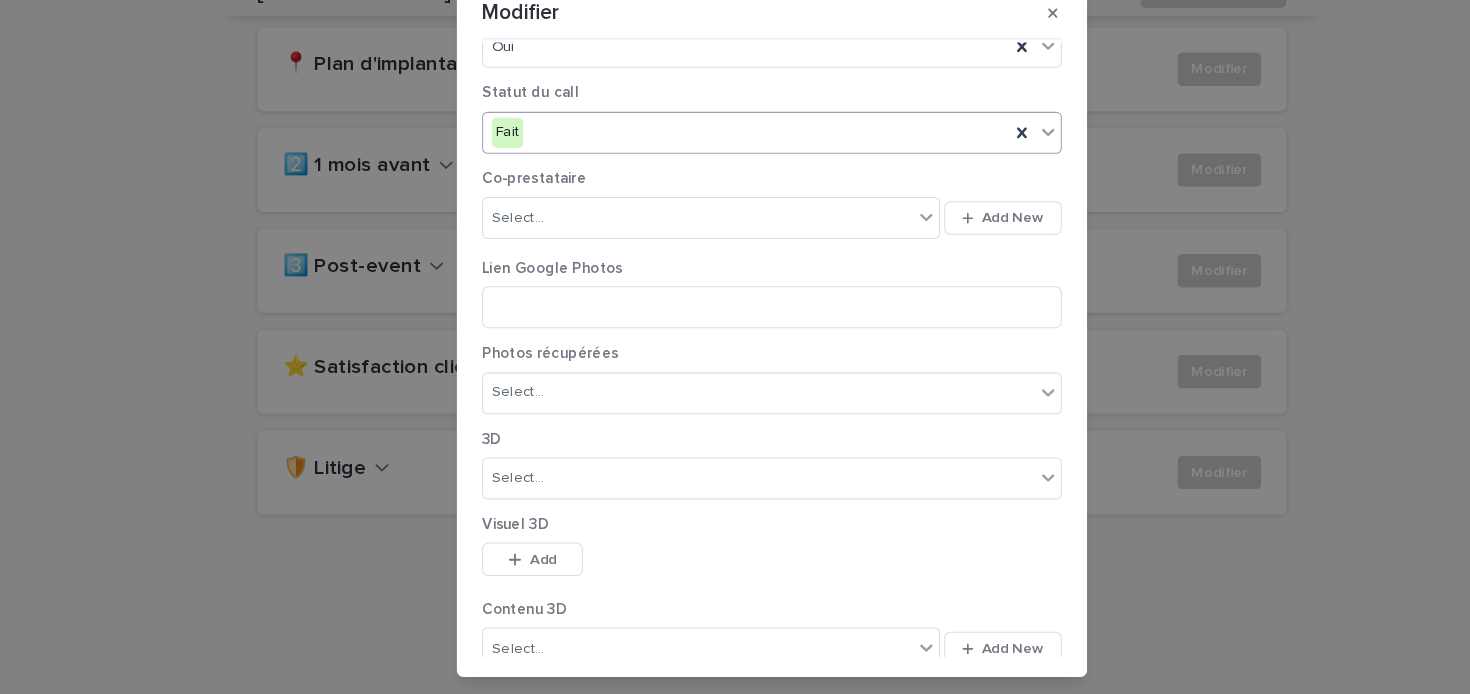 click on "Fait" at bounding box center (710, 158) 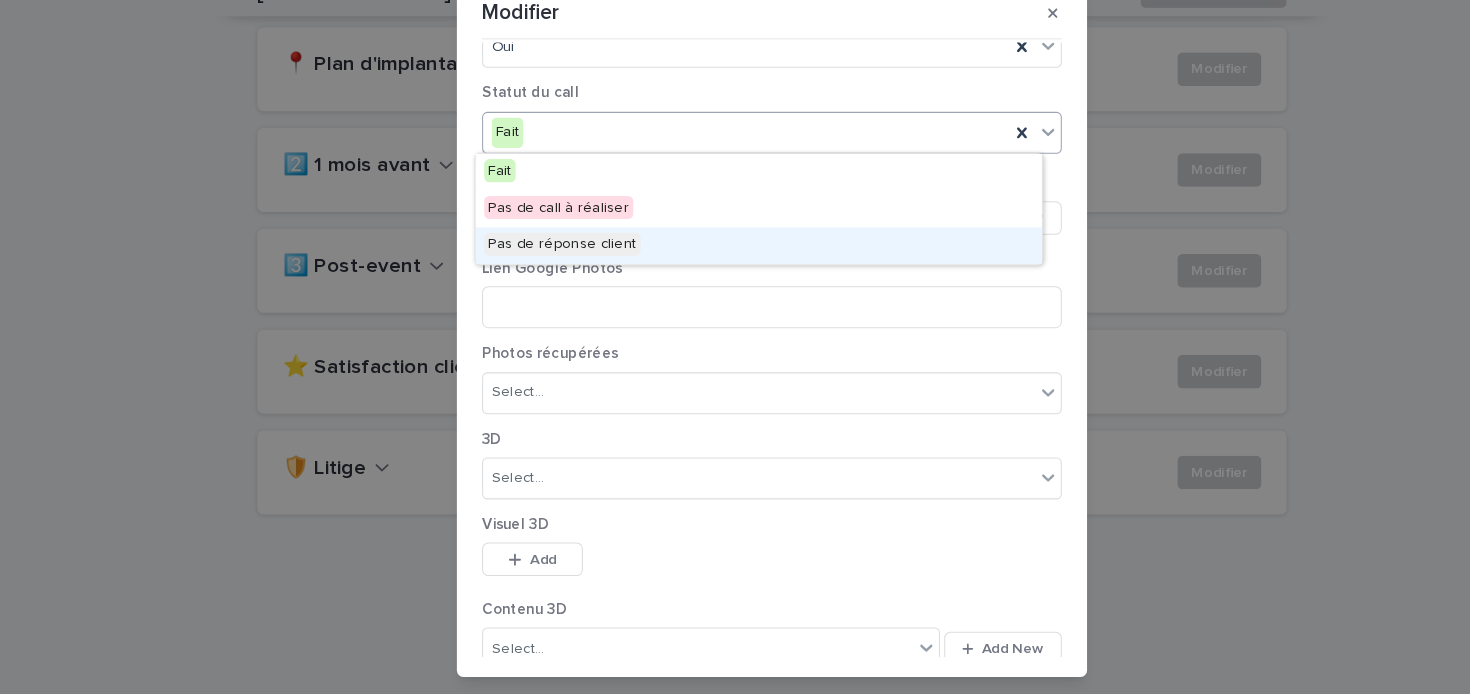 click on "Pas de réponse client" at bounding box center (535, 265) 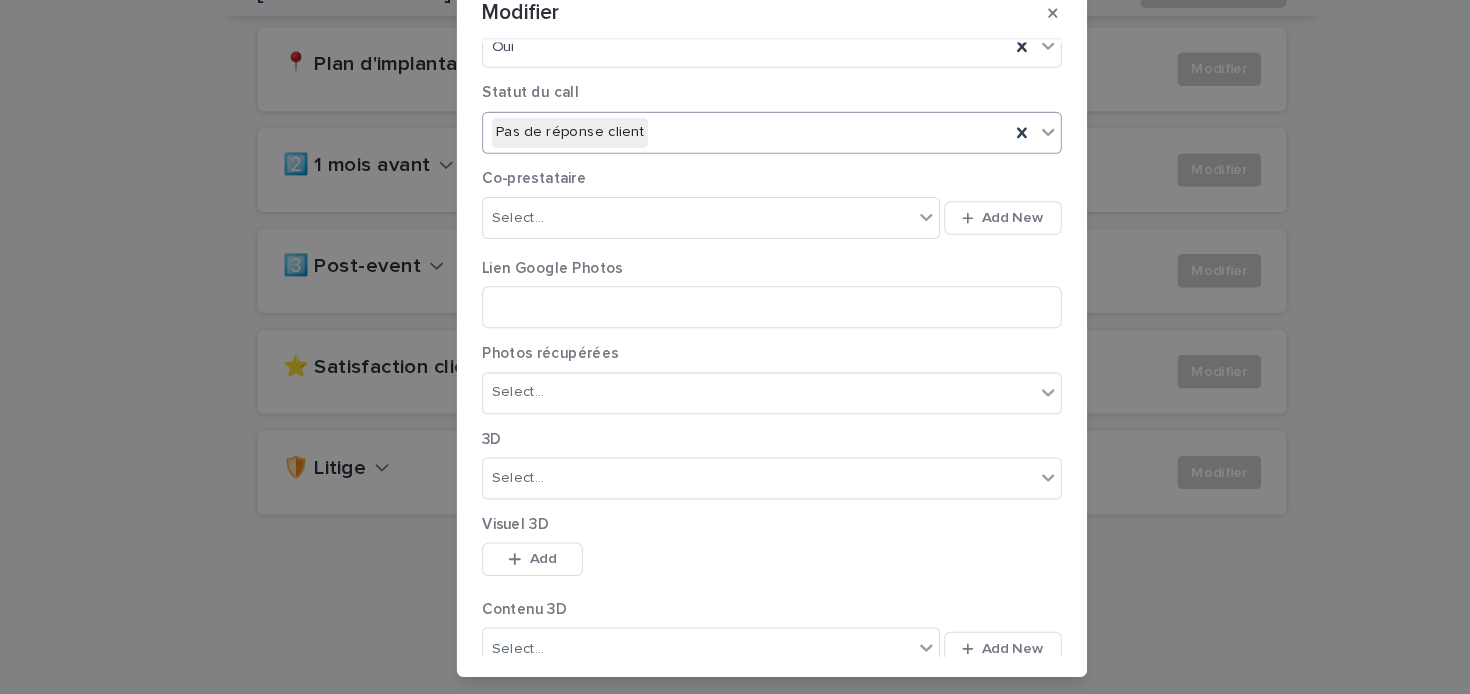 scroll, scrollTop: 315, scrollLeft: 0, axis: vertical 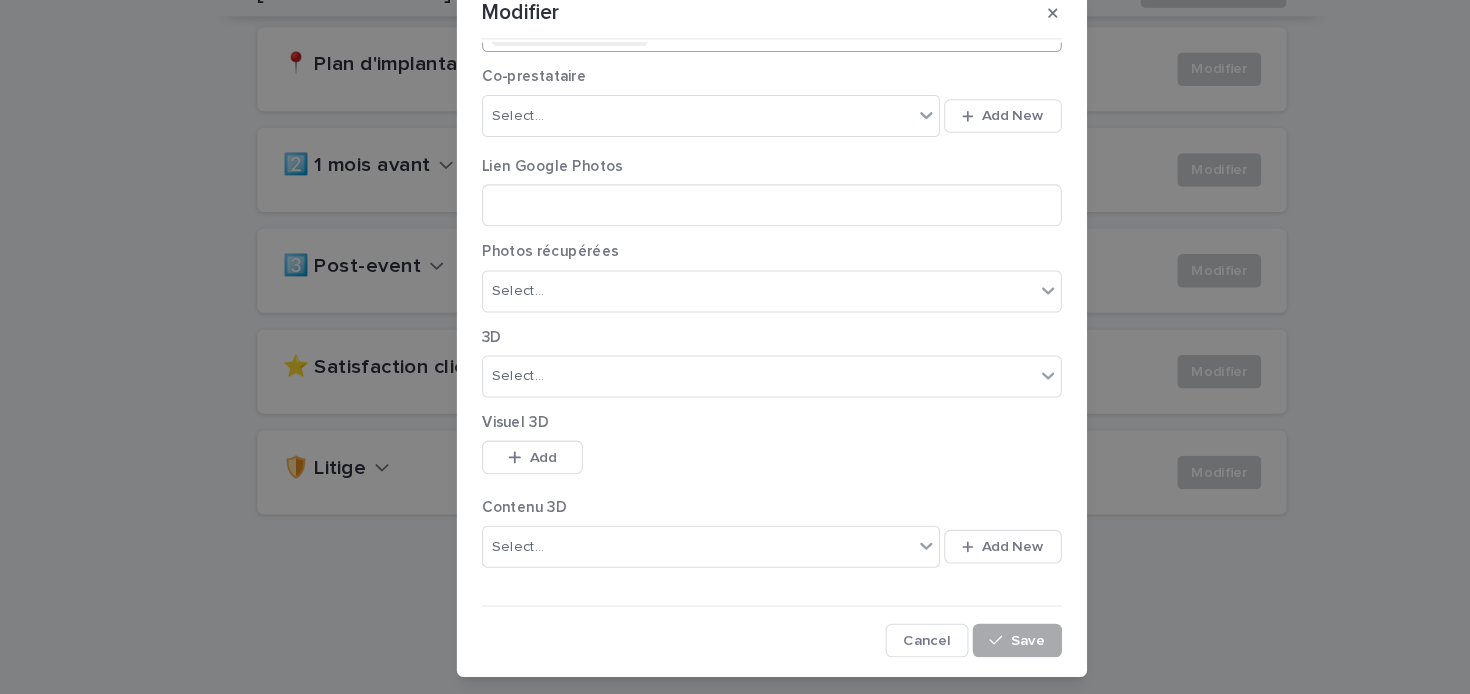 click on "Save" at bounding box center (968, 642) 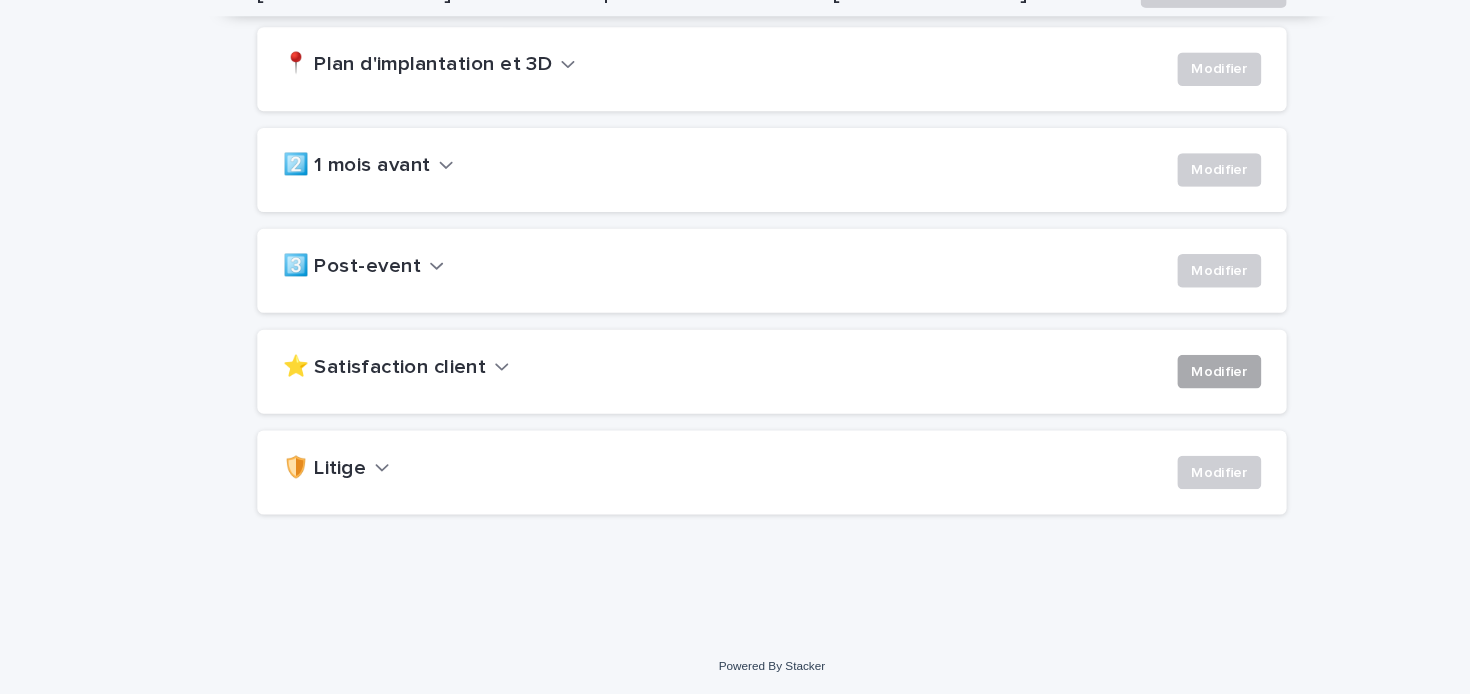 click on "Modifier" at bounding box center [1161, 386] 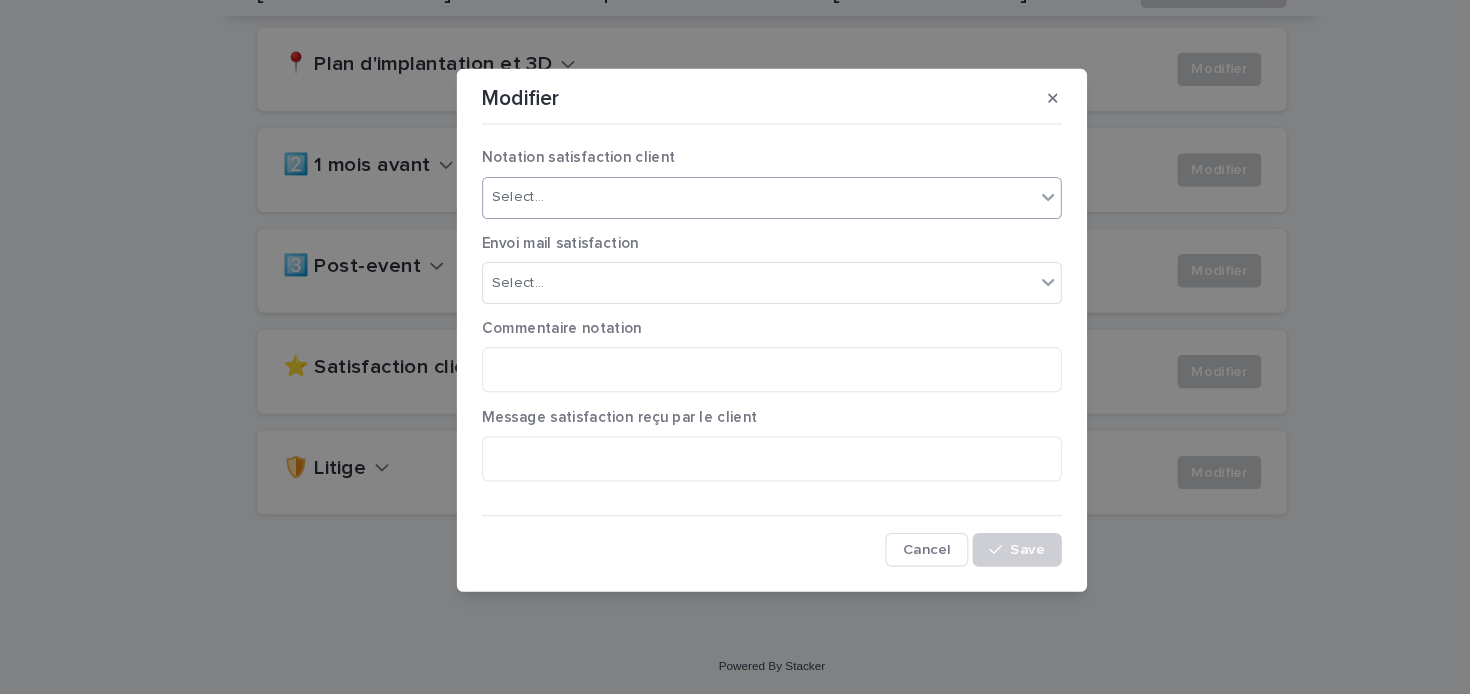 click on "Select..." at bounding box center (722, 220) 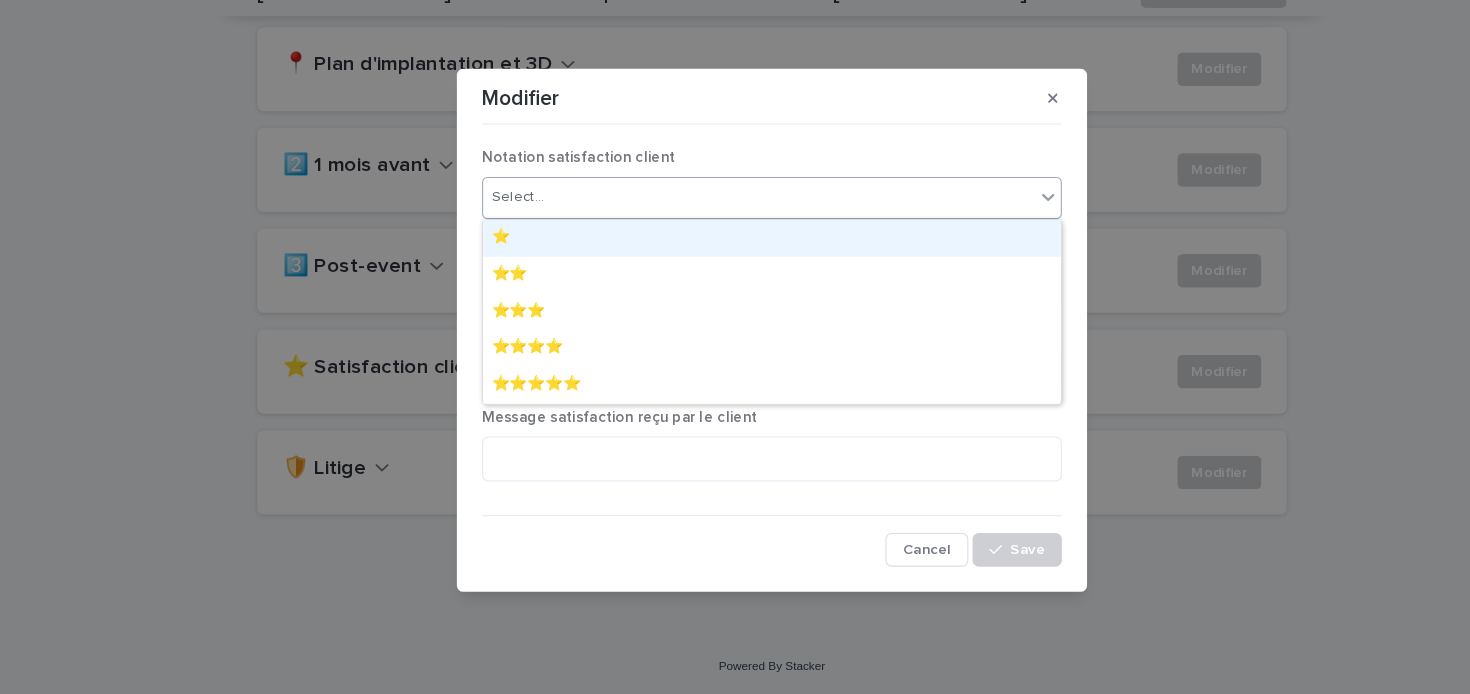 click on "Select..." at bounding box center [722, 220] 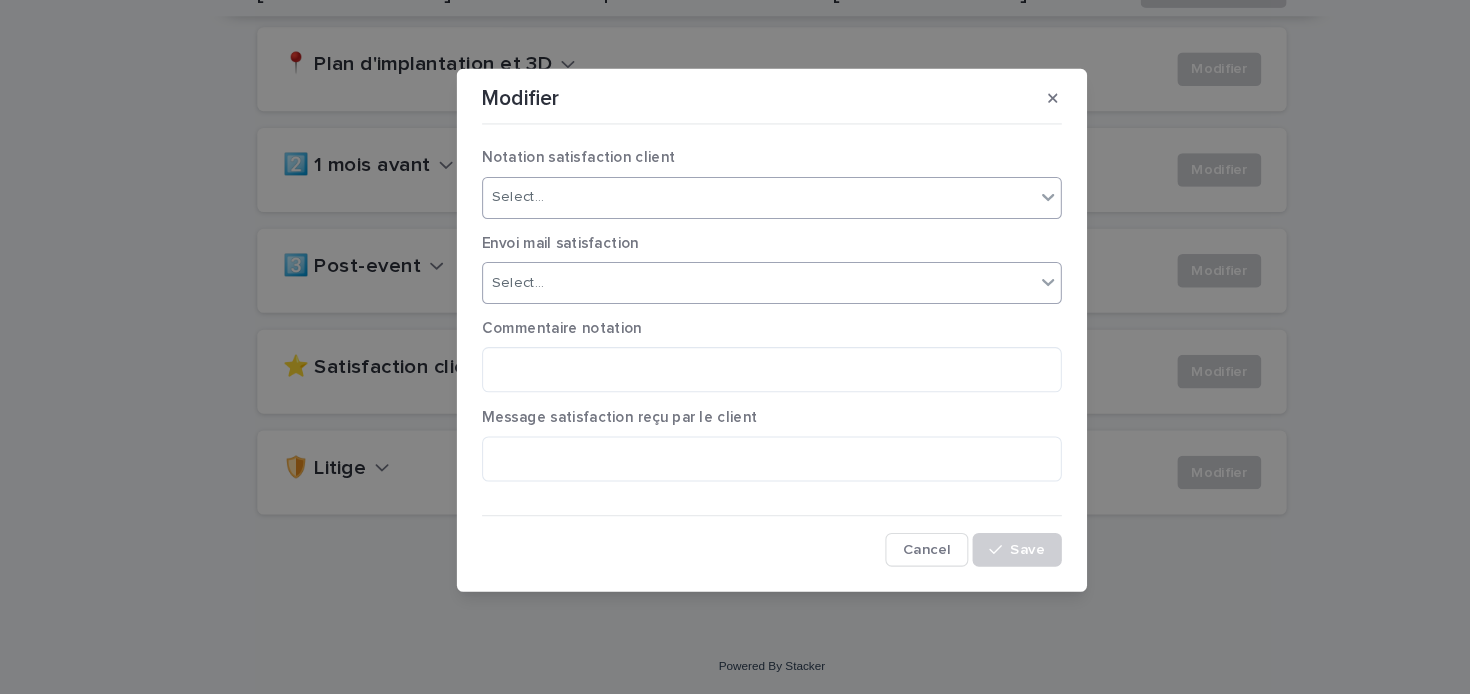 click on "Select..." at bounding box center [722, 302] 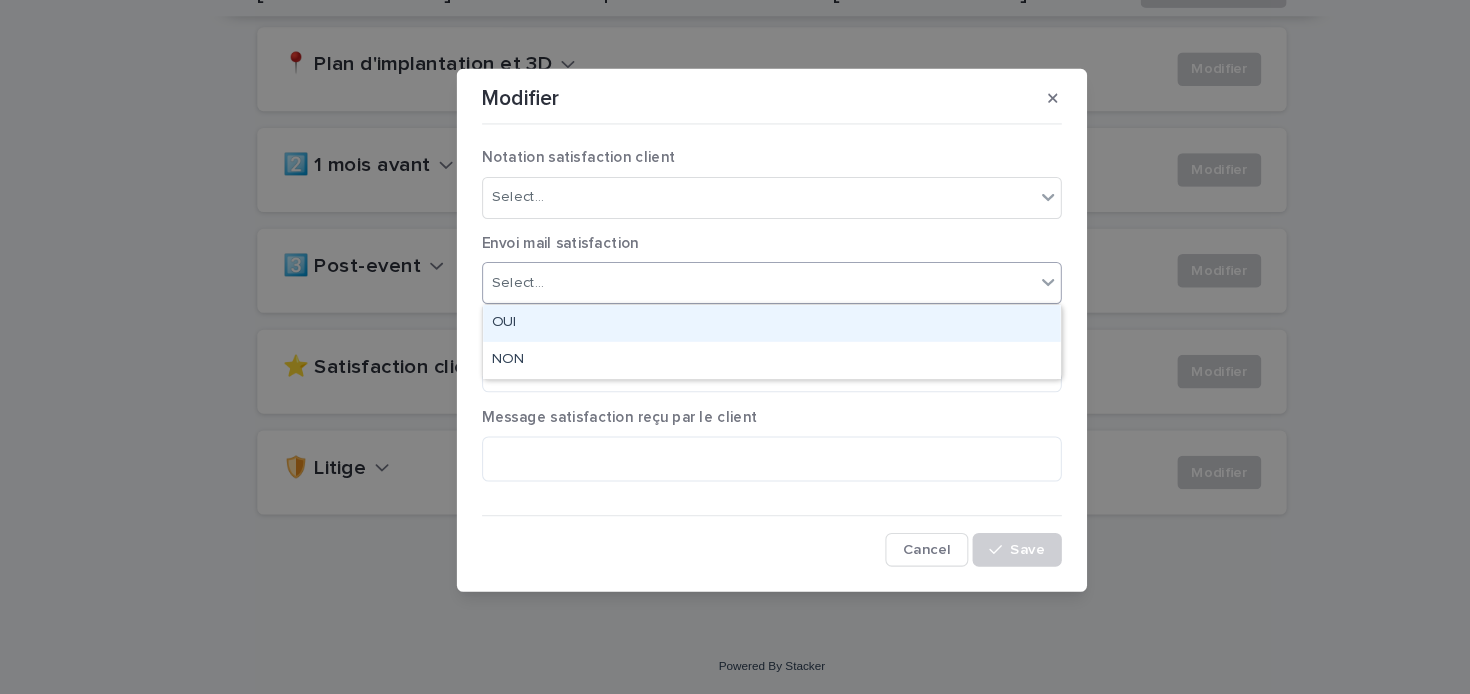 click on "OUI" at bounding box center (735, 340) 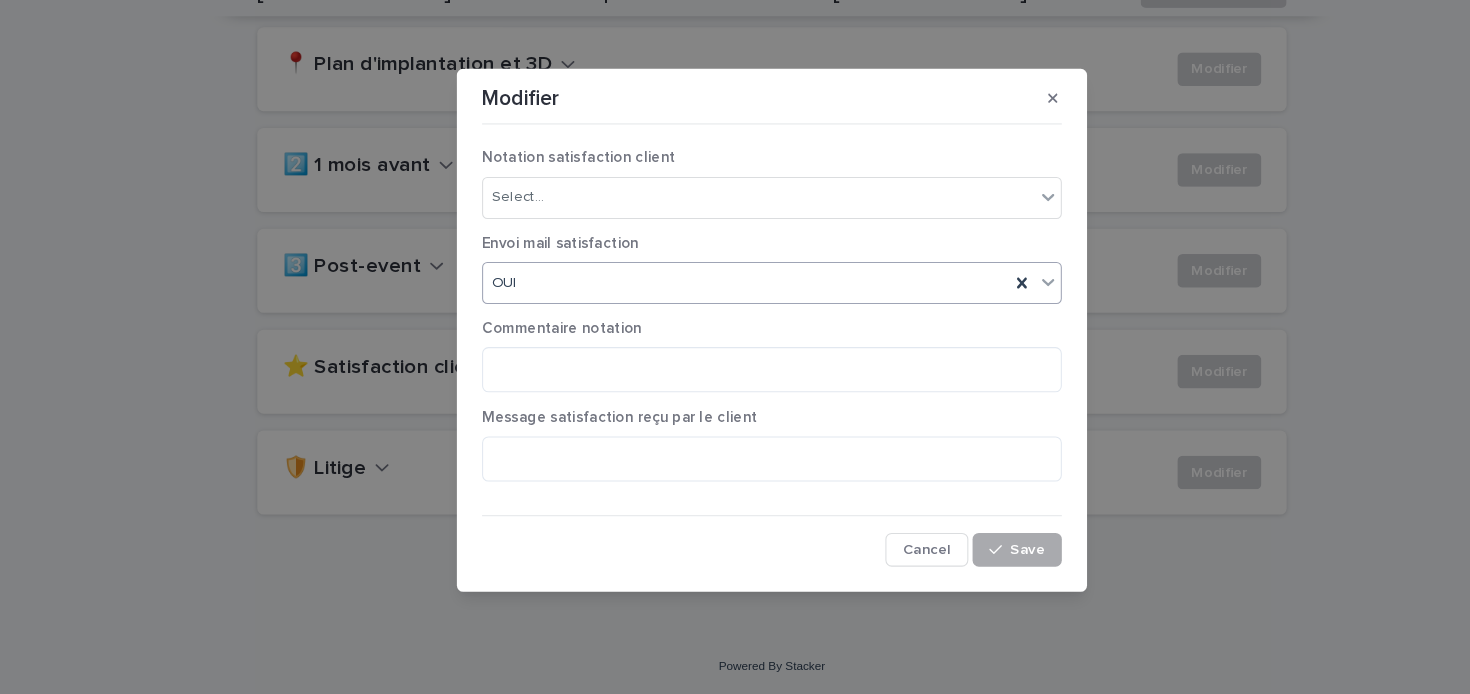 click on "Save" at bounding box center [978, 556] 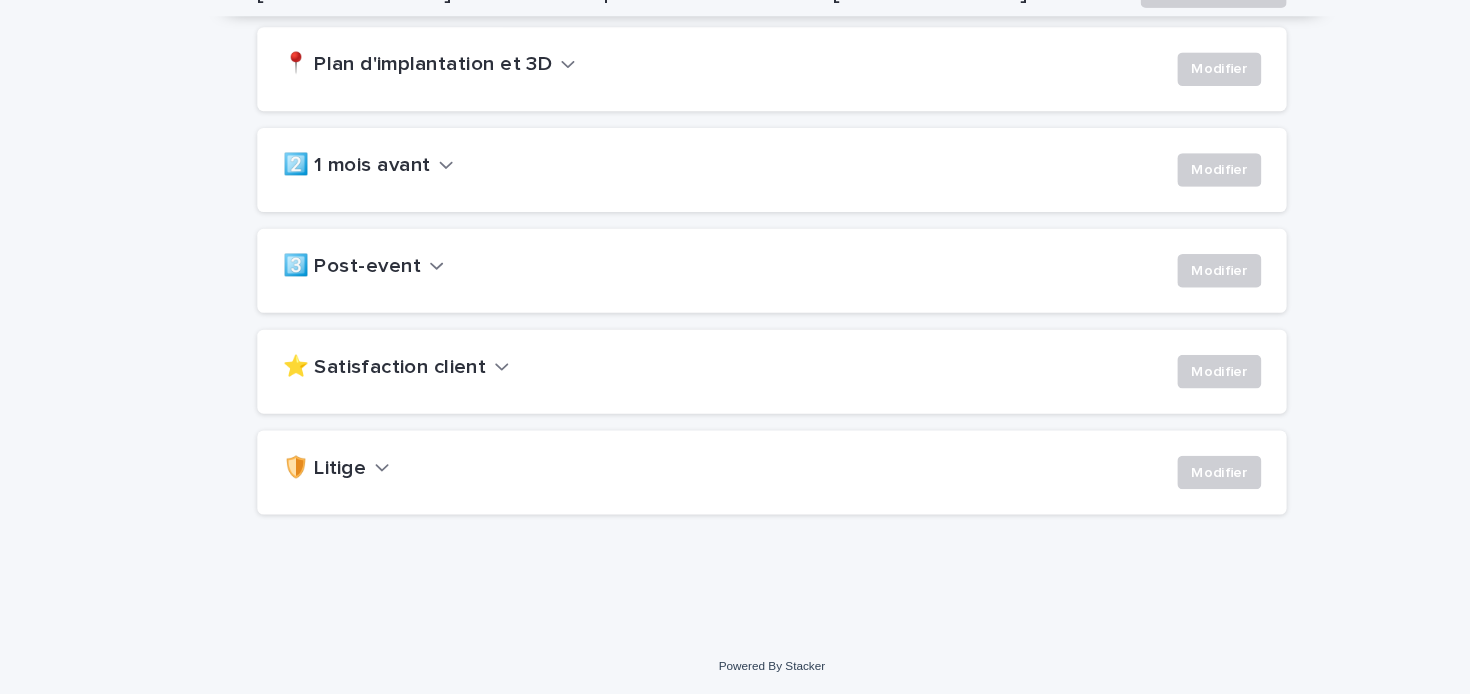 scroll, scrollTop: 0, scrollLeft: 0, axis: both 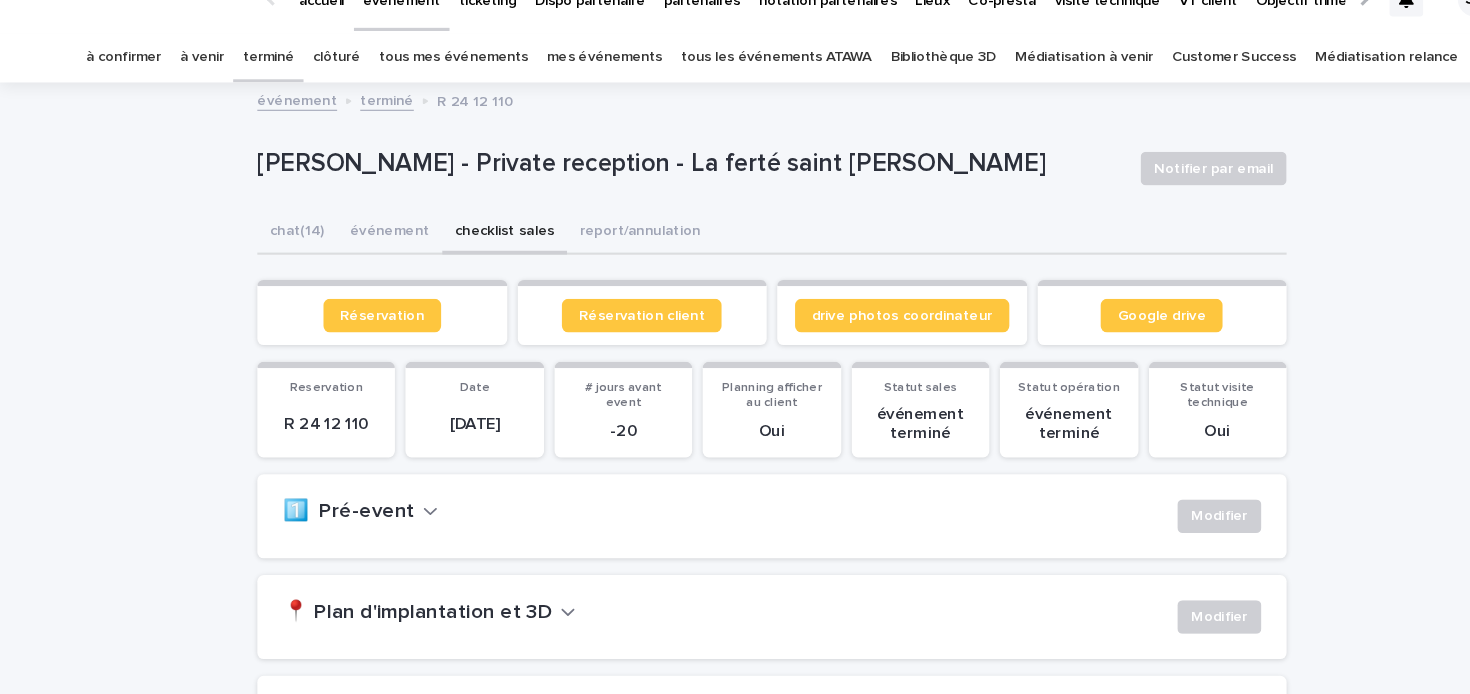 click on "terminé" at bounding box center (255, 87) 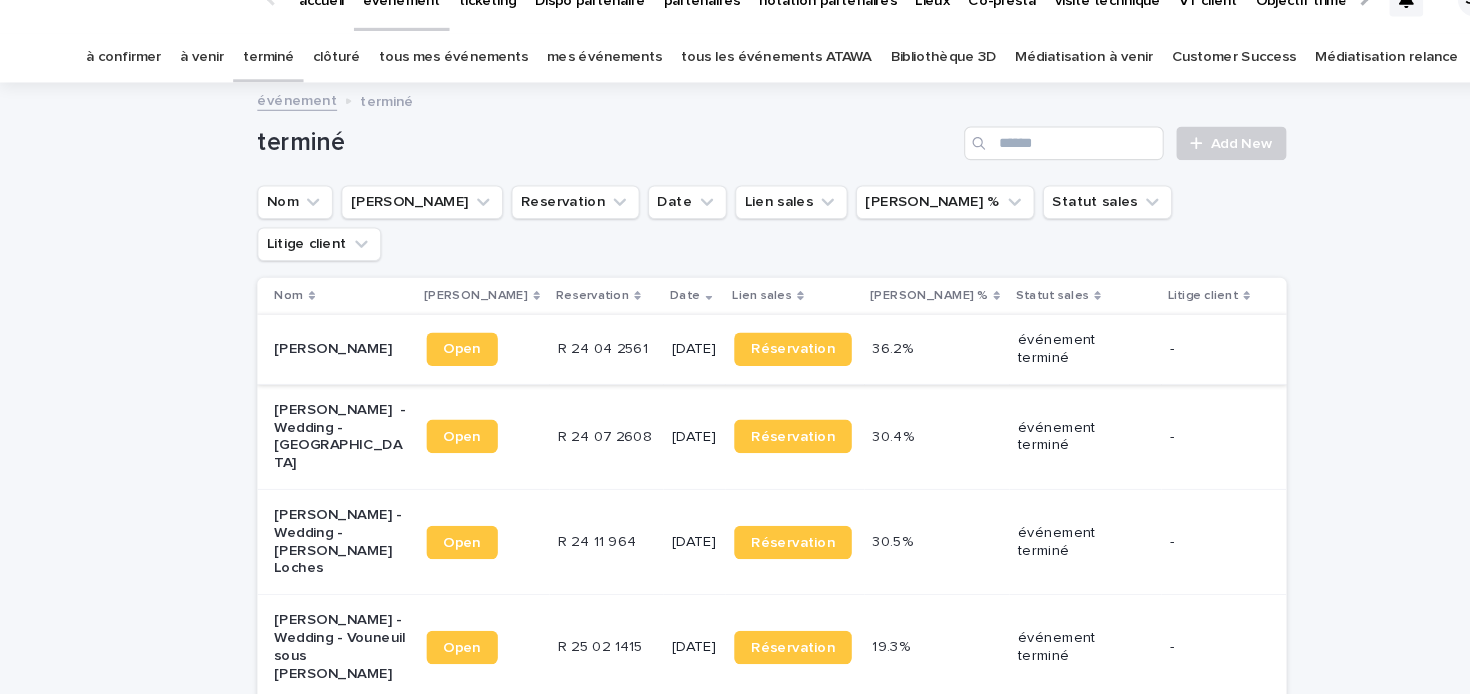 scroll, scrollTop: 0, scrollLeft: 0, axis: both 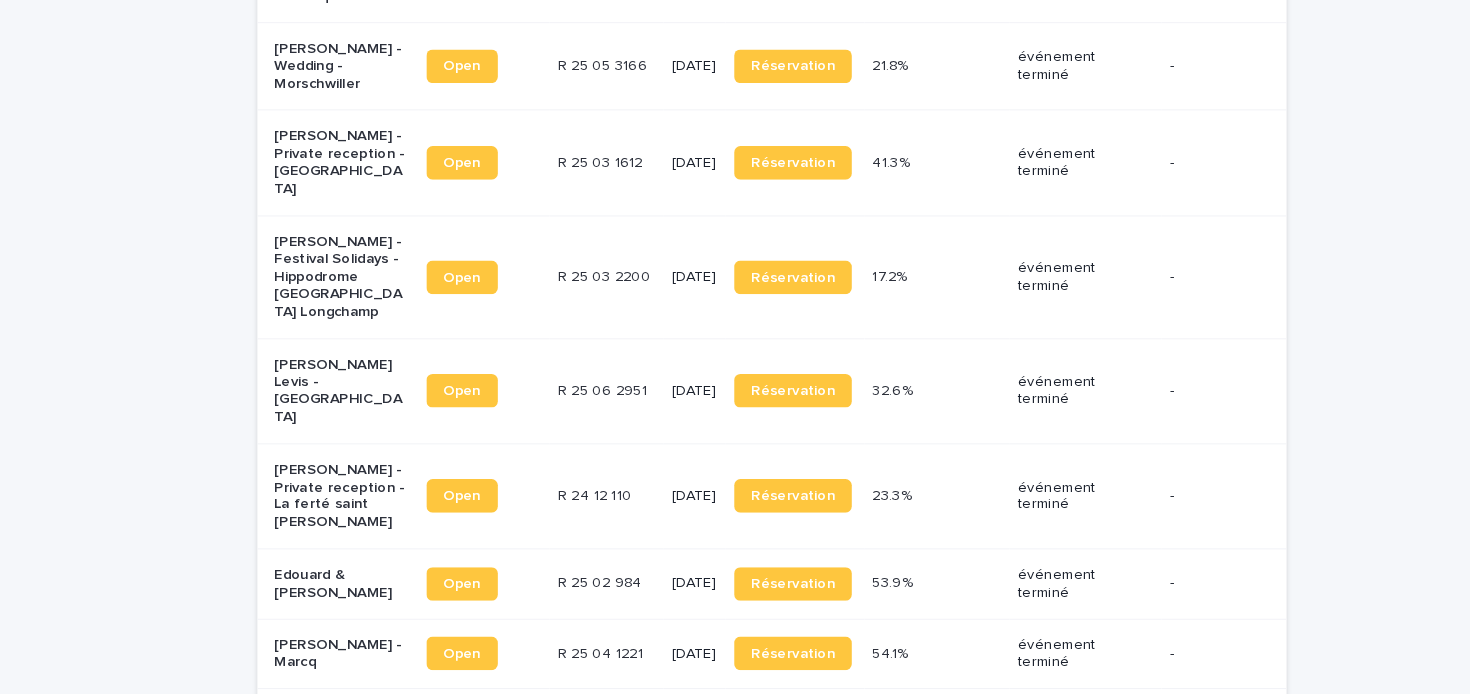 click on "Edouard & [PERSON_NAME]" at bounding box center [323, 589] 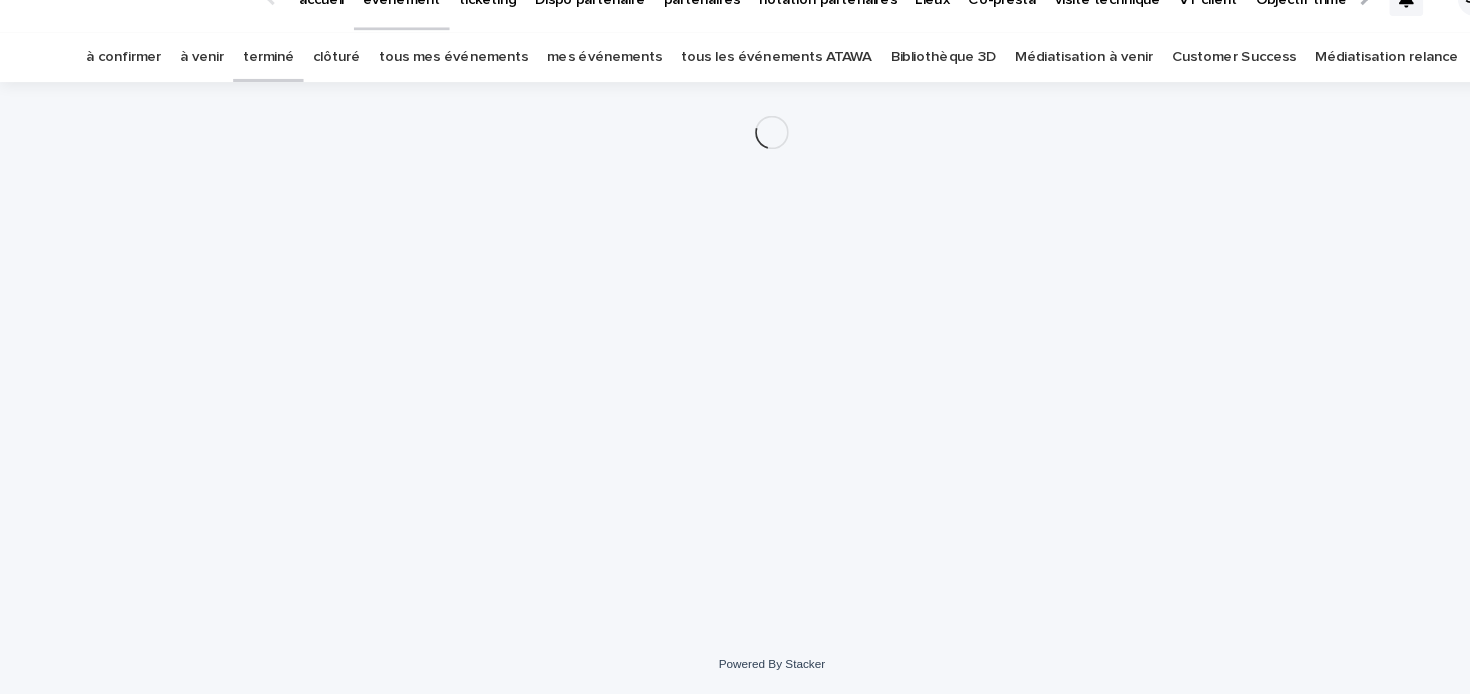 scroll, scrollTop: 0, scrollLeft: 0, axis: both 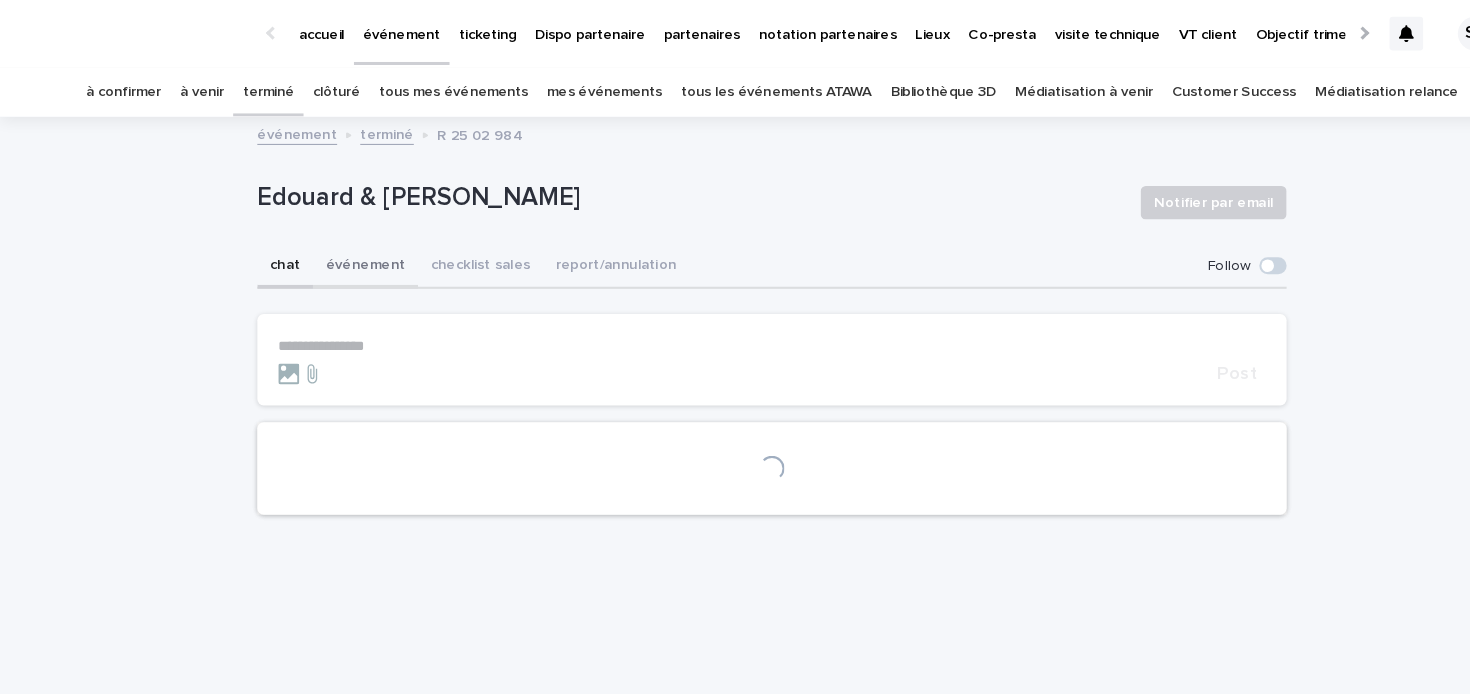 click on "événement" at bounding box center (348, 254) 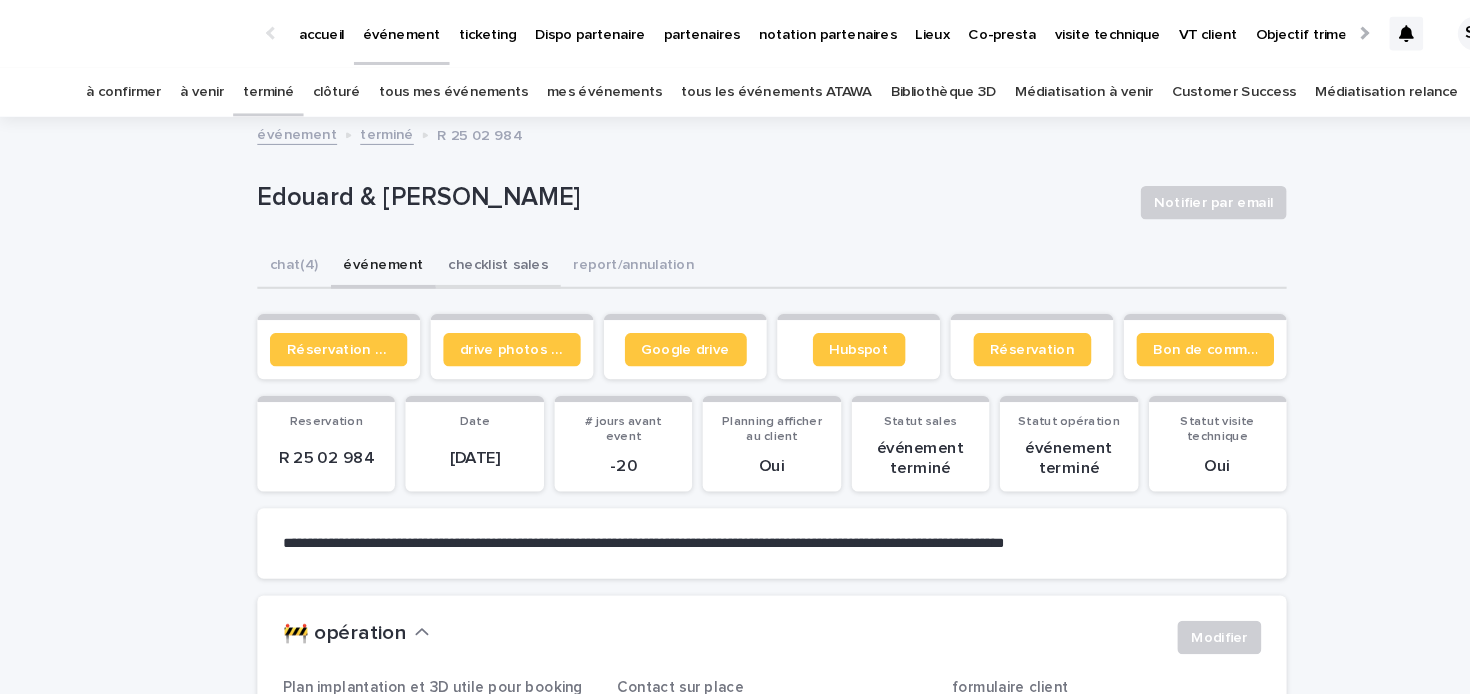 click on "checklist sales" at bounding box center [474, 254] 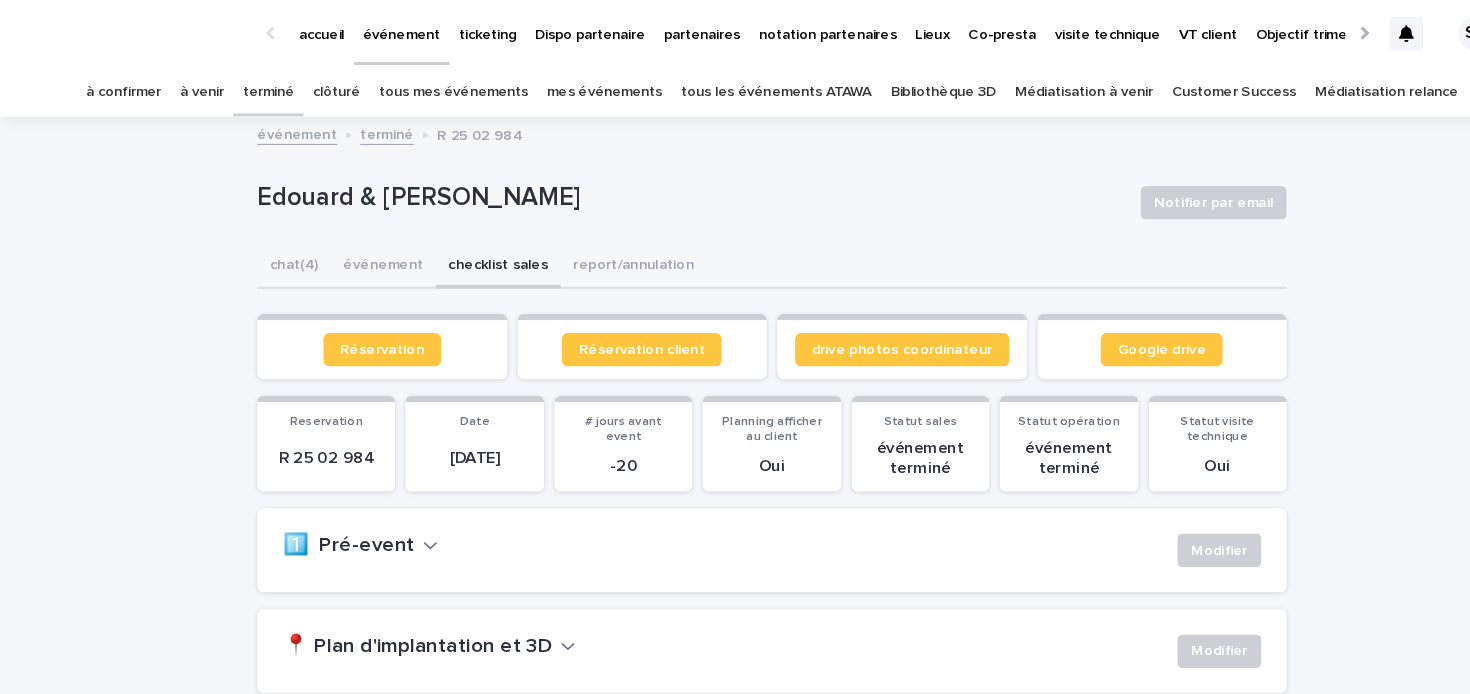 scroll, scrollTop: 522, scrollLeft: 0, axis: vertical 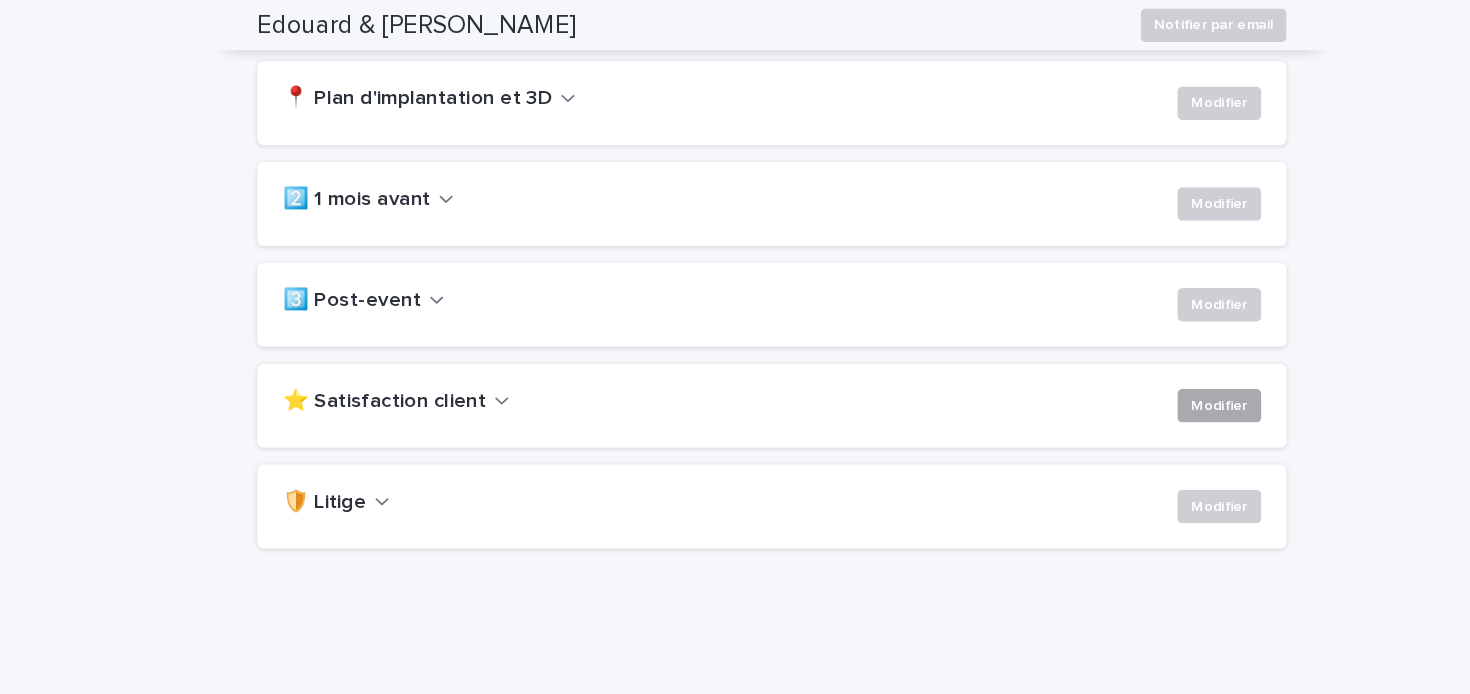 click on "Modifier" at bounding box center (1161, 386) 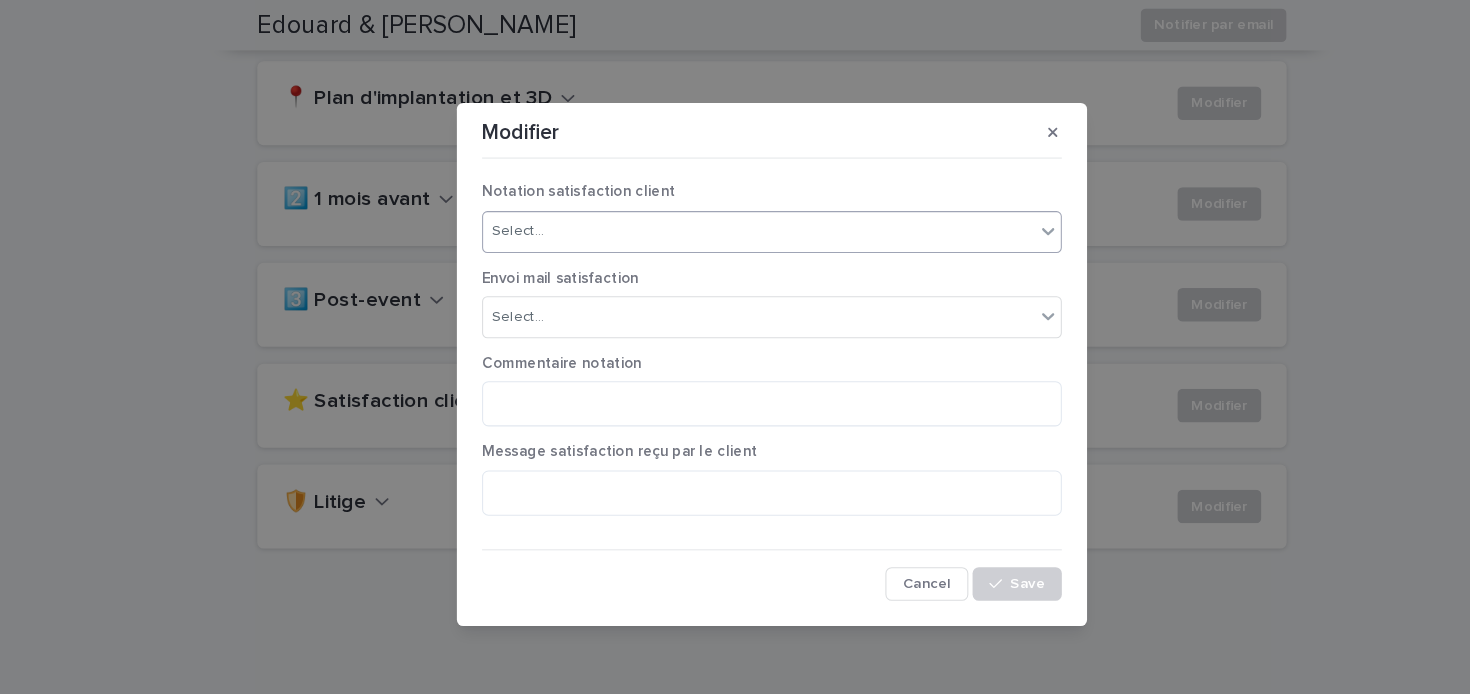 click on "Select..." at bounding box center (722, 220) 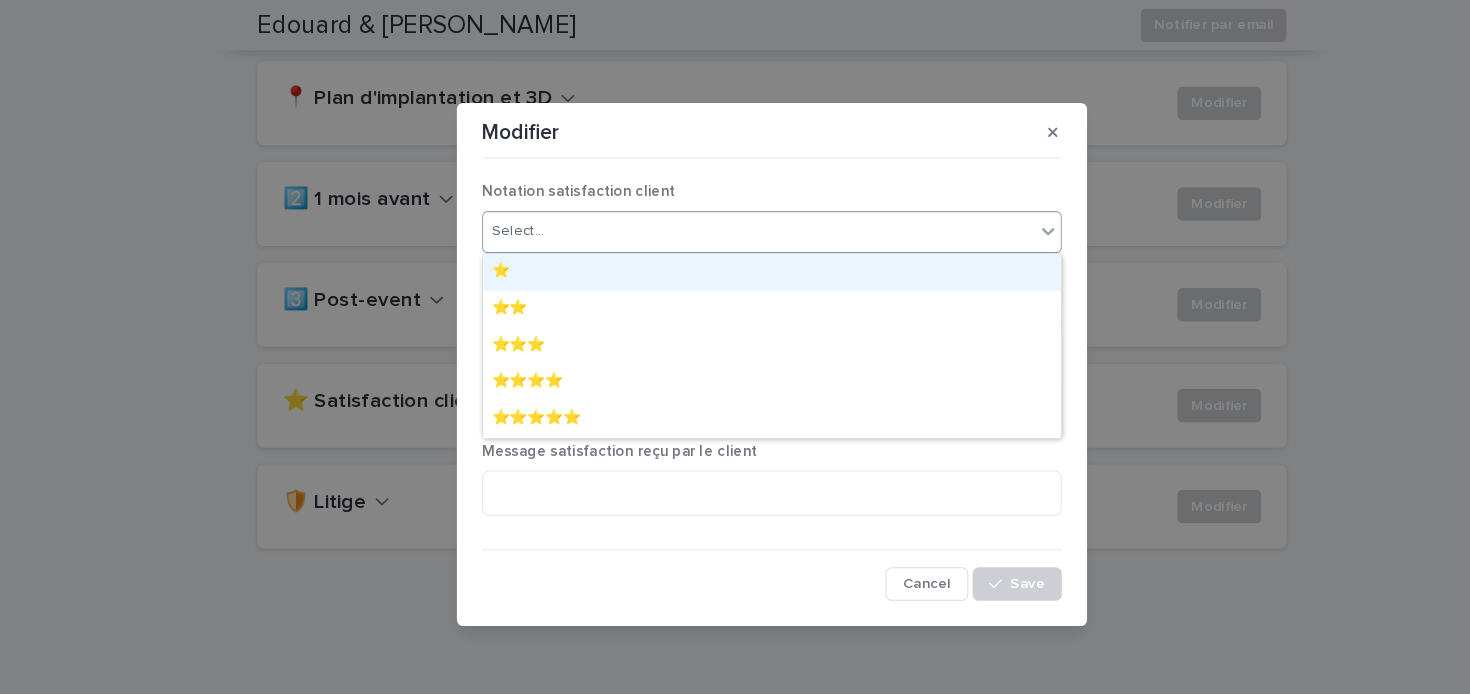 click on "Select..." at bounding box center [722, 220] 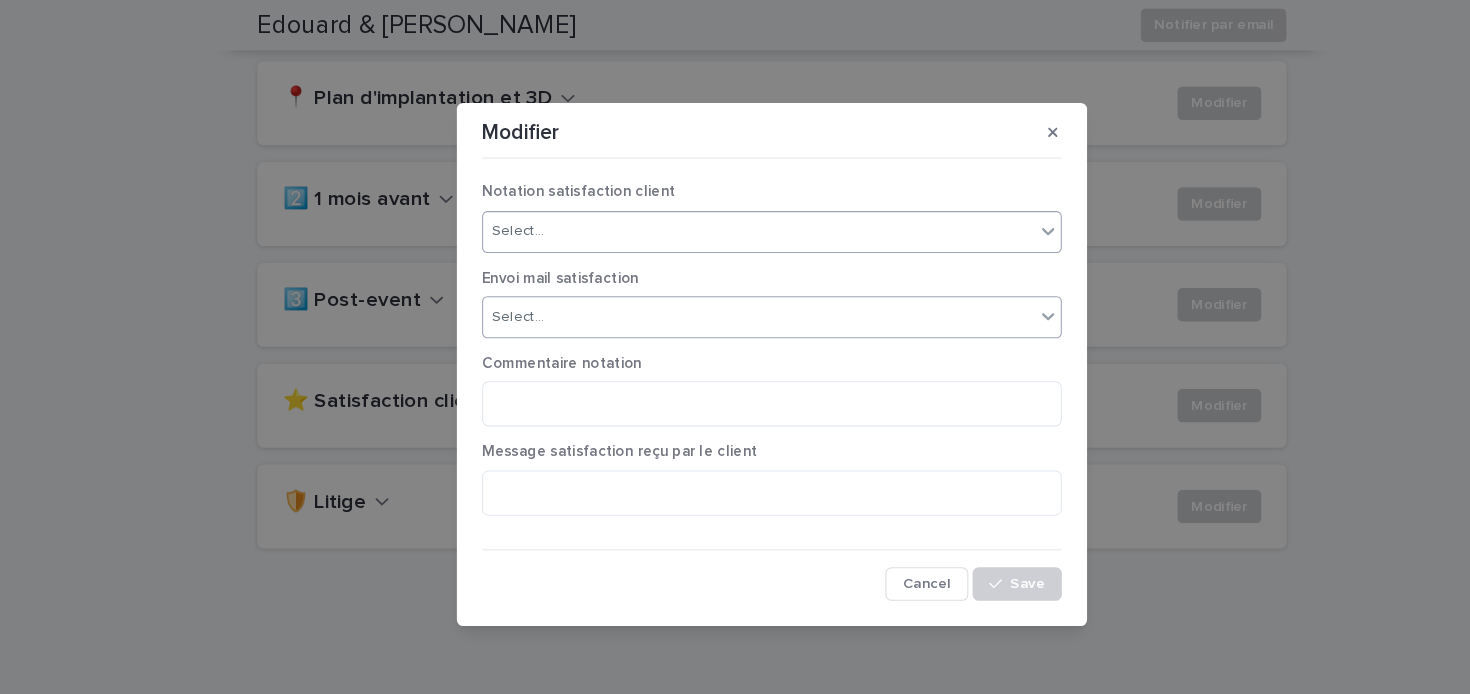 click on "Select..." at bounding box center (722, 302) 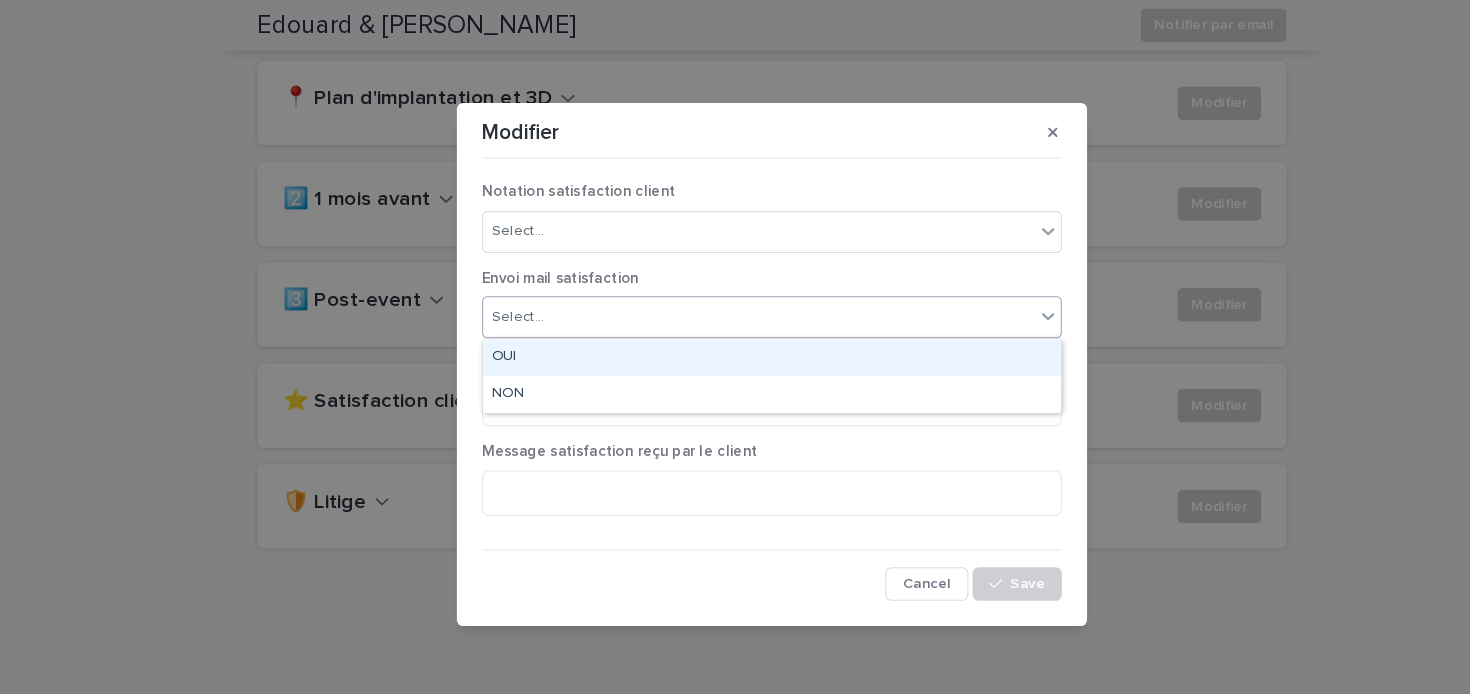 click on "OUI" at bounding box center (735, 340) 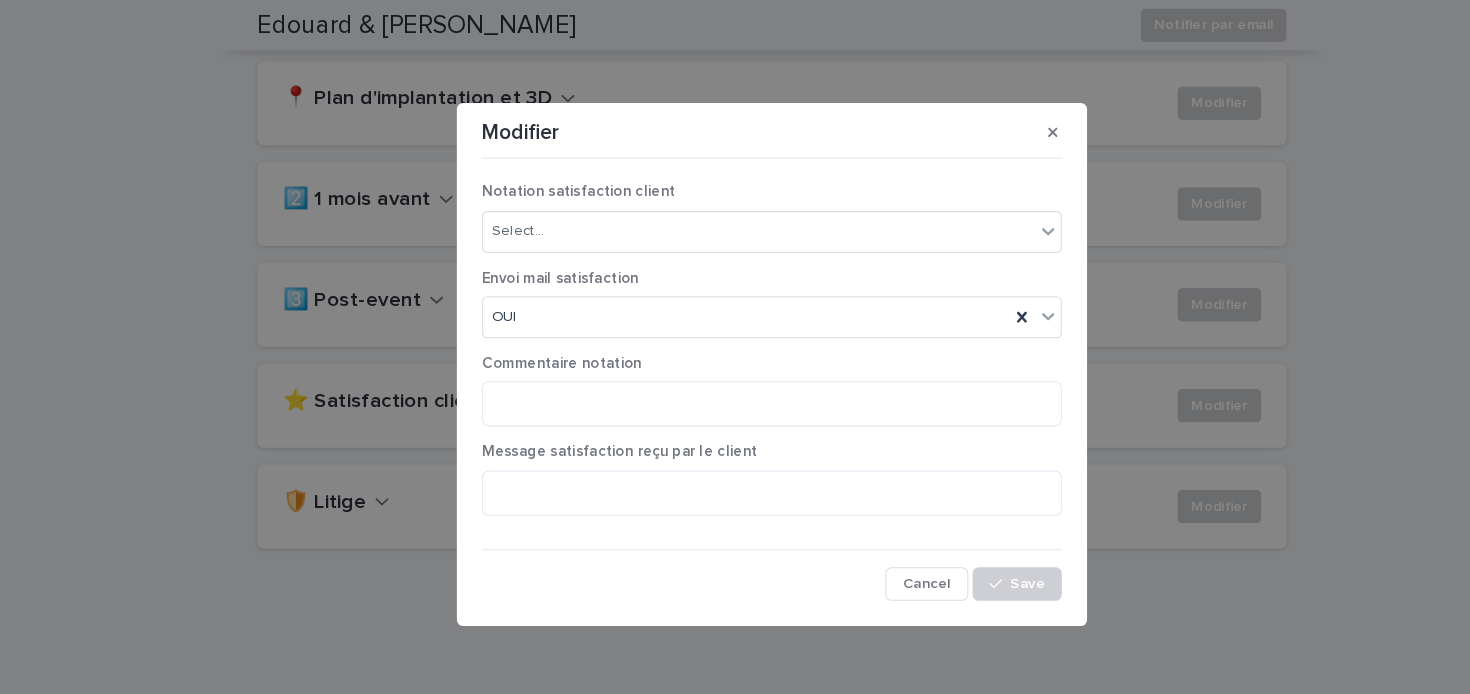 click on "Notation satisfaction client Select... Envoi mail satisfaction OUI Commentaire notation Message satisfaction reçu par le client Cancel Save" at bounding box center [735, 365] 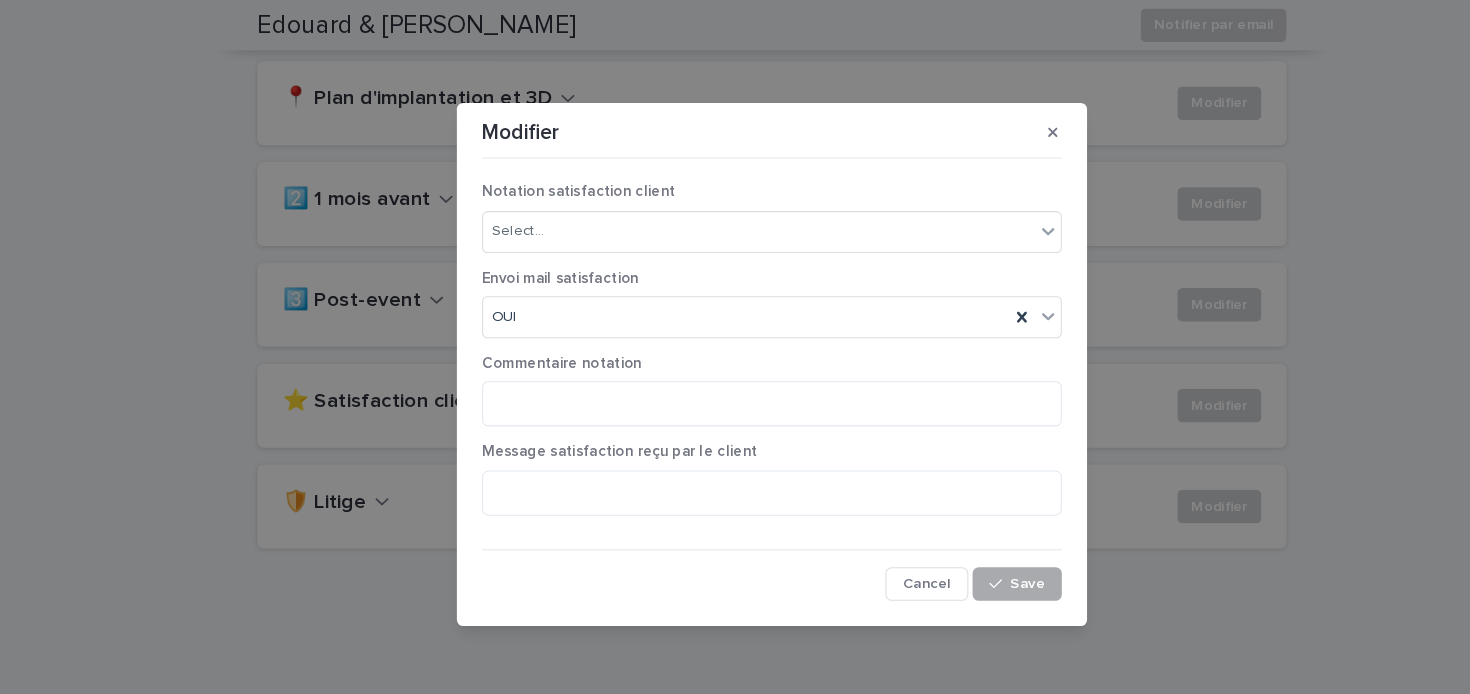 click on "Save" at bounding box center (978, 556) 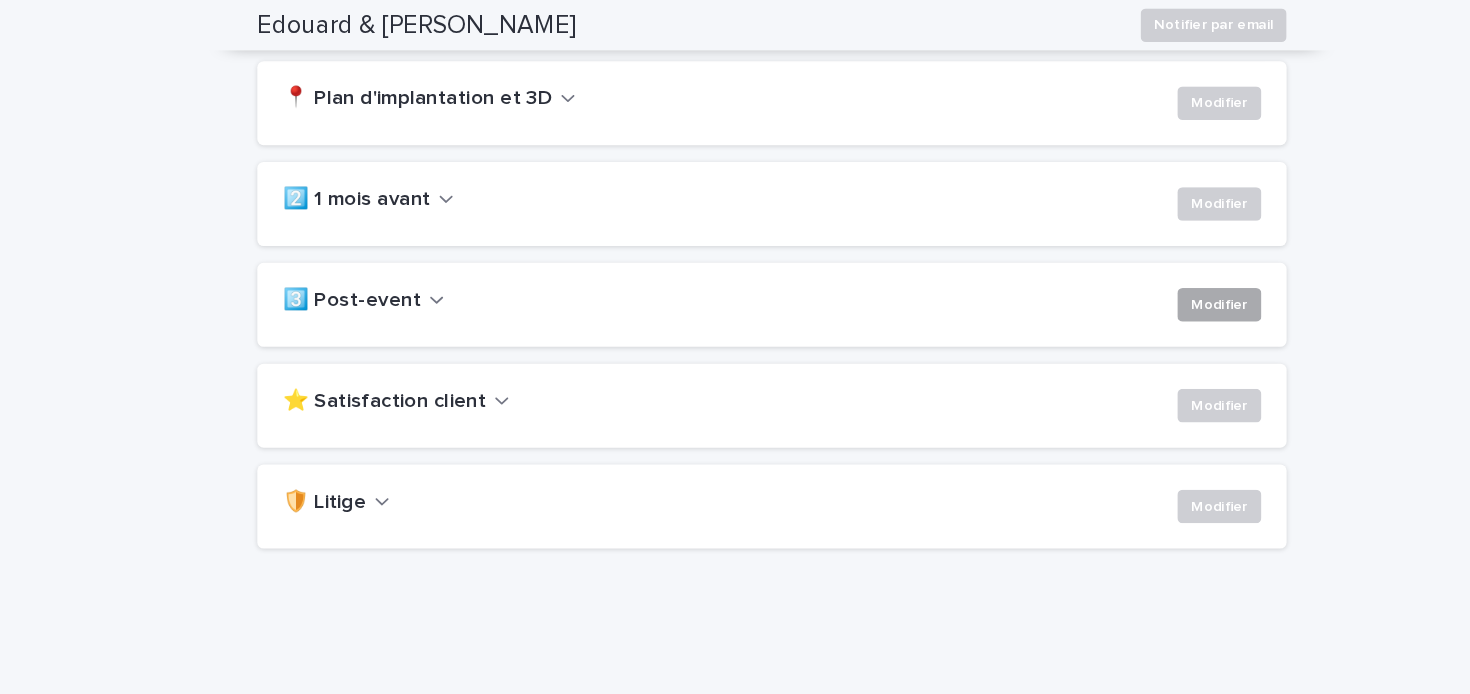 click on "Modifier" at bounding box center [1161, 290] 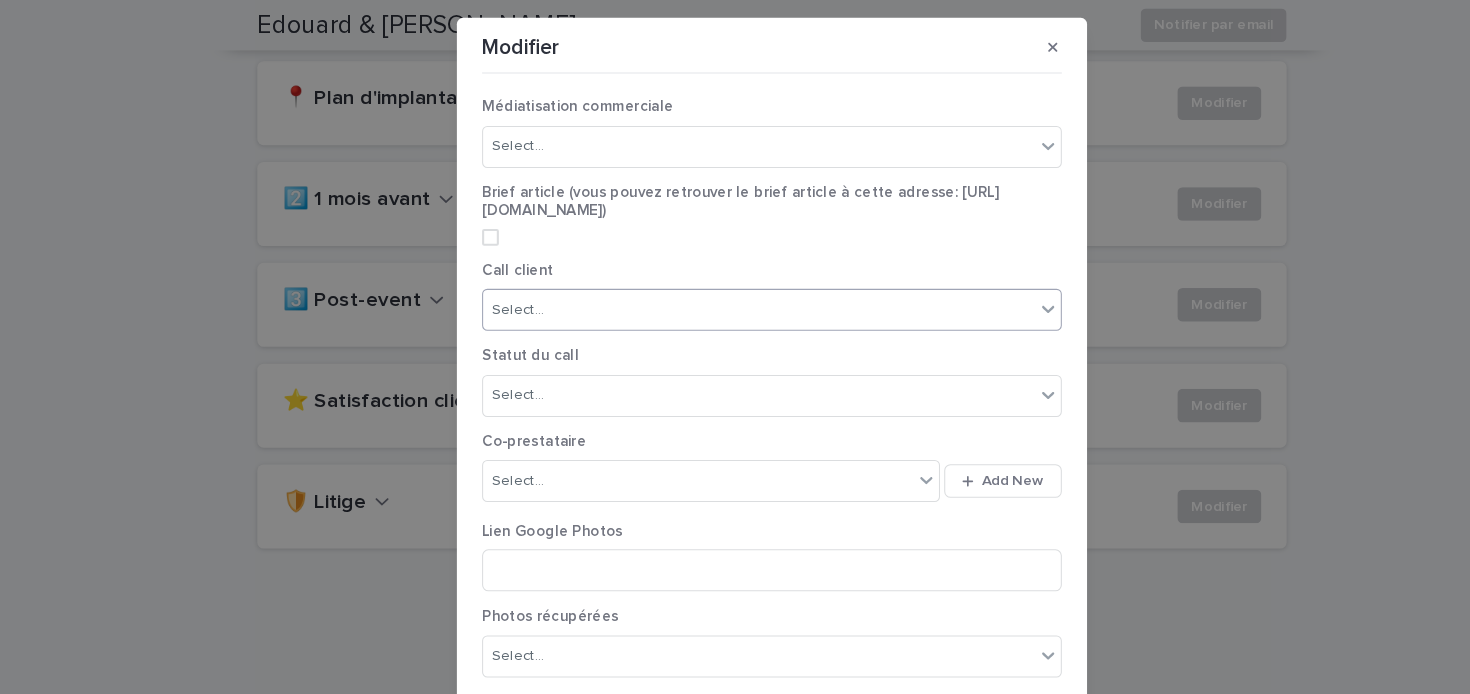 click on "Select..." at bounding box center (722, 295) 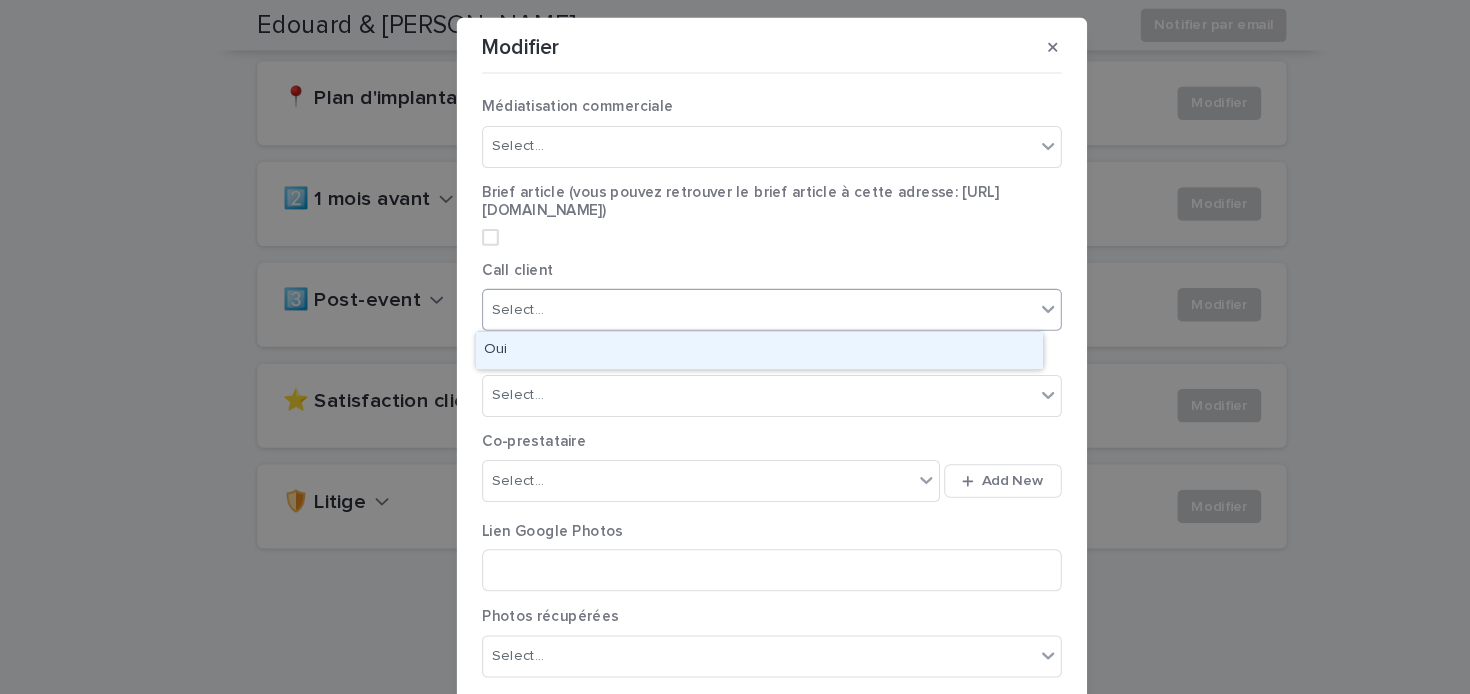 click on "Oui" at bounding box center (722, 333) 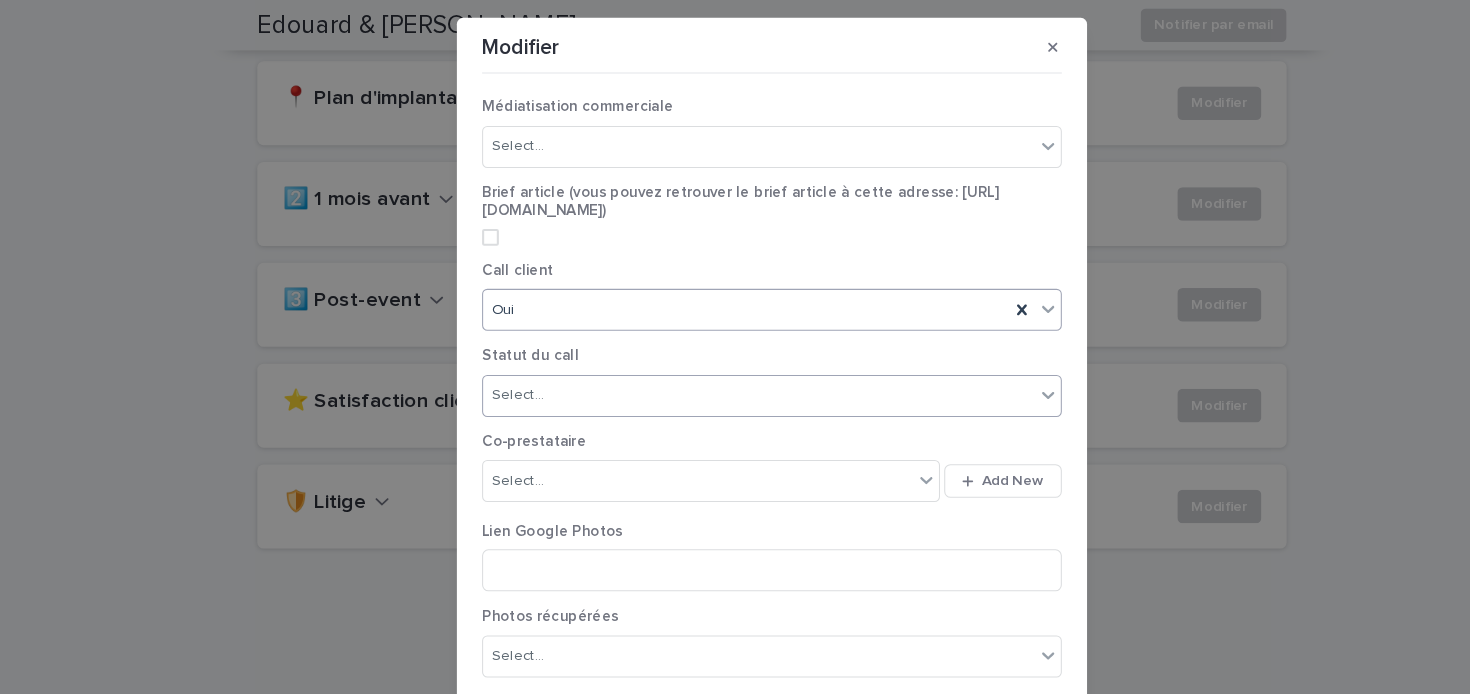 click on "Select..." at bounding box center (722, 376) 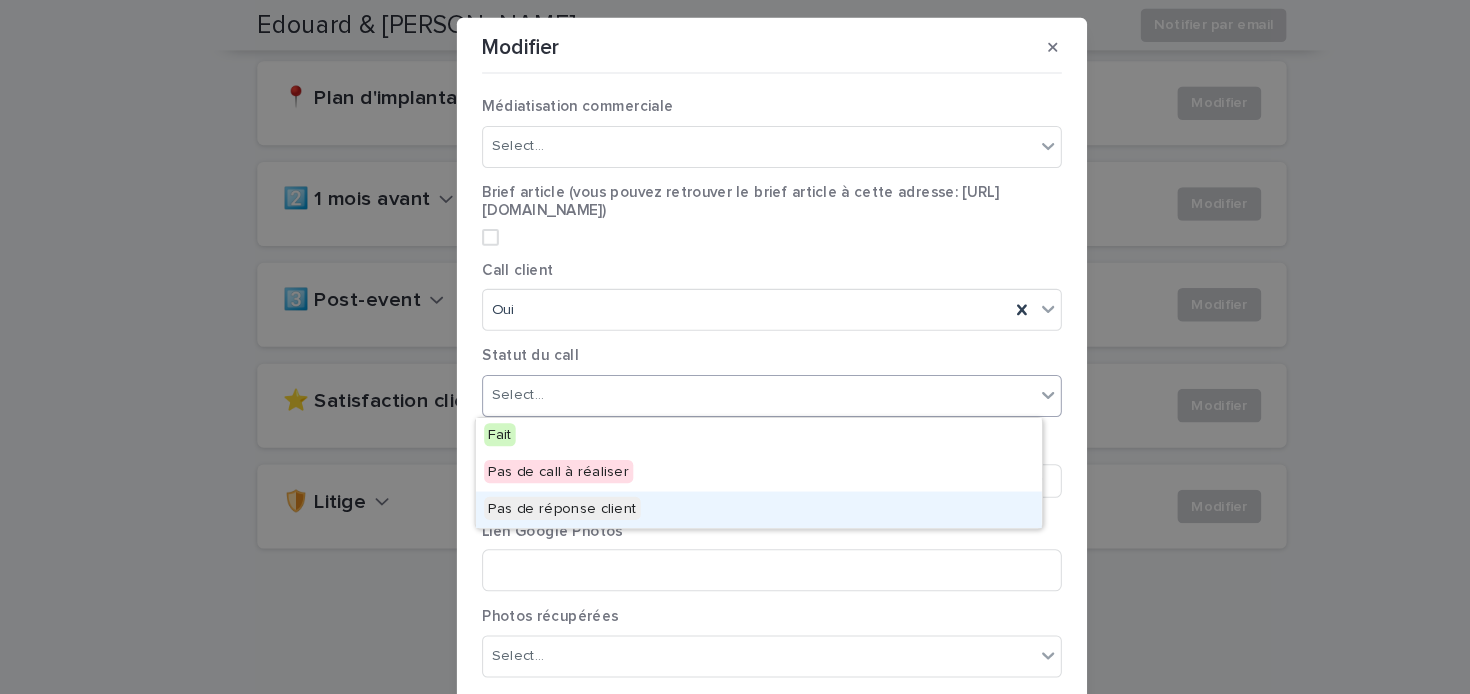 click on "Pas de réponse client" at bounding box center (722, 485) 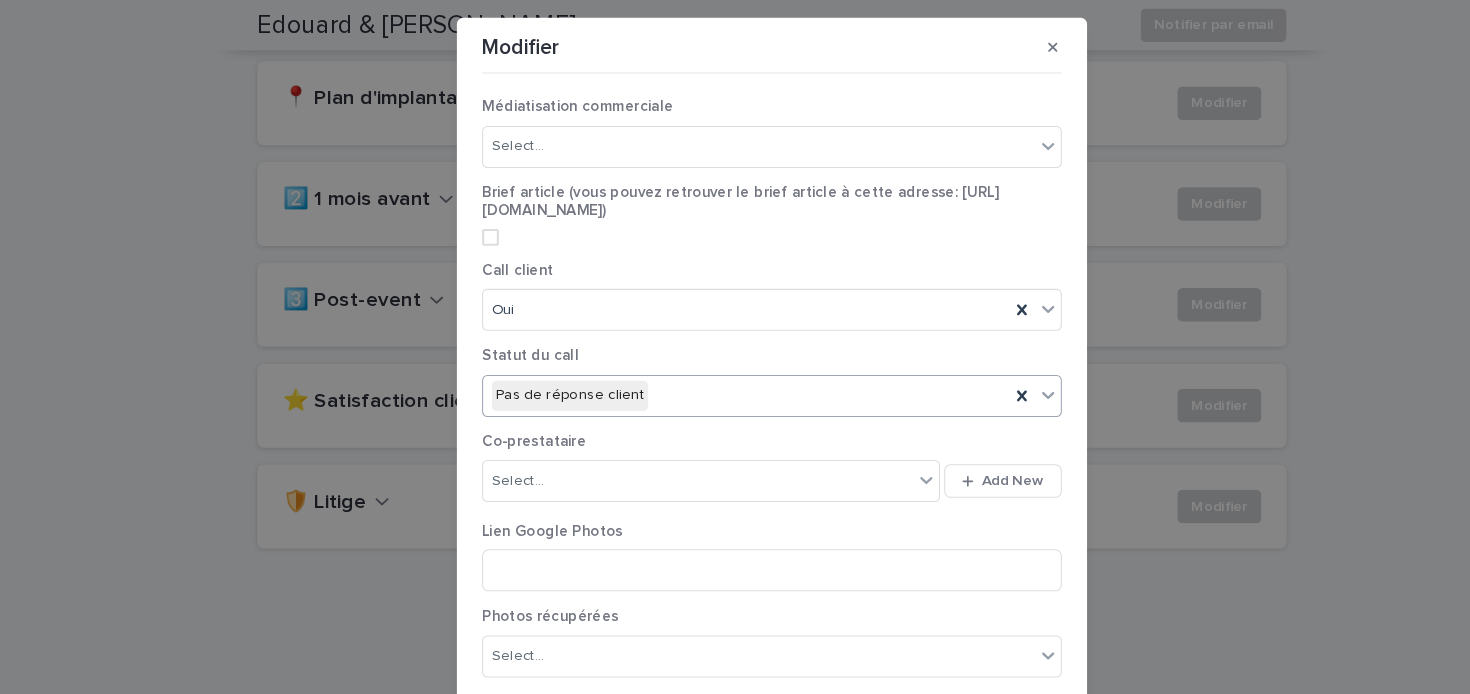 scroll, scrollTop: 315, scrollLeft: 0, axis: vertical 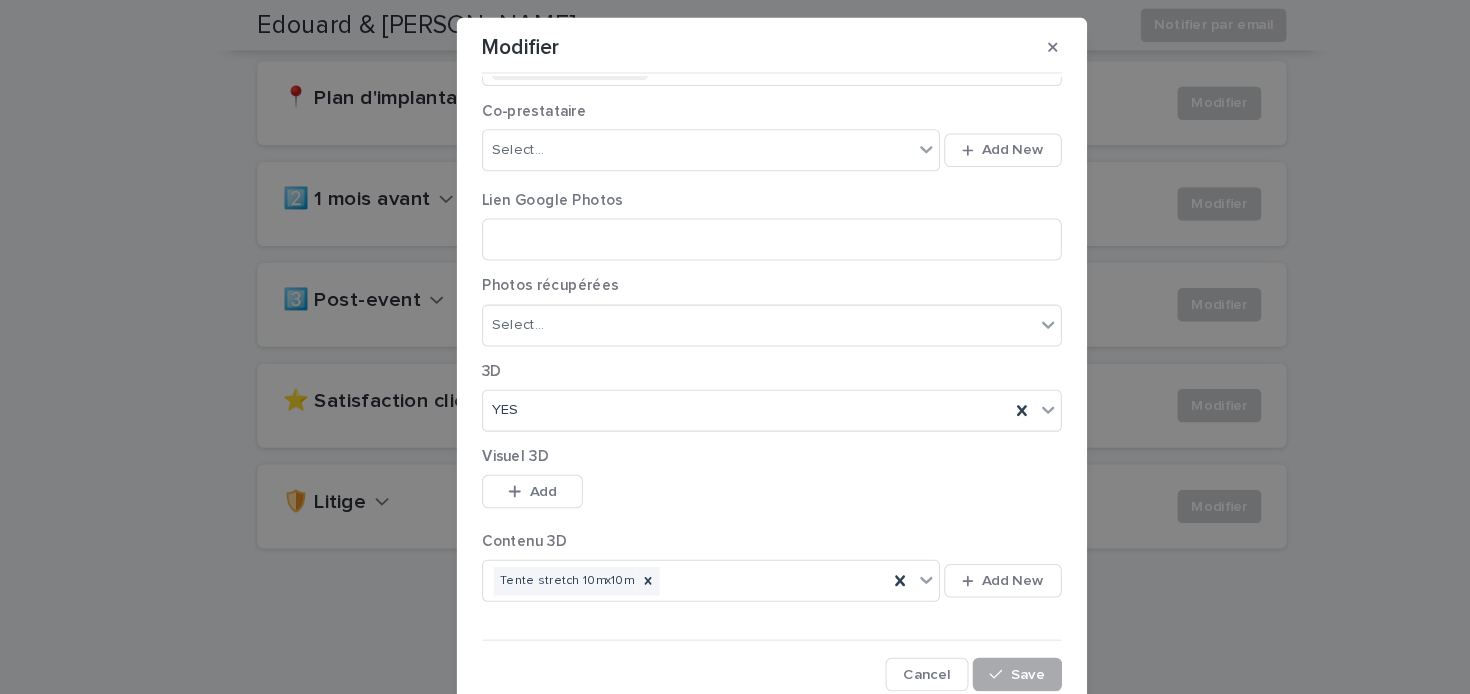 click on "Save" at bounding box center [978, 642] 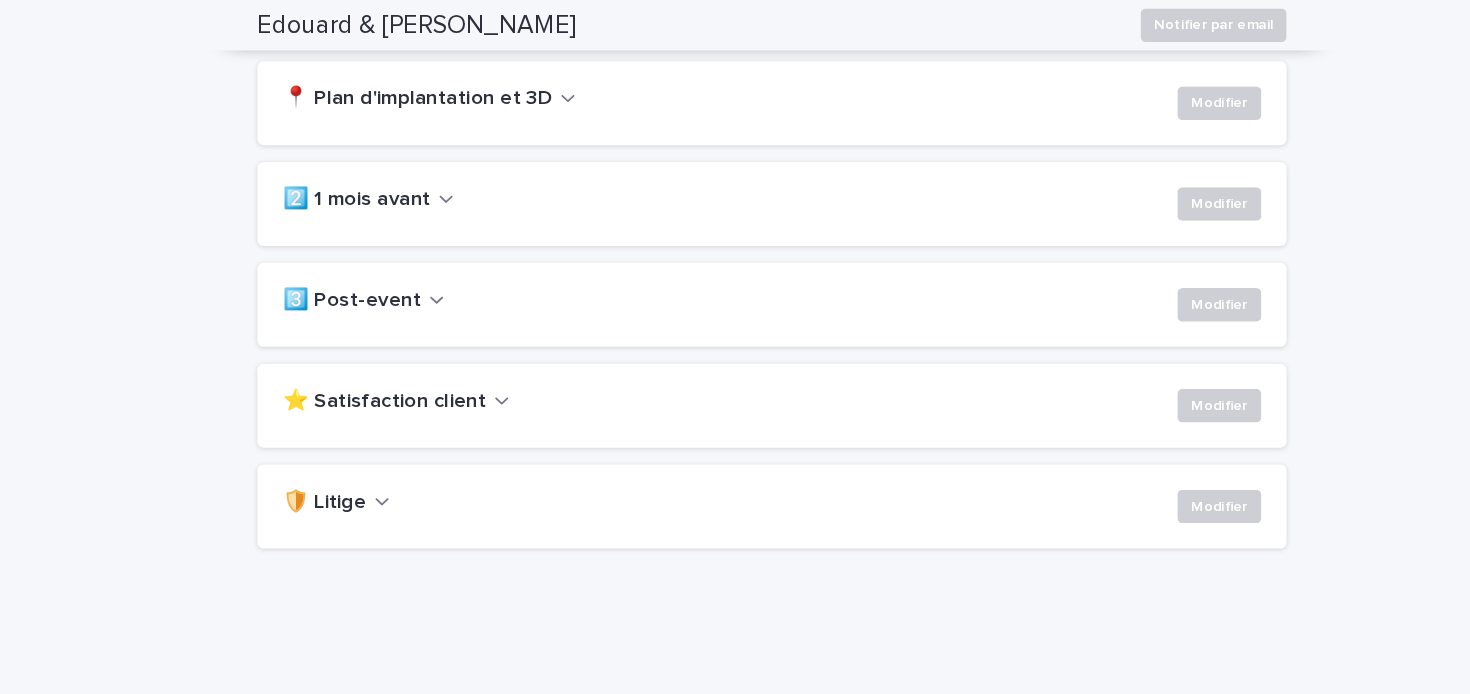 scroll, scrollTop: 0, scrollLeft: 0, axis: both 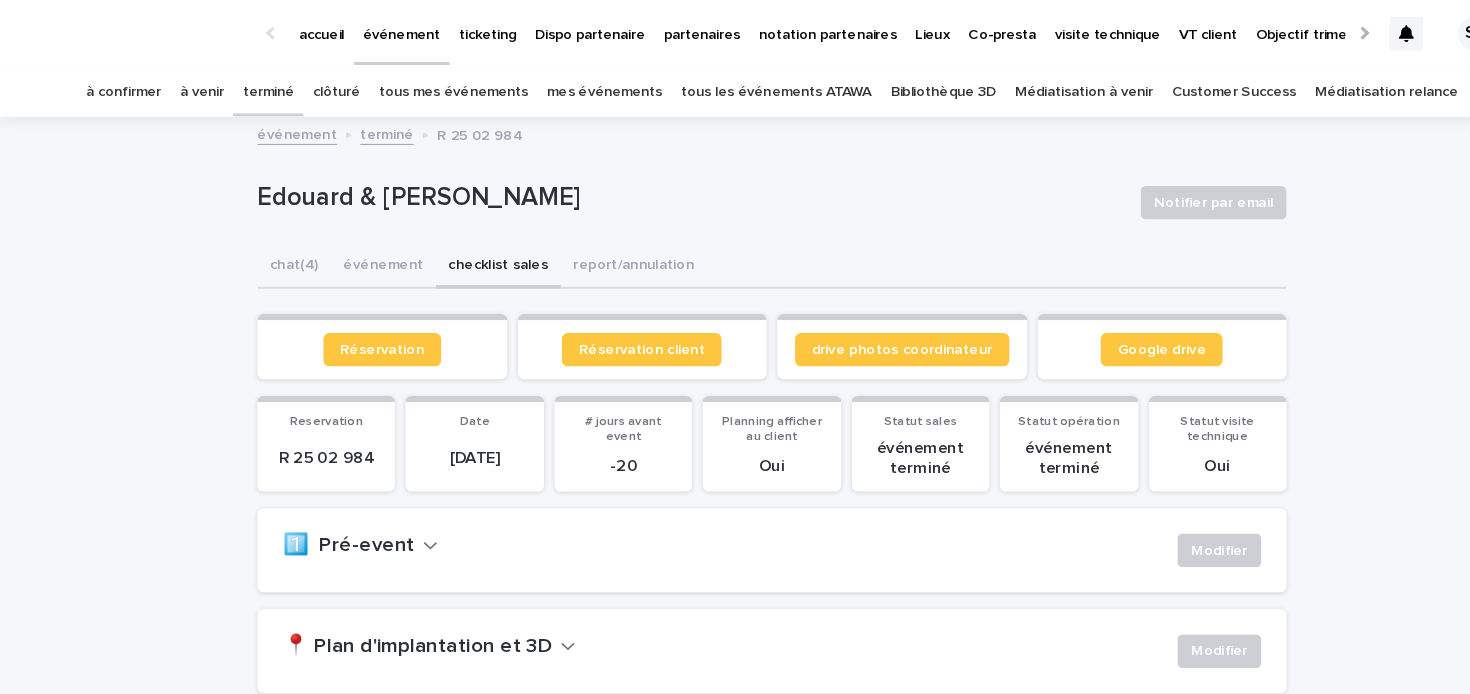 click on "terminé" at bounding box center [255, 87] 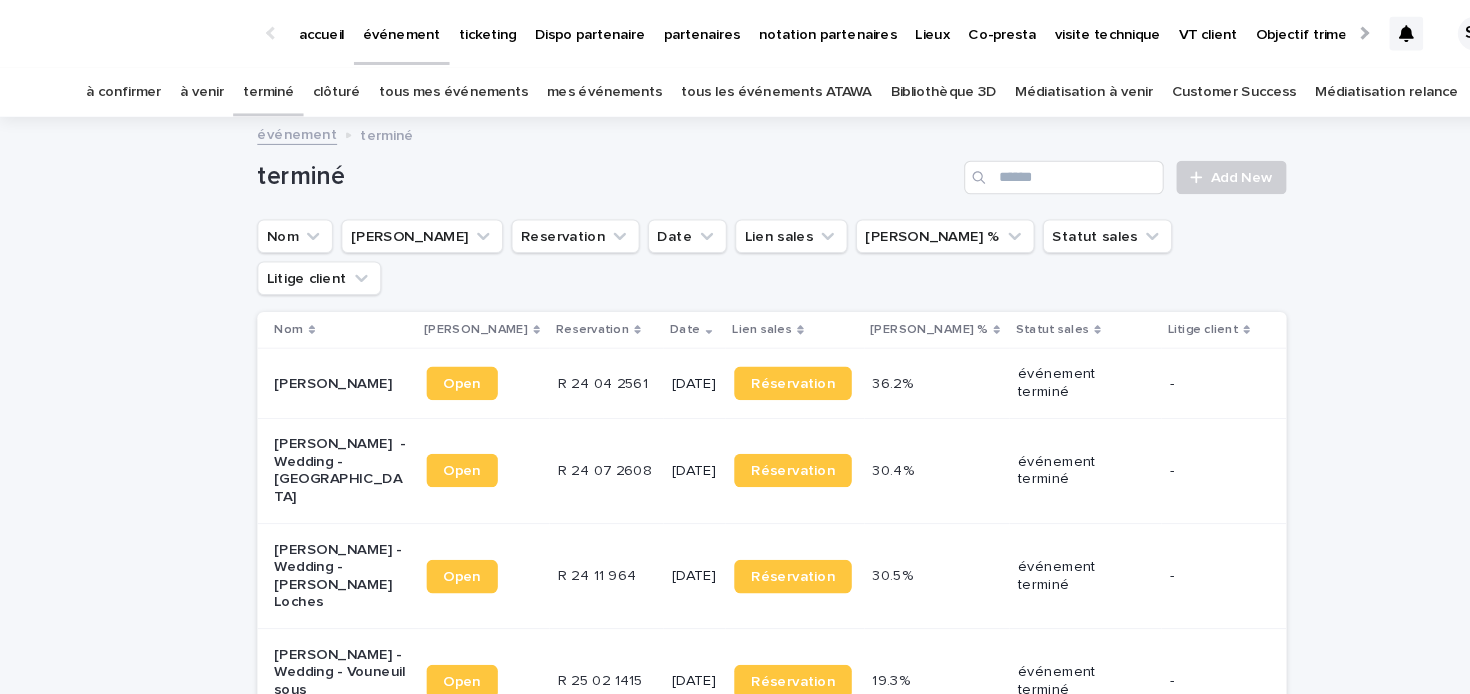 scroll, scrollTop: 0, scrollLeft: 0, axis: both 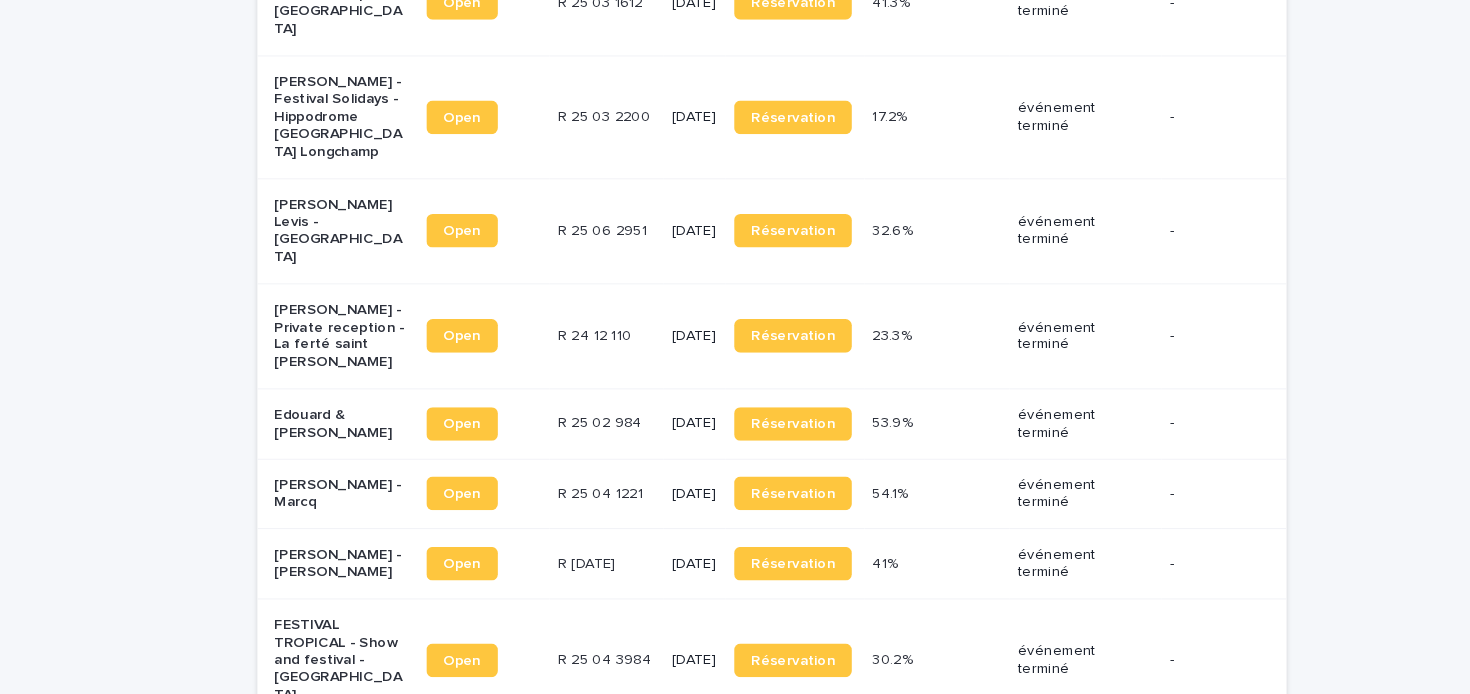 click on "[PERSON_NAME] - Marcq" at bounding box center (323, 504) 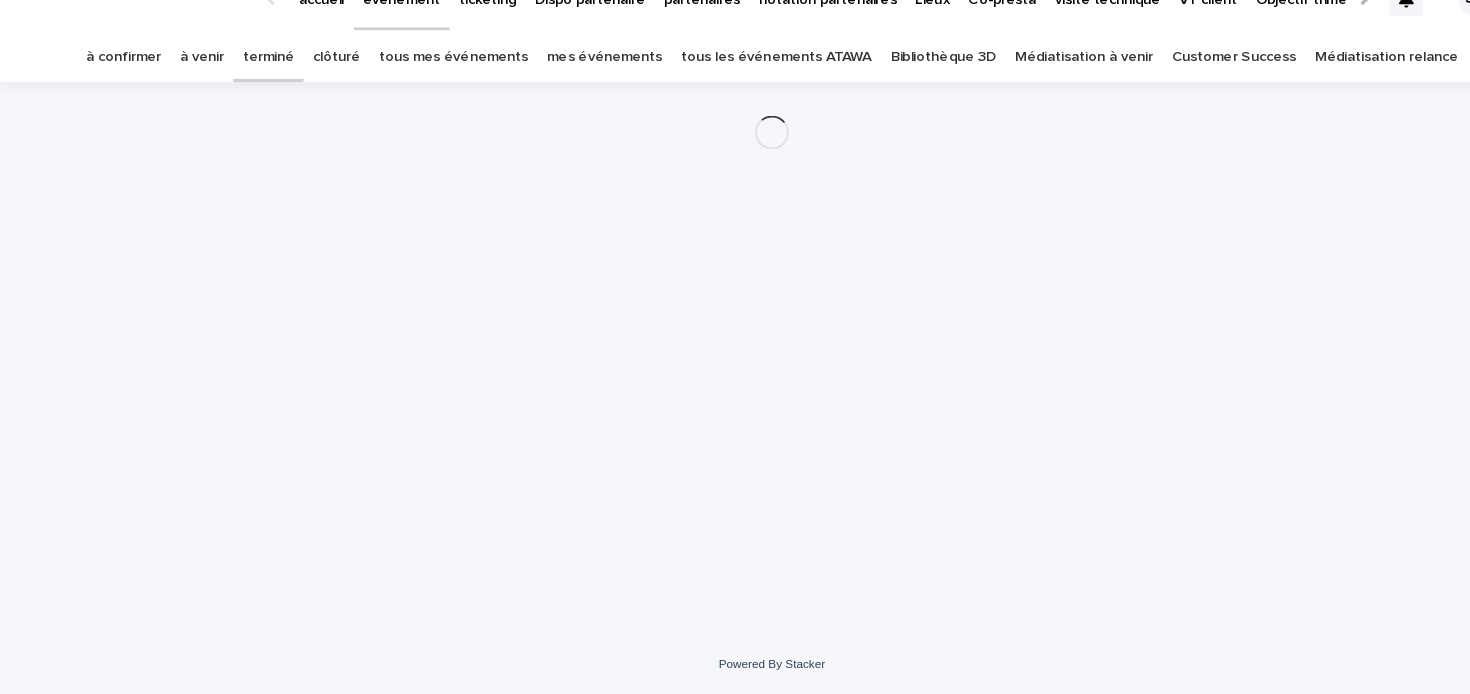 scroll, scrollTop: 0, scrollLeft: 0, axis: both 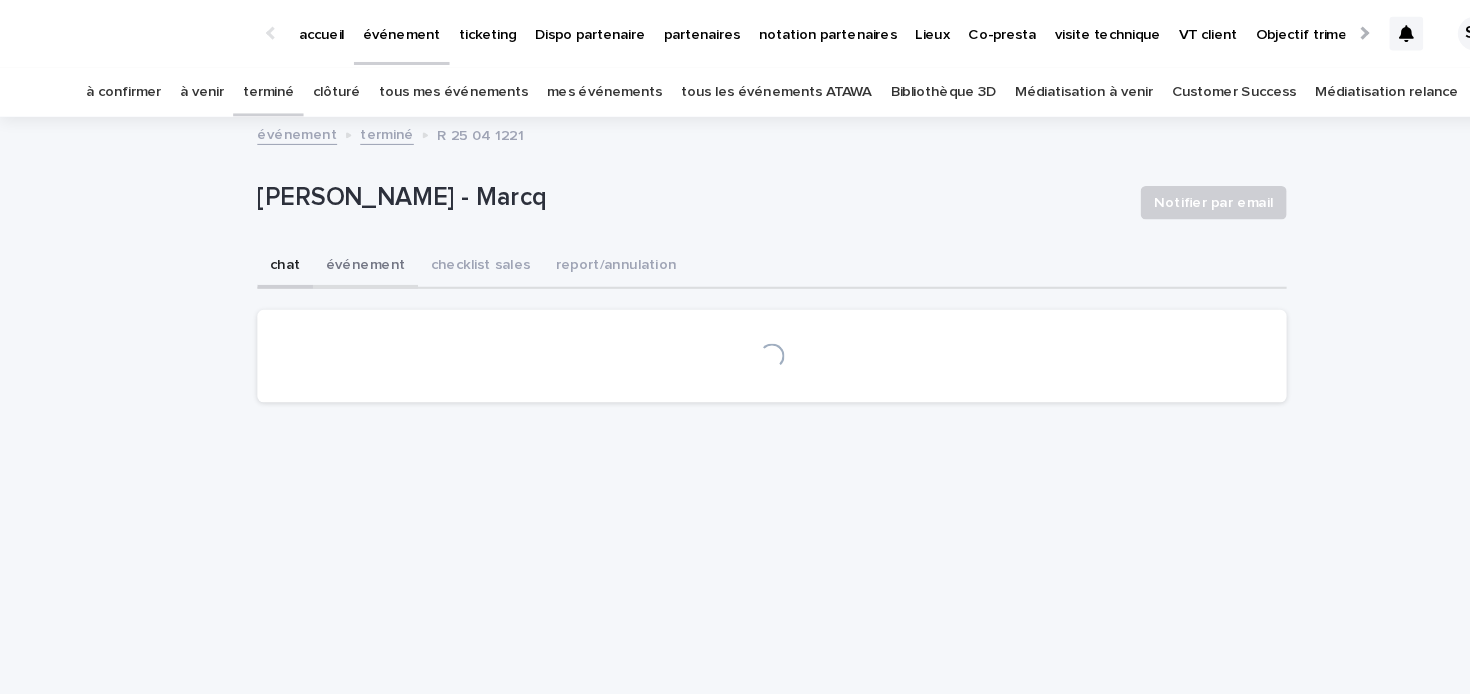 click on "événement" at bounding box center [348, 254] 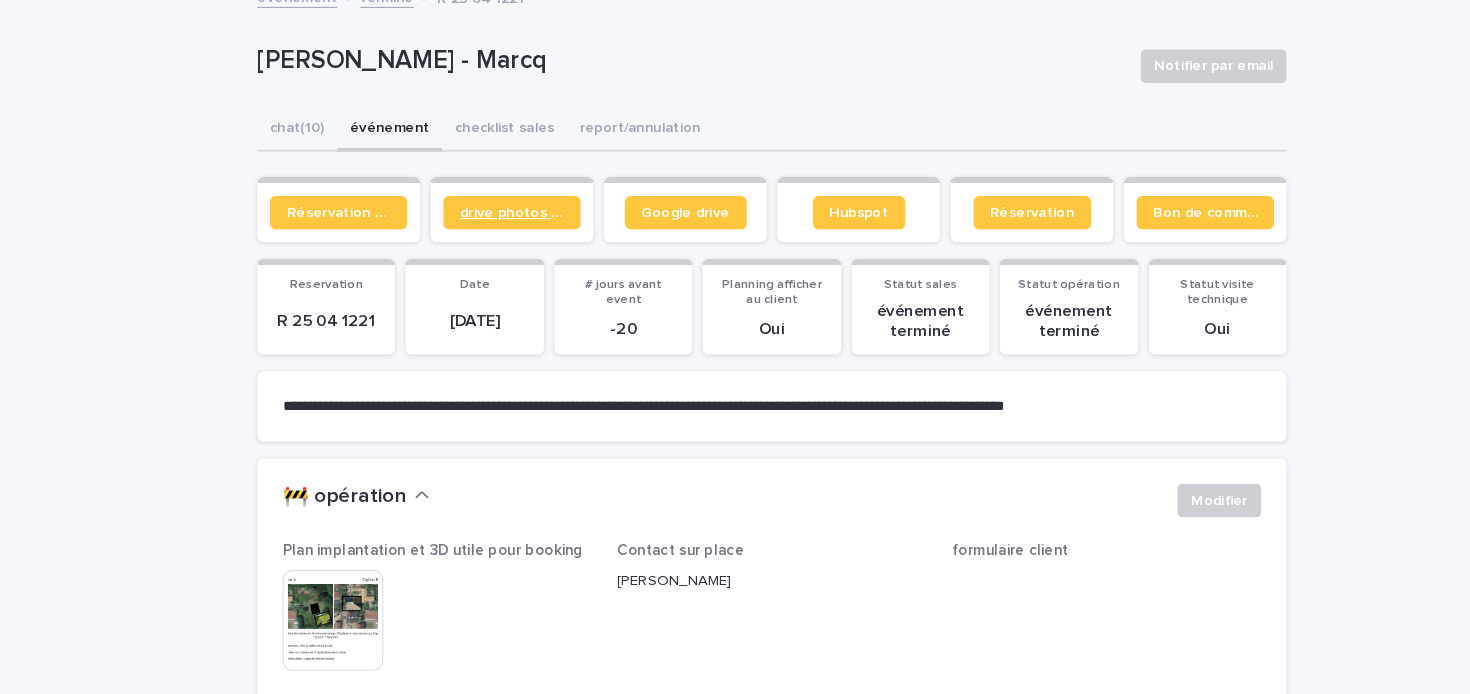 scroll, scrollTop: 154, scrollLeft: 0, axis: vertical 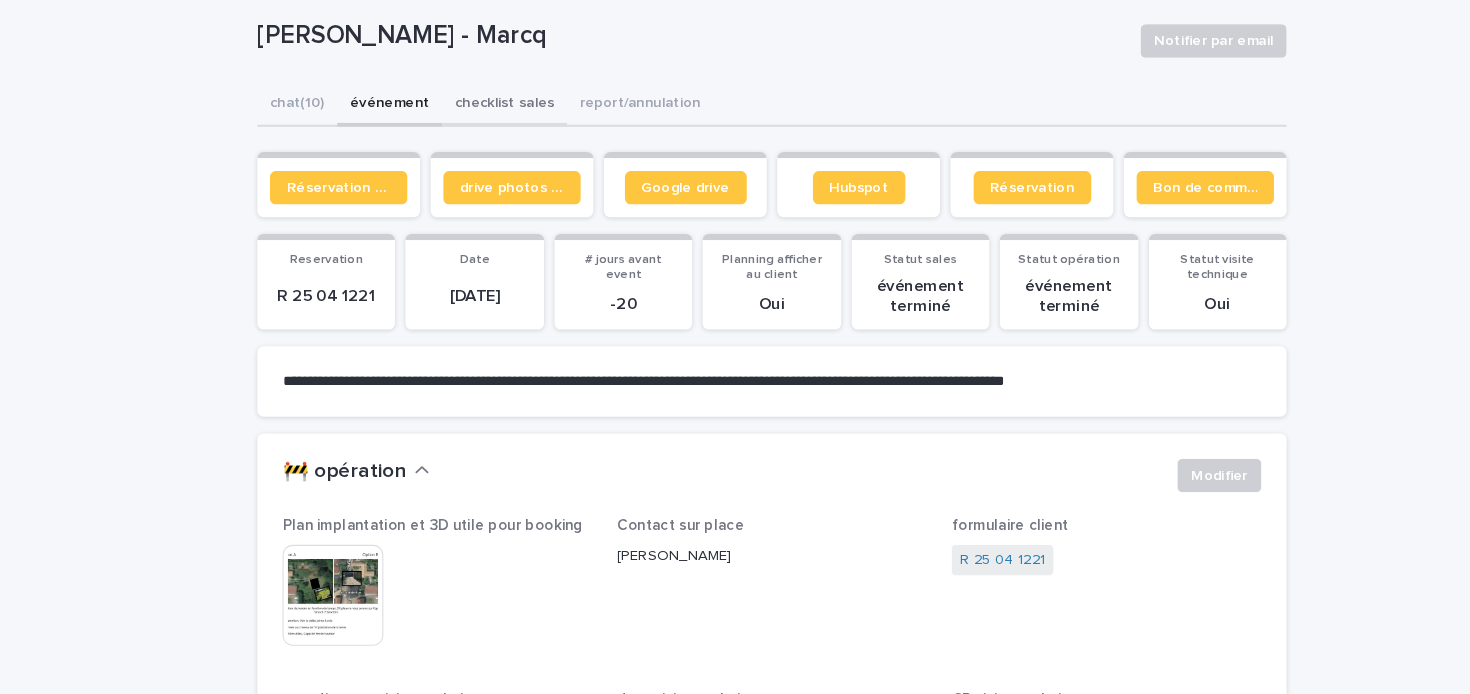 click on "checklist sales" at bounding box center (480, 100) 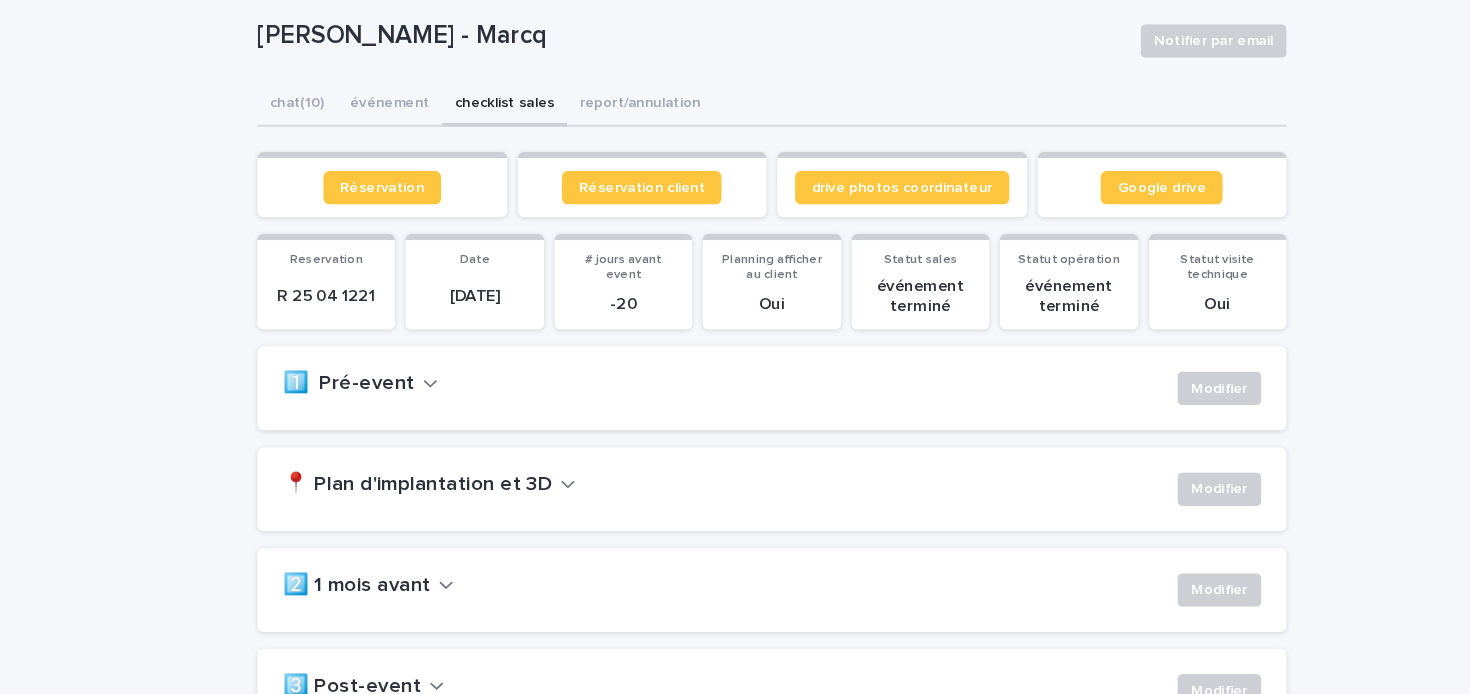 scroll, scrollTop: 522, scrollLeft: 0, axis: vertical 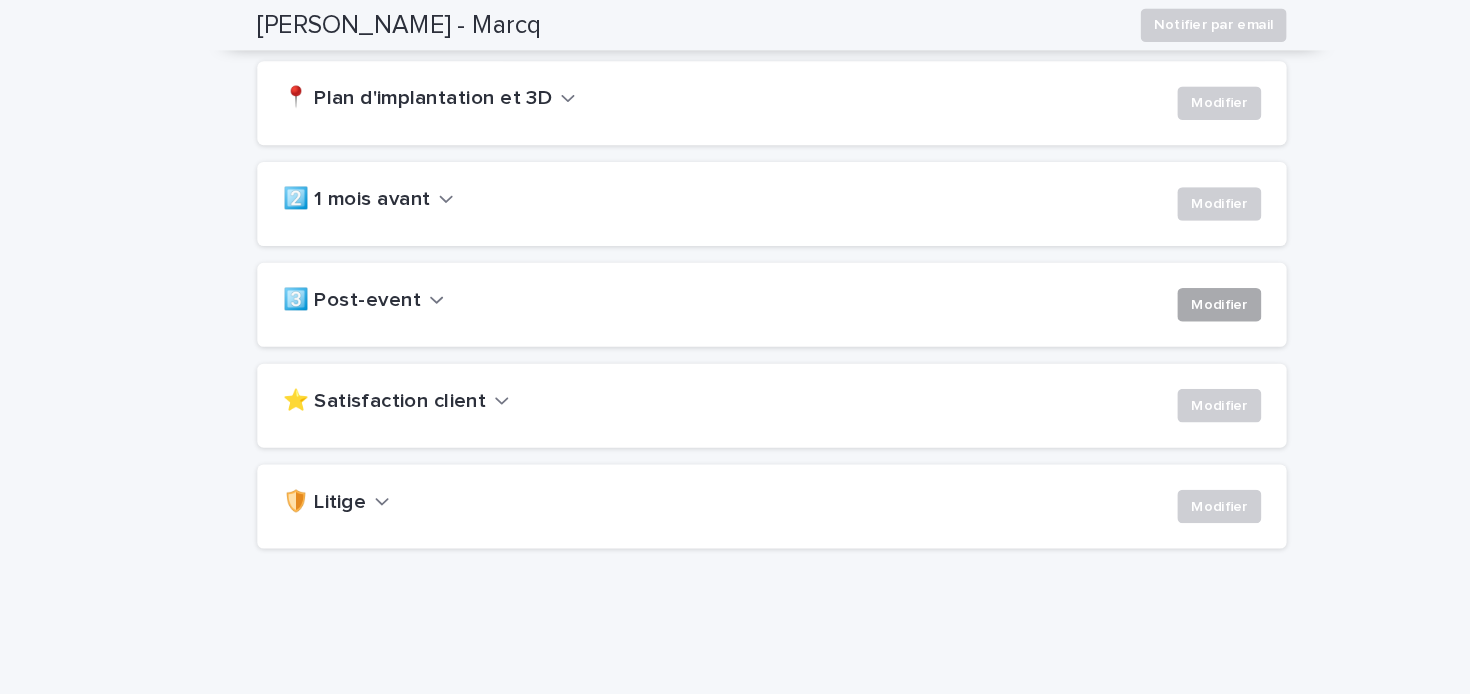 click on "Modifier" at bounding box center [1161, 290] 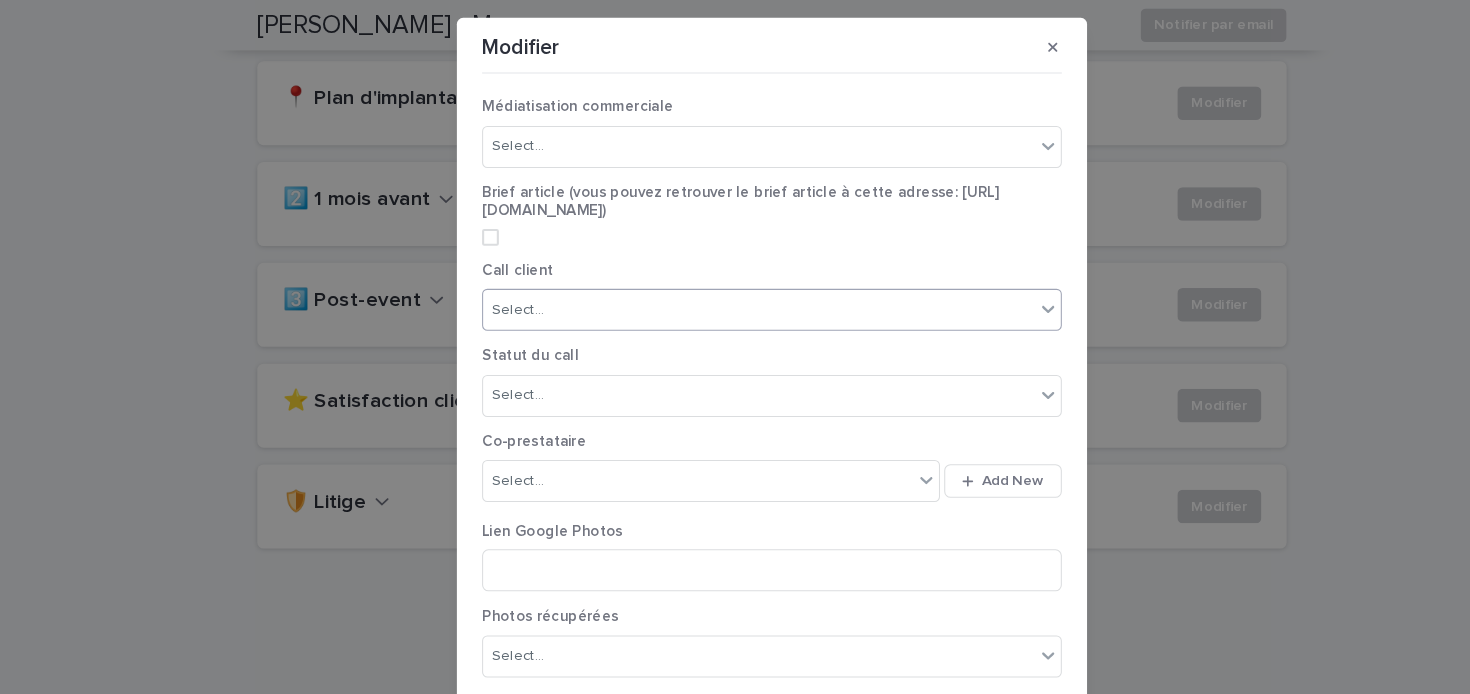 click on "Select..." at bounding box center (722, 295) 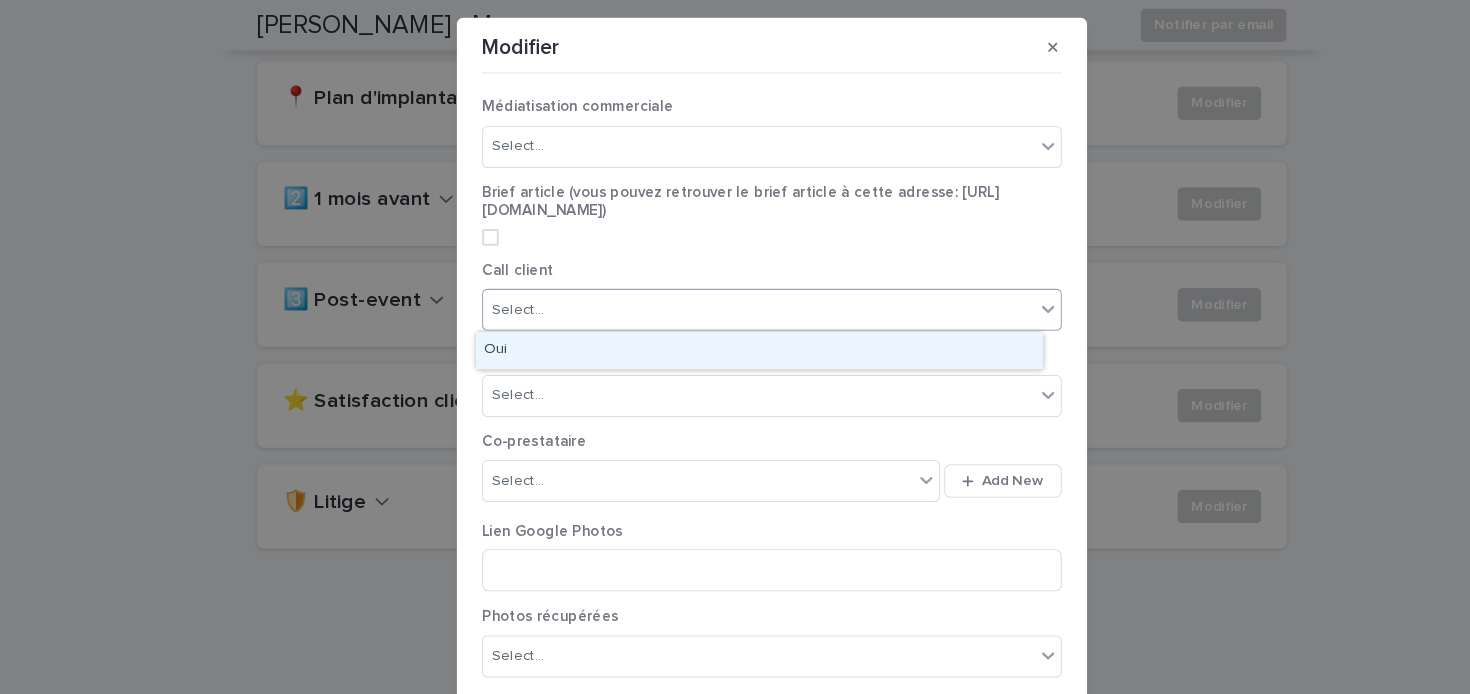 click on "Oui" at bounding box center [722, 333] 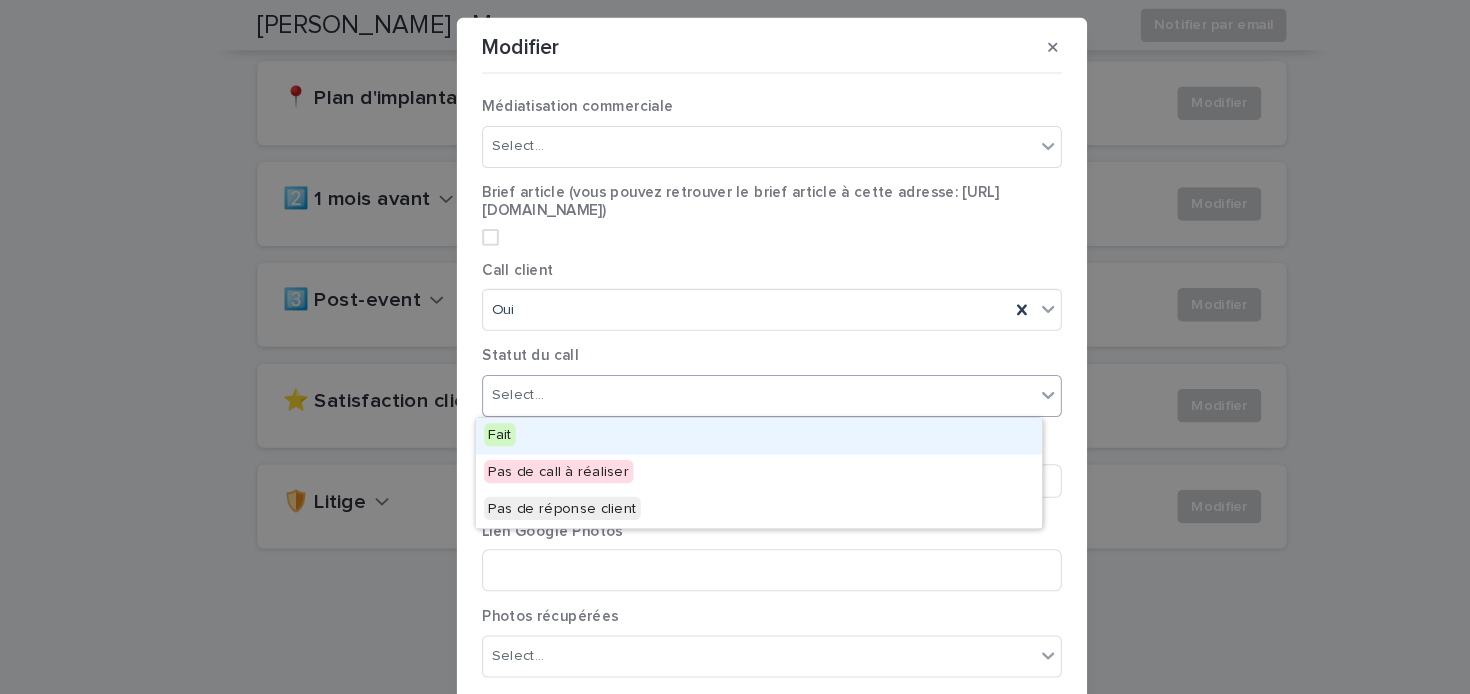 click on "Select..." at bounding box center (722, 376) 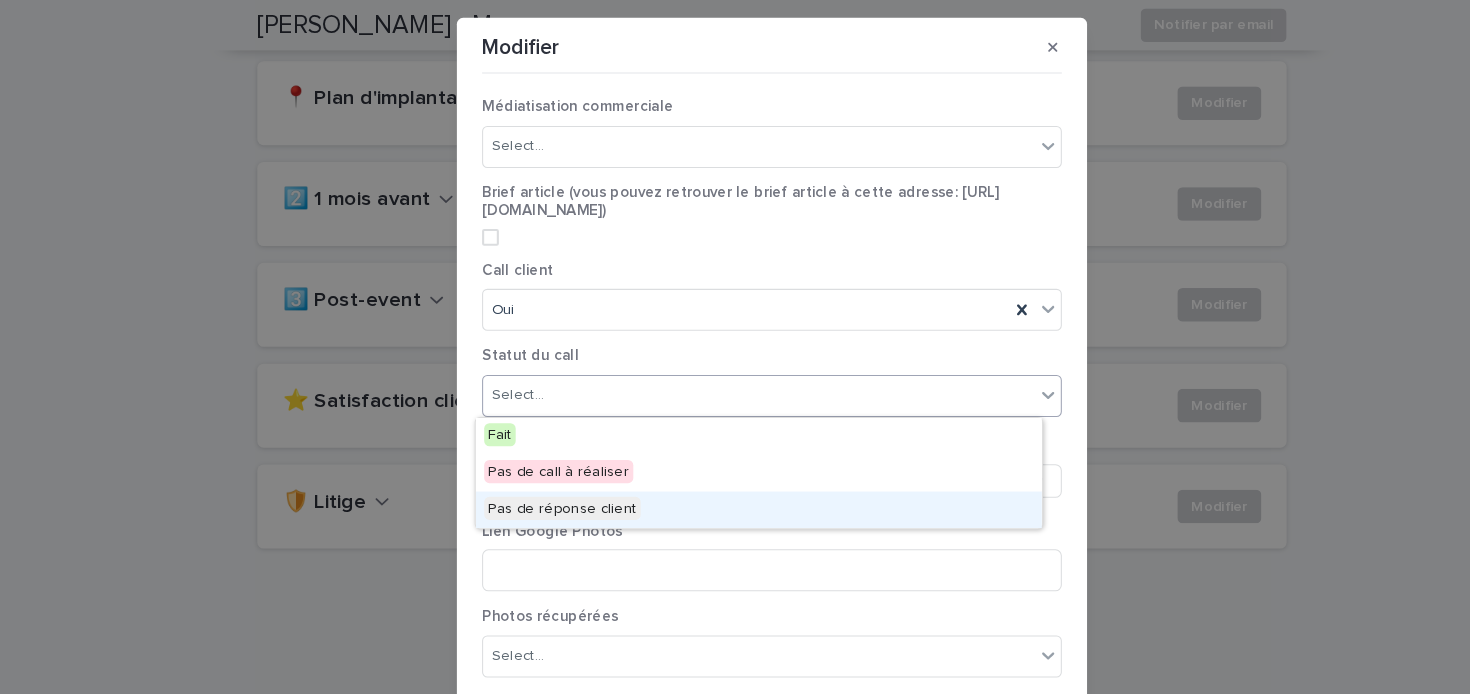 click on "Pas de réponse client" at bounding box center (535, 484) 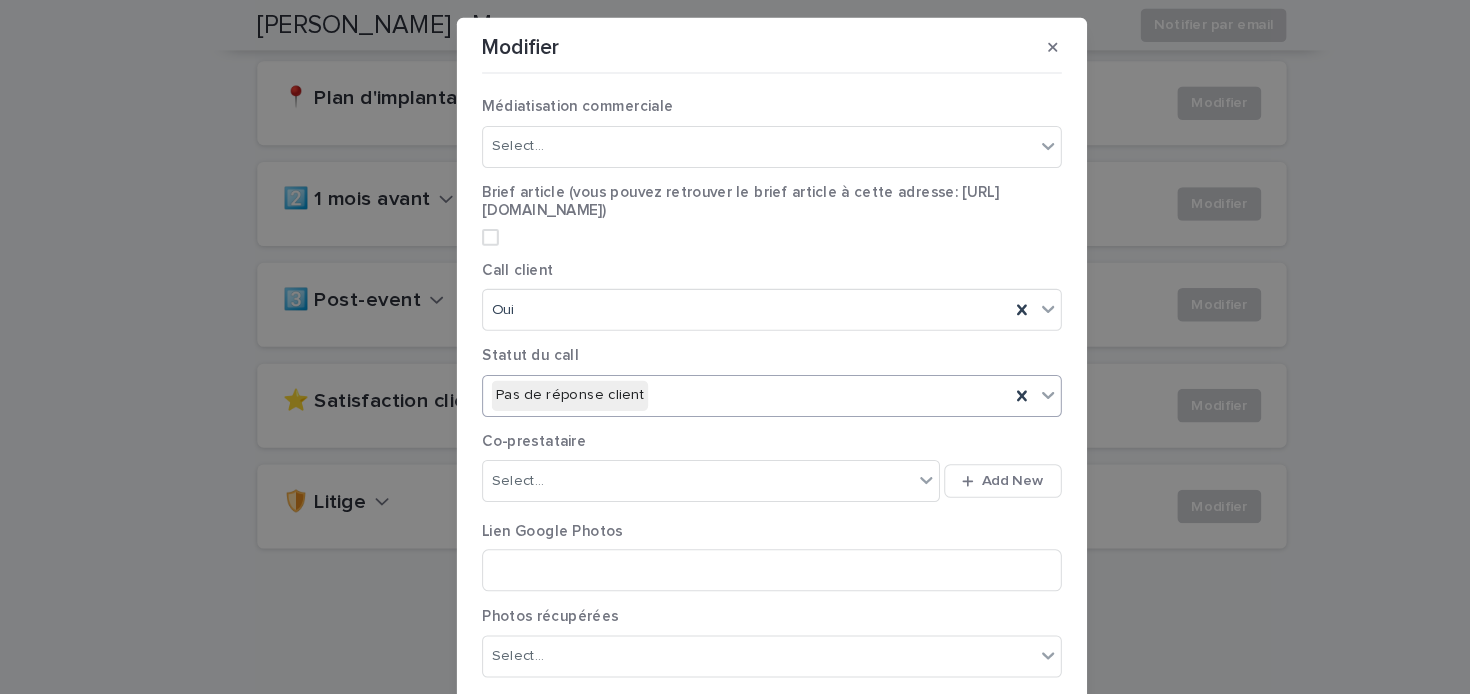 scroll, scrollTop: 315, scrollLeft: 0, axis: vertical 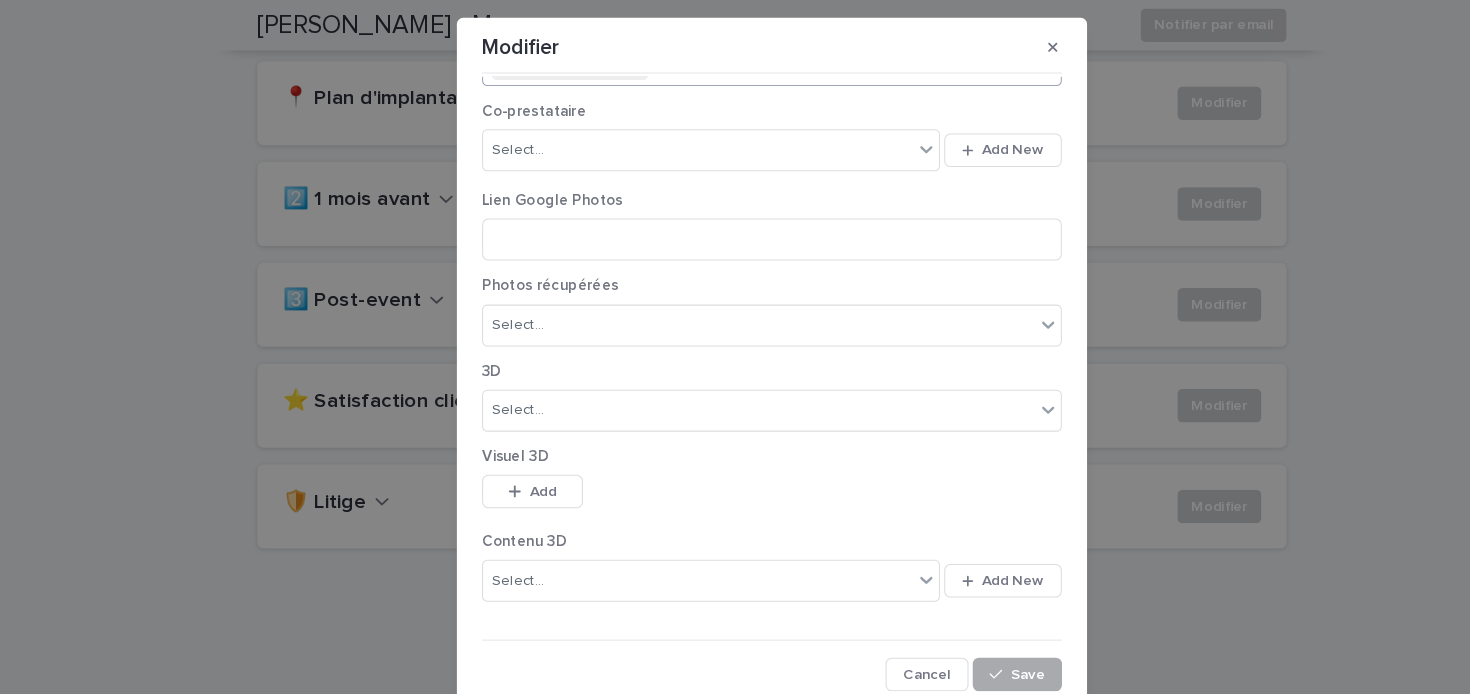 click 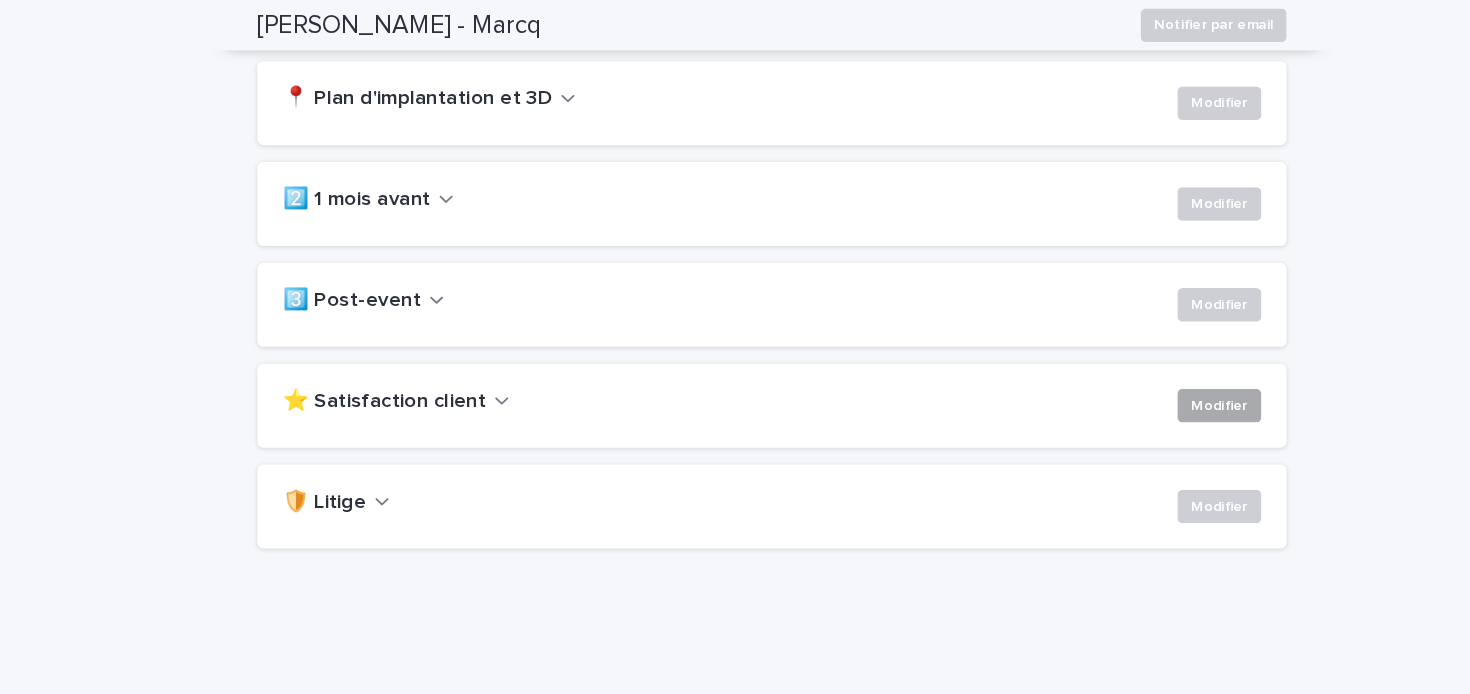 click on "Modifier" at bounding box center [1161, 386] 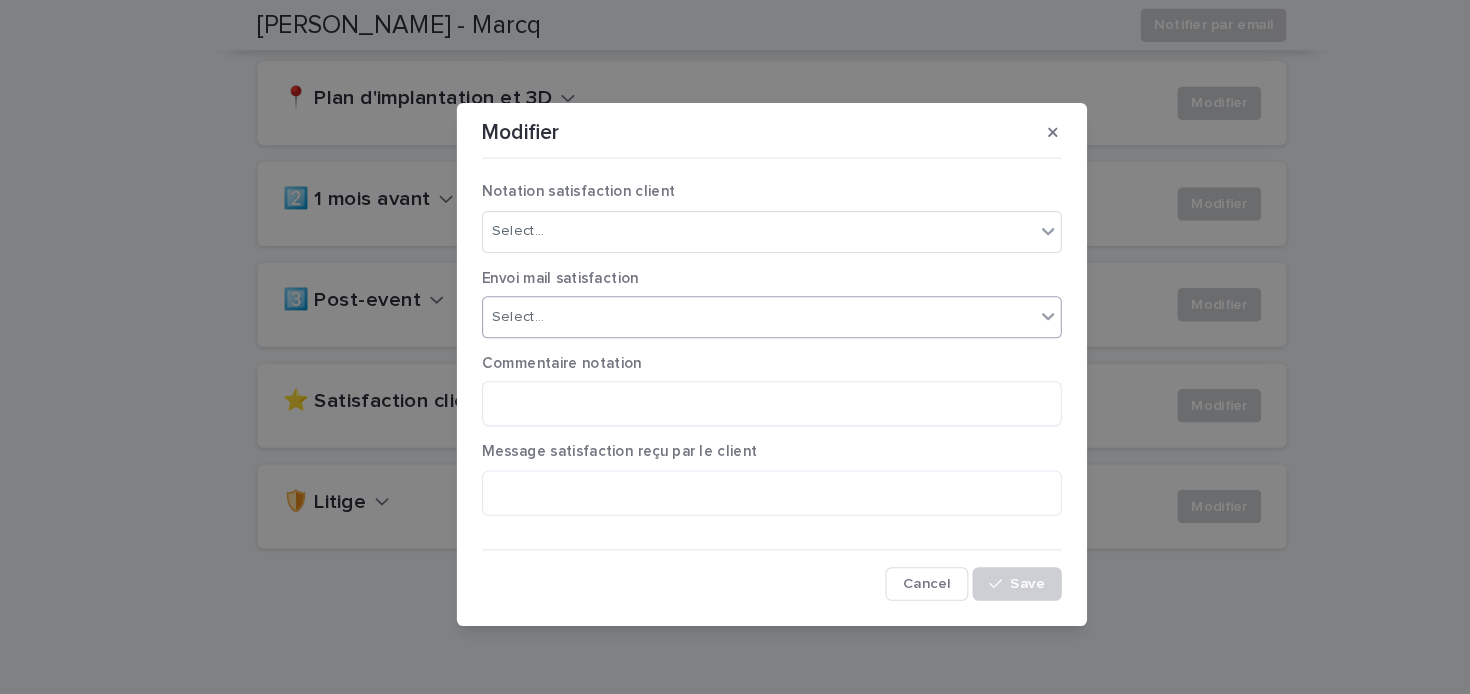 click on "Select..." at bounding box center [722, 302] 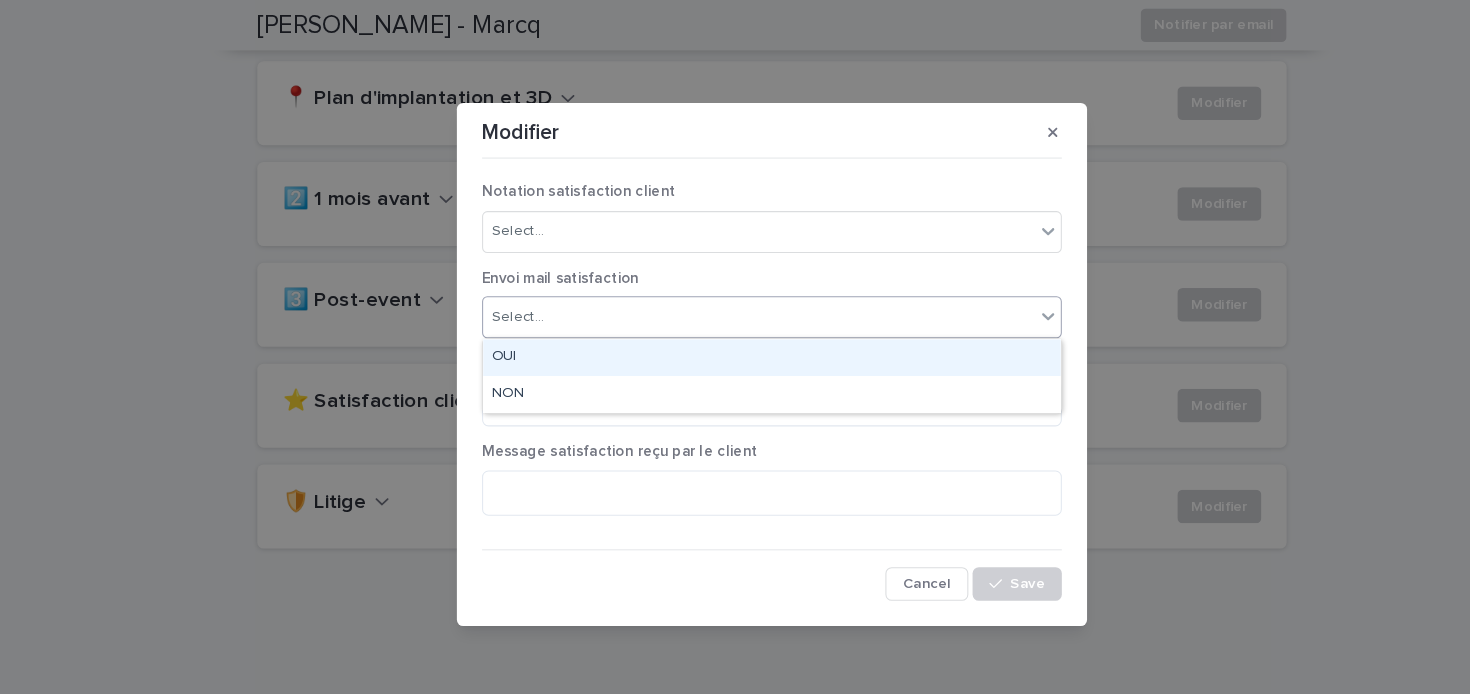 click on "OUI" at bounding box center [735, 340] 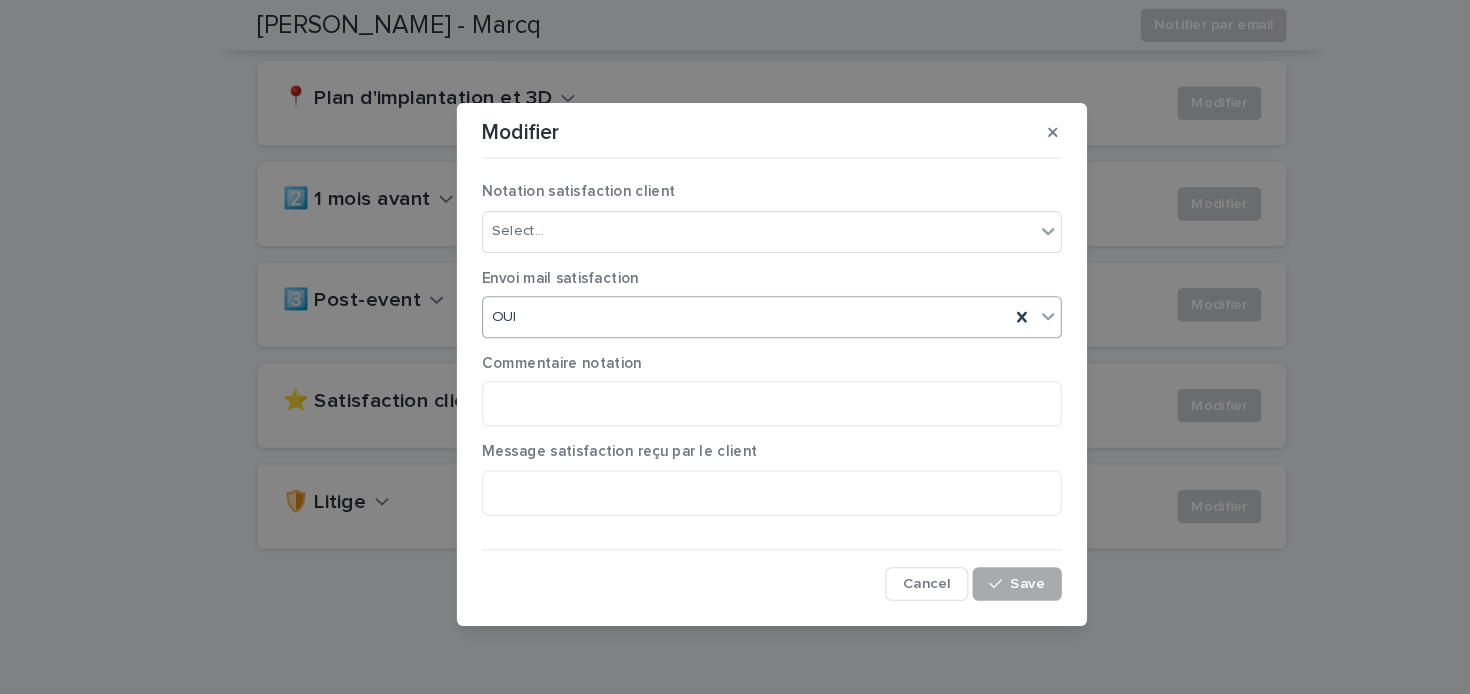 click on "Save" at bounding box center [968, 556] 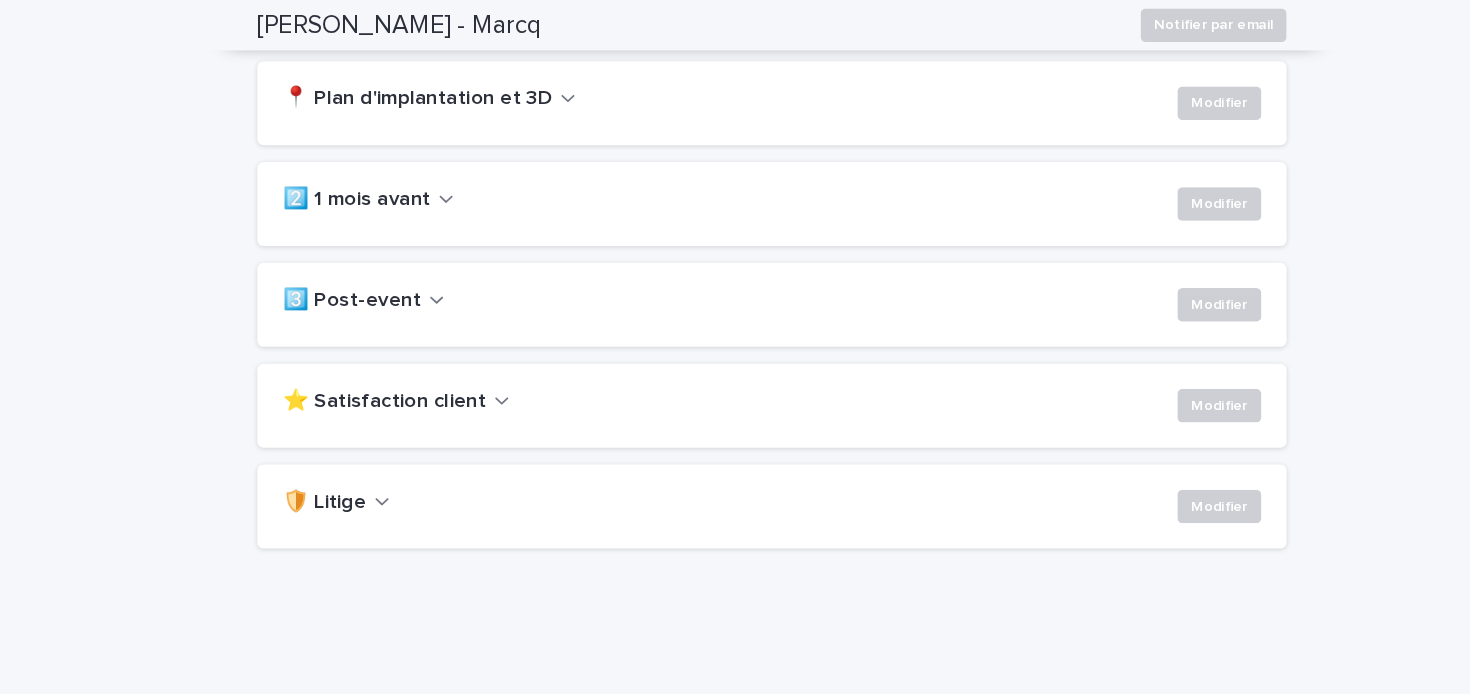 scroll, scrollTop: 0, scrollLeft: 0, axis: both 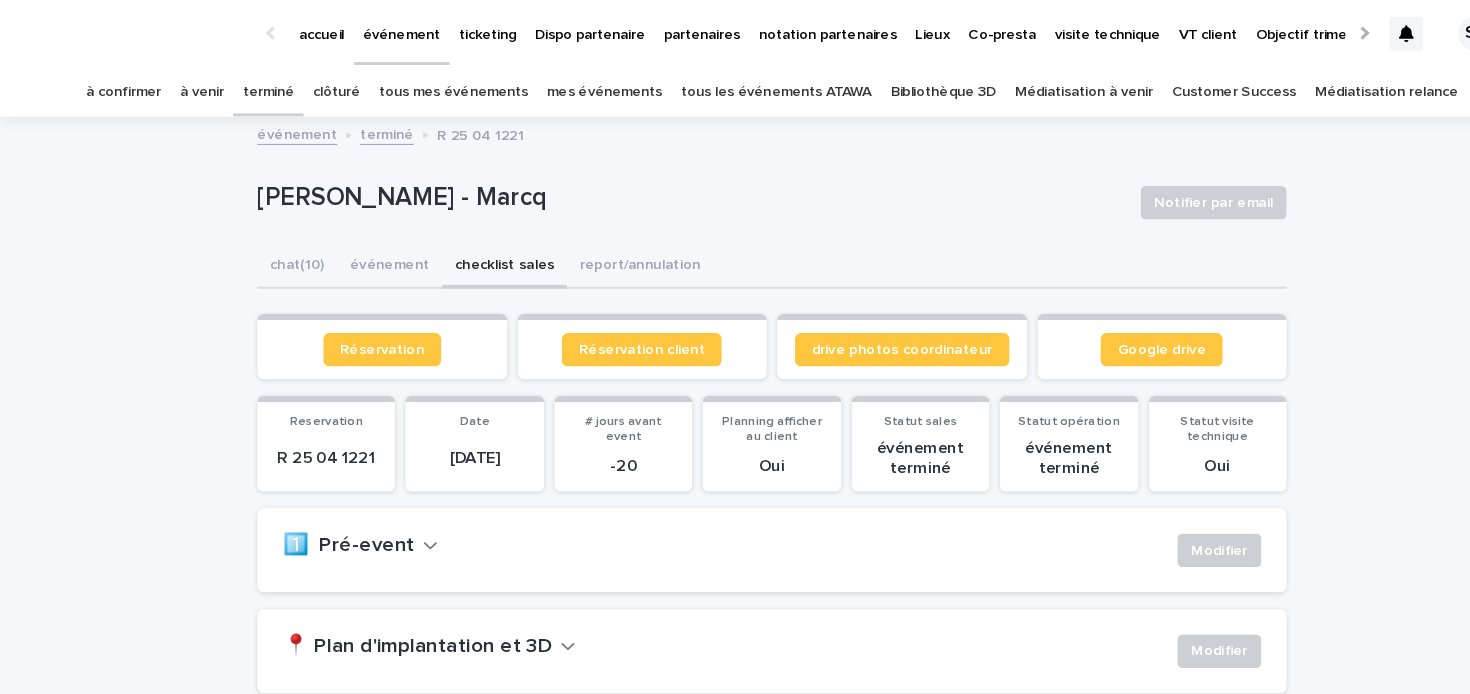 click on "terminé" at bounding box center (255, 87) 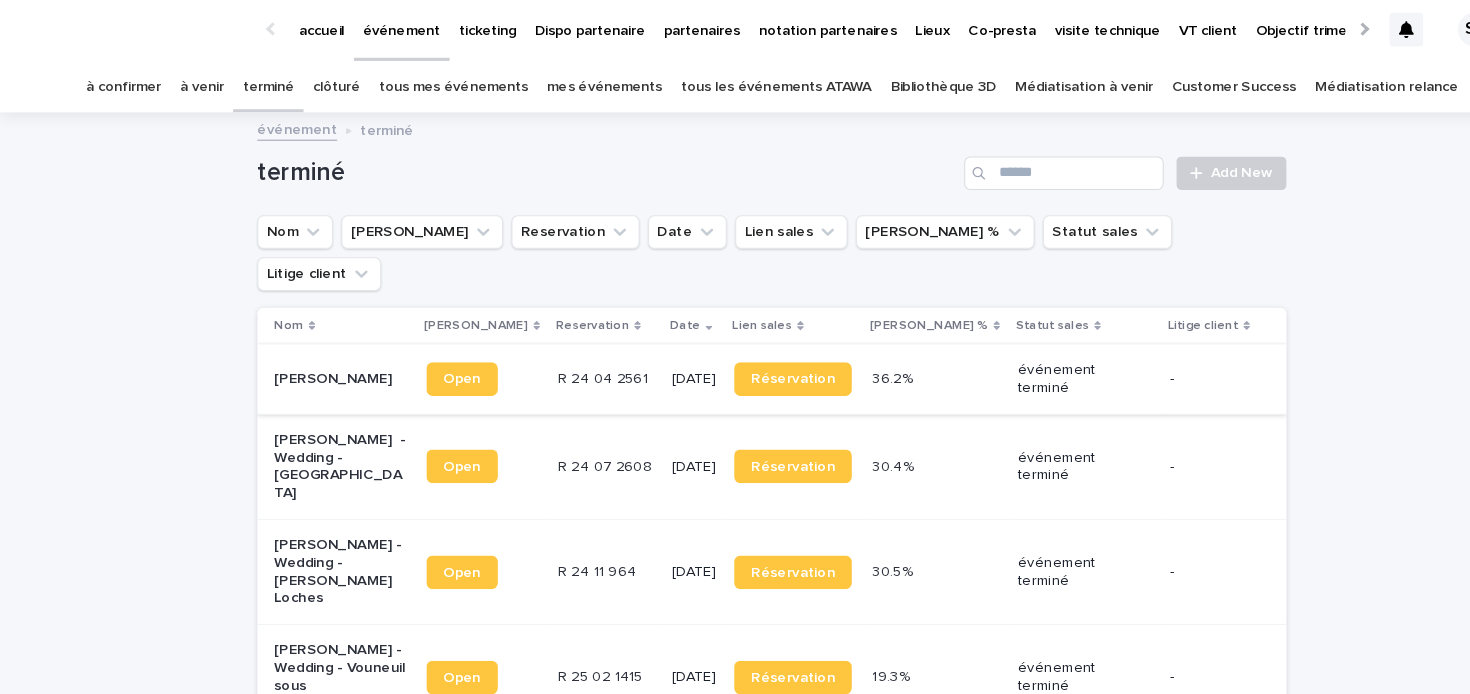 scroll, scrollTop: 0, scrollLeft: 0, axis: both 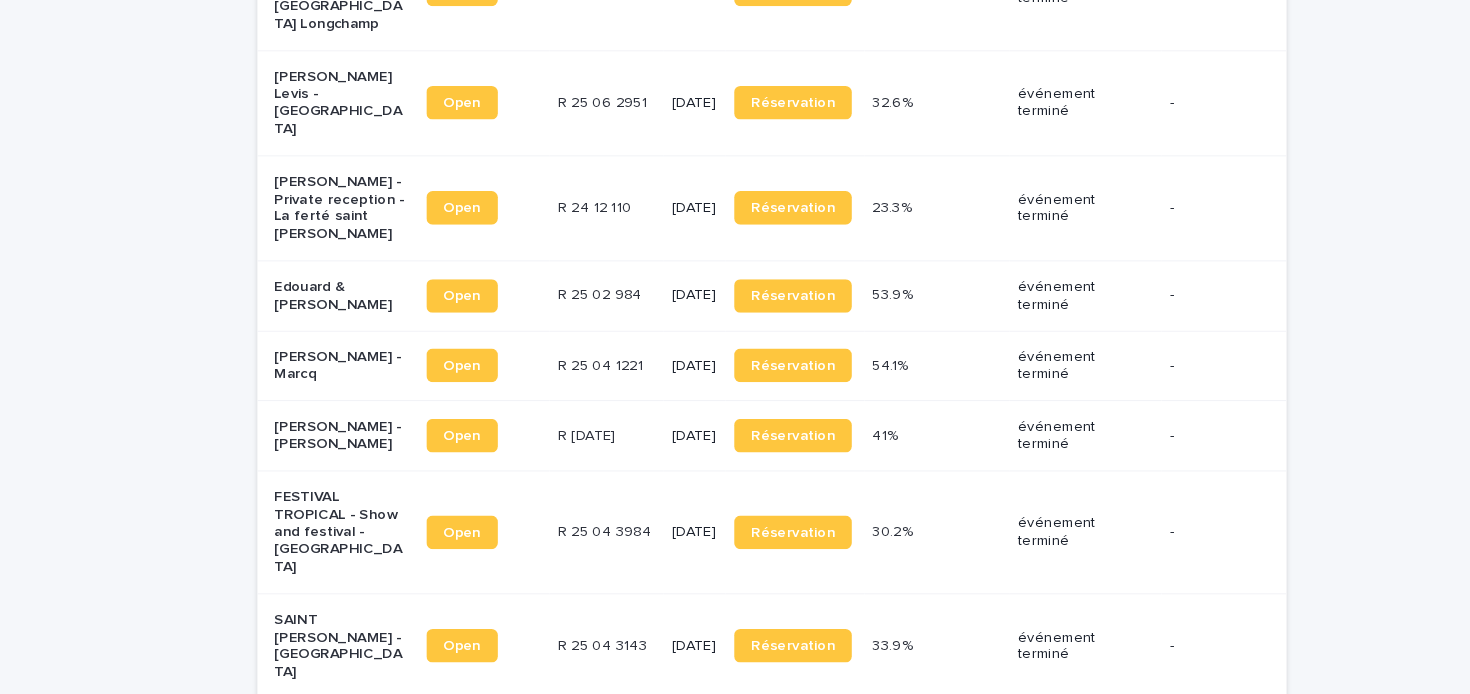 click on "FESTIVAL TROPICAL - Show and festival - [GEOGRAPHIC_DATA]" at bounding box center [323, 540] 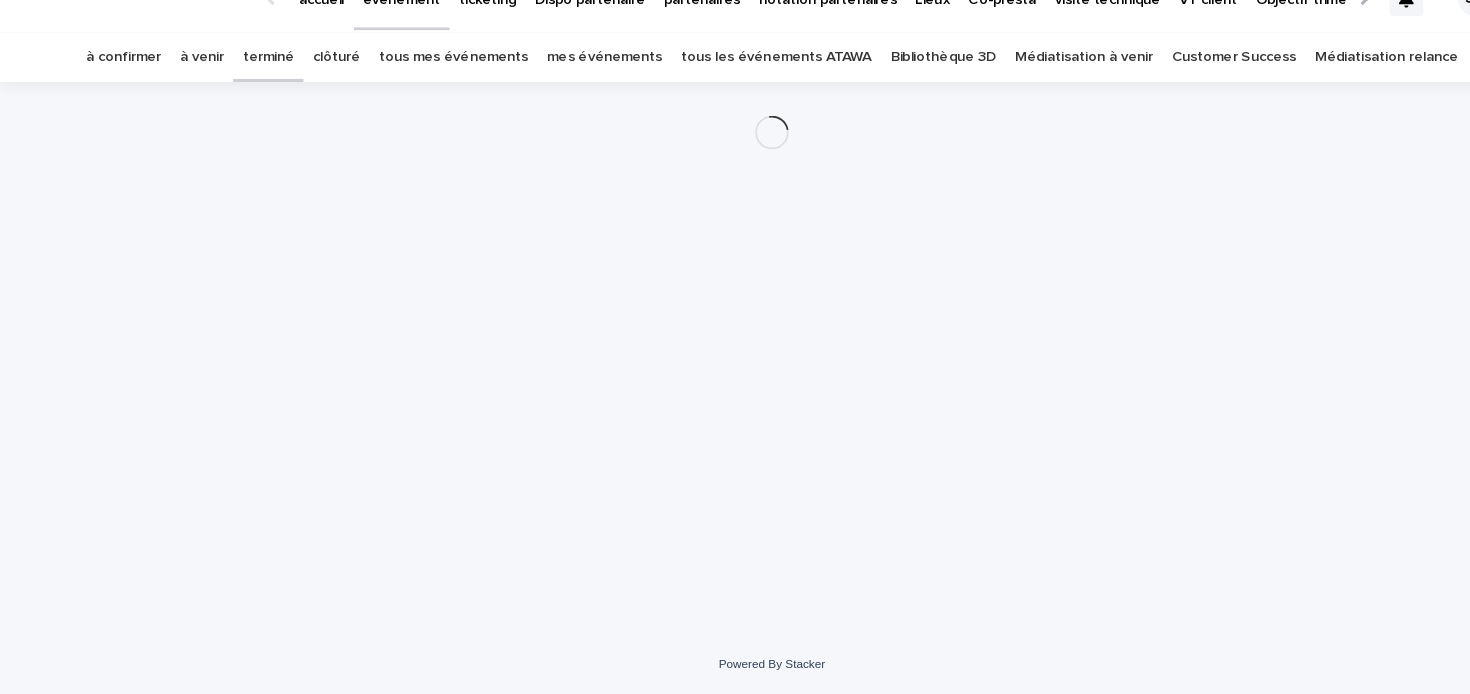 scroll, scrollTop: 0, scrollLeft: 0, axis: both 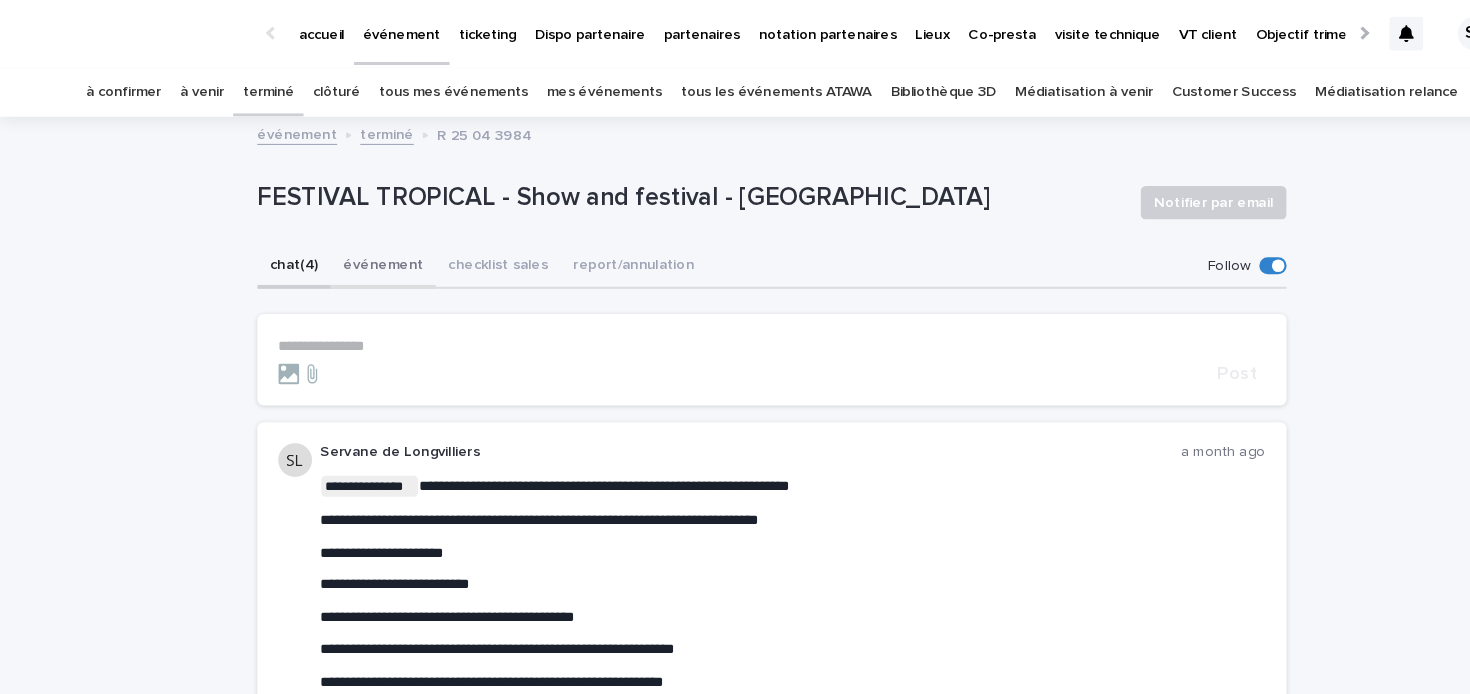 click on "événement" at bounding box center [365, 254] 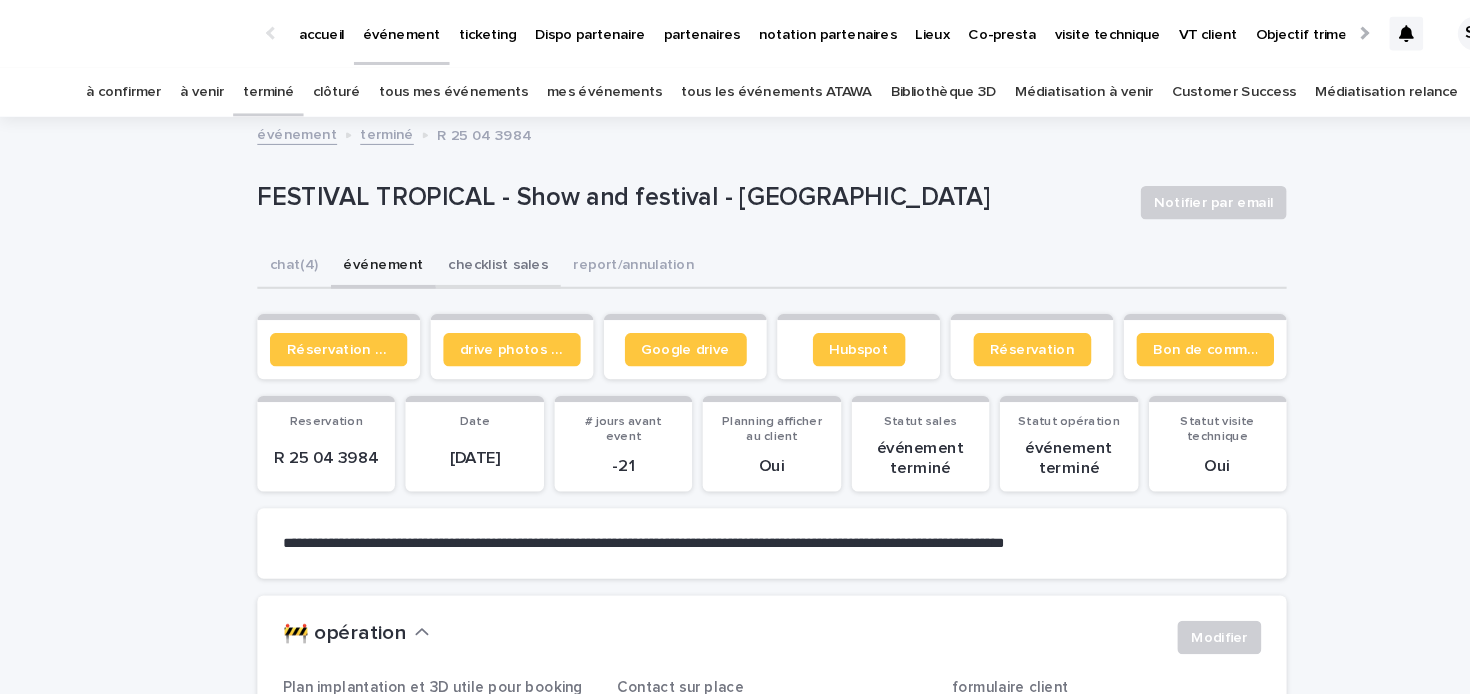 click on "checklist sales" at bounding box center [474, 254] 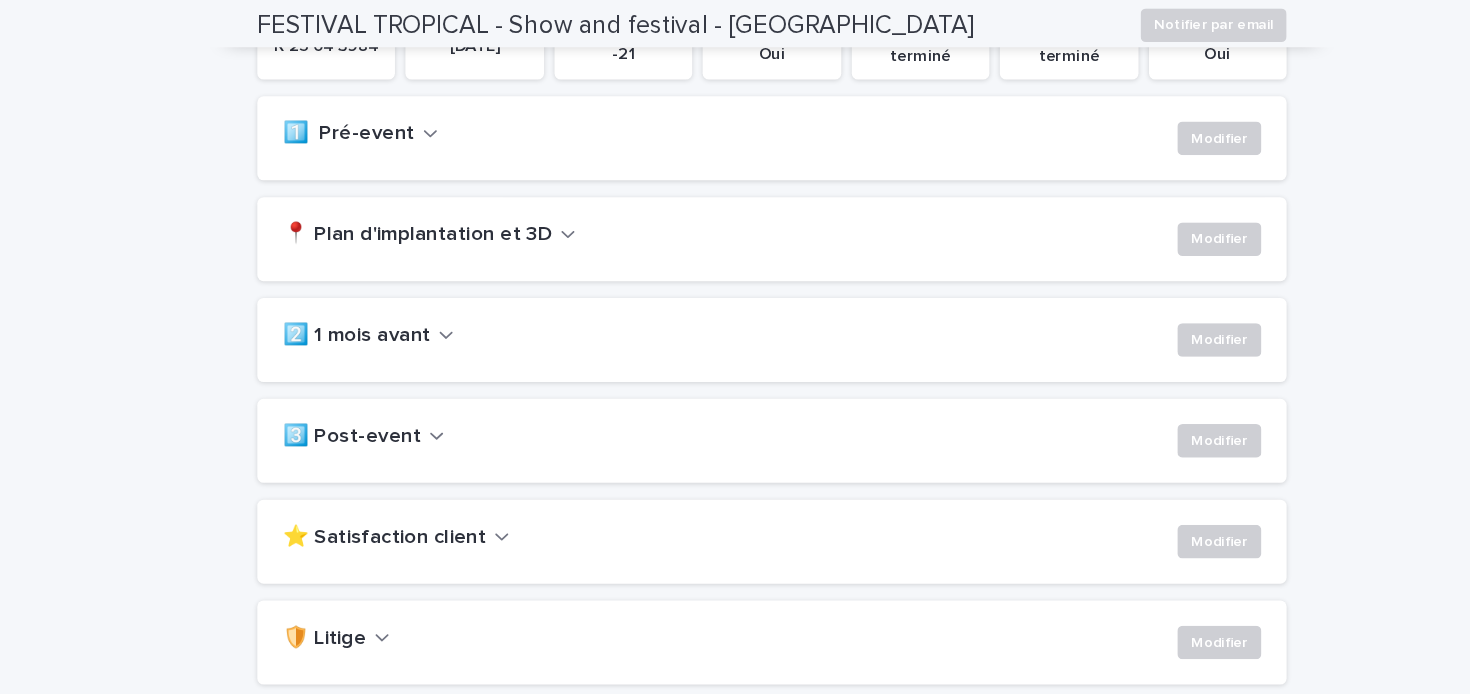 scroll, scrollTop: 522, scrollLeft: 0, axis: vertical 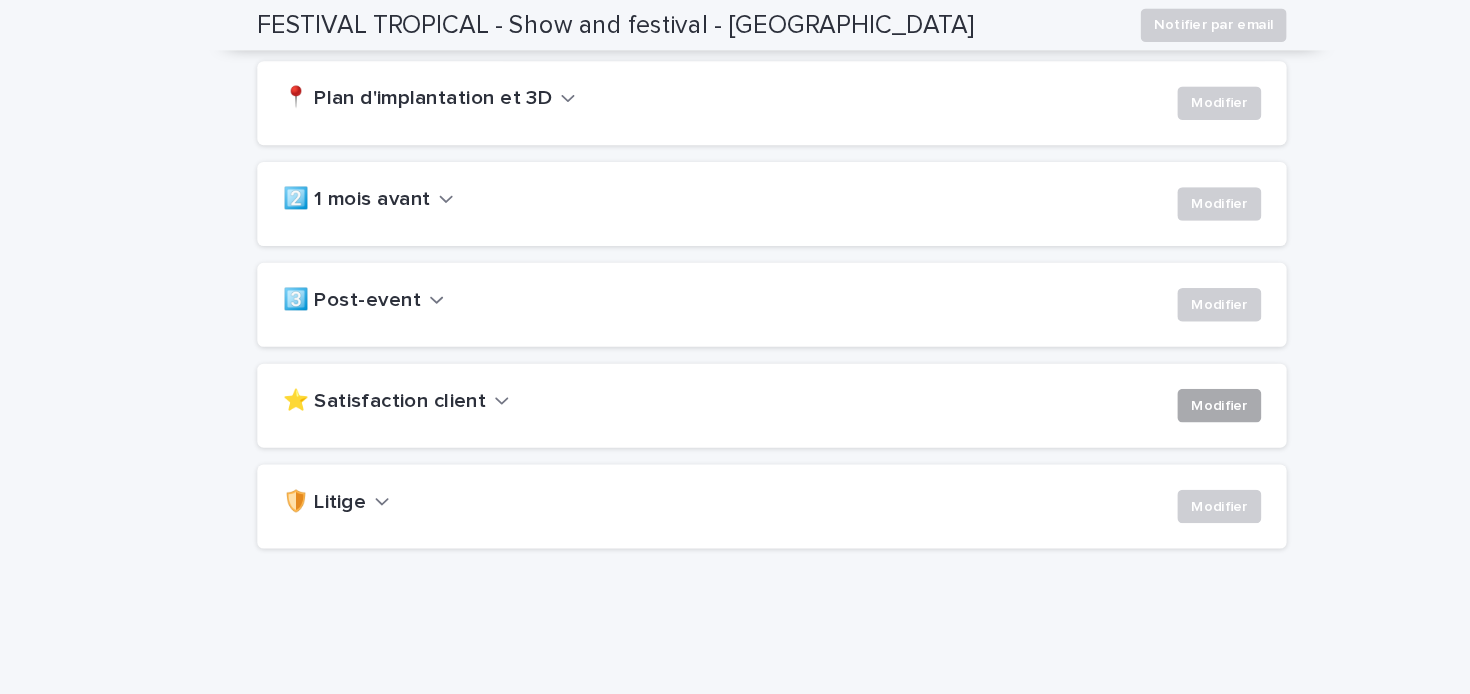 click on "Modifier" at bounding box center [1161, 386] 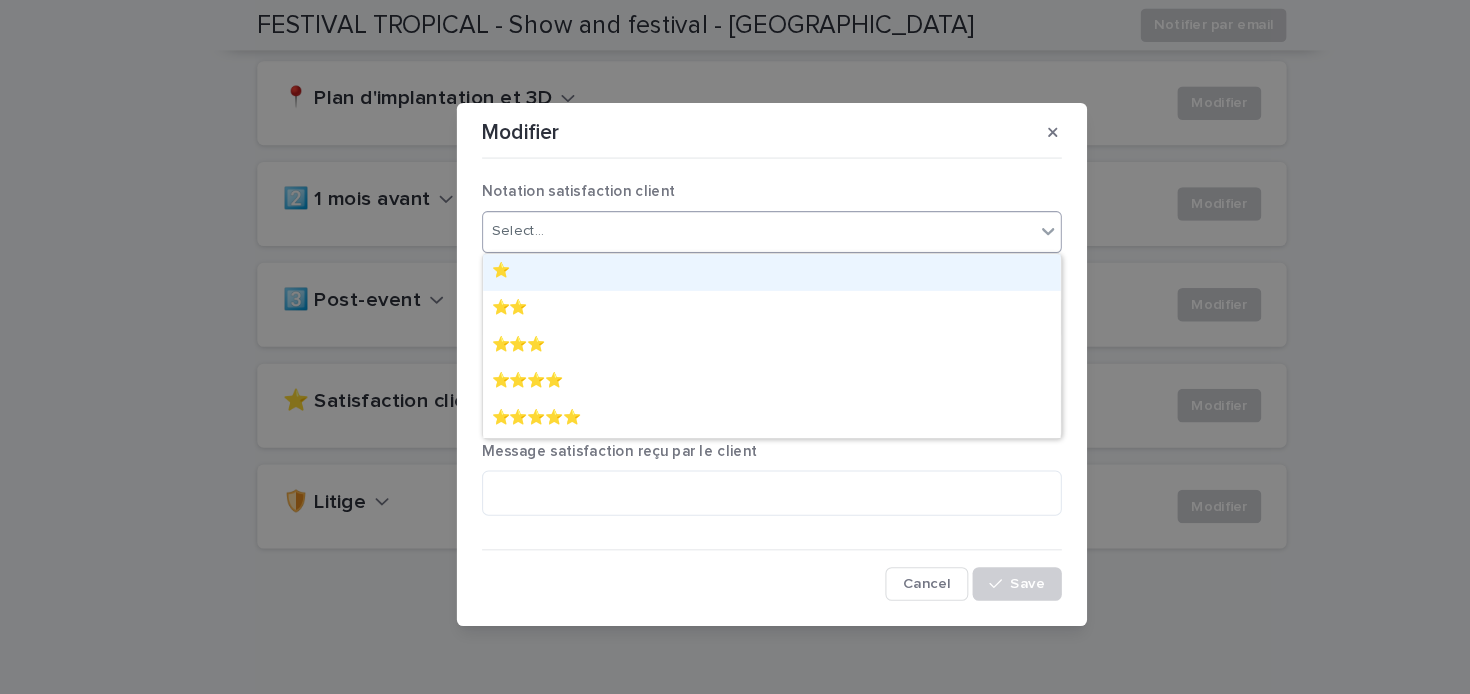click on "Select..." at bounding box center [722, 220] 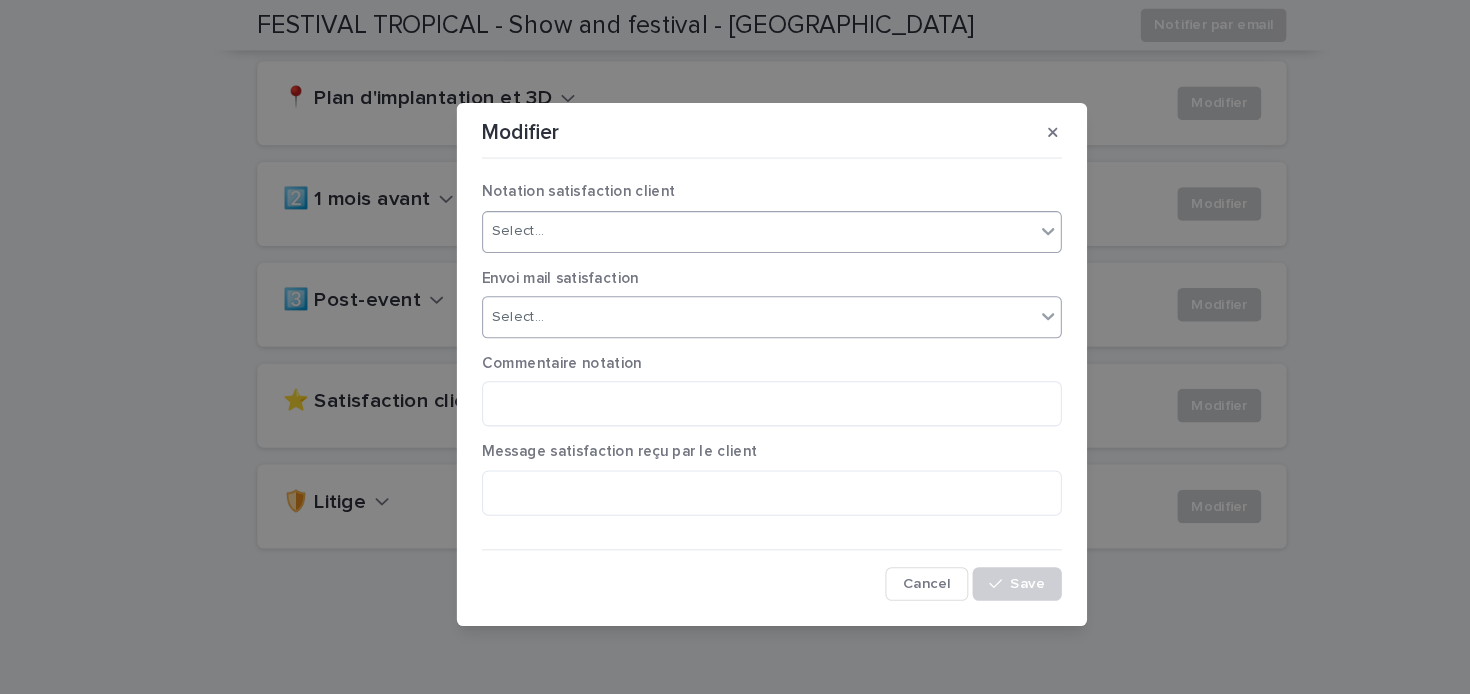 click on "Select..." at bounding box center (722, 302) 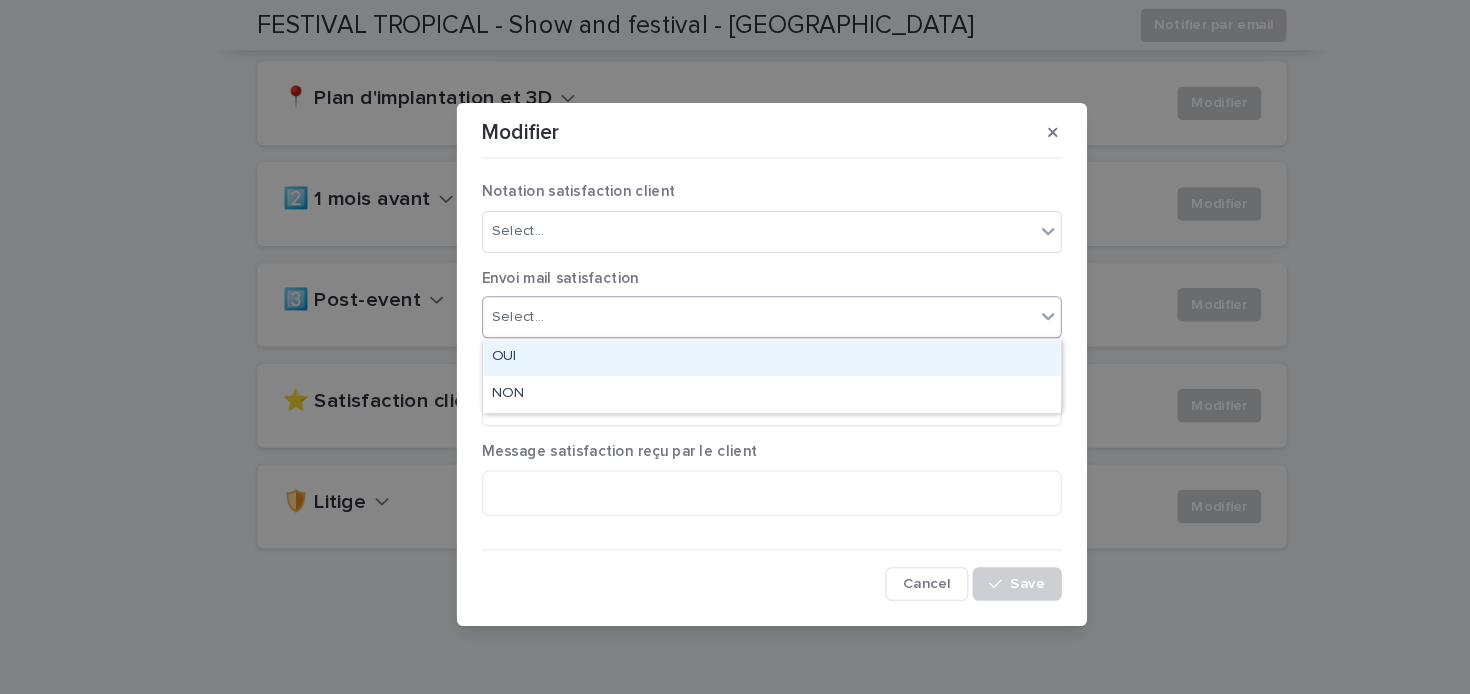 click on "OUI" at bounding box center [735, 340] 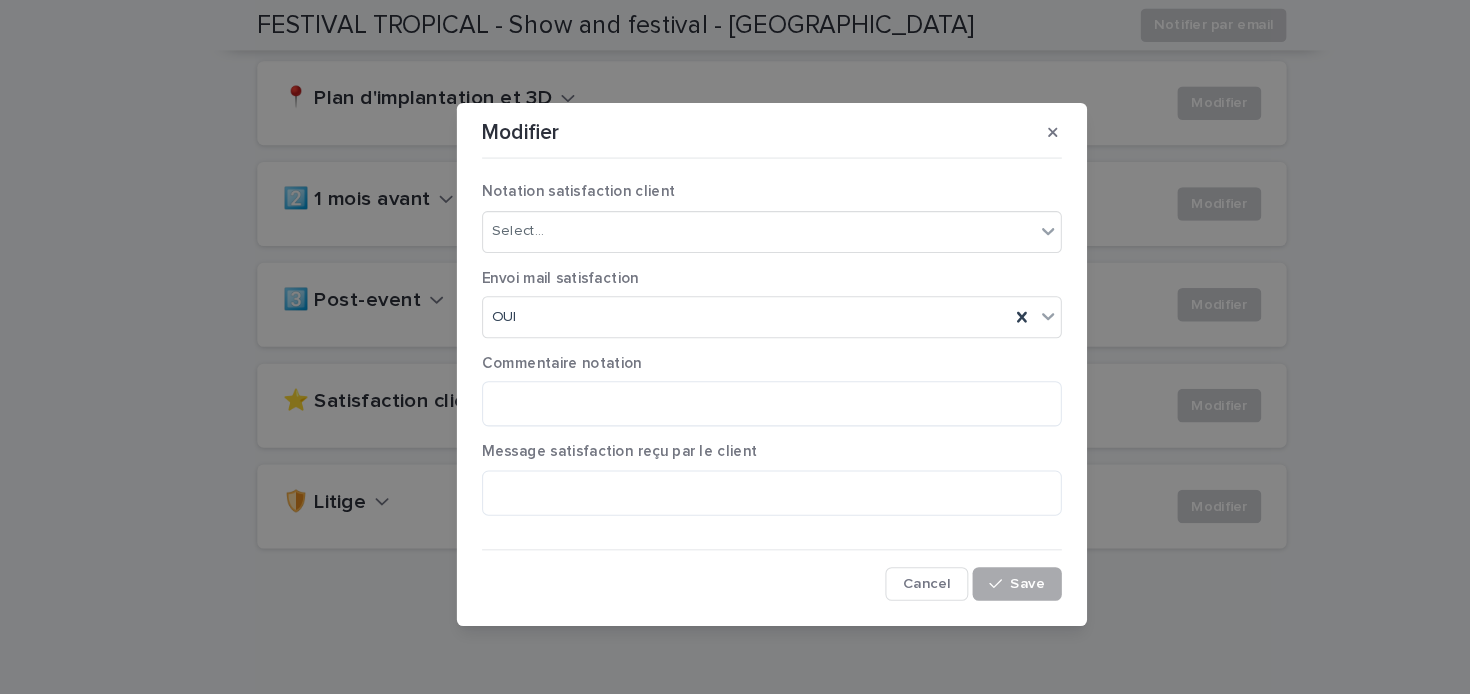 click on "Save" at bounding box center (968, 556) 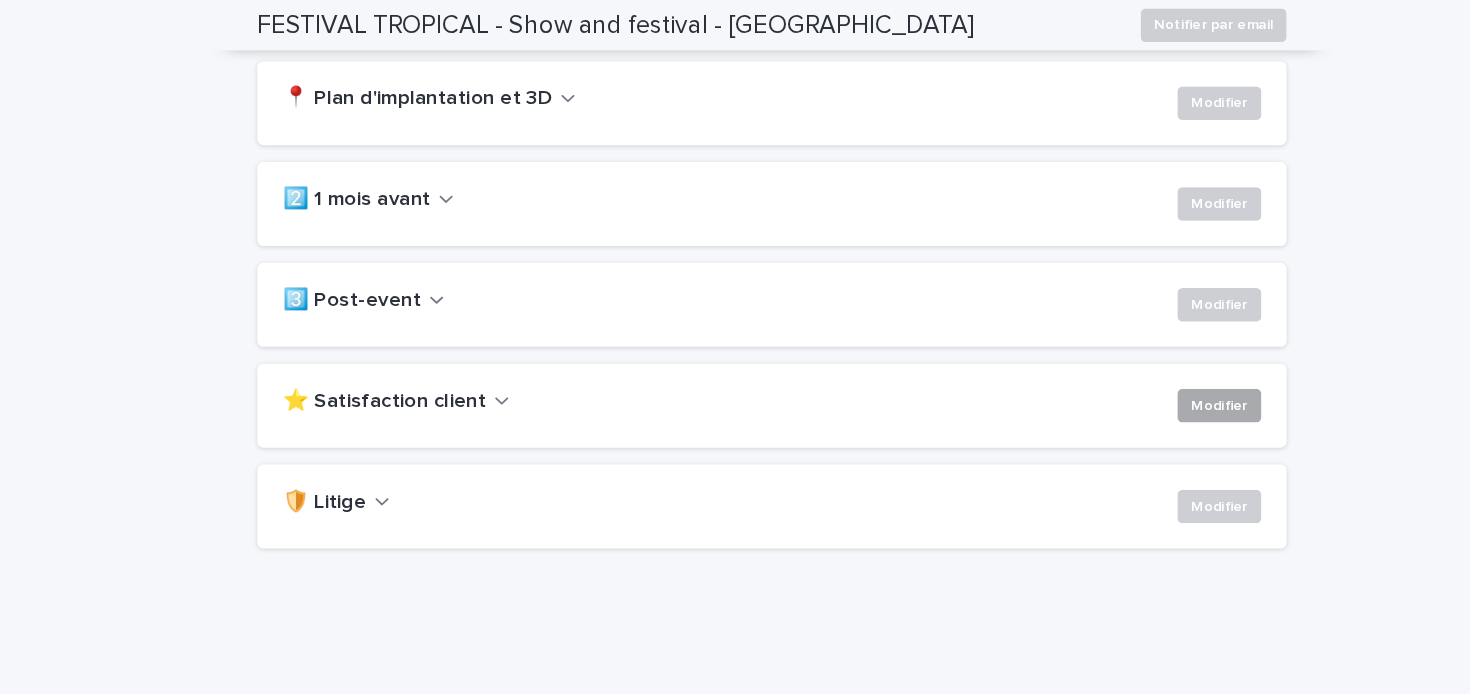 click on "Modifier" at bounding box center (1161, 386) 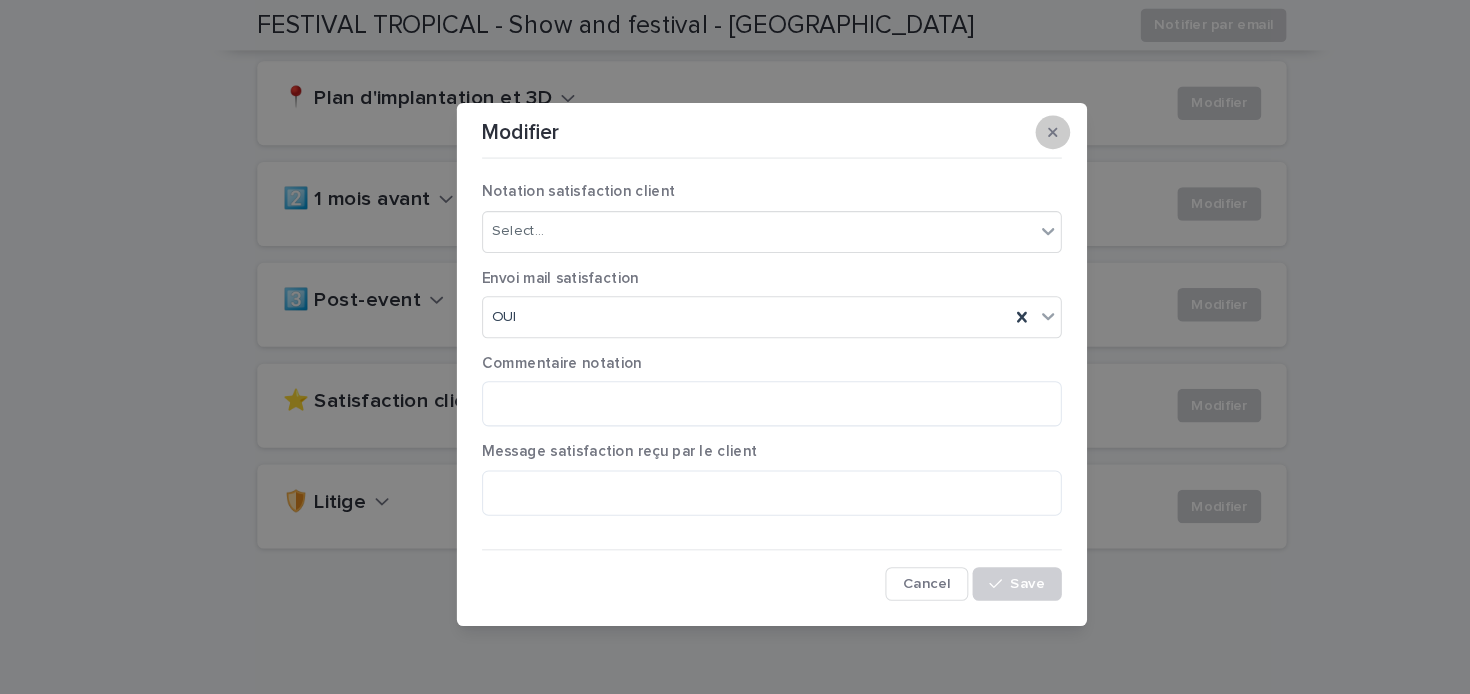 click at bounding box center [1002, 126] 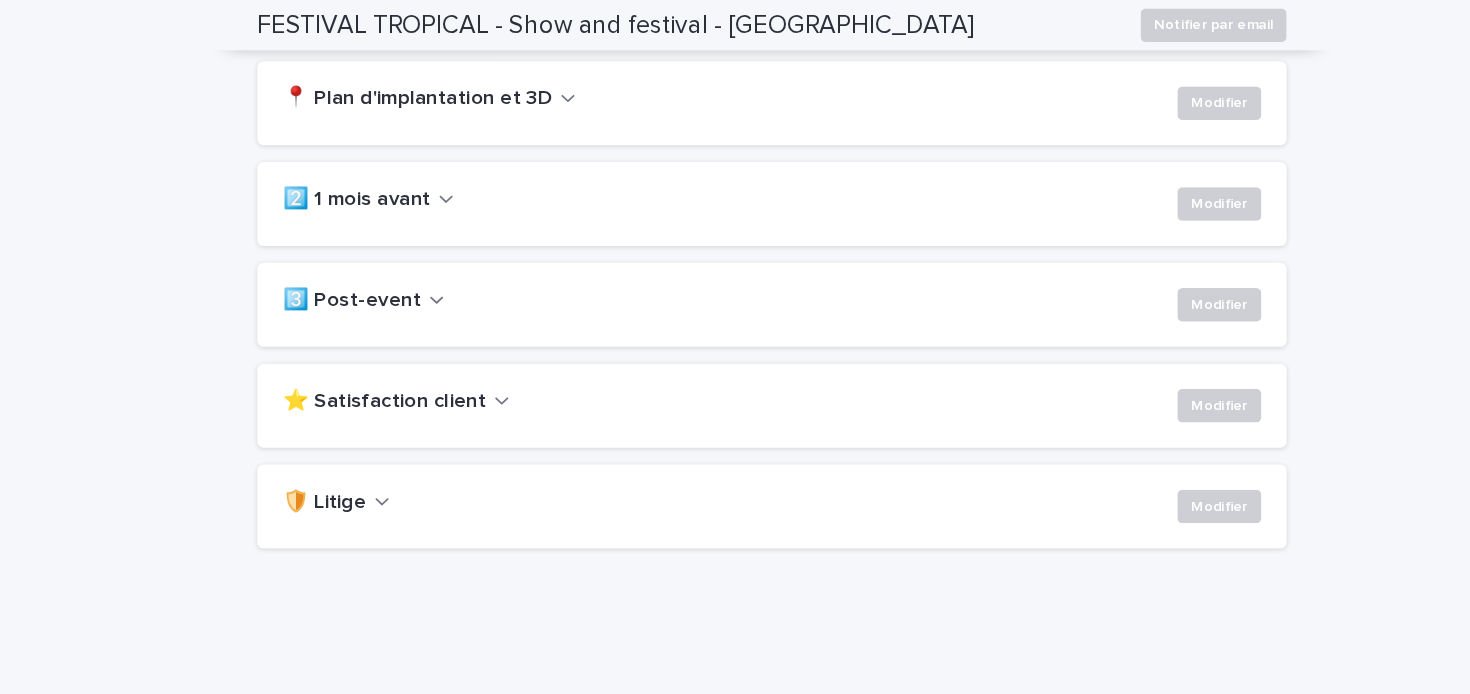 click on "3️⃣ Post-event Modifier" at bounding box center [735, 290] 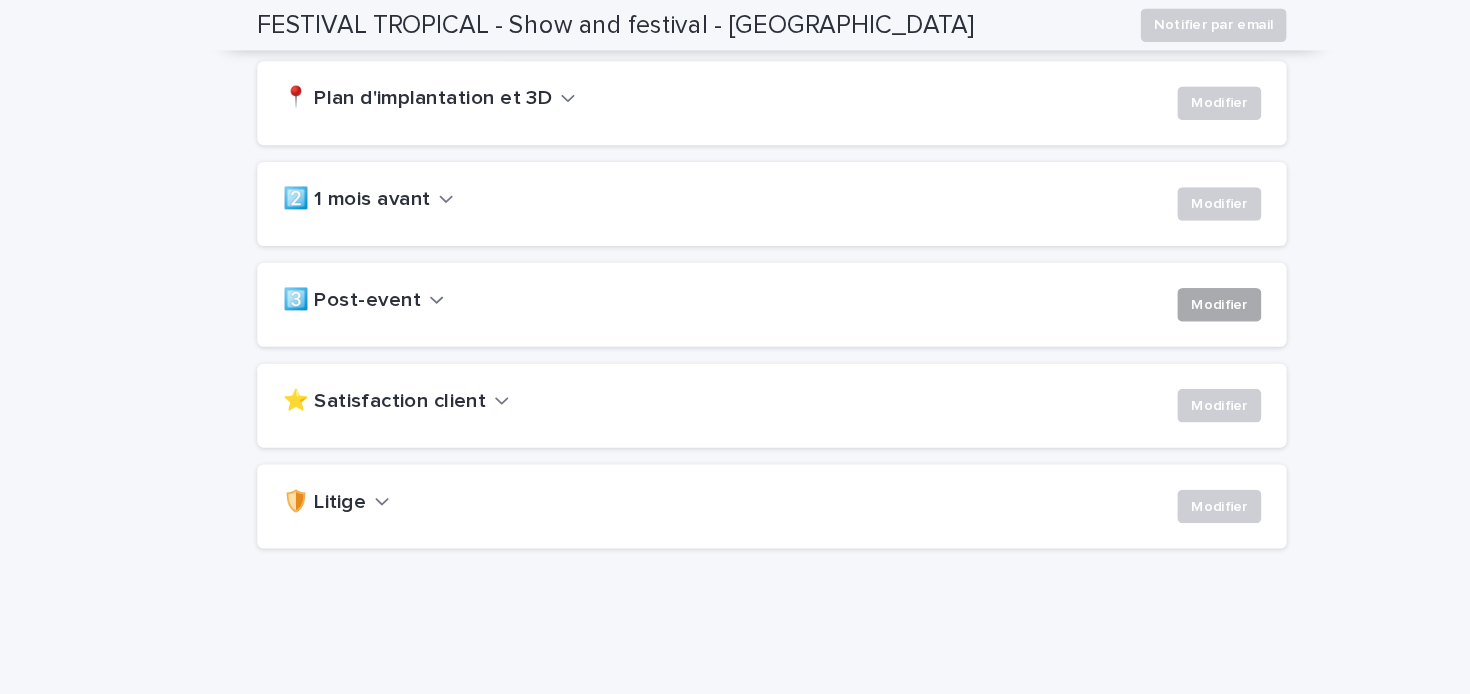 click on "Modifier" at bounding box center (1161, 290) 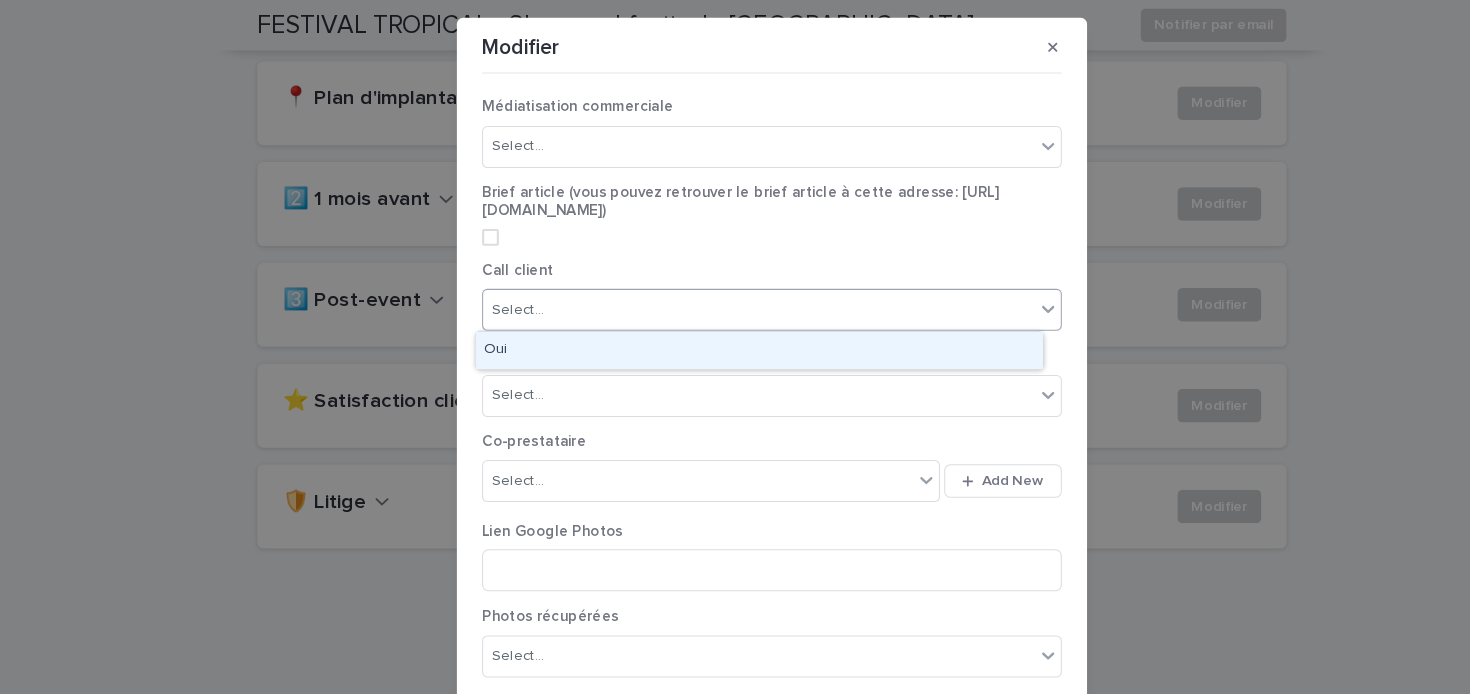 click on "Select..." at bounding box center (722, 295) 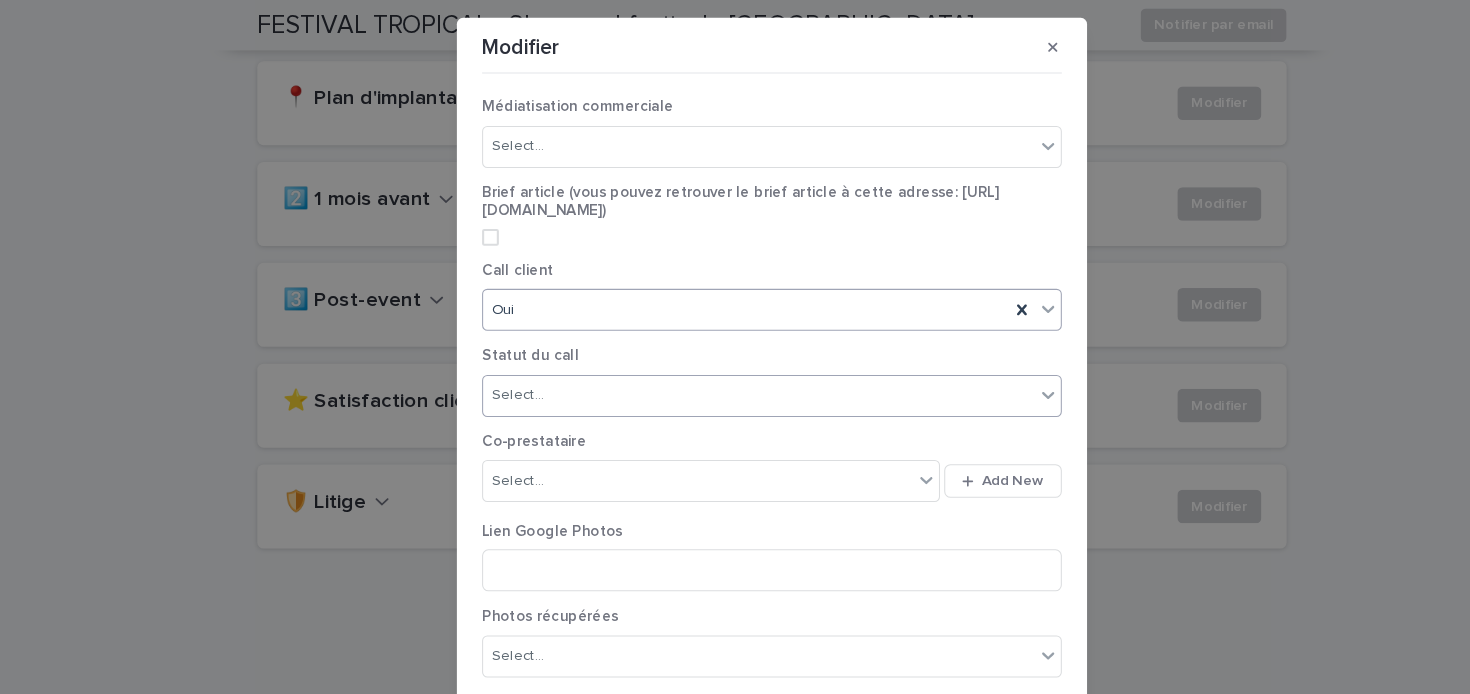 click on "Select..." at bounding box center [722, 376] 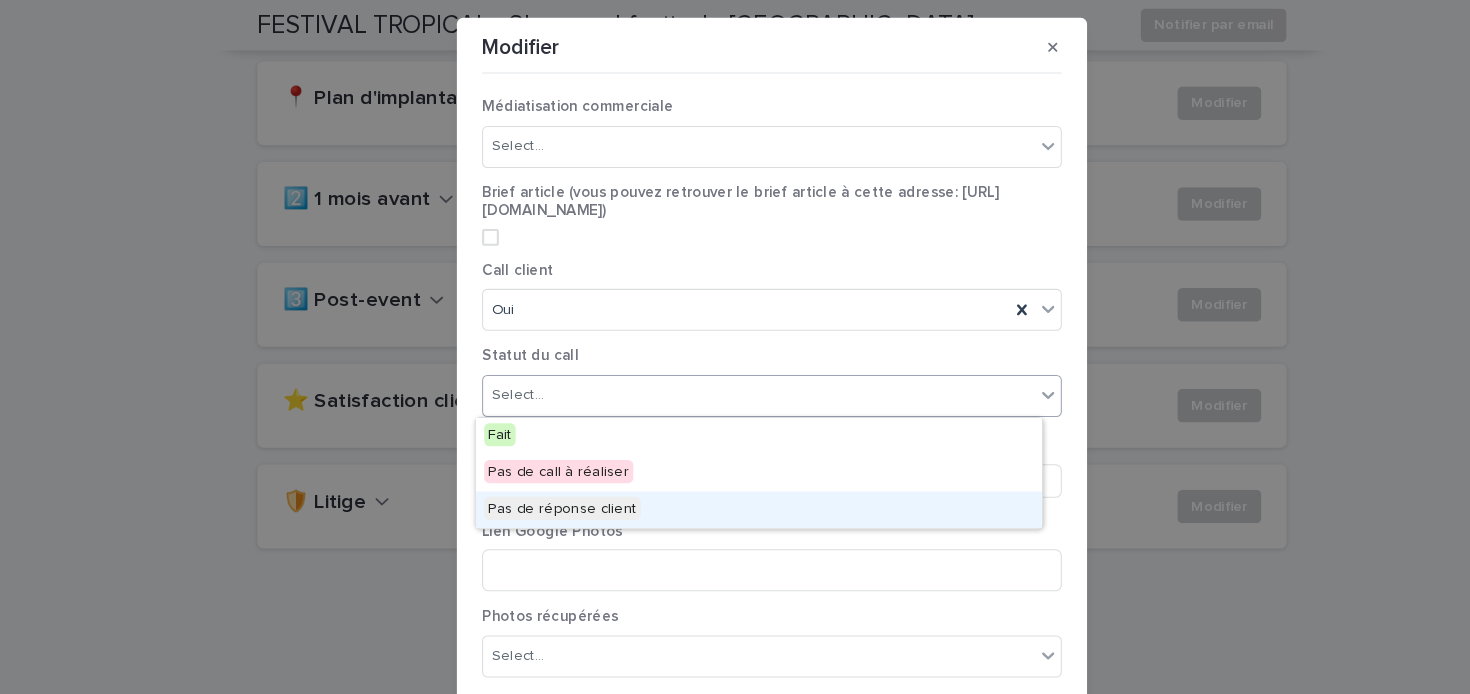 click on "Pas de réponse client" at bounding box center [535, 484] 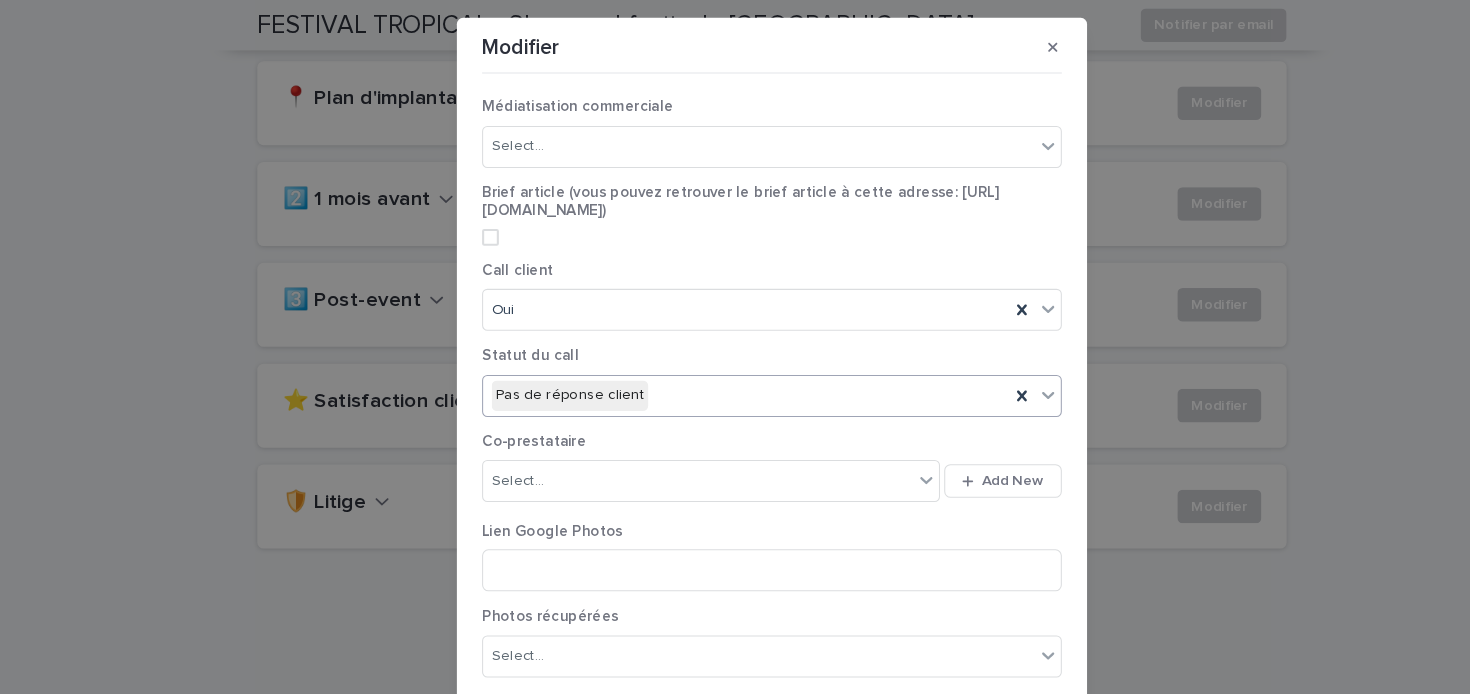 scroll, scrollTop: 315, scrollLeft: 0, axis: vertical 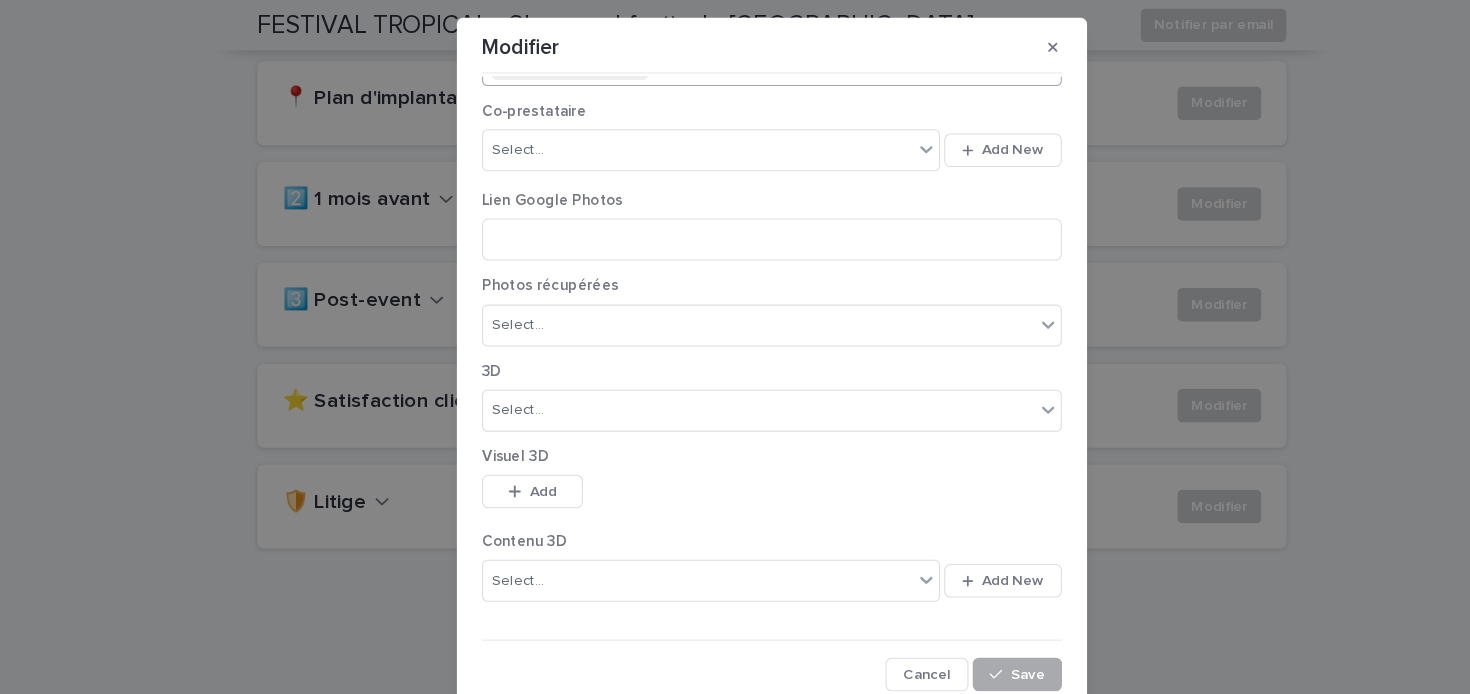 click on "Save" at bounding box center [968, 642] 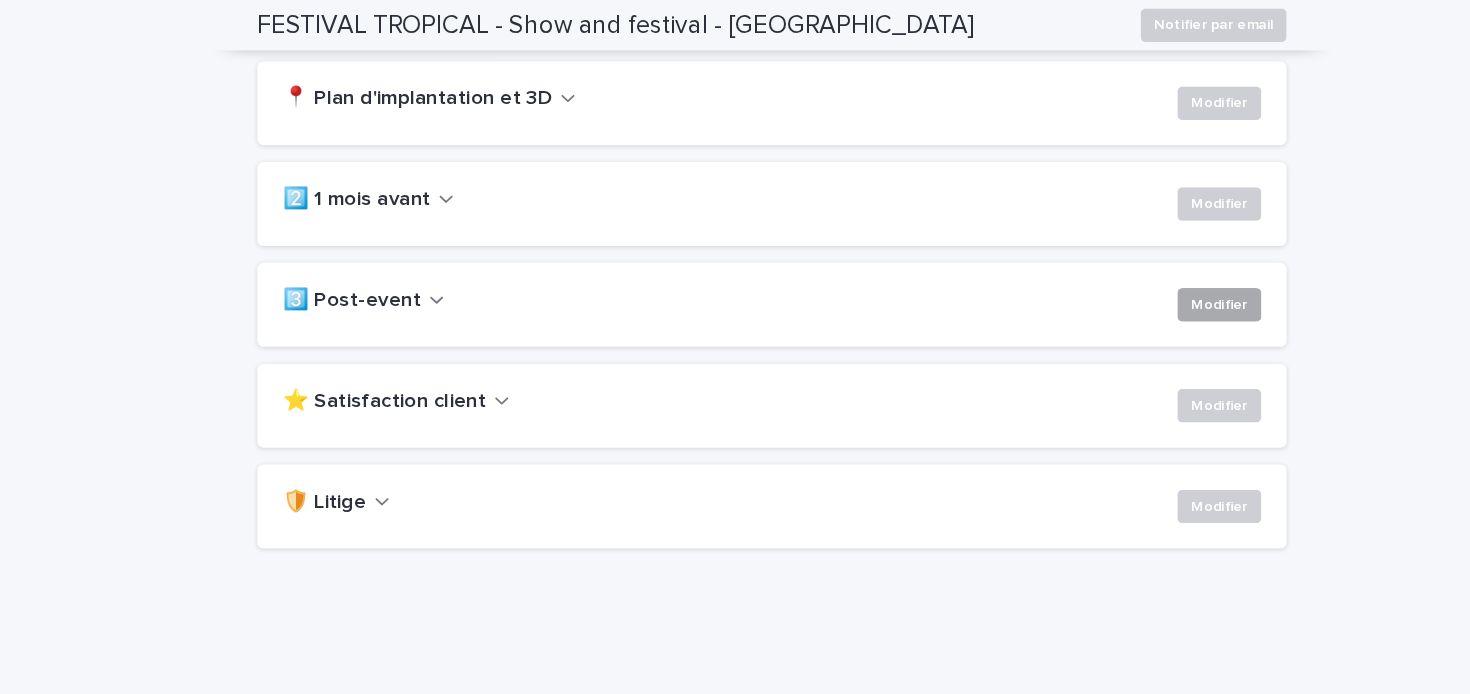 click on "Modifier" at bounding box center (1161, 290) 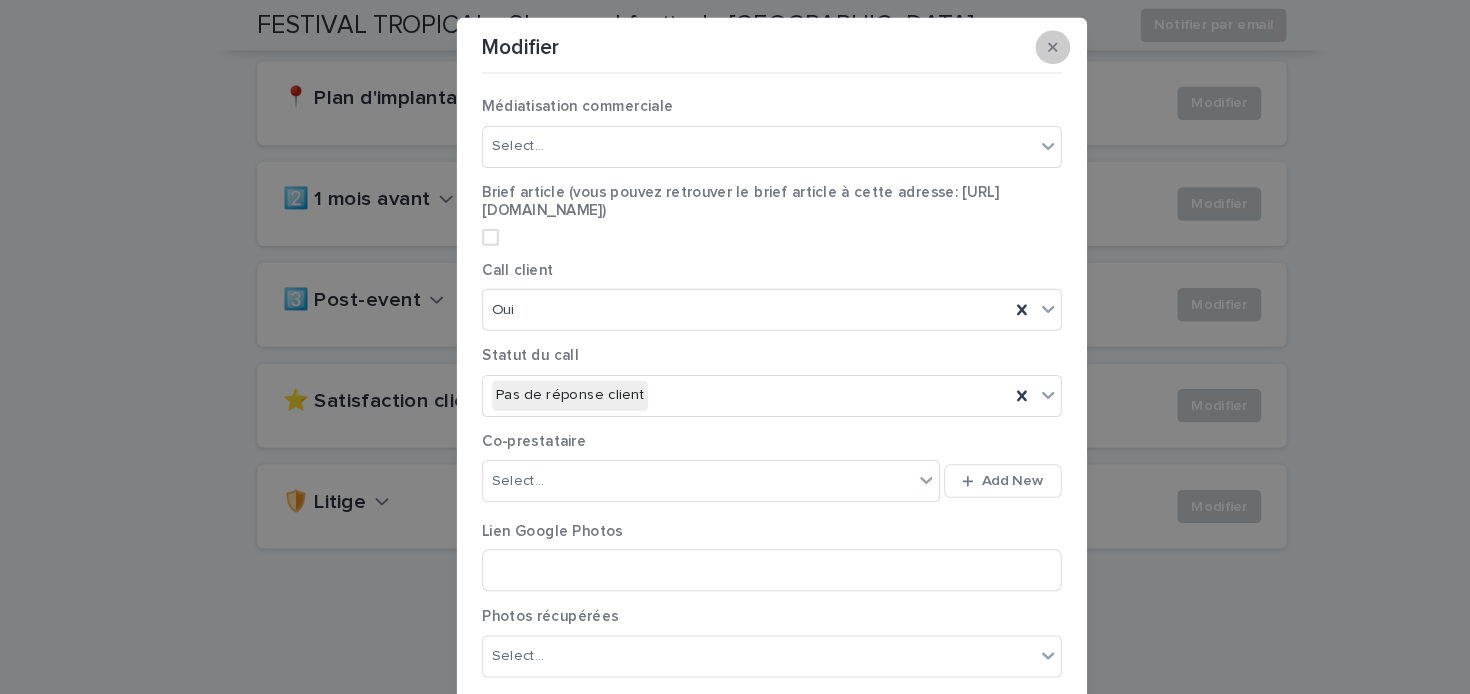 click 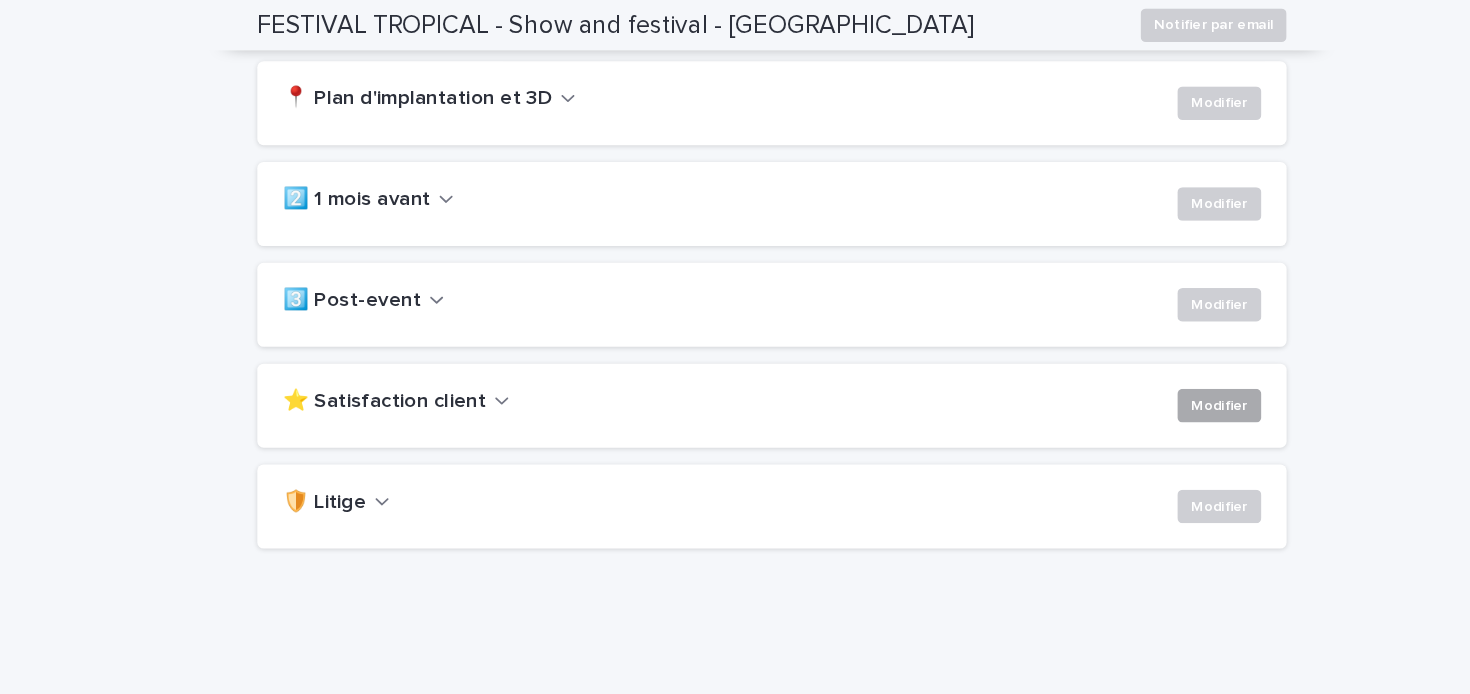 click on "Modifier" at bounding box center (1161, 386) 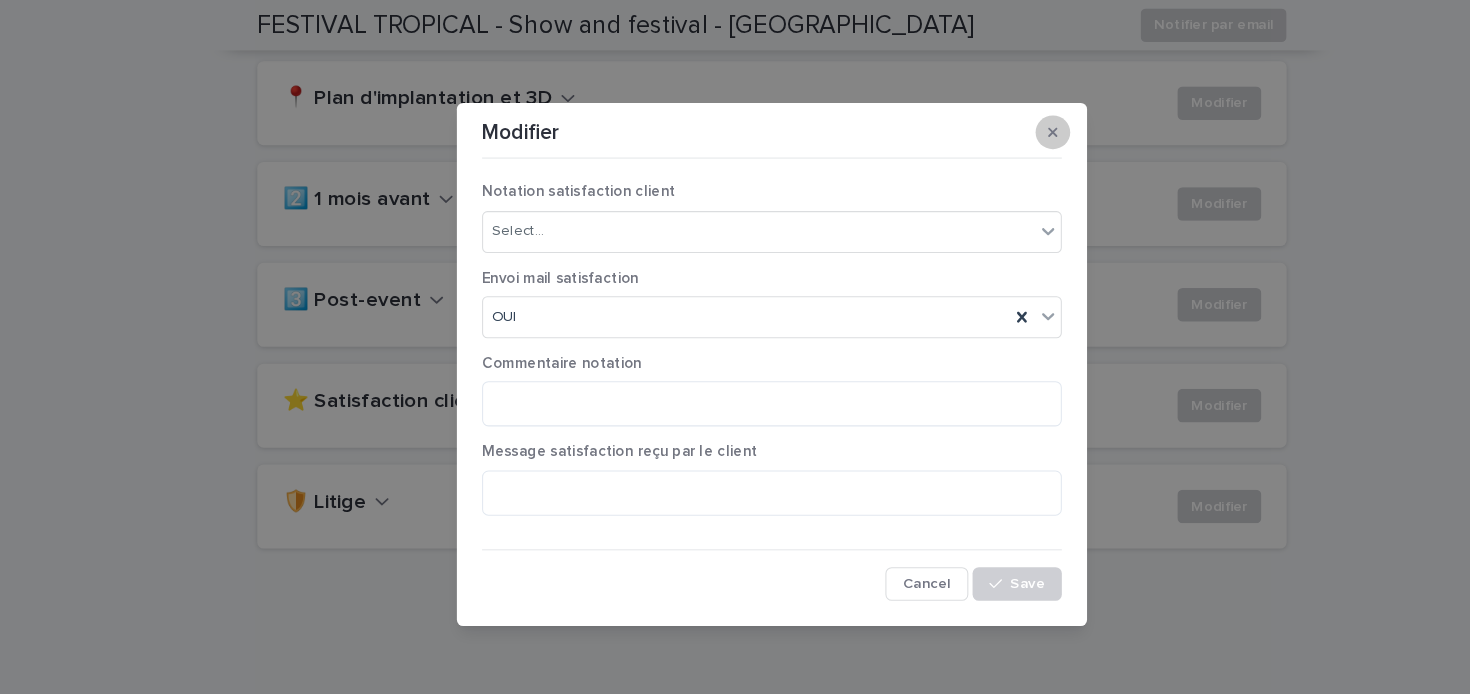 click at bounding box center (1002, 126) 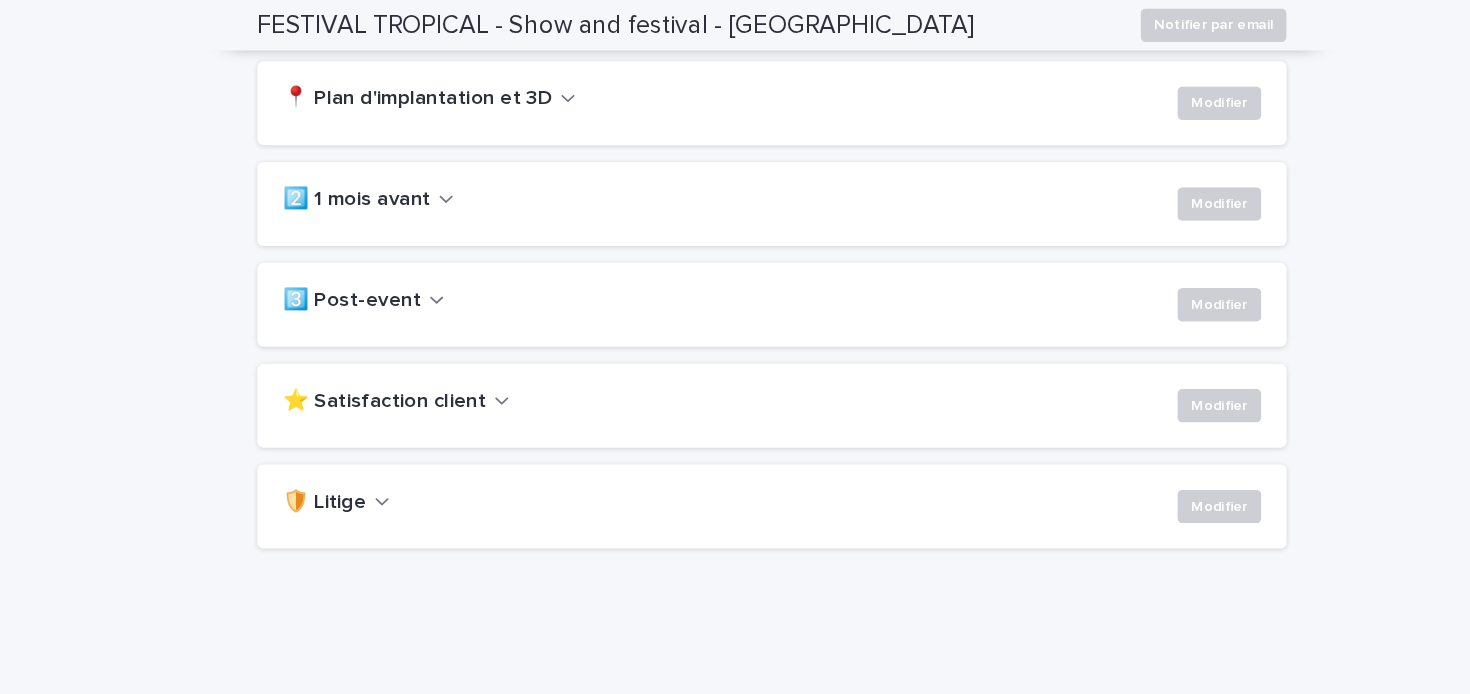 scroll, scrollTop: 0, scrollLeft: 0, axis: both 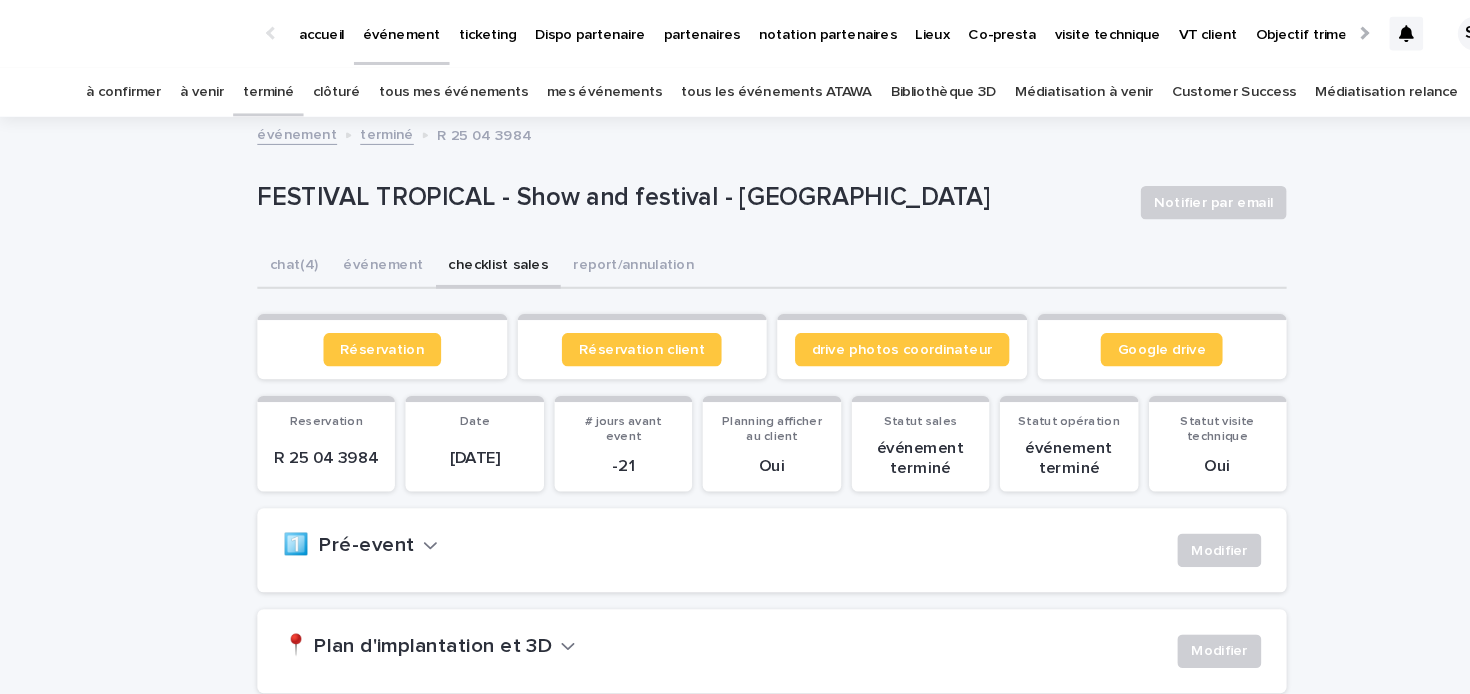 click on "terminé" at bounding box center [255, 87] 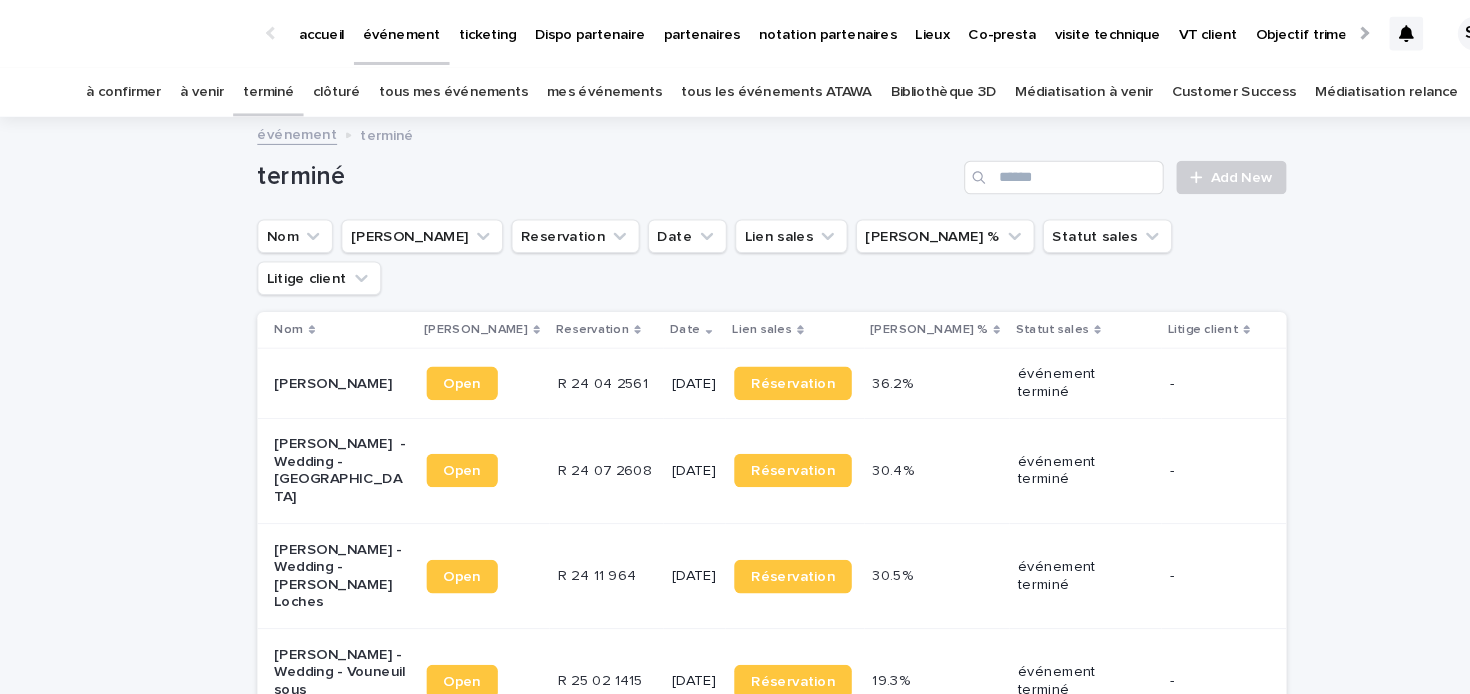 scroll, scrollTop: 0, scrollLeft: 0, axis: both 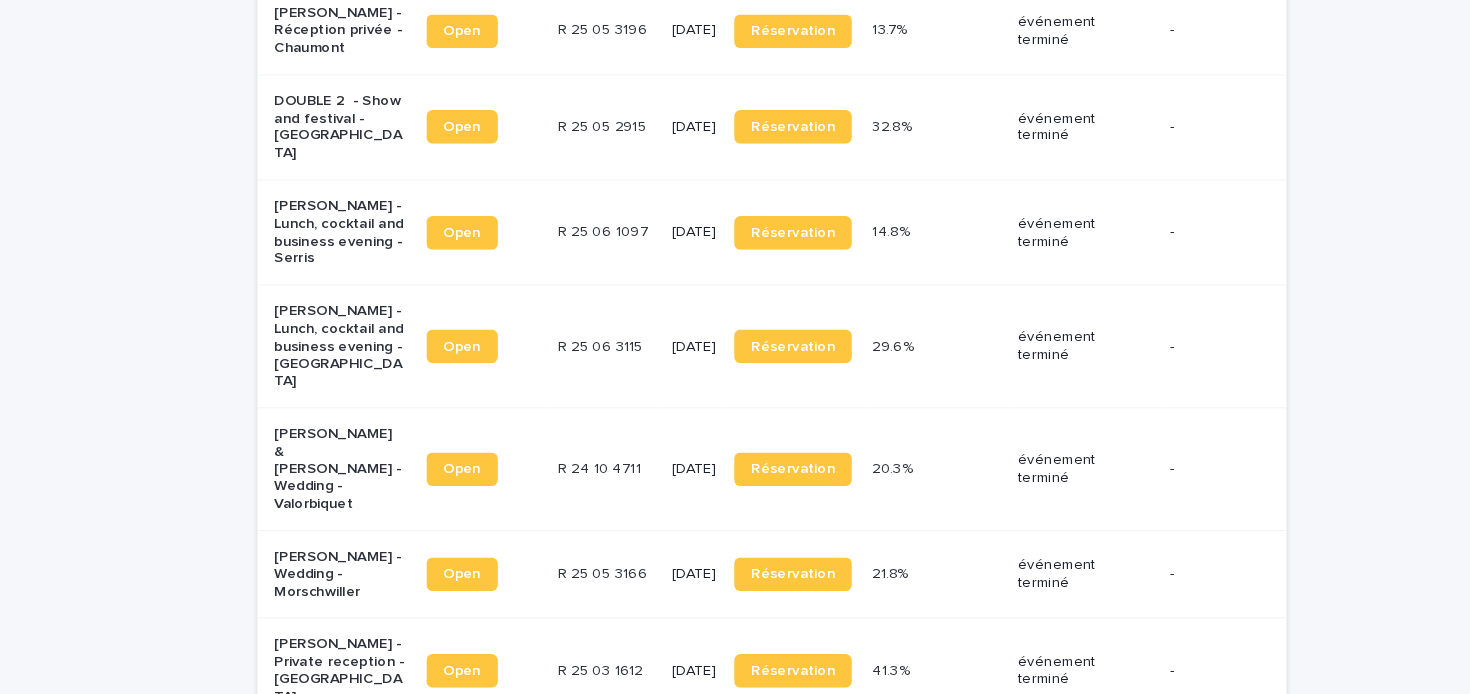 click on "[PERSON_NAME] - Wedding - Morschwiller" at bounding box center [323, 580] 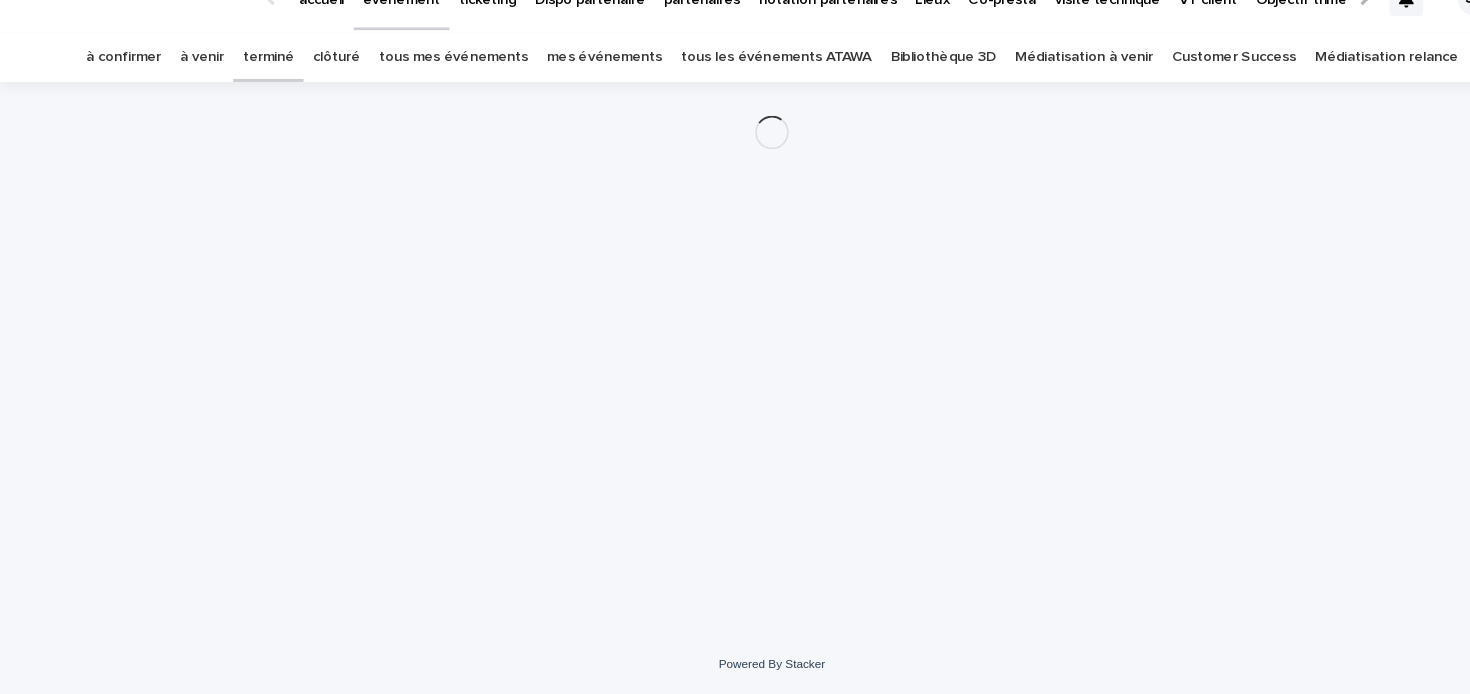 scroll, scrollTop: 0, scrollLeft: 0, axis: both 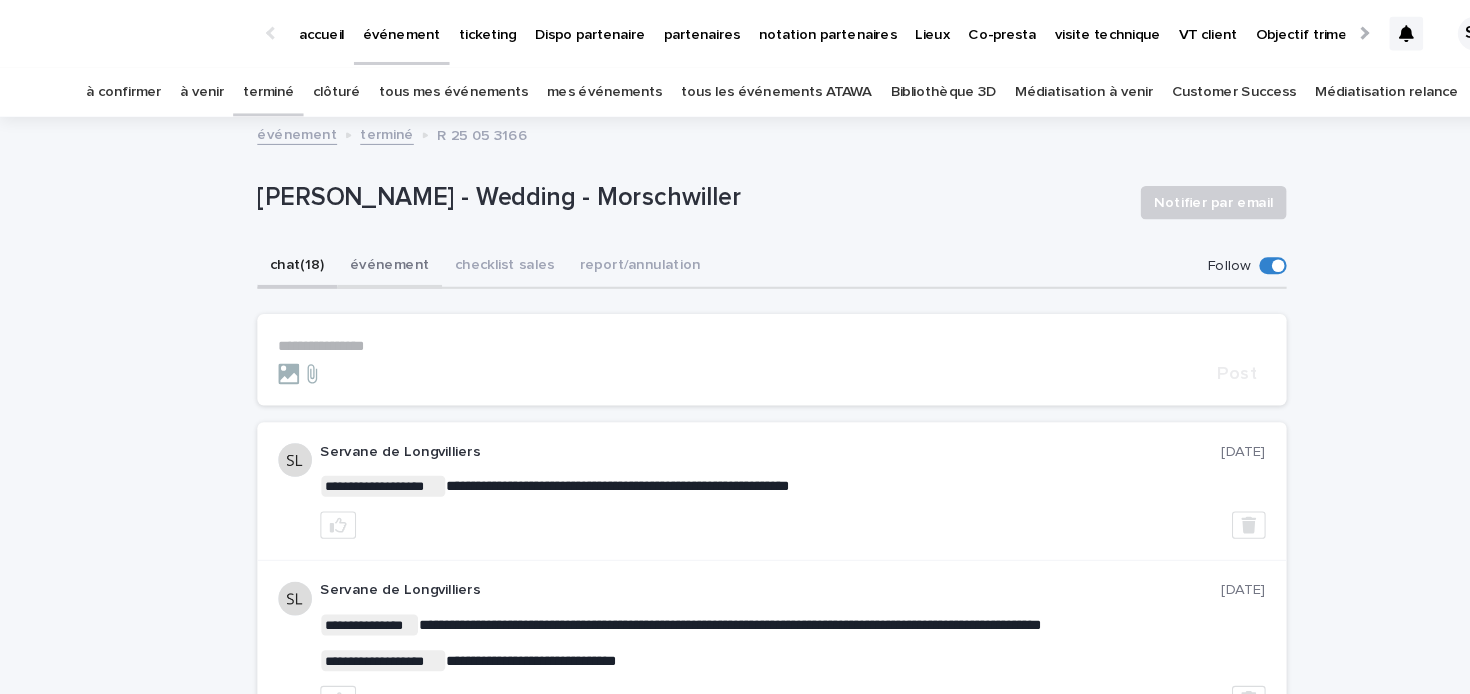 click on "événement" at bounding box center [371, 254] 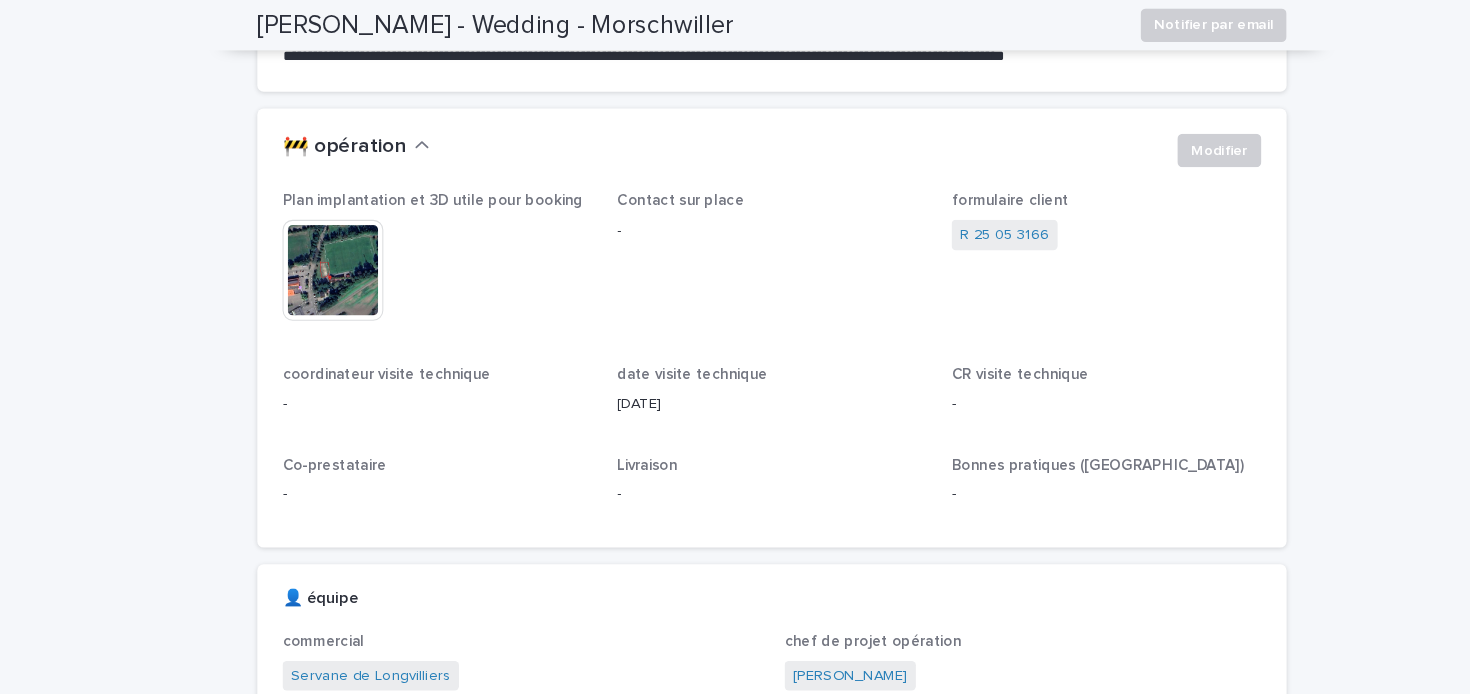 scroll, scrollTop: 0, scrollLeft: 0, axis: both 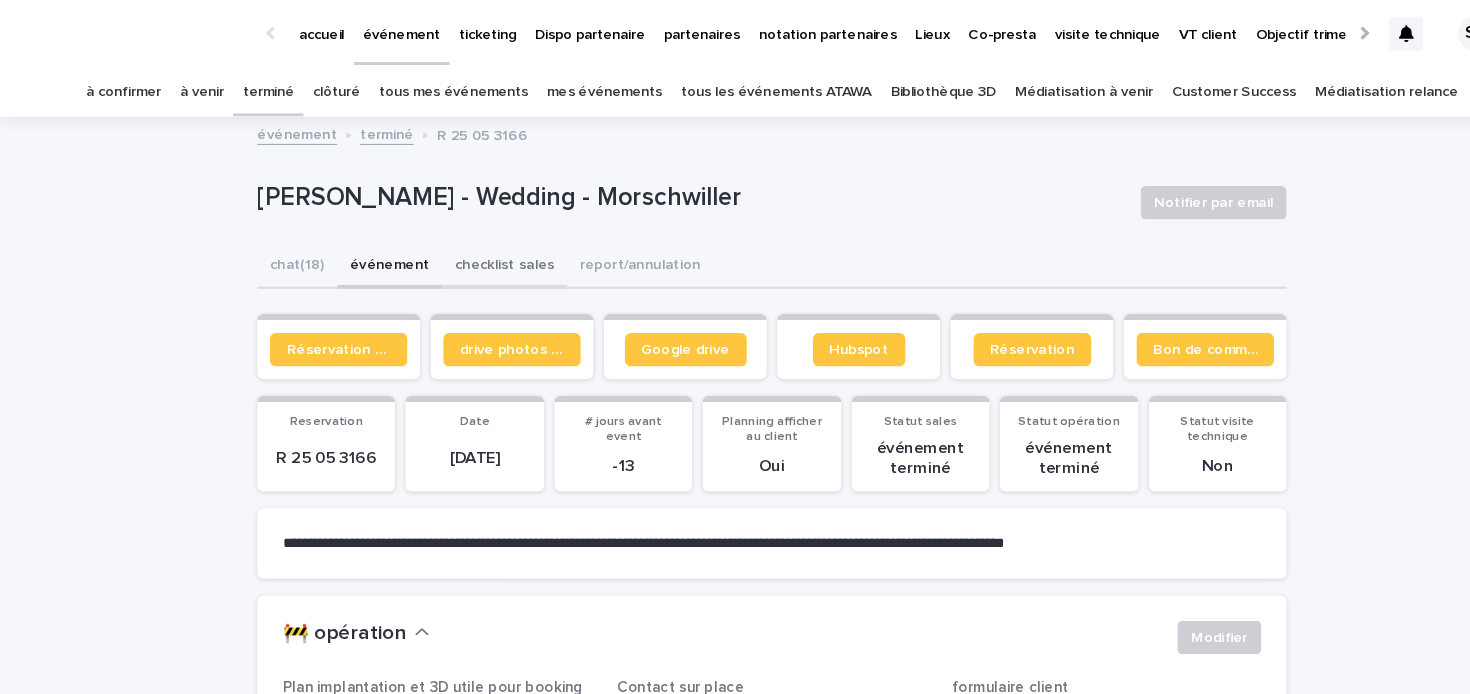 click on "checklist sales" at bounding box center [480, 254] 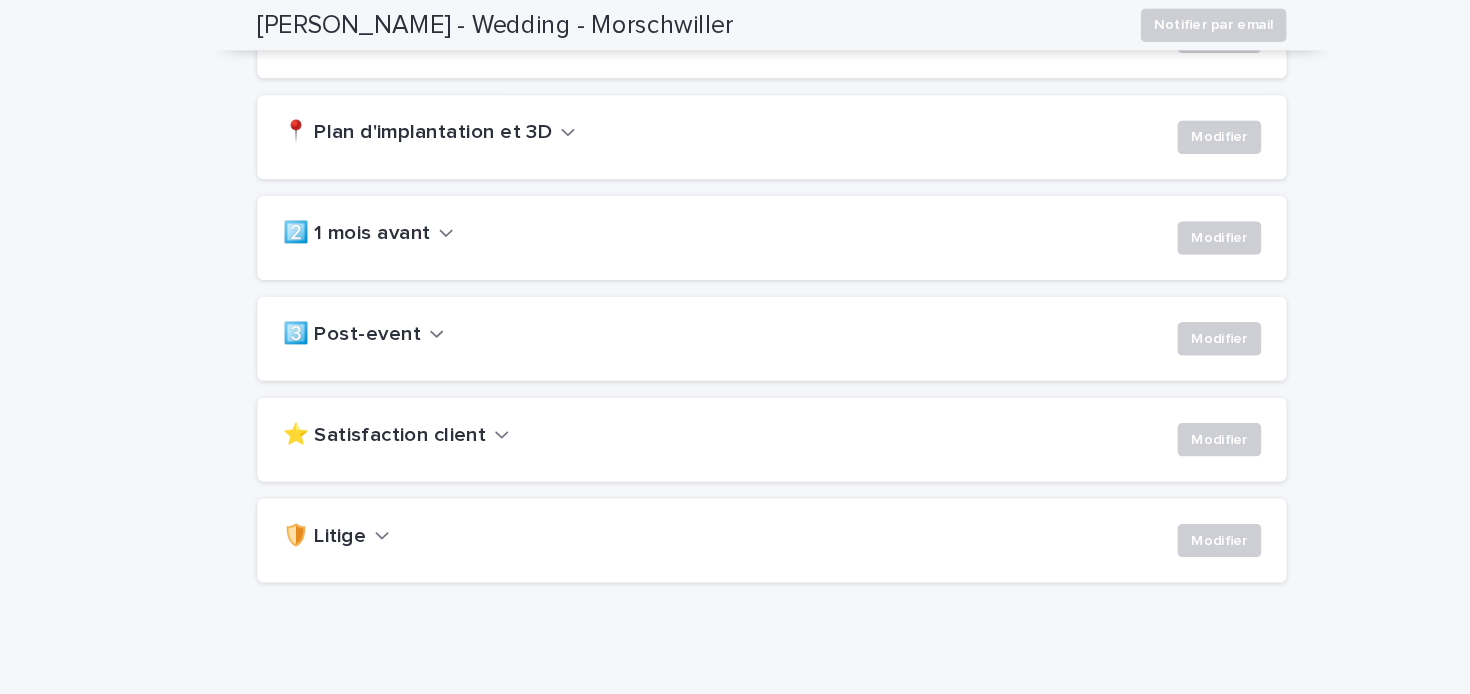 scroll, scrollTop: 515, scrollLeft: 0, axis: vertical 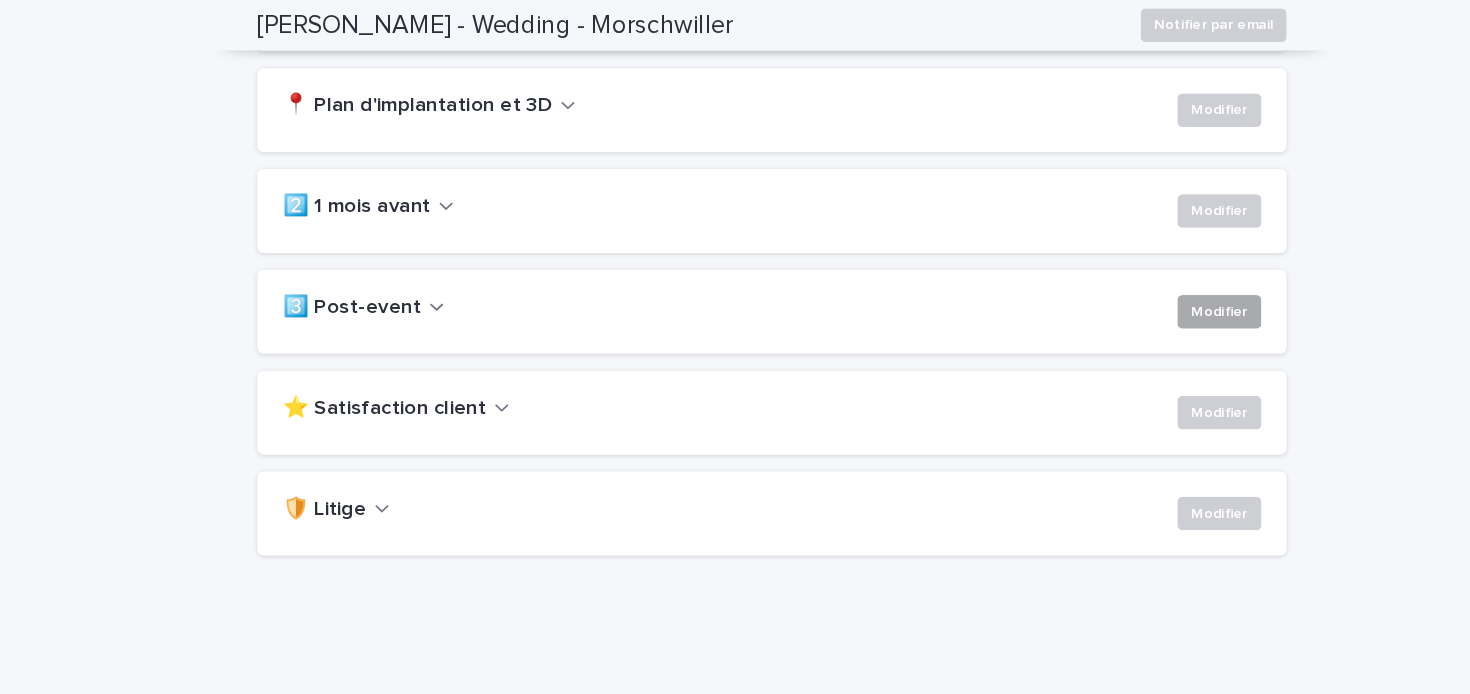 click on "Modifier" at bounding box center (1161, 297) 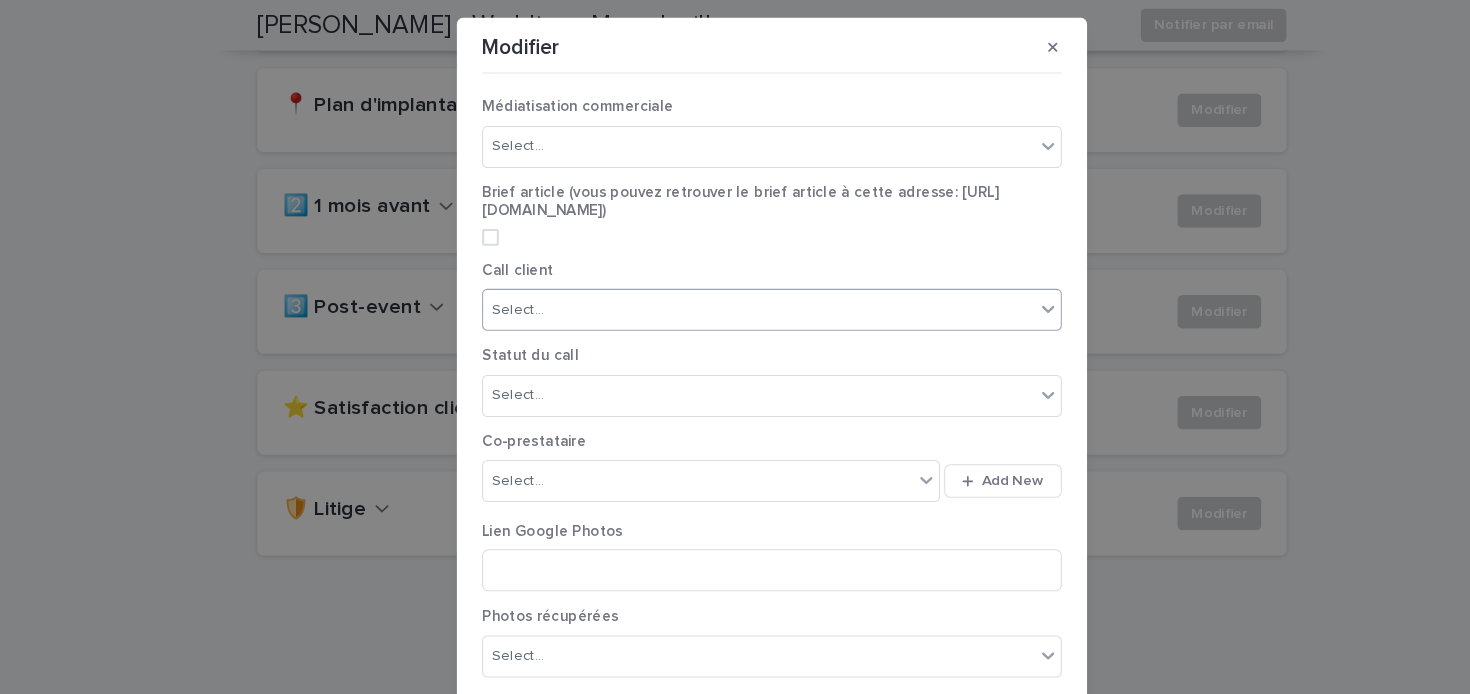 click on "Select..." at bounding box center (722, 295) 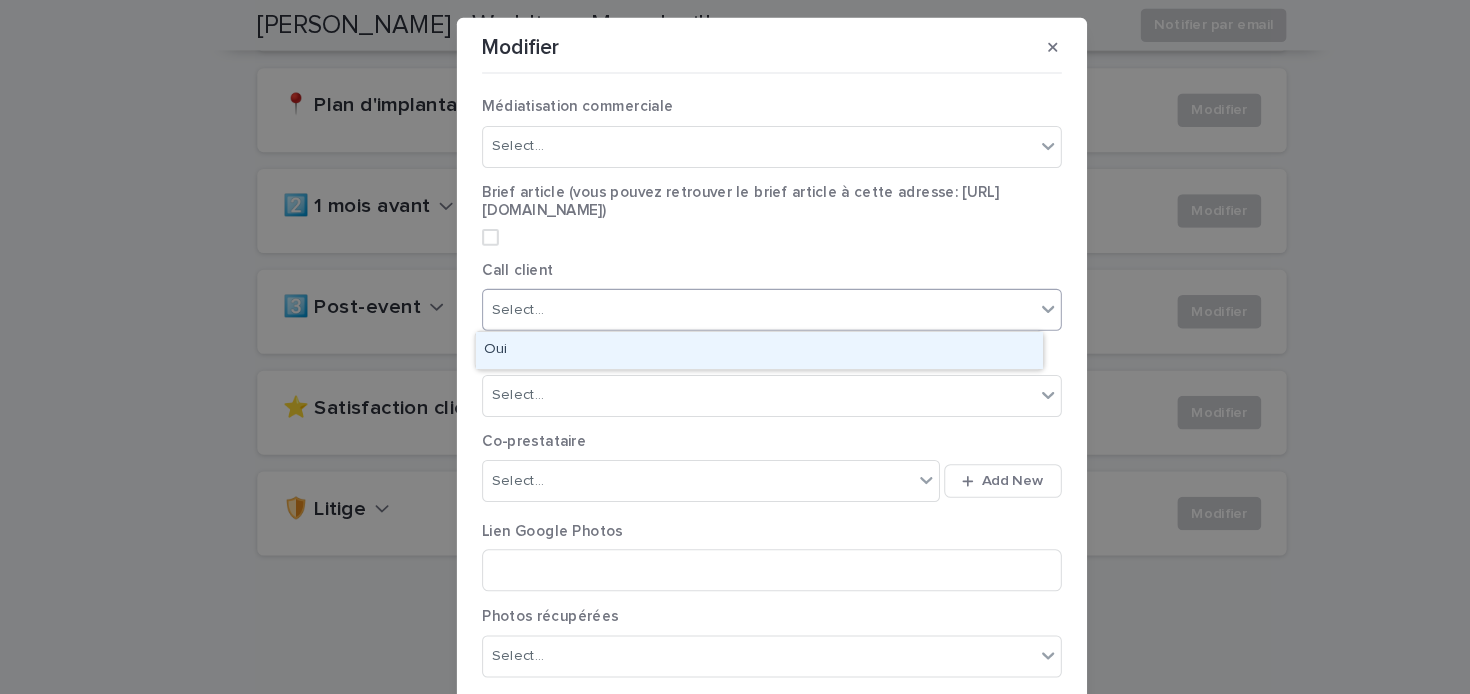 click on "Oui" at bounding box center (722, 333) 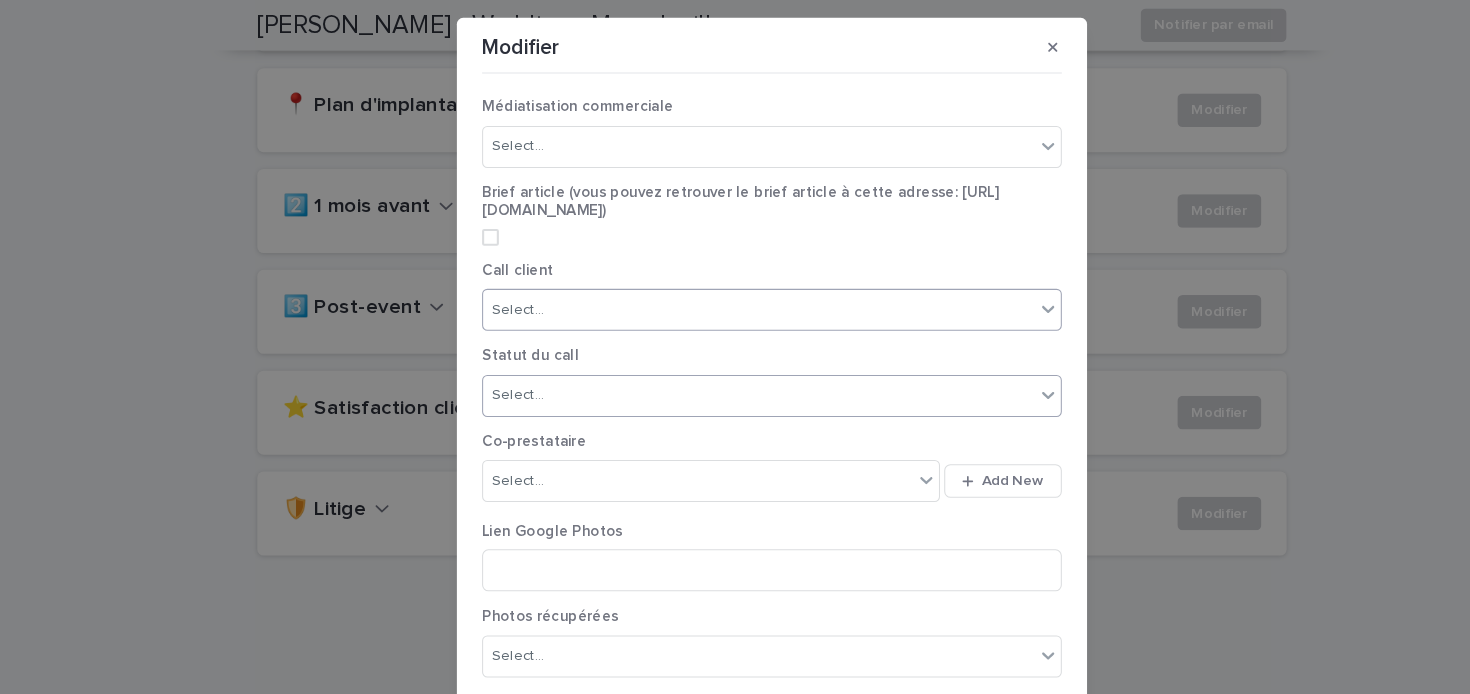 click on "Select..." at bounding box center (722, 376) 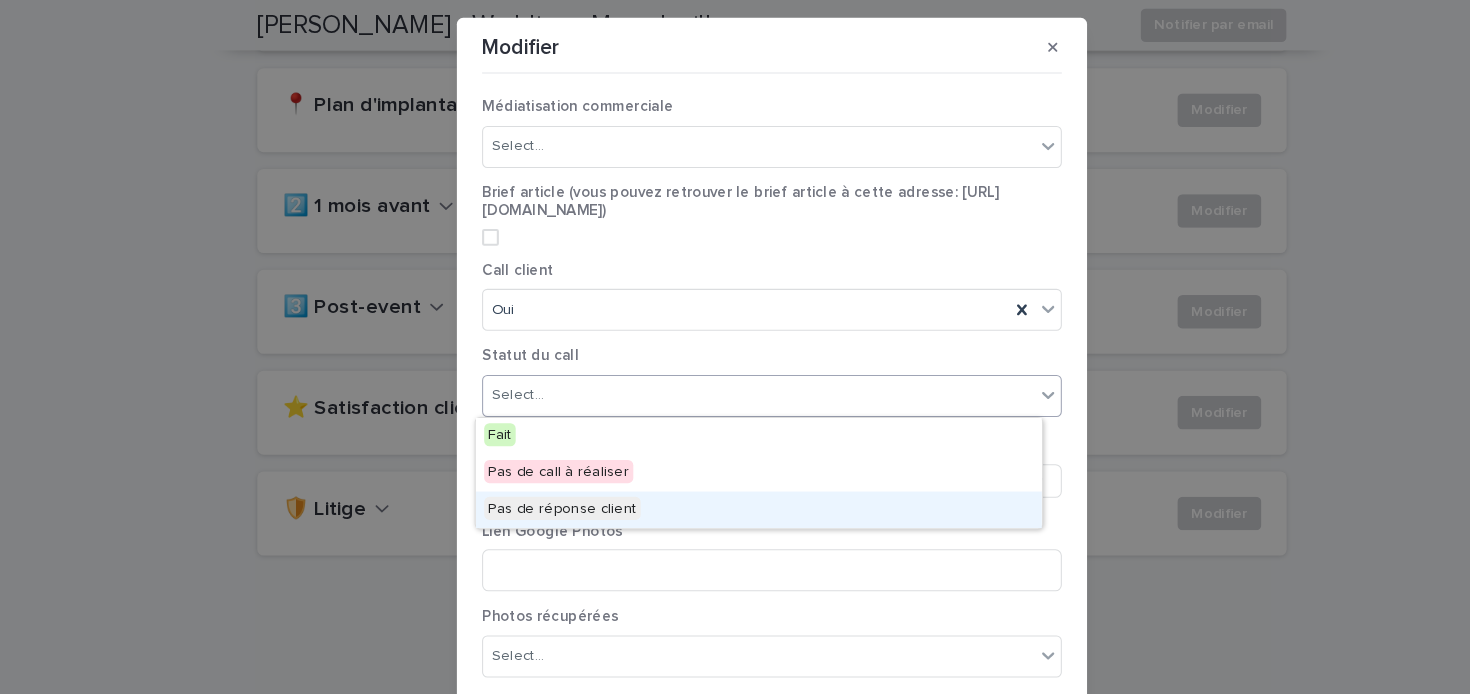 click on "Pas de réponse client" at bounding box center (722, 485) 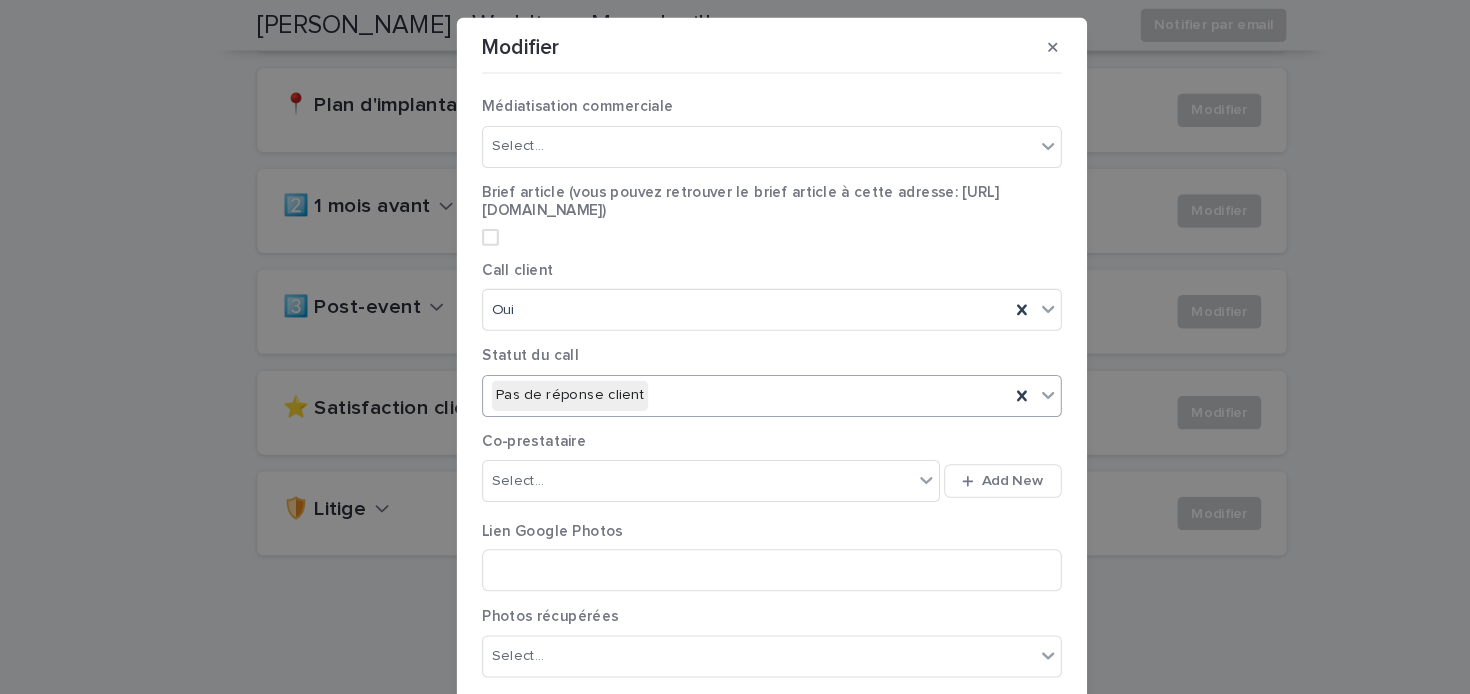 scroll, scrollTop: 315, scrollLeft: 0, axis: vertical 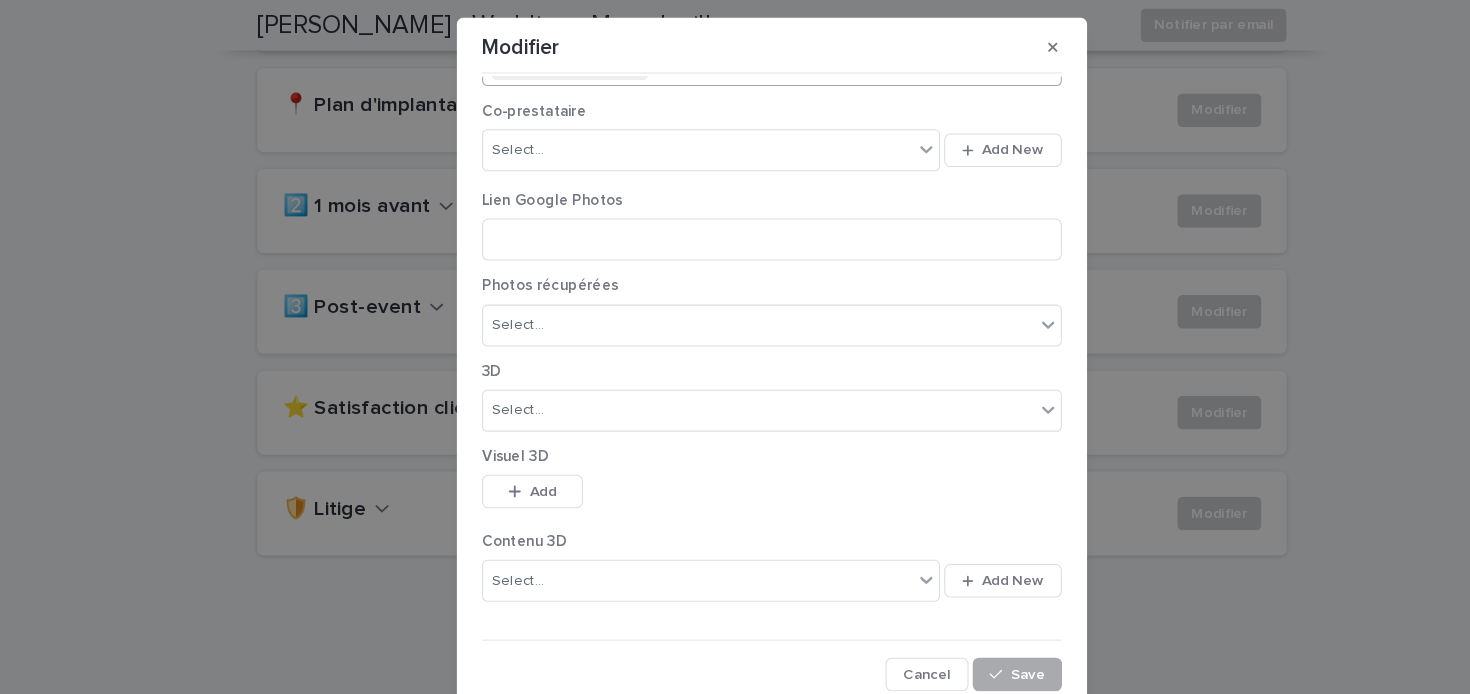 click at bounding box center [952, 642] 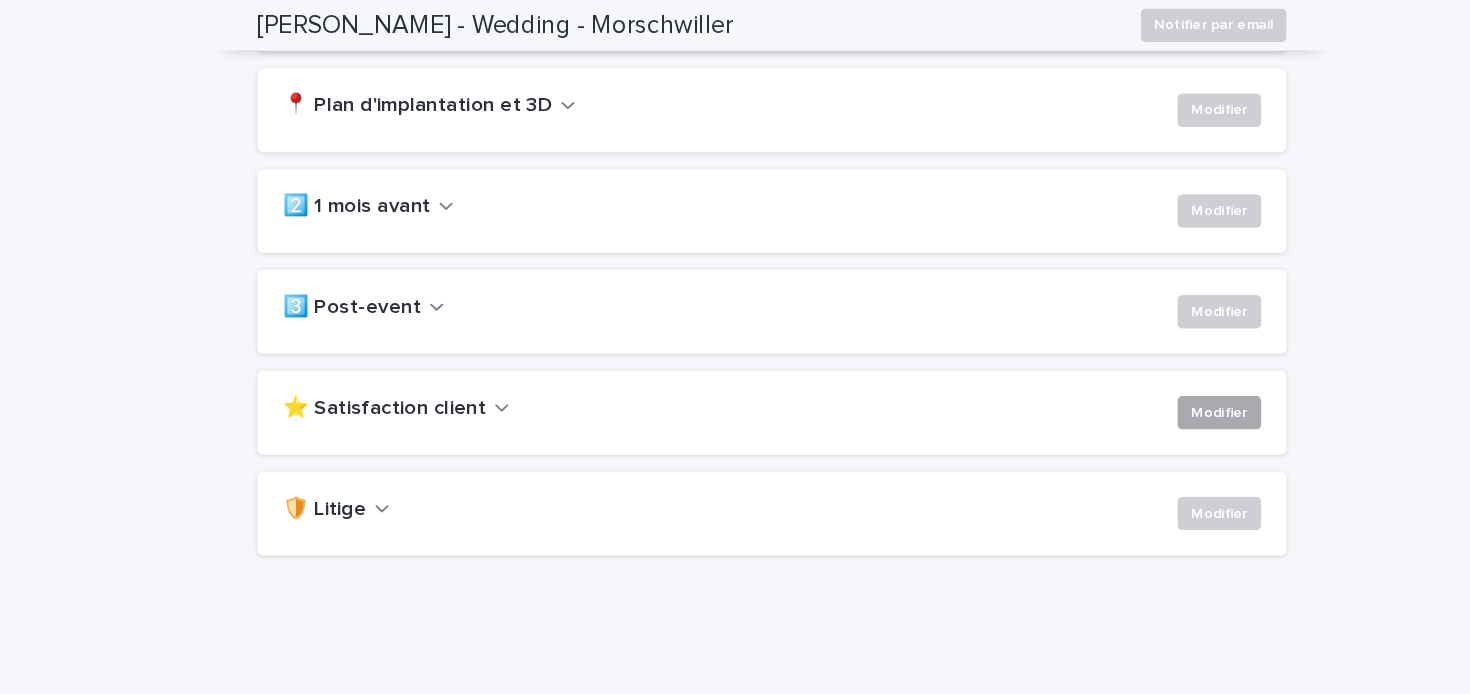 click on "Modifier" at bounding box center (1161, 393) 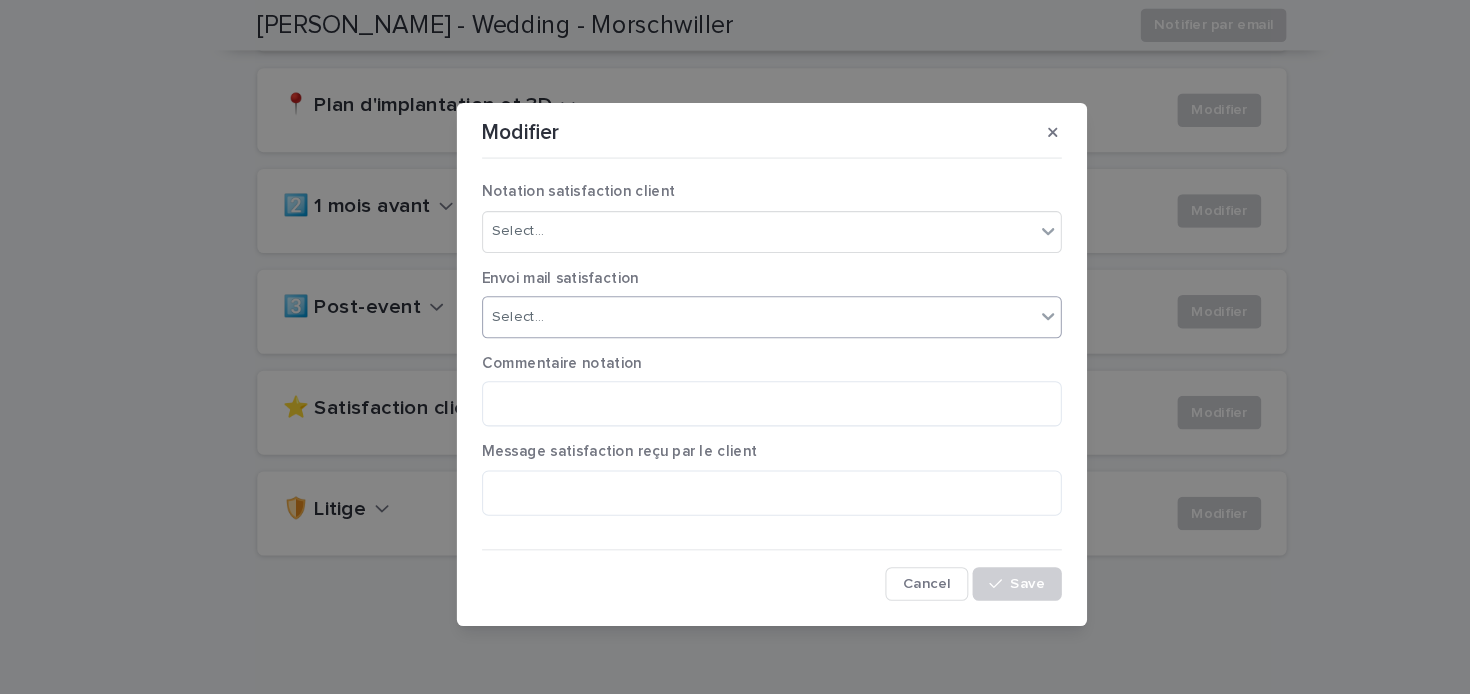 click on "Select..." at bounding box center (722, 302) 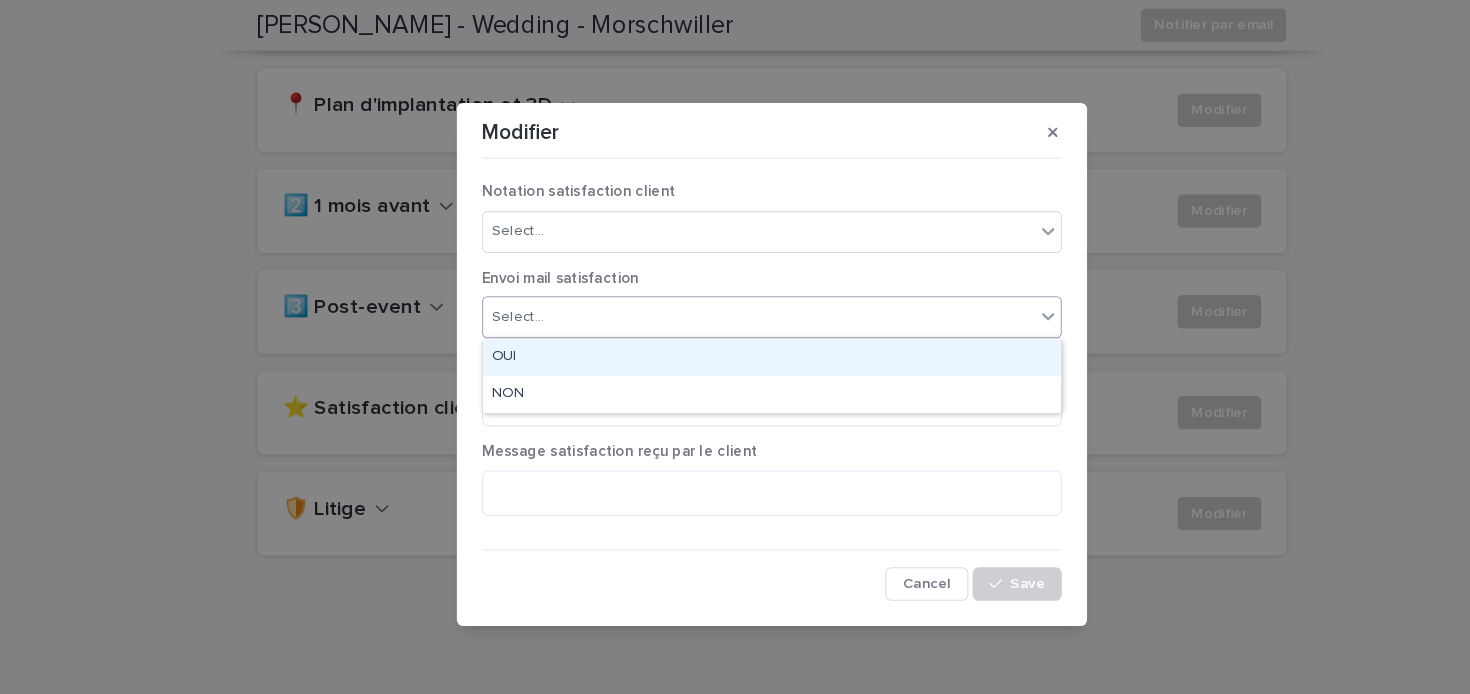 click on "OUI" at bounding box center [735, 340] 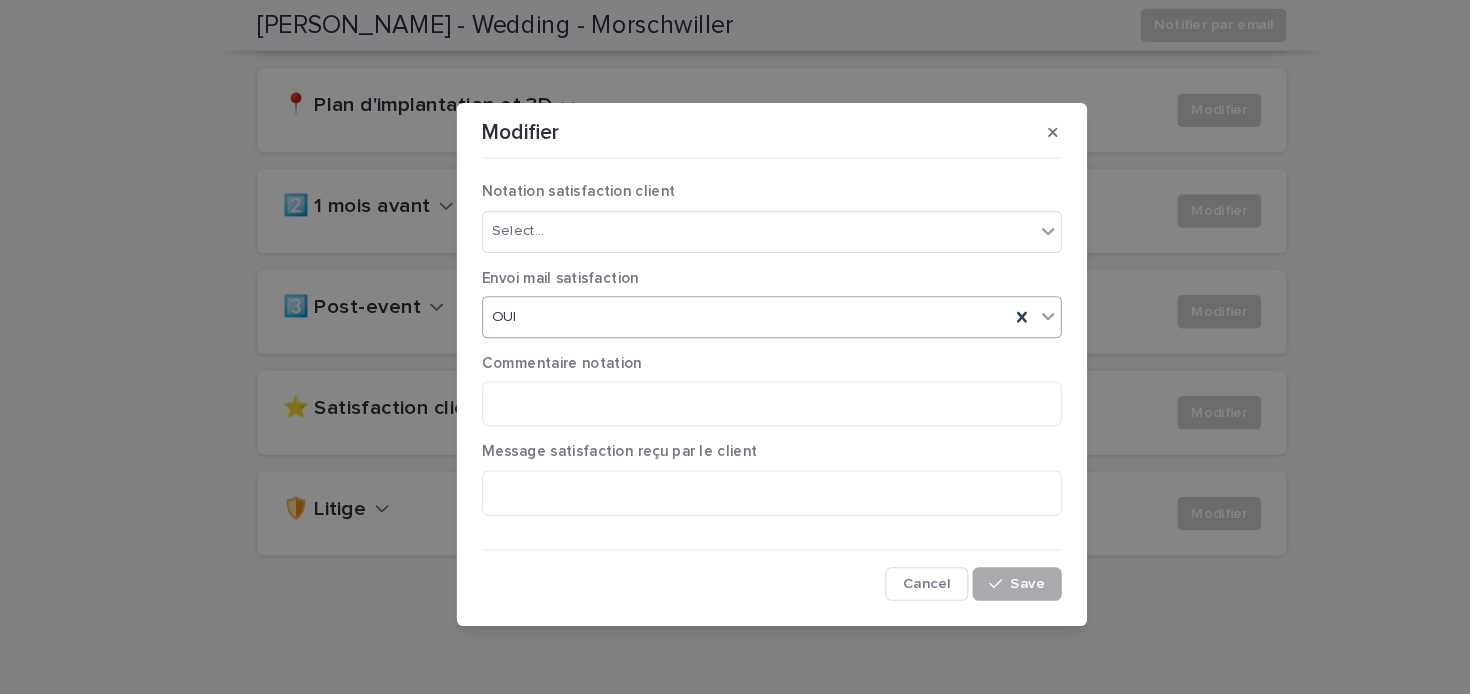 click on "Save" at bounding box center [978, 556] 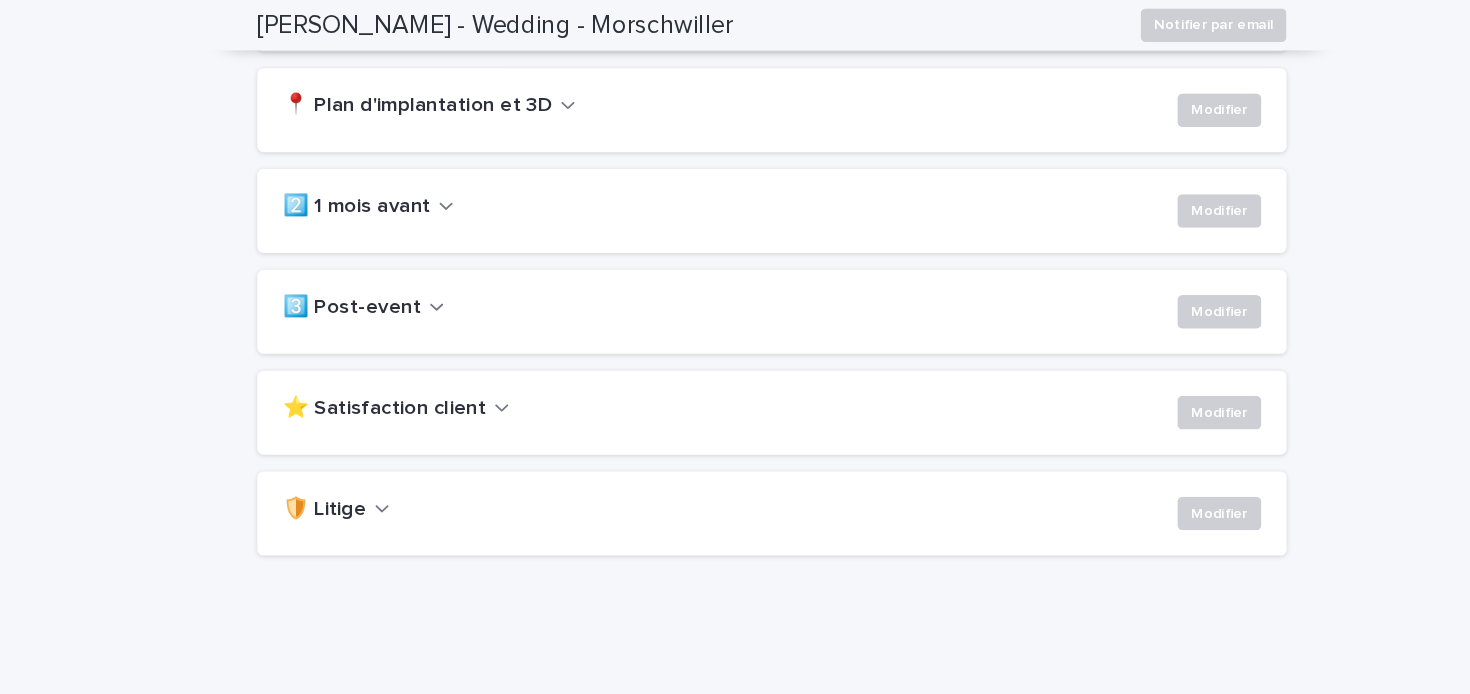 scroll, scrollTop: 0, scrollLeft: 0, axis: both 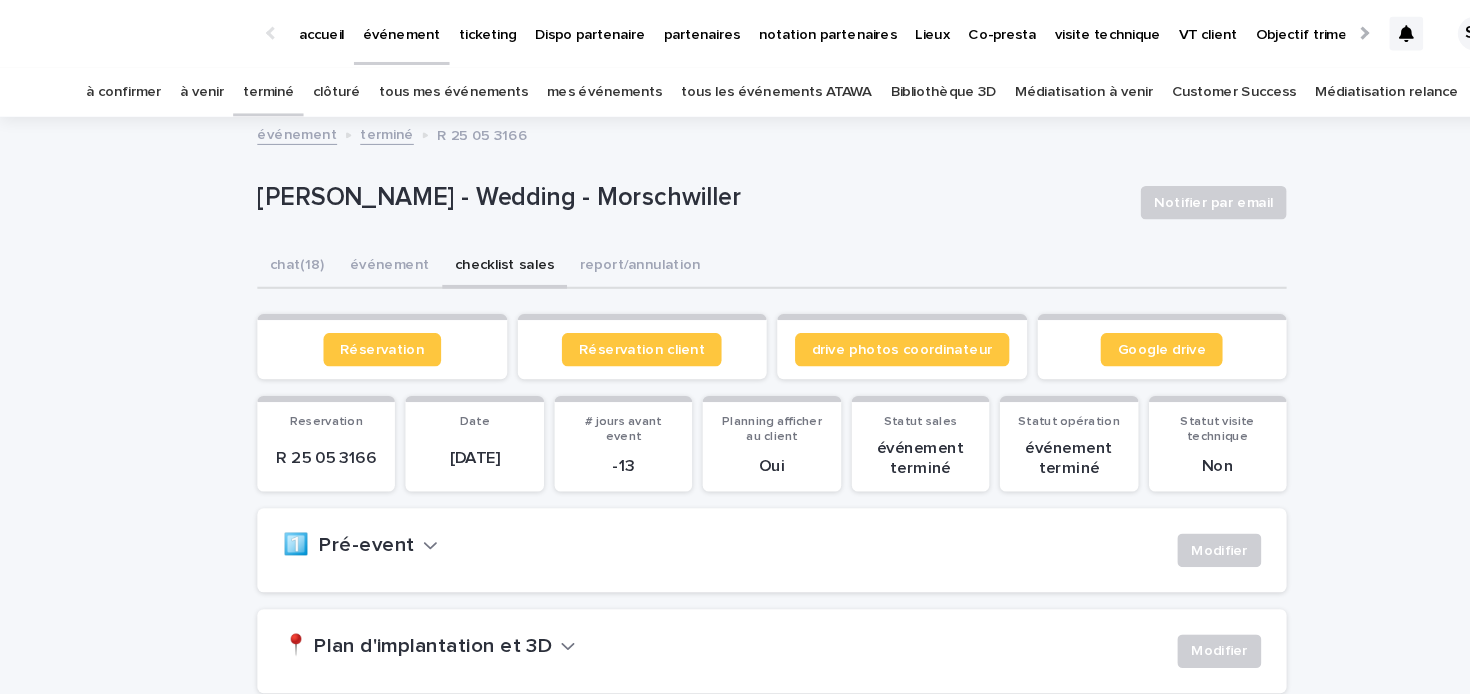 click on "terminé" at bounding box center (255, 87) 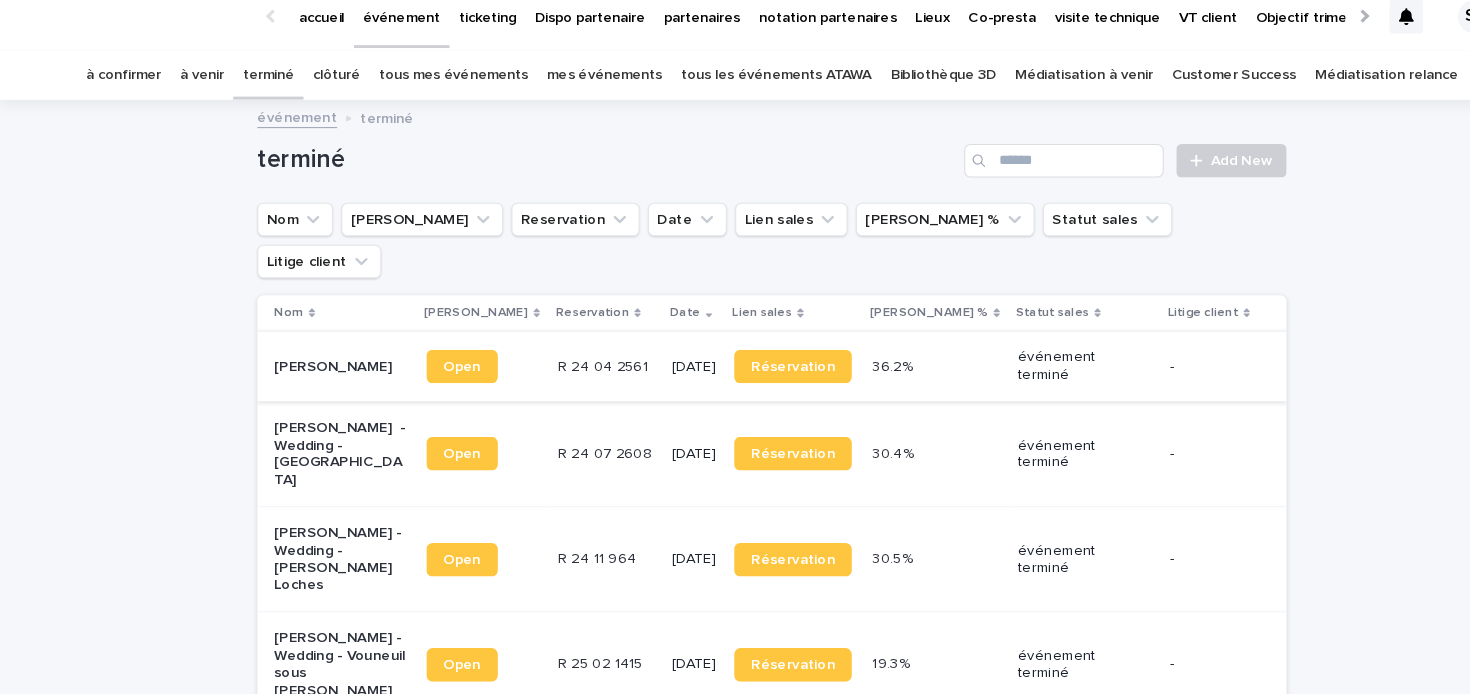 scroll, scrollTop: 0, scrollLeft: 0, axis: both 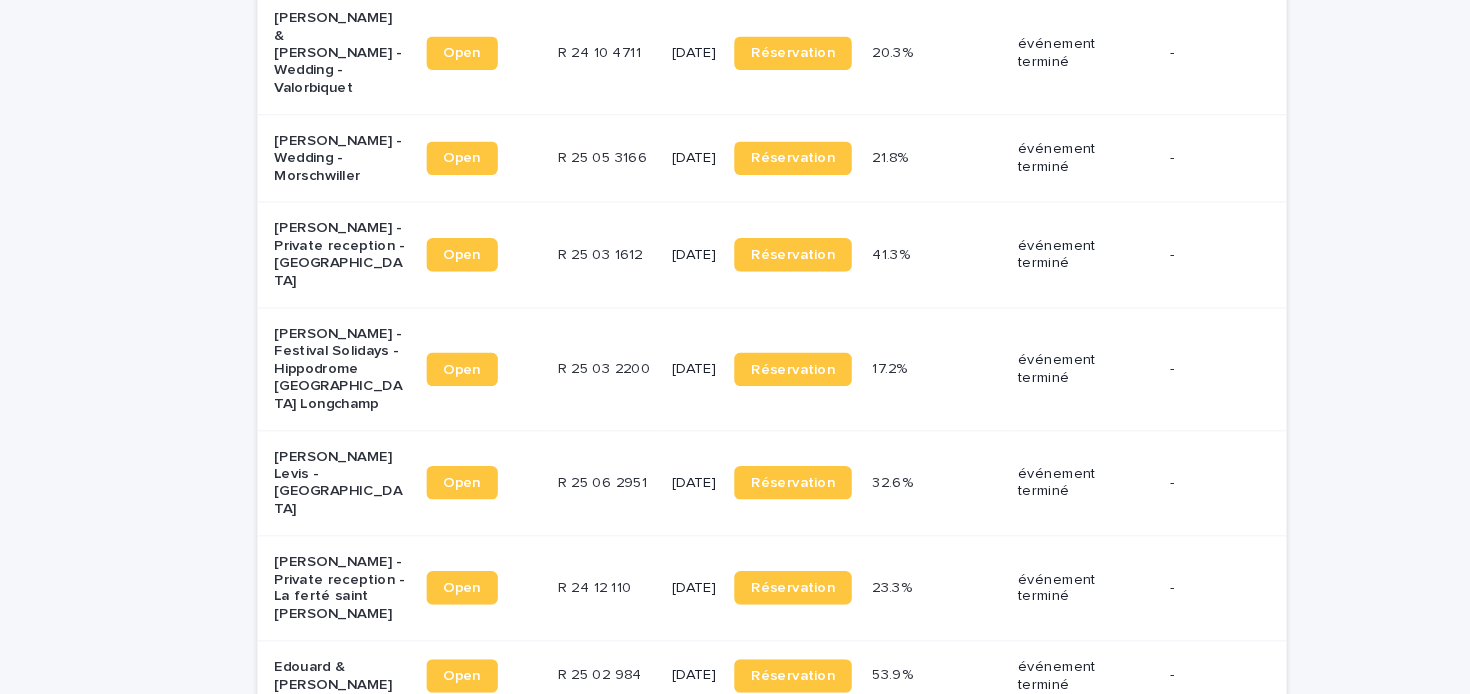 click on "[PERSON_NAME] Levis - [GEOGRAPHIC_DATA]" at bounding box center (323, 493) 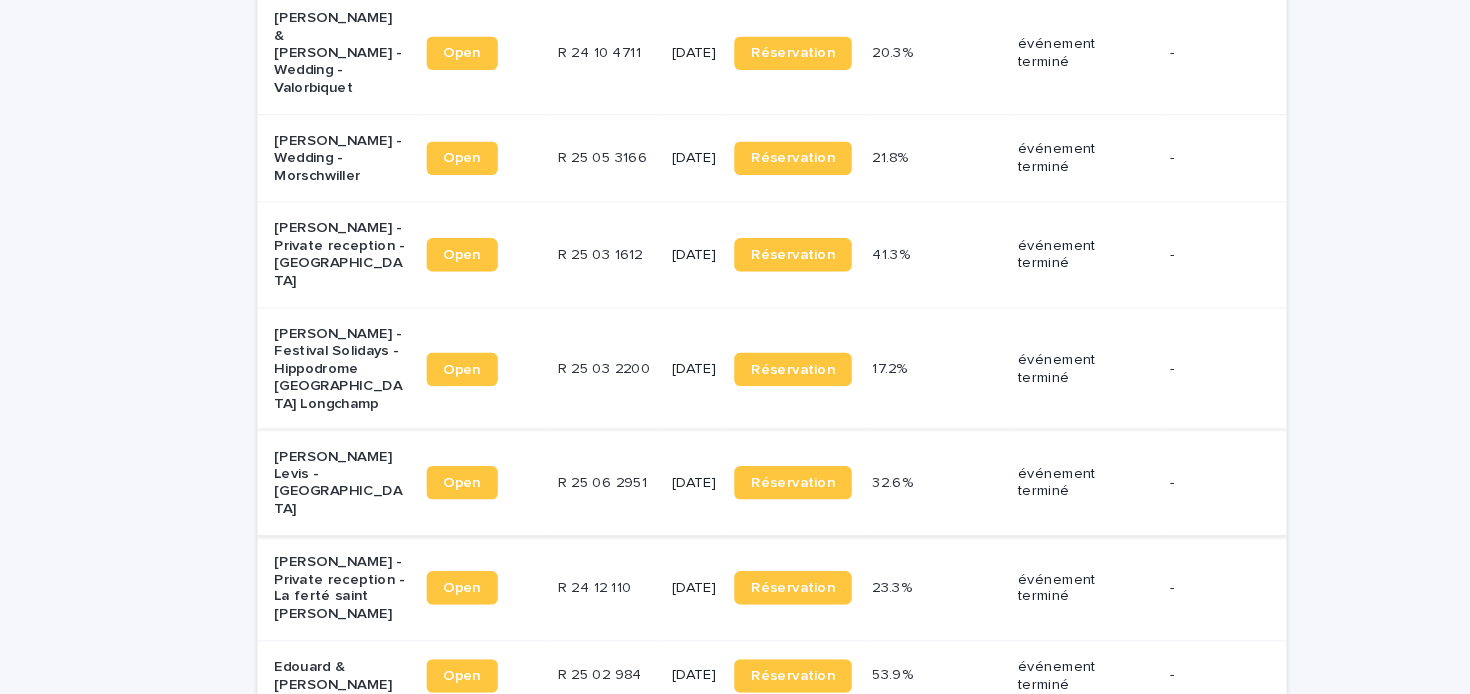 scroll, scrollTop: 0, scrollLeft: 0, axis: both 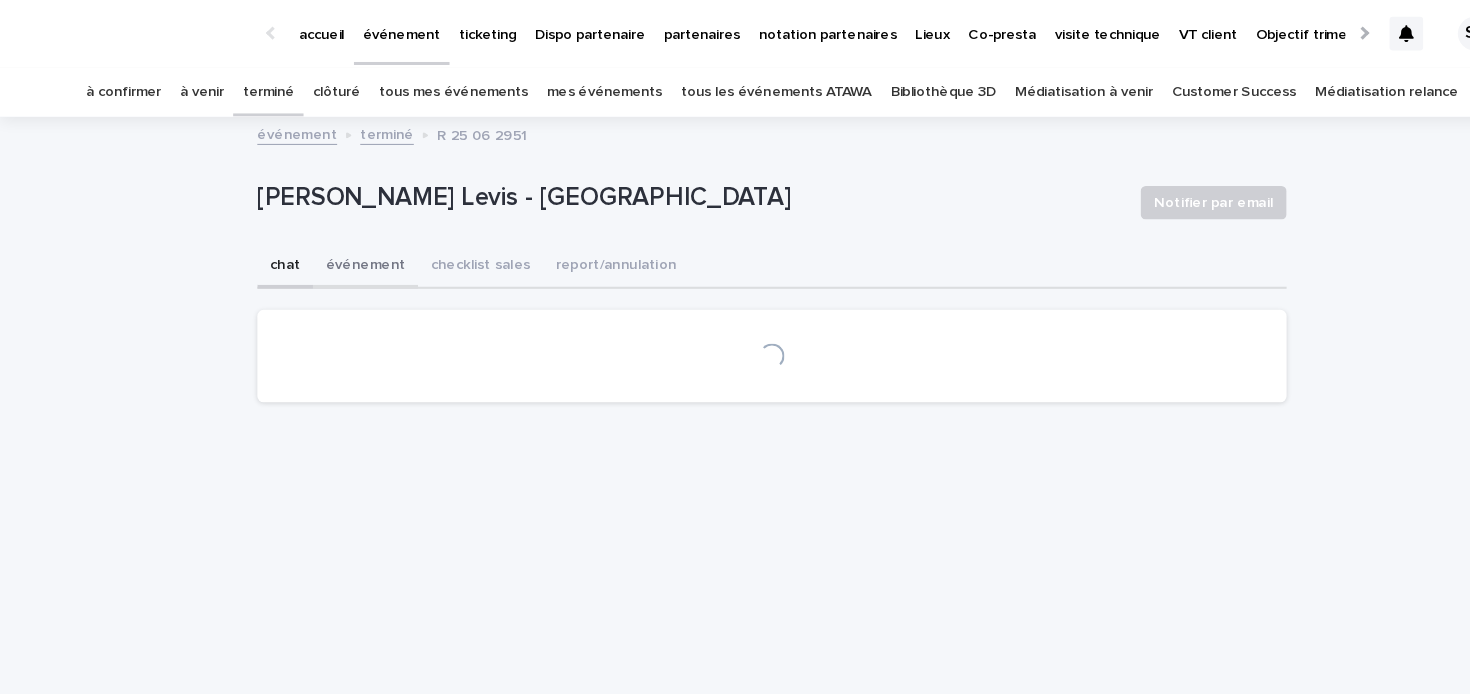 click on "événement" at bounding box center [348, 254] 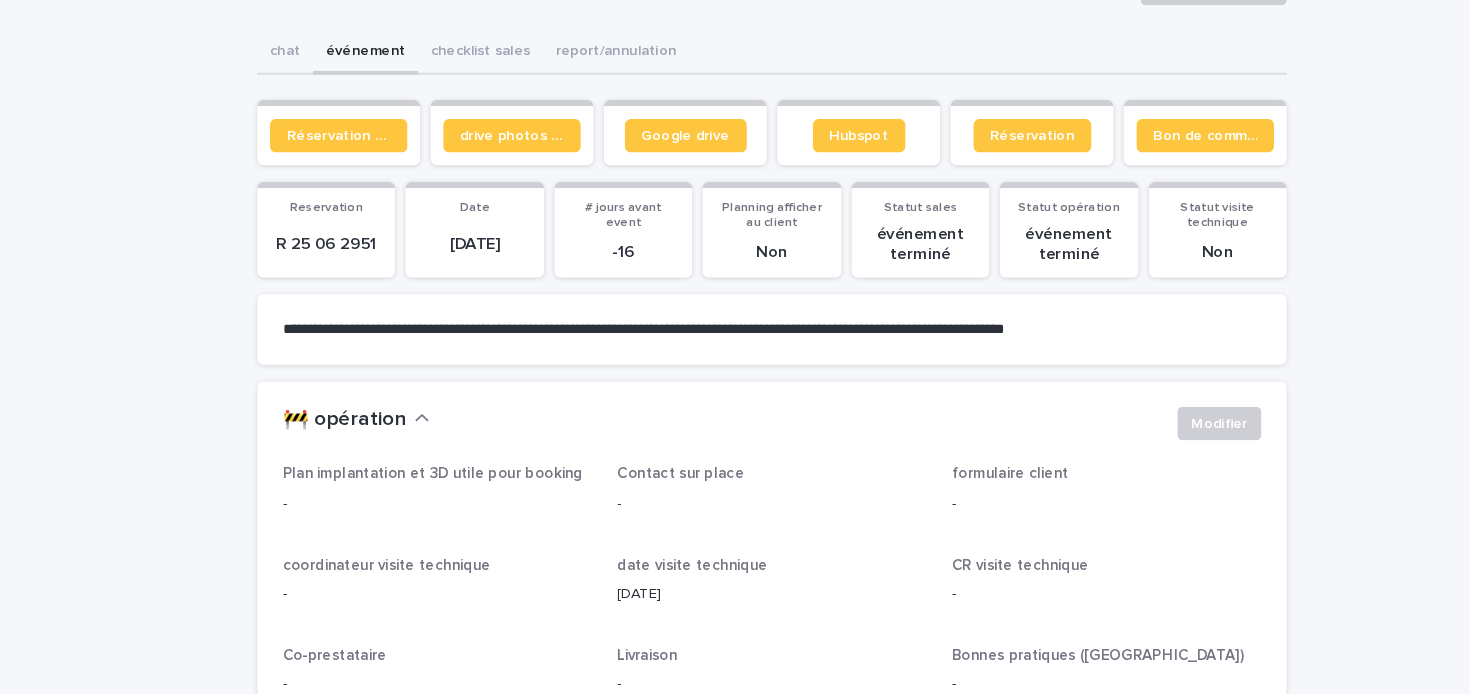 scroll, scrollTop: 204, scrollLeft: 0, axis: vertical 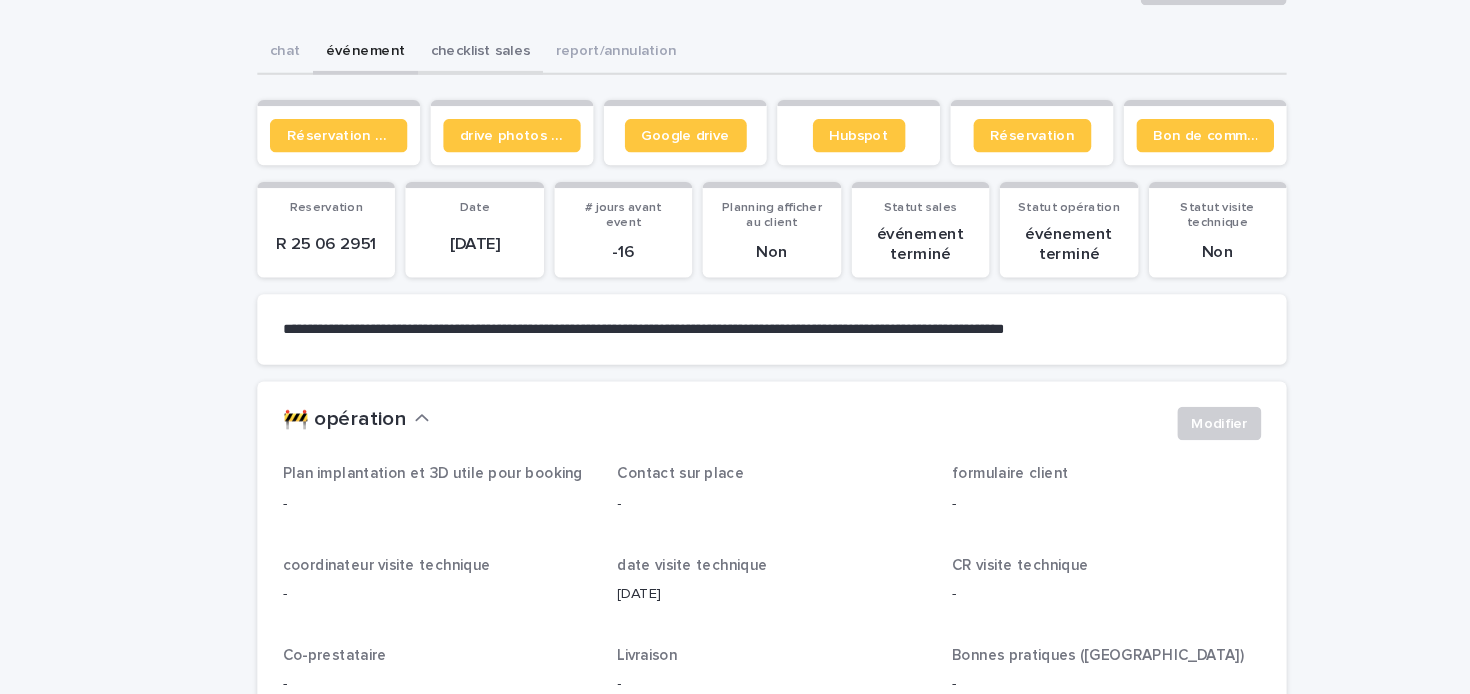 click on "checklist sales" at bounding box center (457, 50) 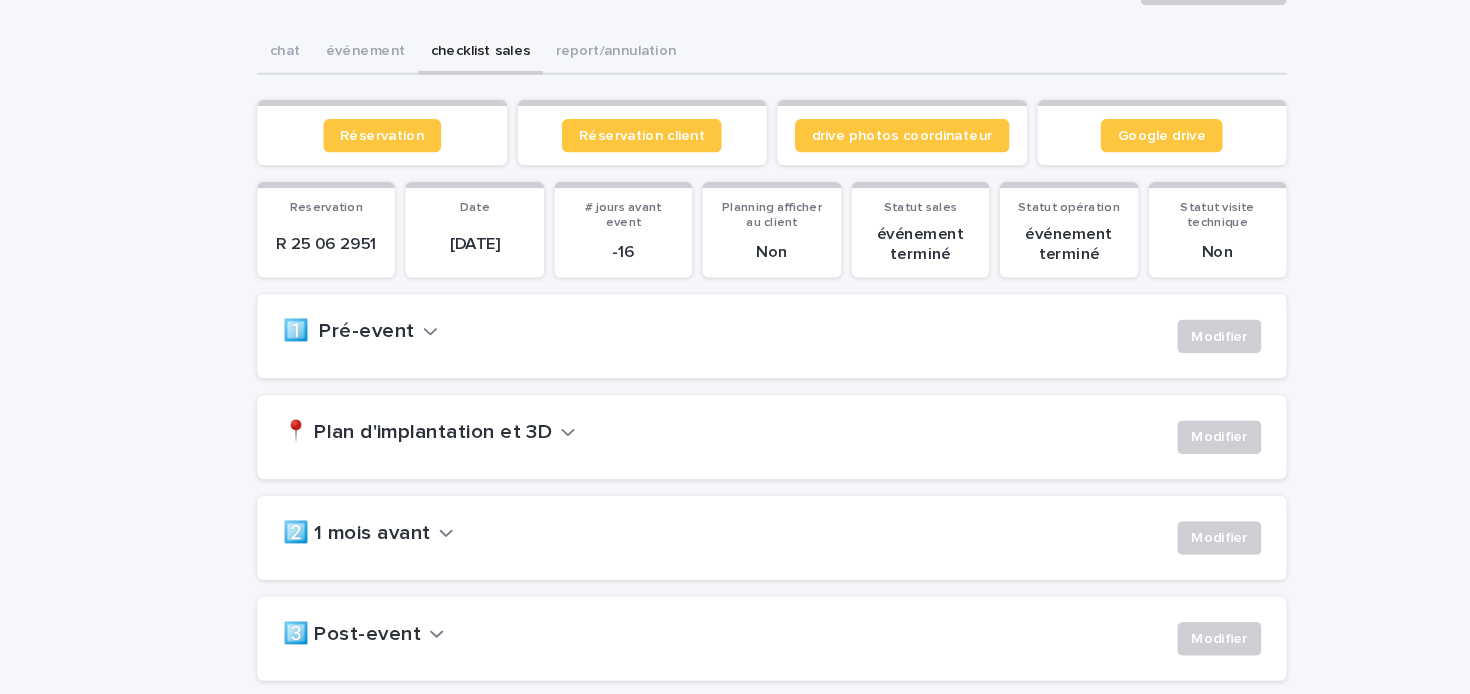 scroll, scrollTop: 515, scrollLeft: 0, axis: vertical 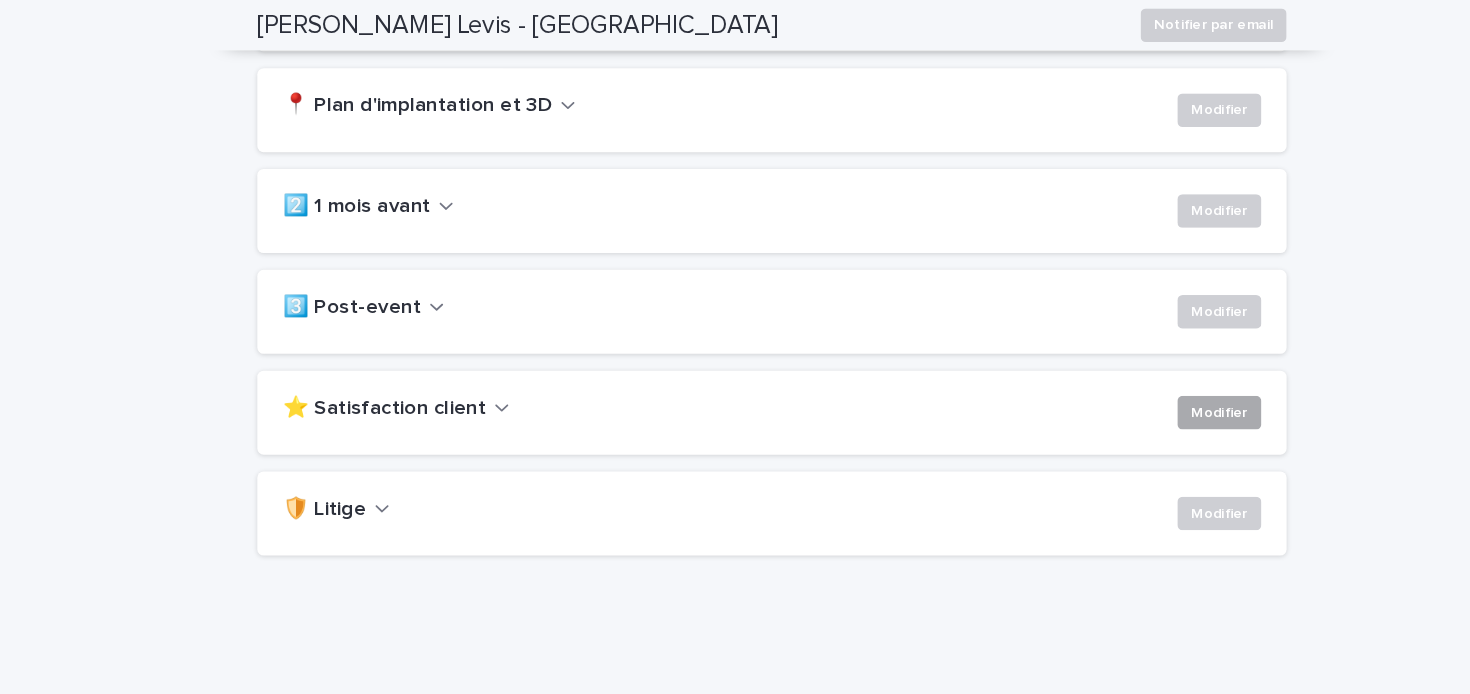 click on "Modifier" at bounding box center (1161, 393) 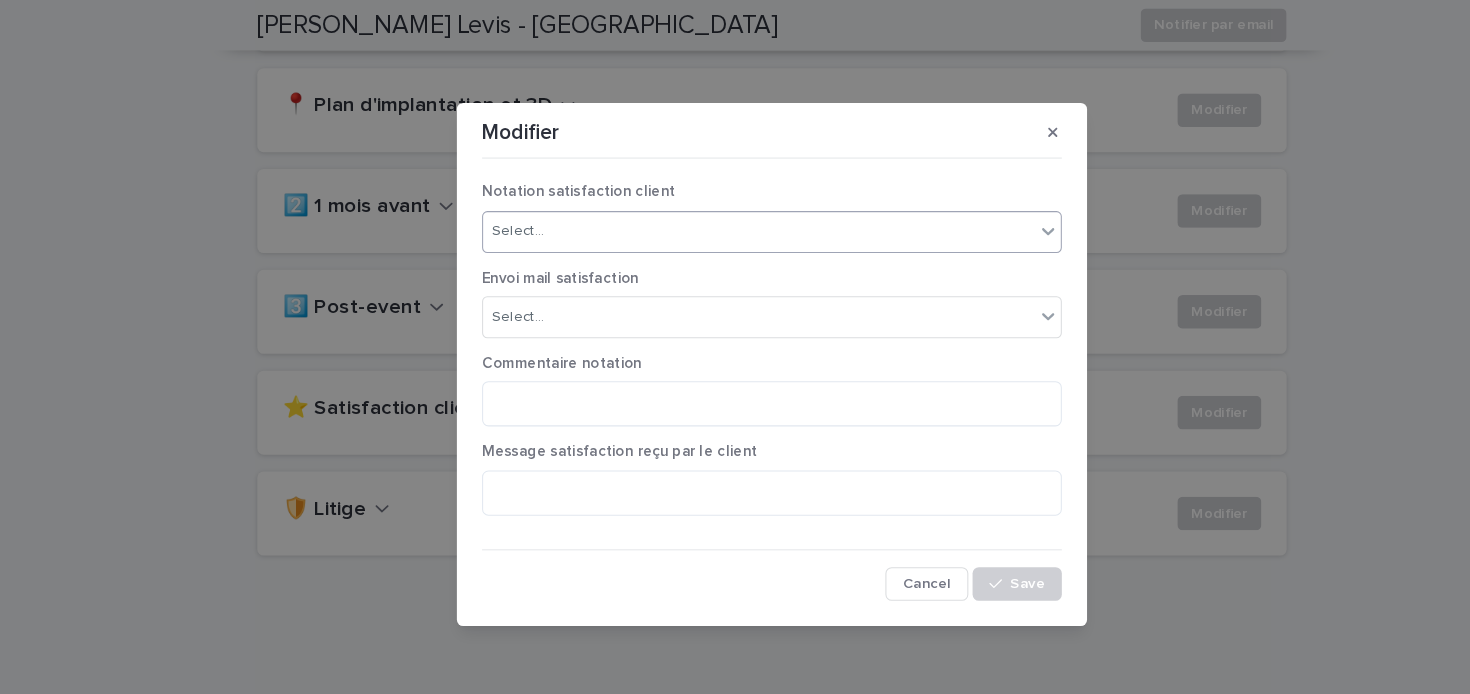 click on "Select..." at bounding box center [722, 220] 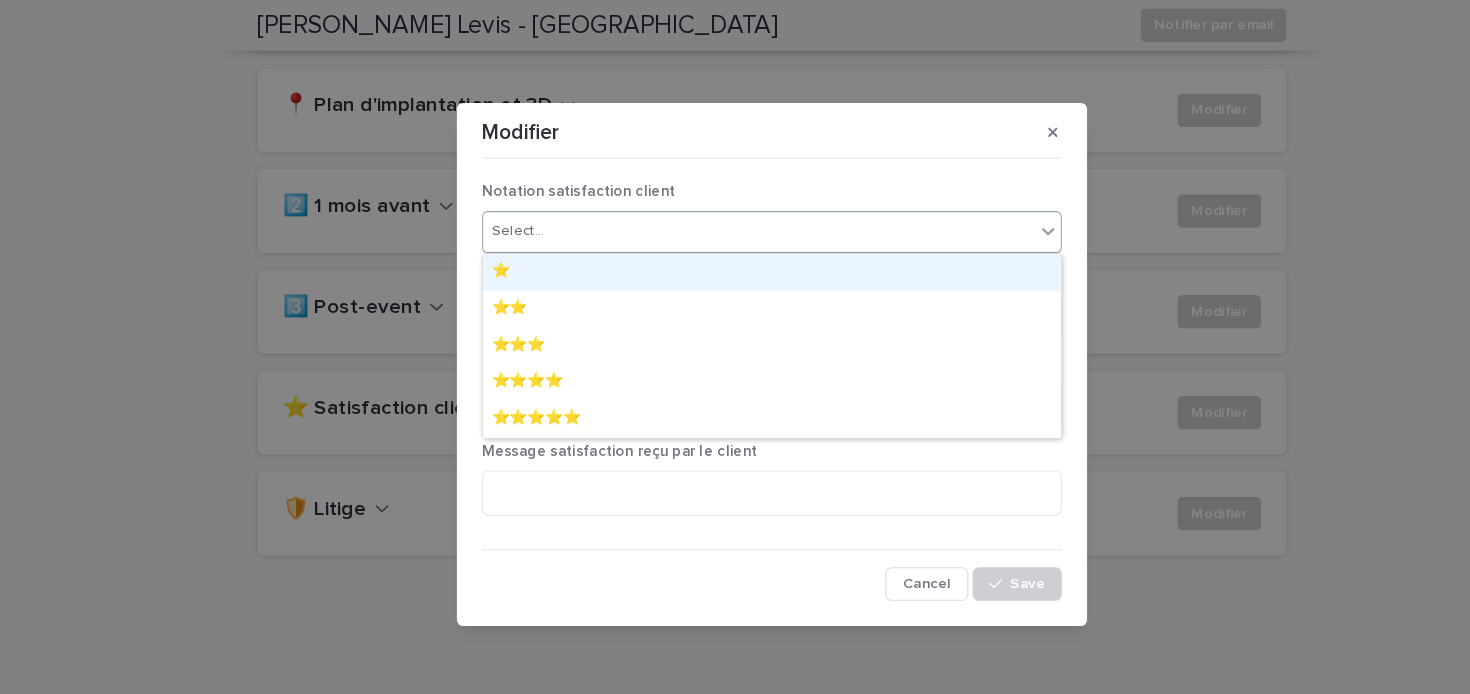 click on "Select..." at bounding box center (722, 220) 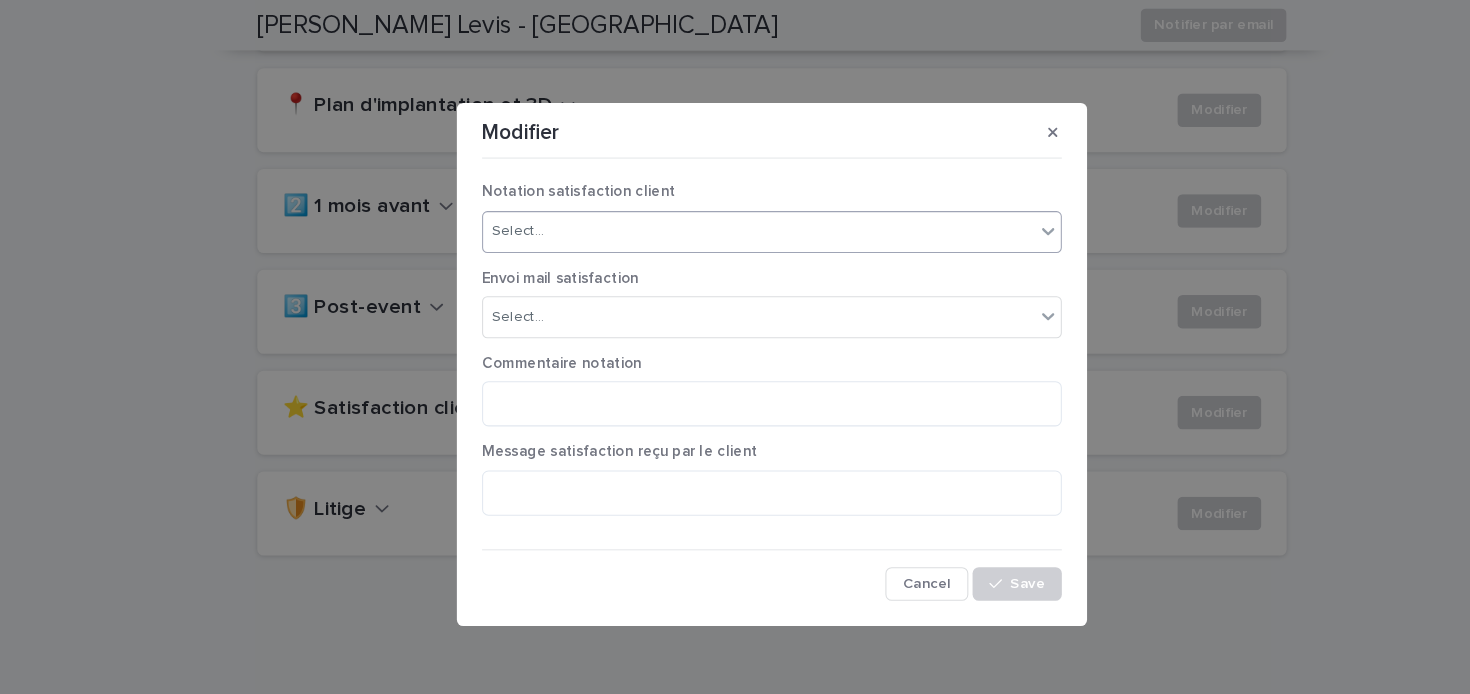 click on "Commentaire notation" at bounding box center (735, 346) 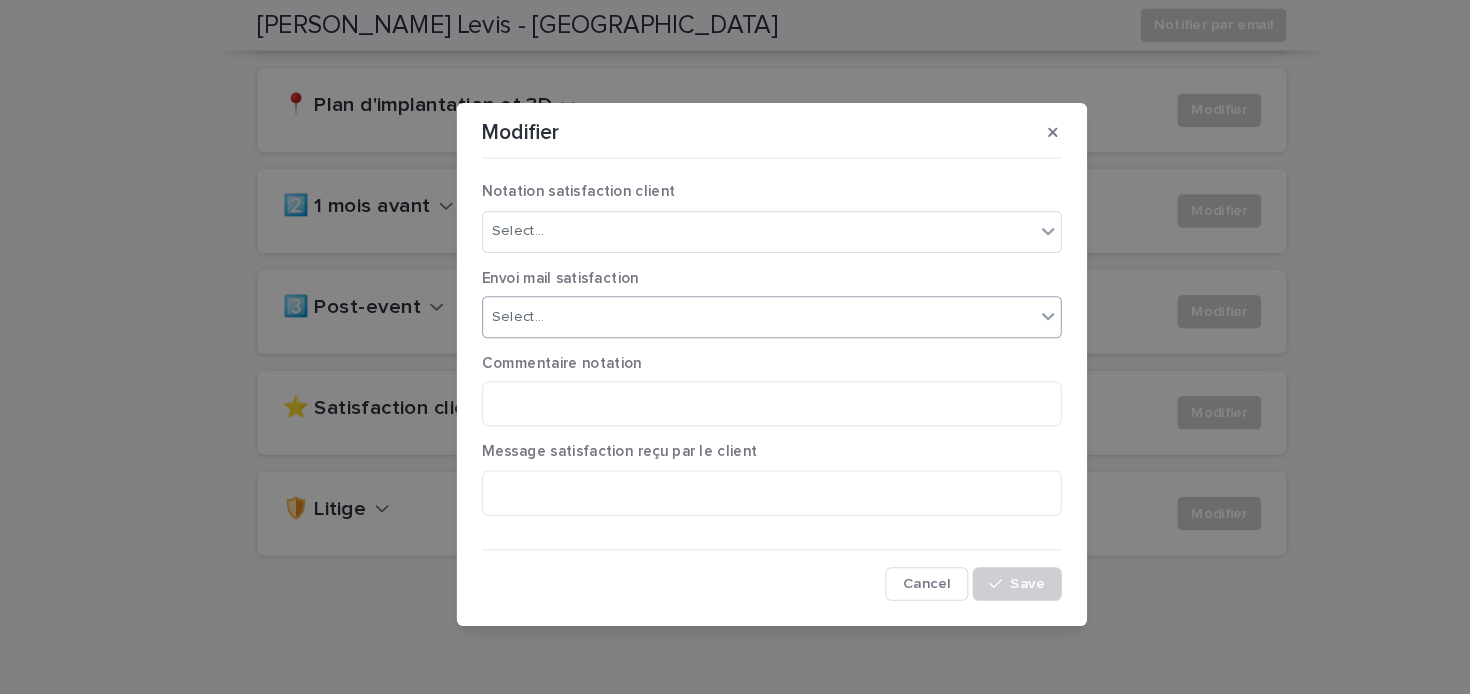 click on "Select..." at bounding box center (722, 302) 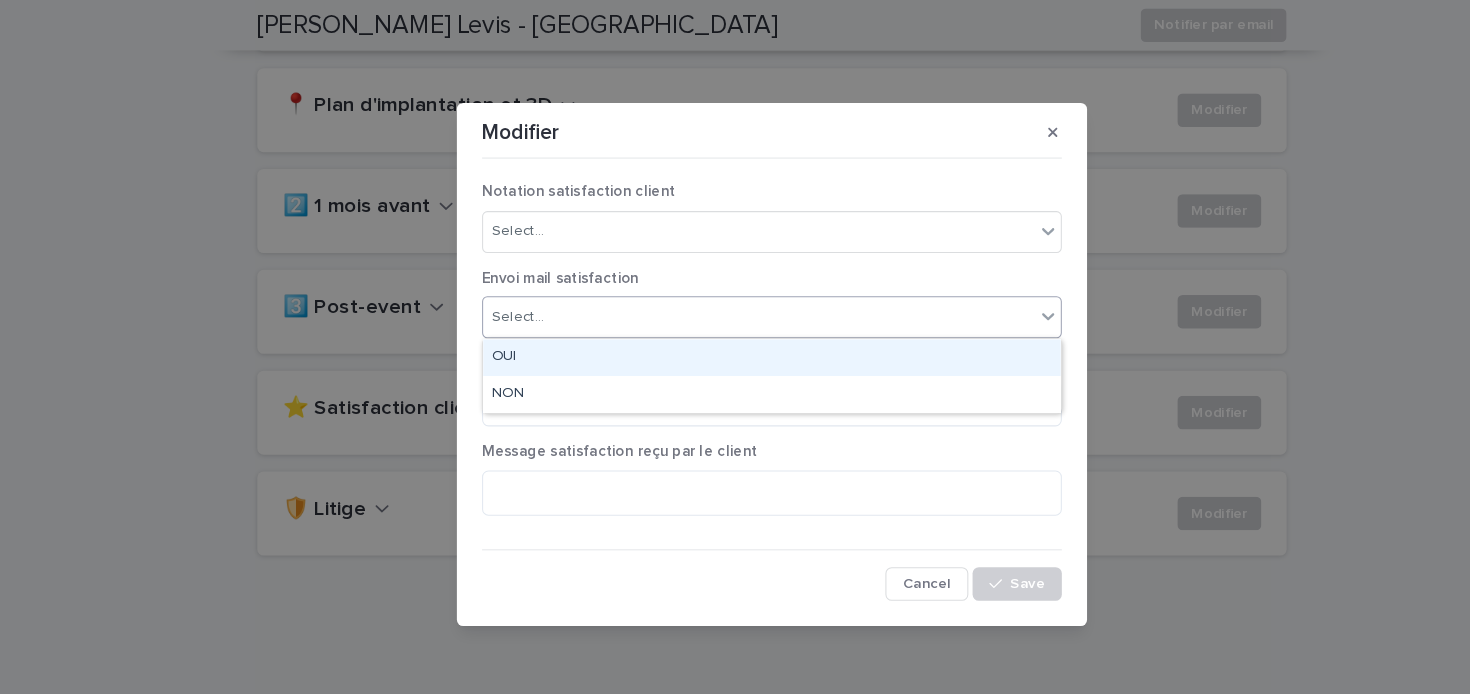 click on "OUI" at bounding box center [735, 340] 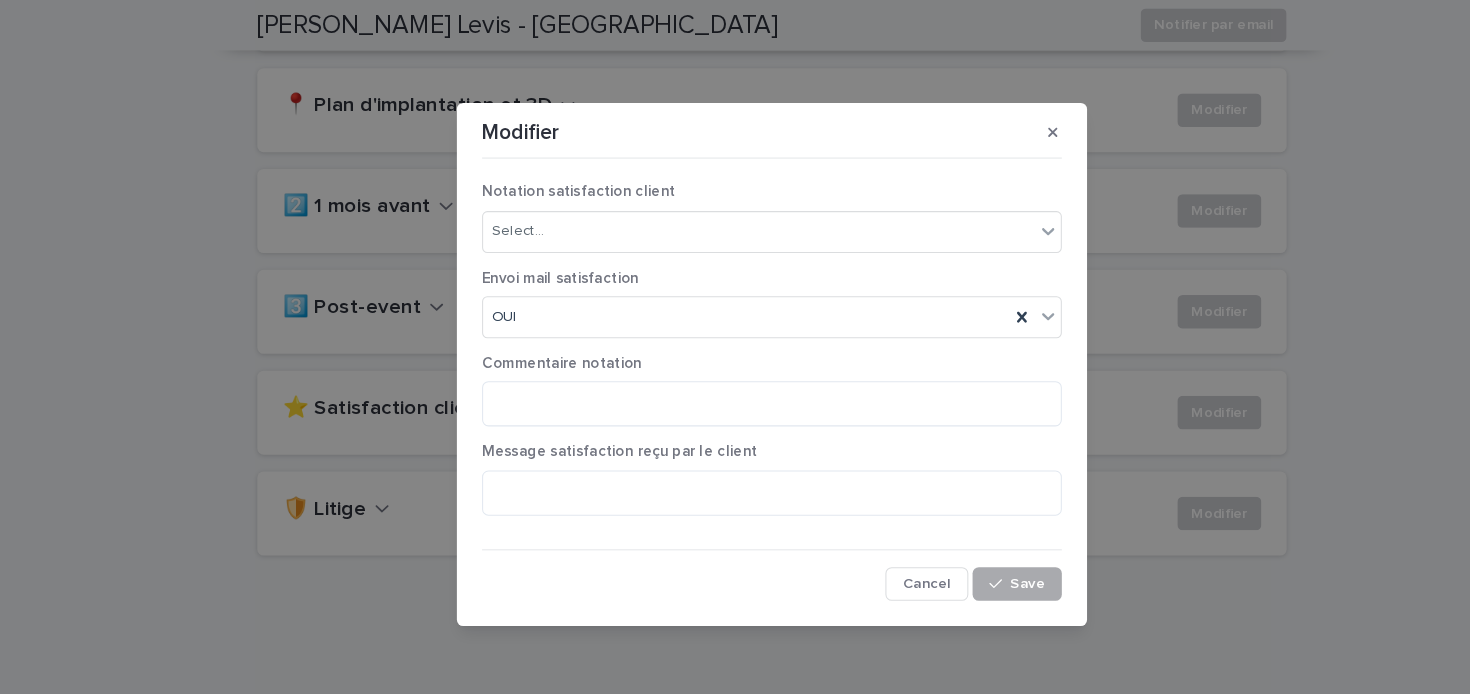 click on "Save" at bounding box center [978, 556] 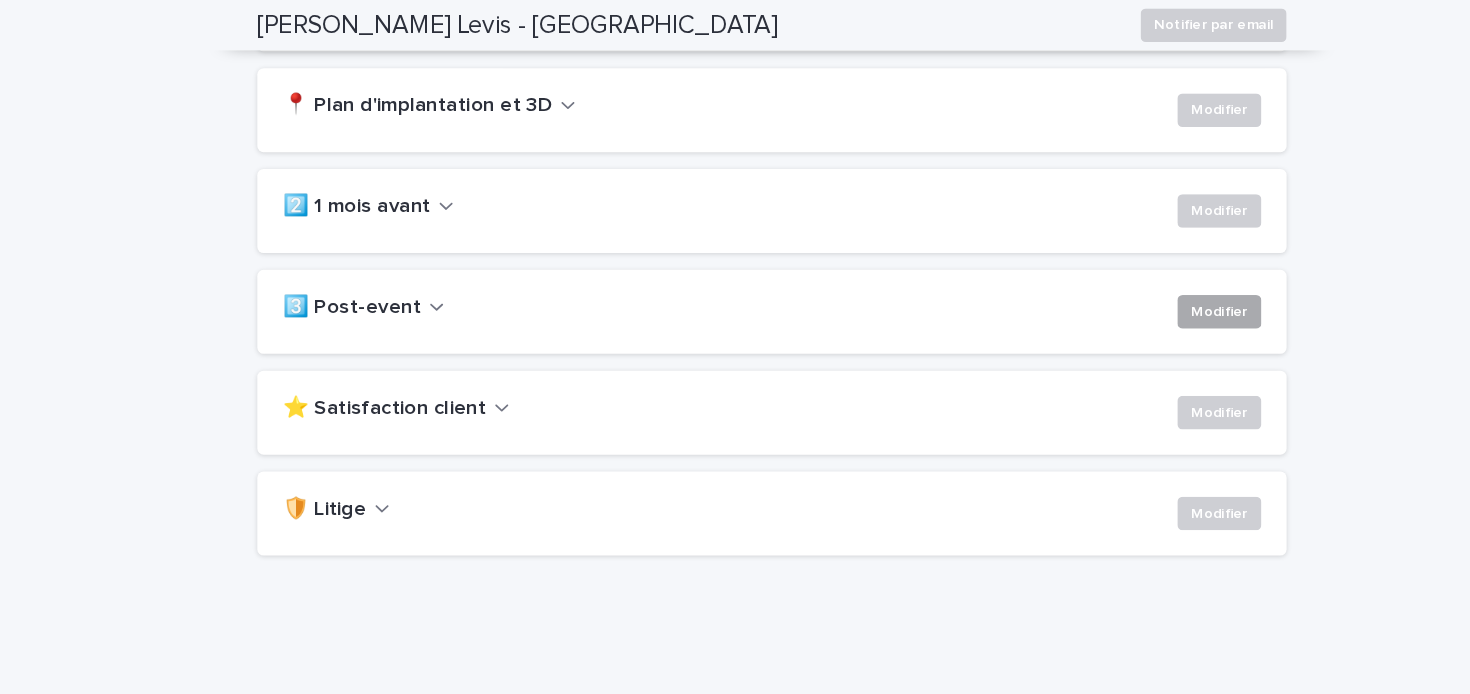 click on "Modifier" at bounding box center (1161, 297) 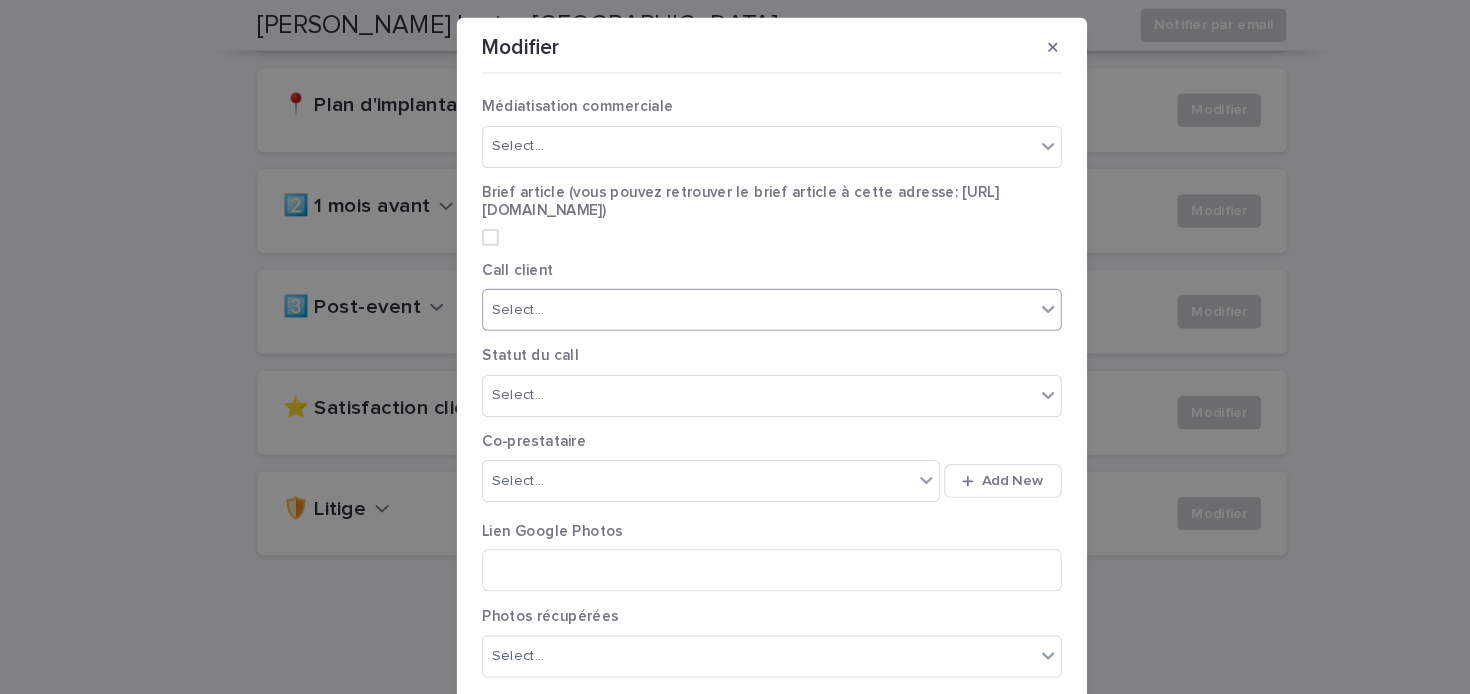 click on "Select..." at bounding box center [722, 295] 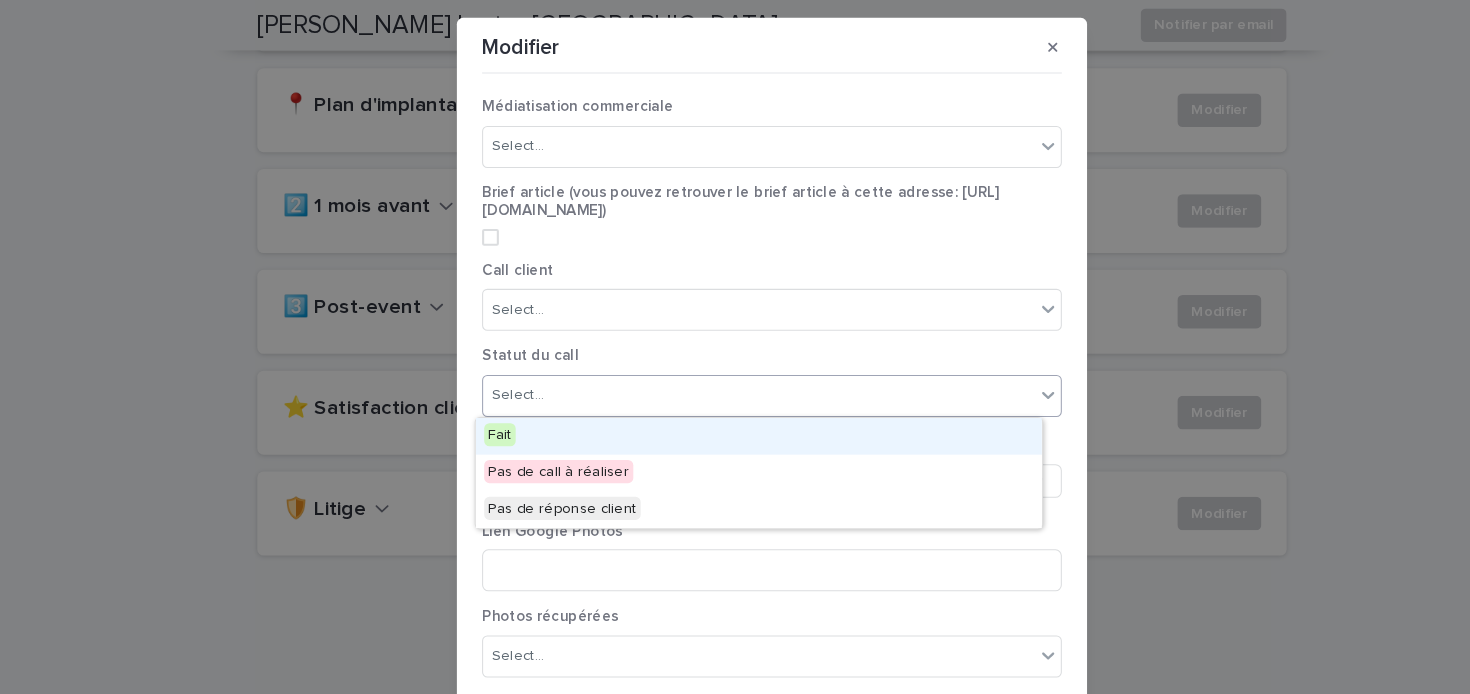 click on "Select..." at bounding box center [722, 376] 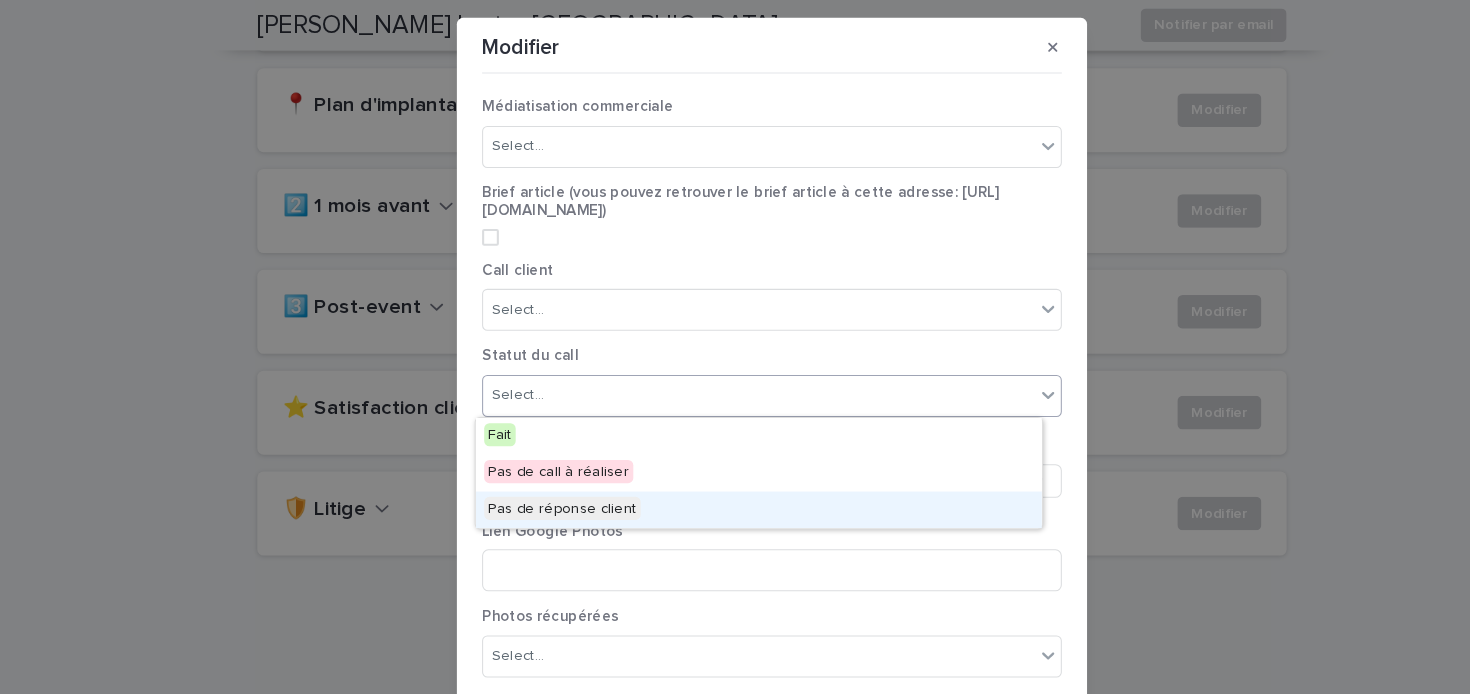 click on "Pas de réponse client" at bounding box center (535, 484) 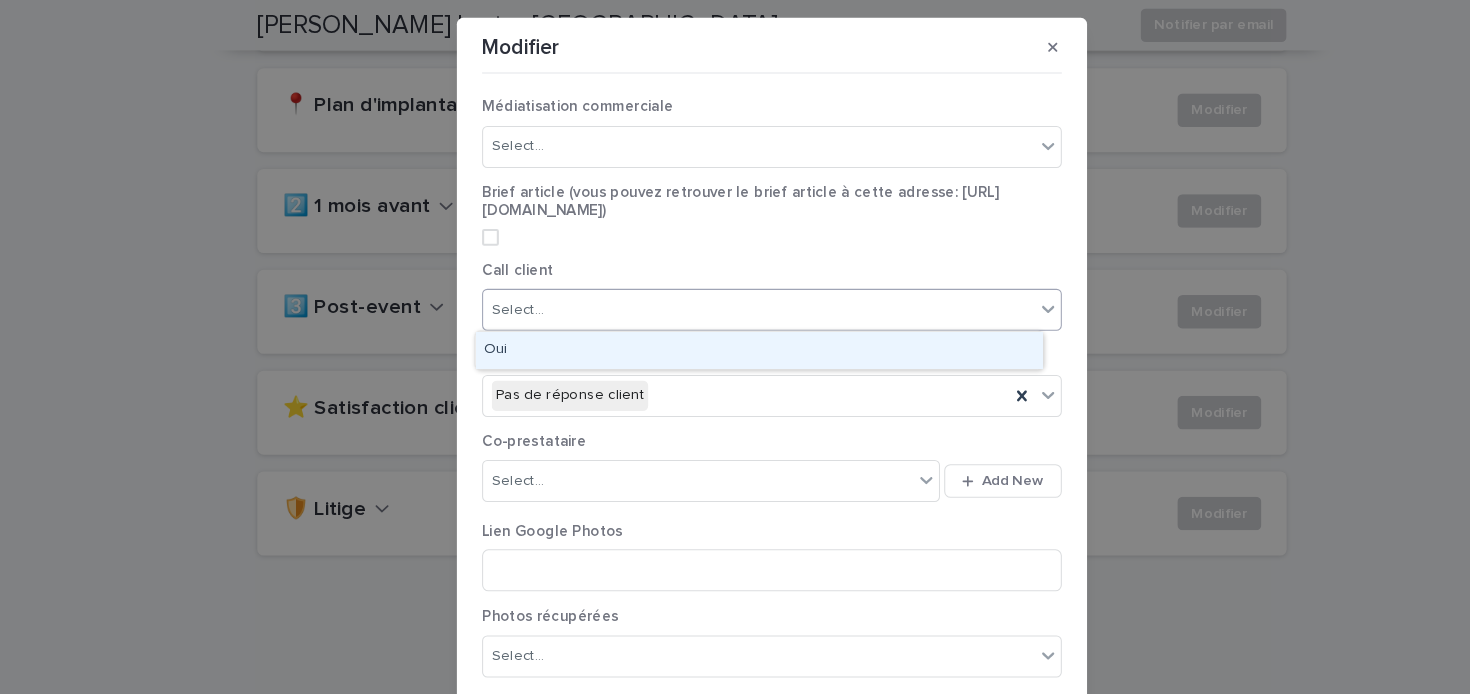click on "Select..." at bounding box center (722, 295) 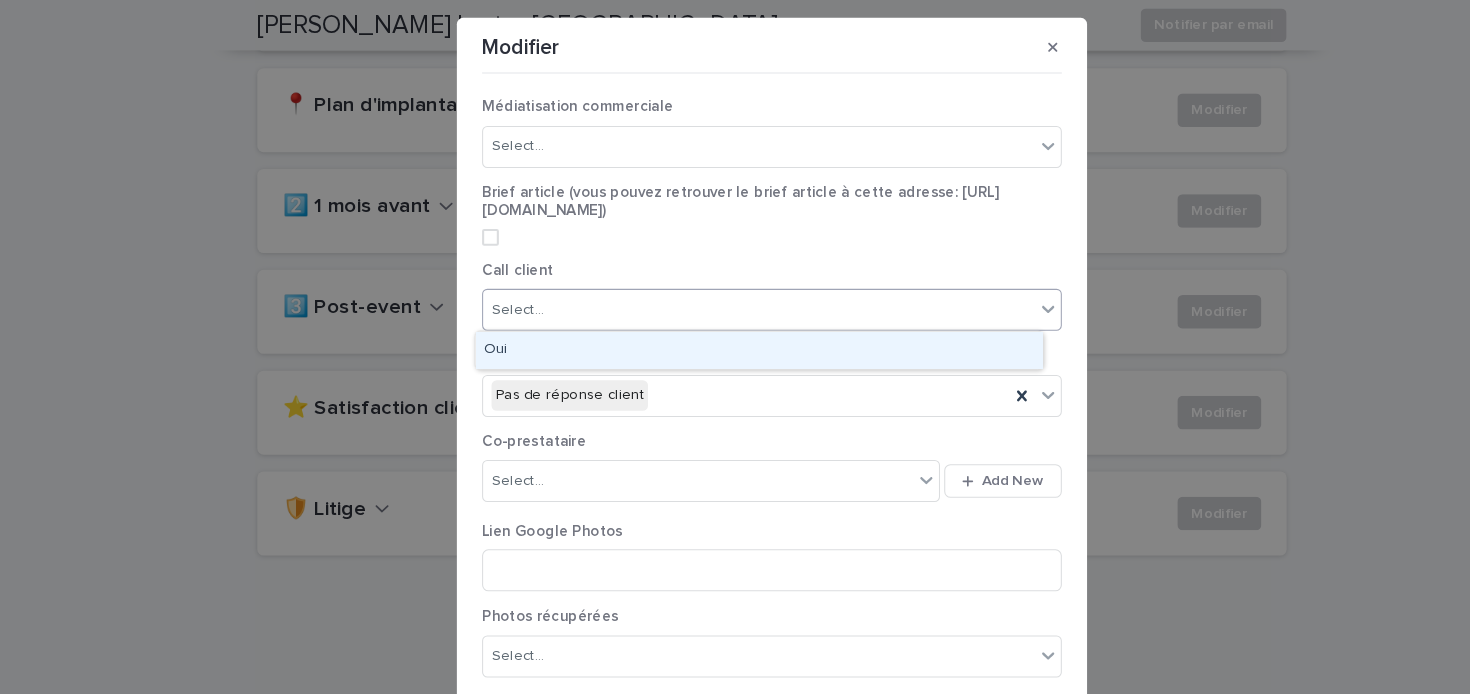 click on "Statut du call Pas de réponse client" at bounding box center (735, 371) 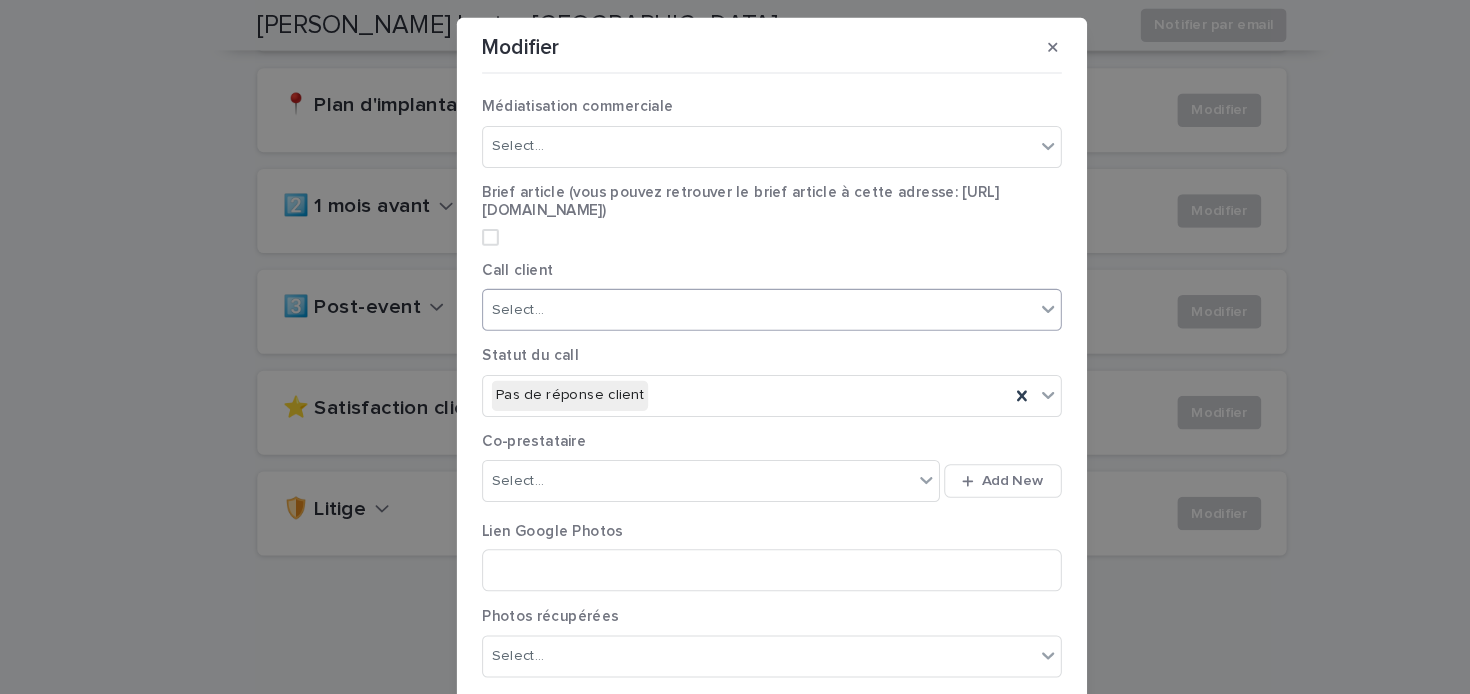 click on "Select..." at bounding box center [722, 295] 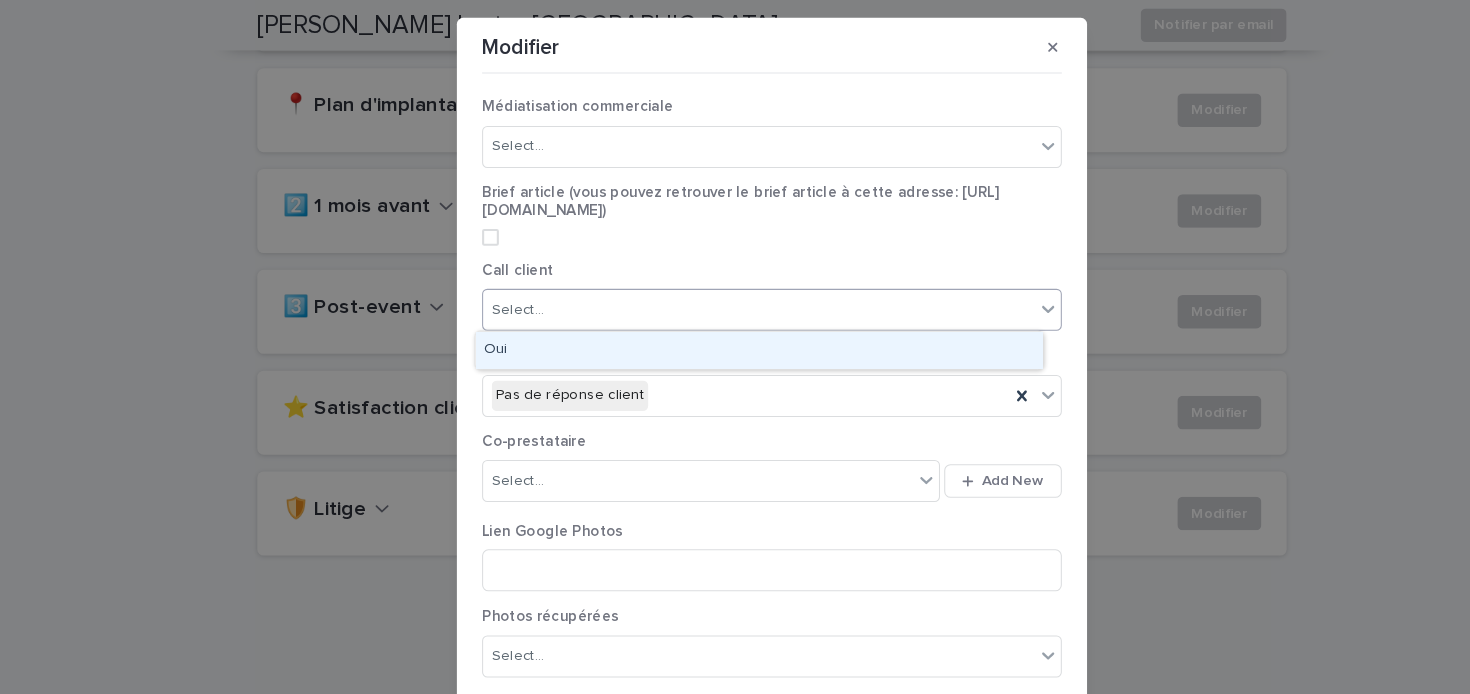 click on "Oui" at bounding box center (722, 333) 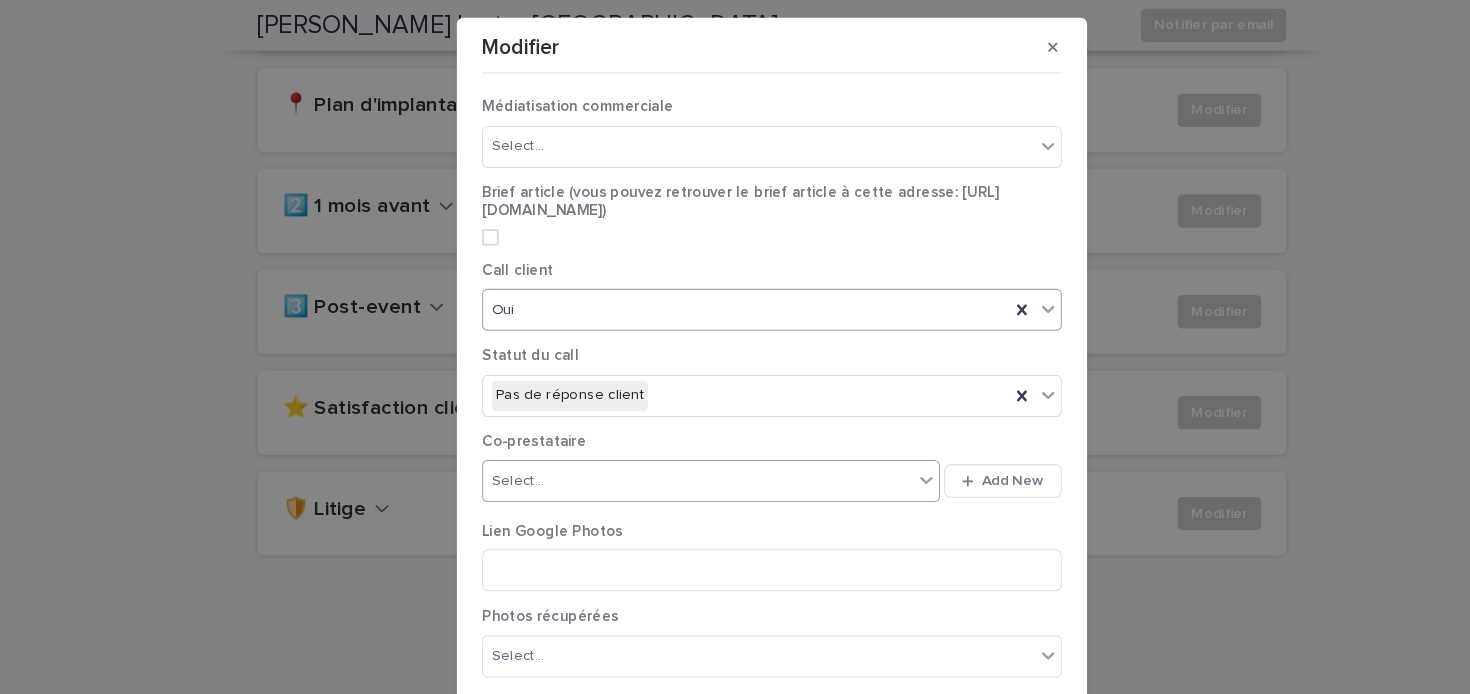 scroll, scrollTop: 315, scrollLeft: 0, axis: vertical 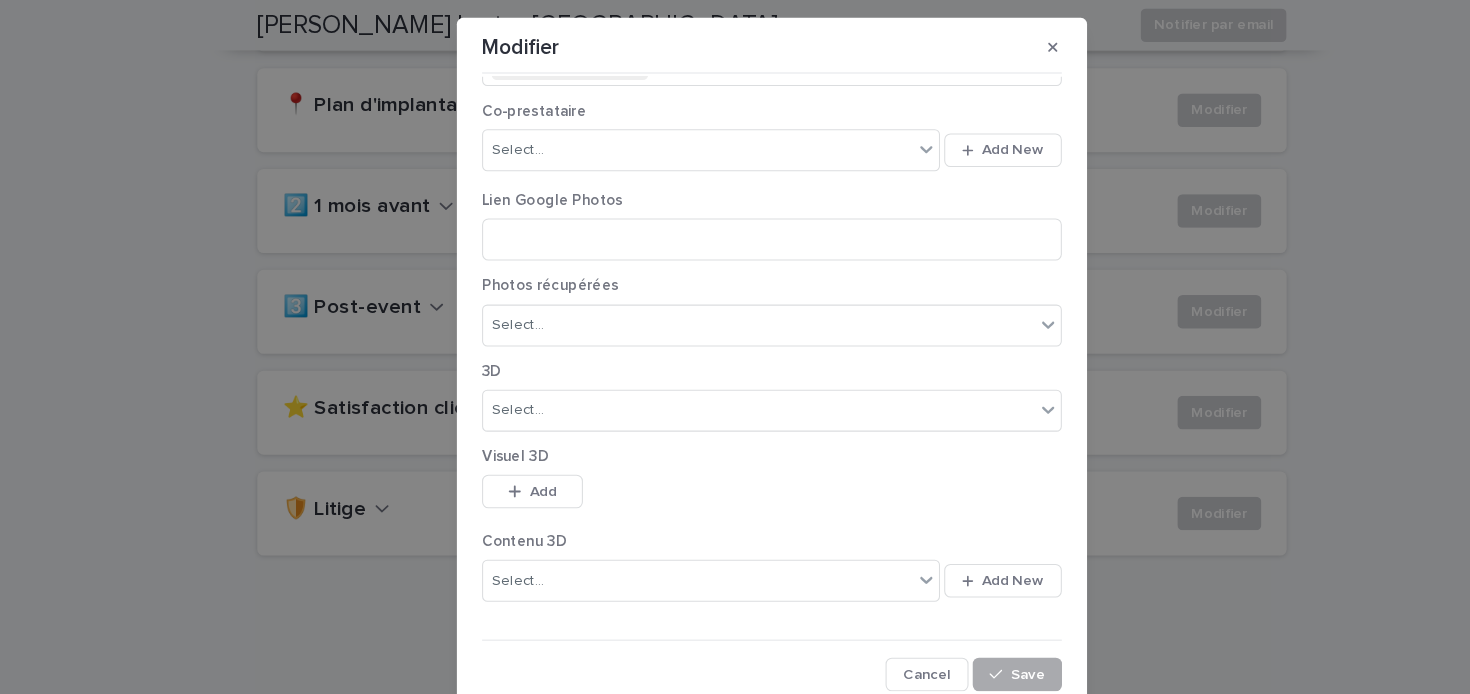 click on "Save" at bounding box center (978, 642) 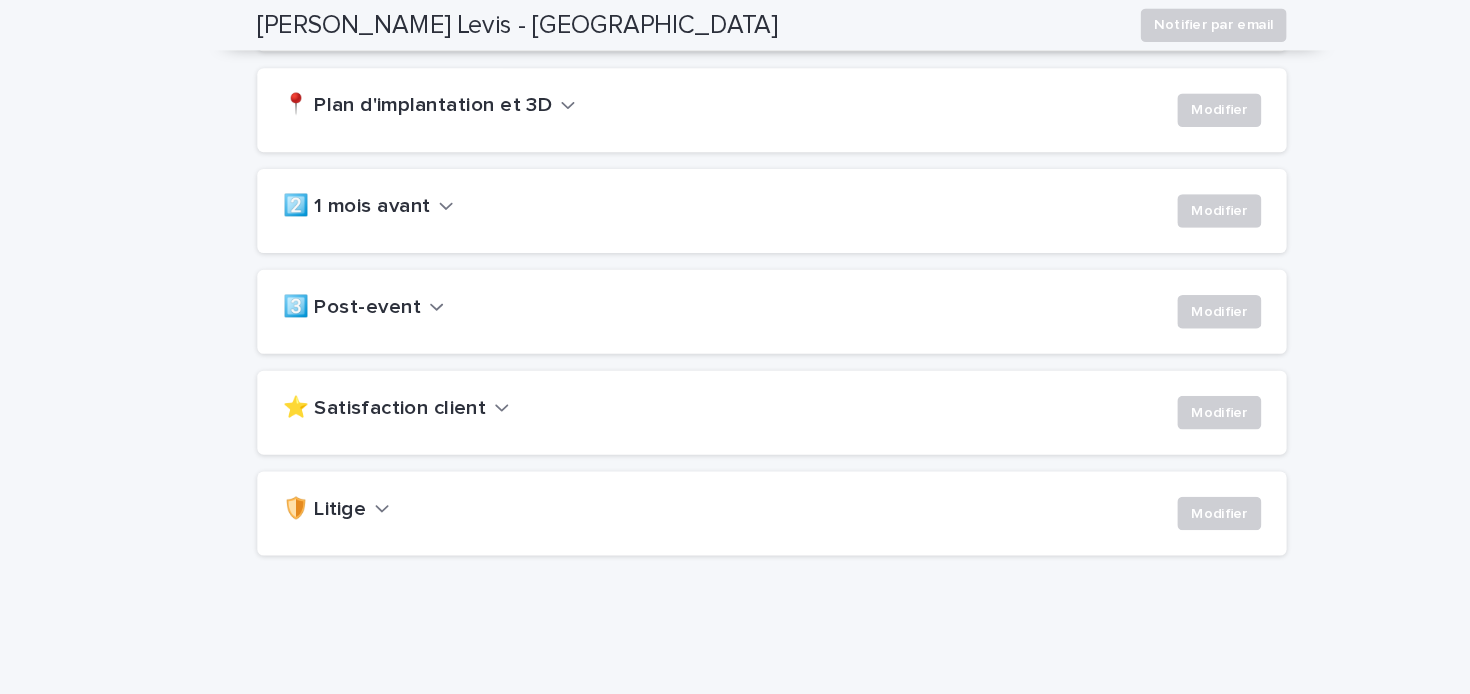 scroll, scrollTop: 0, scrollLeft: 0, axis: both 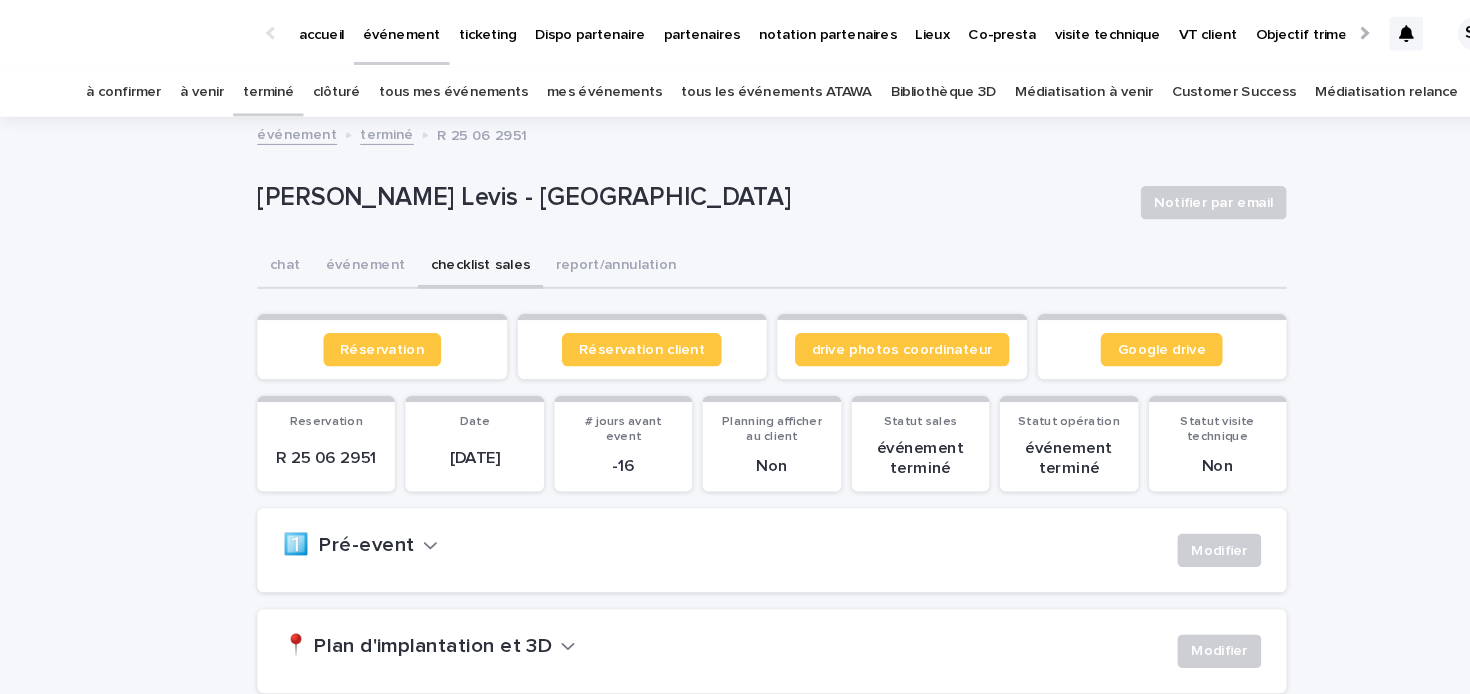 click on "terminé" at bounding box center (255, 87) 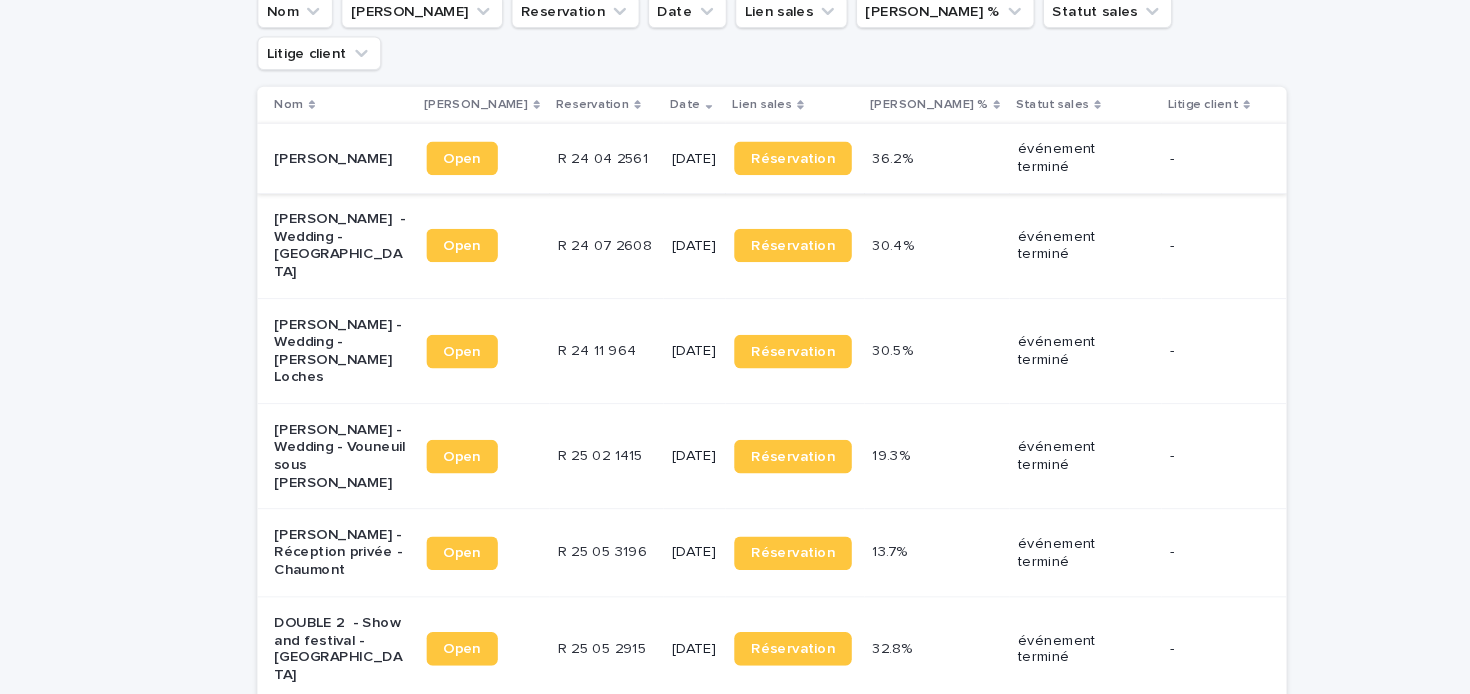 scroll, scrollTop: 214, scrollLeft: 0, axis: vertical 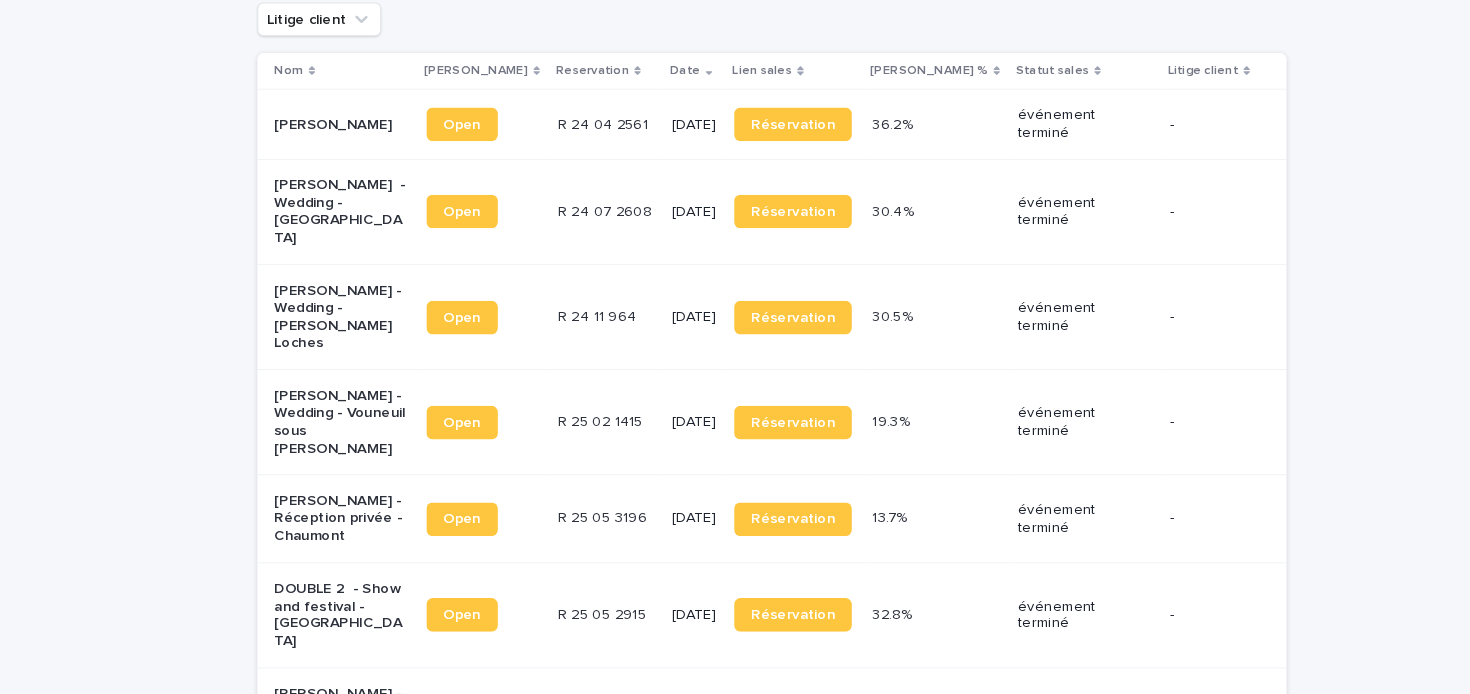 click on "[PERSON_NAME] - Wedding - Vouneuil sous [PERSON_NAME]" at bounding box center [323, 434] 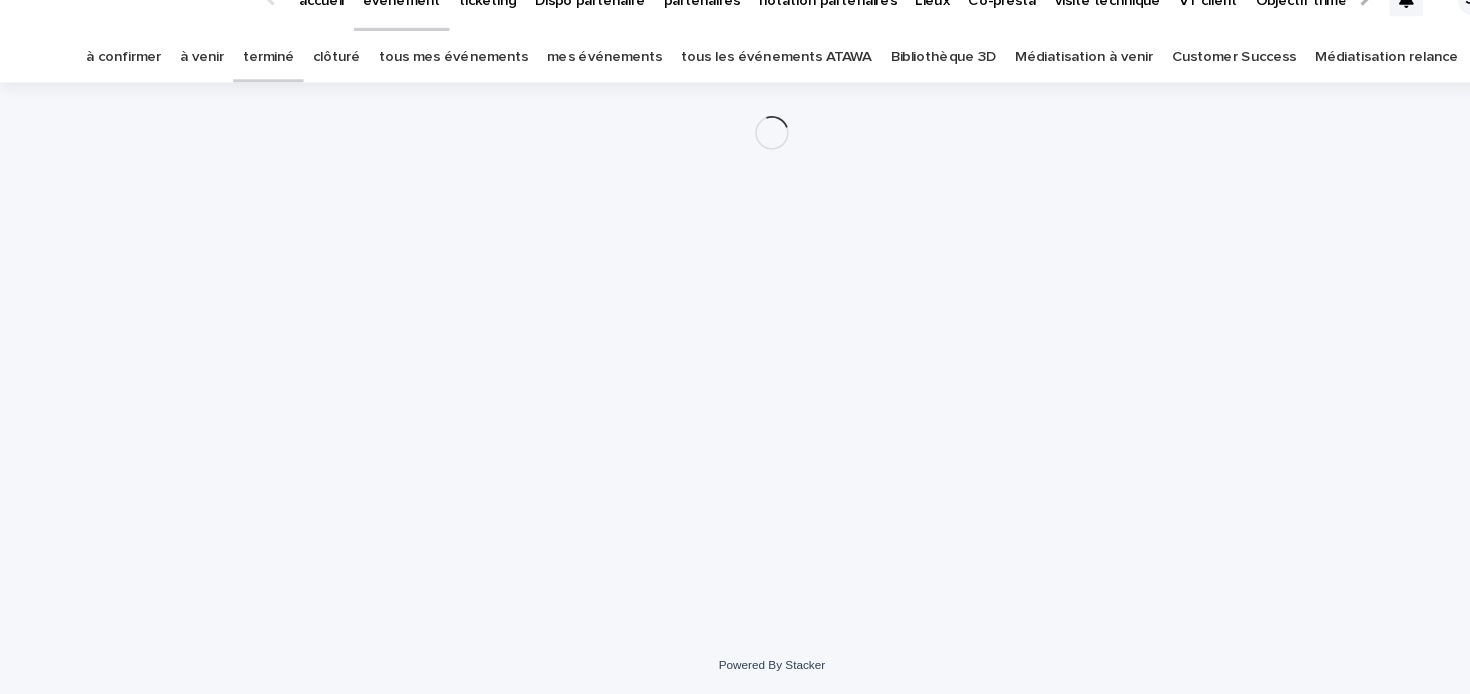 scroll, scrollTop: 0, scrollLeft: 0, axis: both 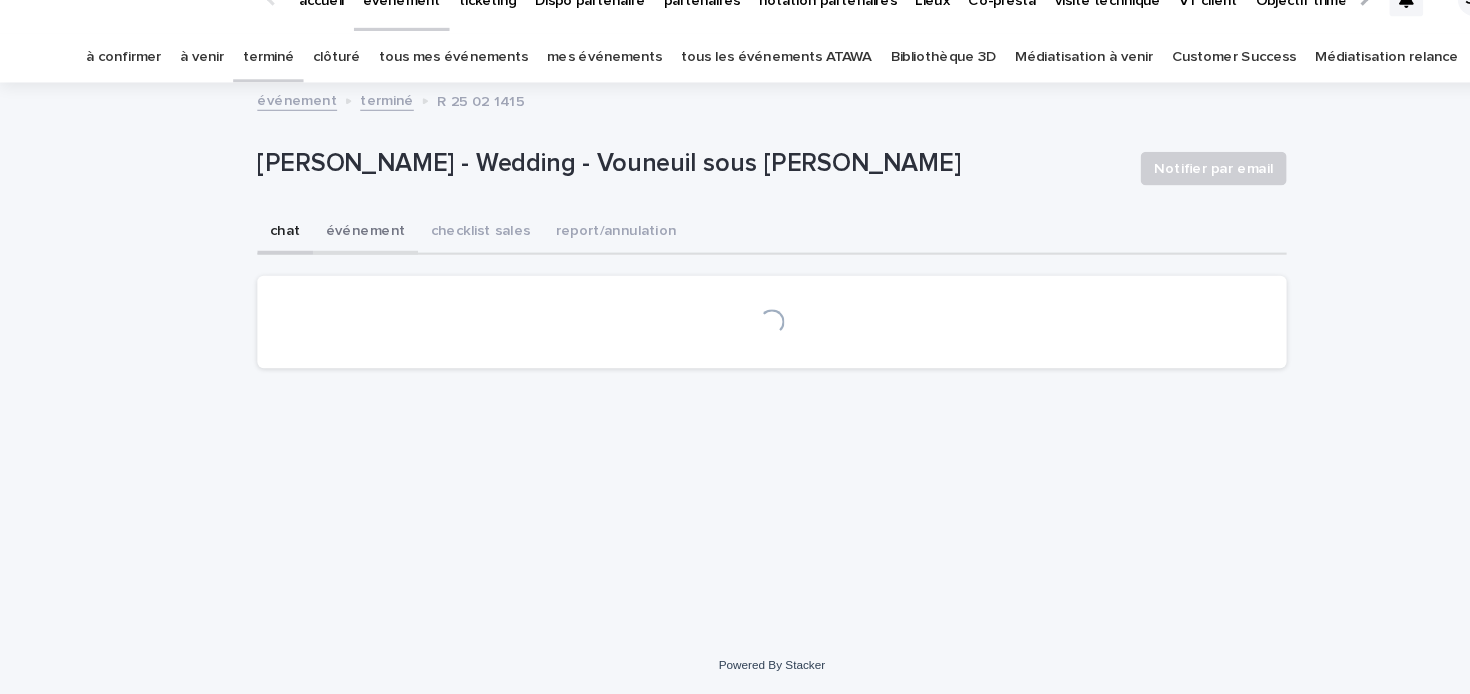 click on "événement" at bounding box center [348, 254] 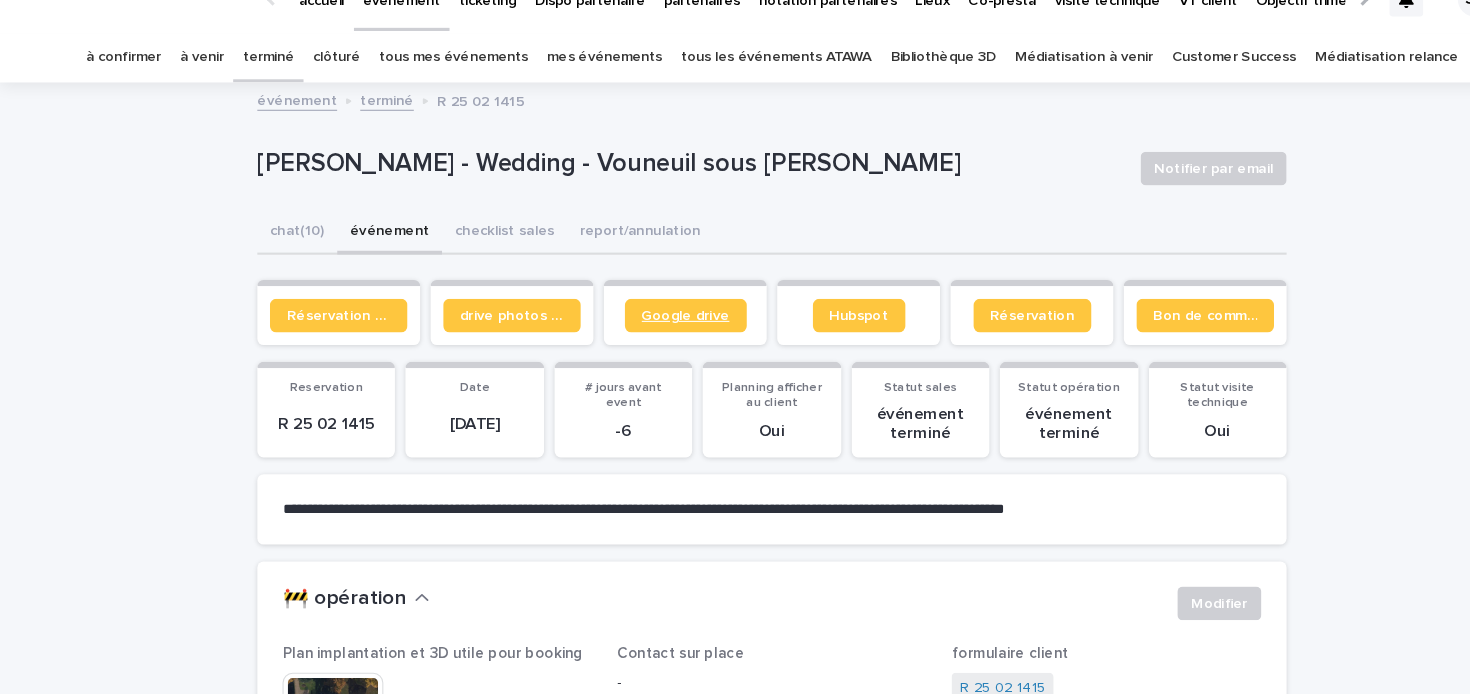 scroll, scrollTop: 5, scrollLeft: 0, axis: vertical 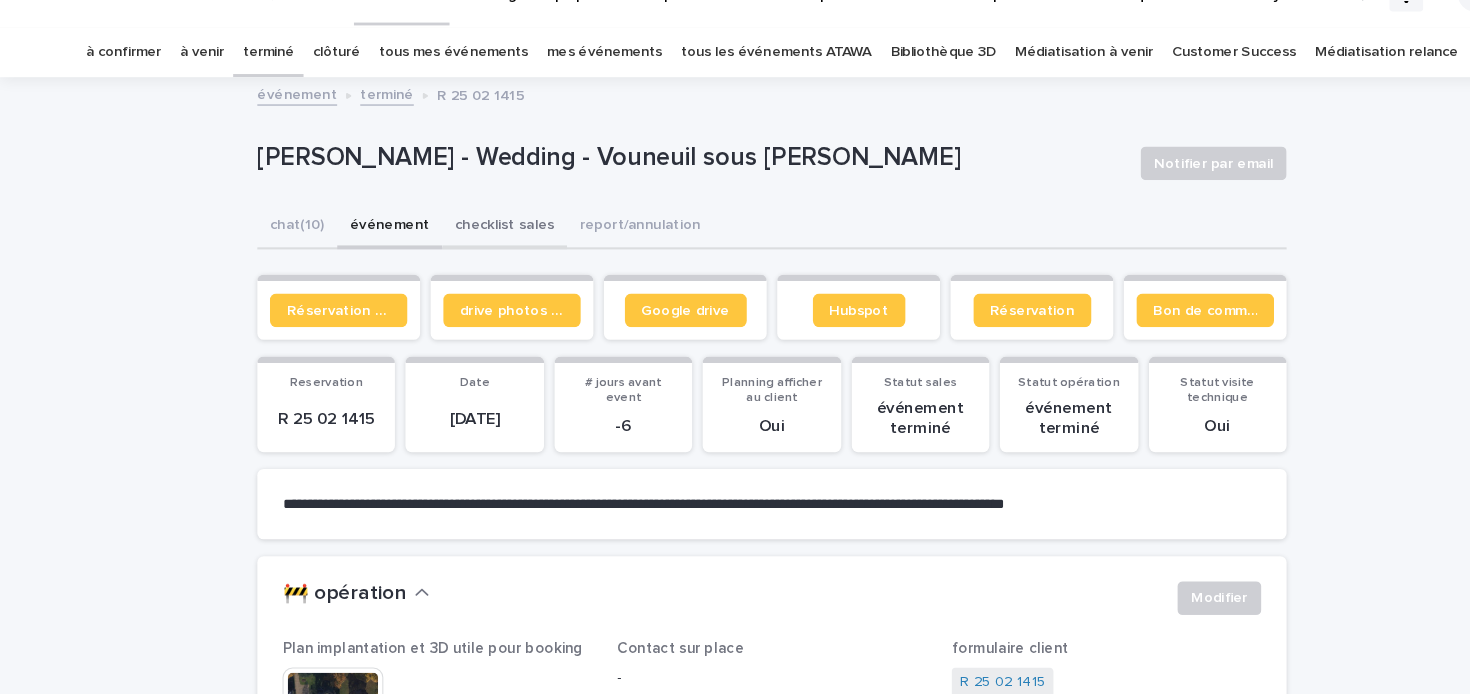 click on "checklist sales" at bounding box center (480, 249) 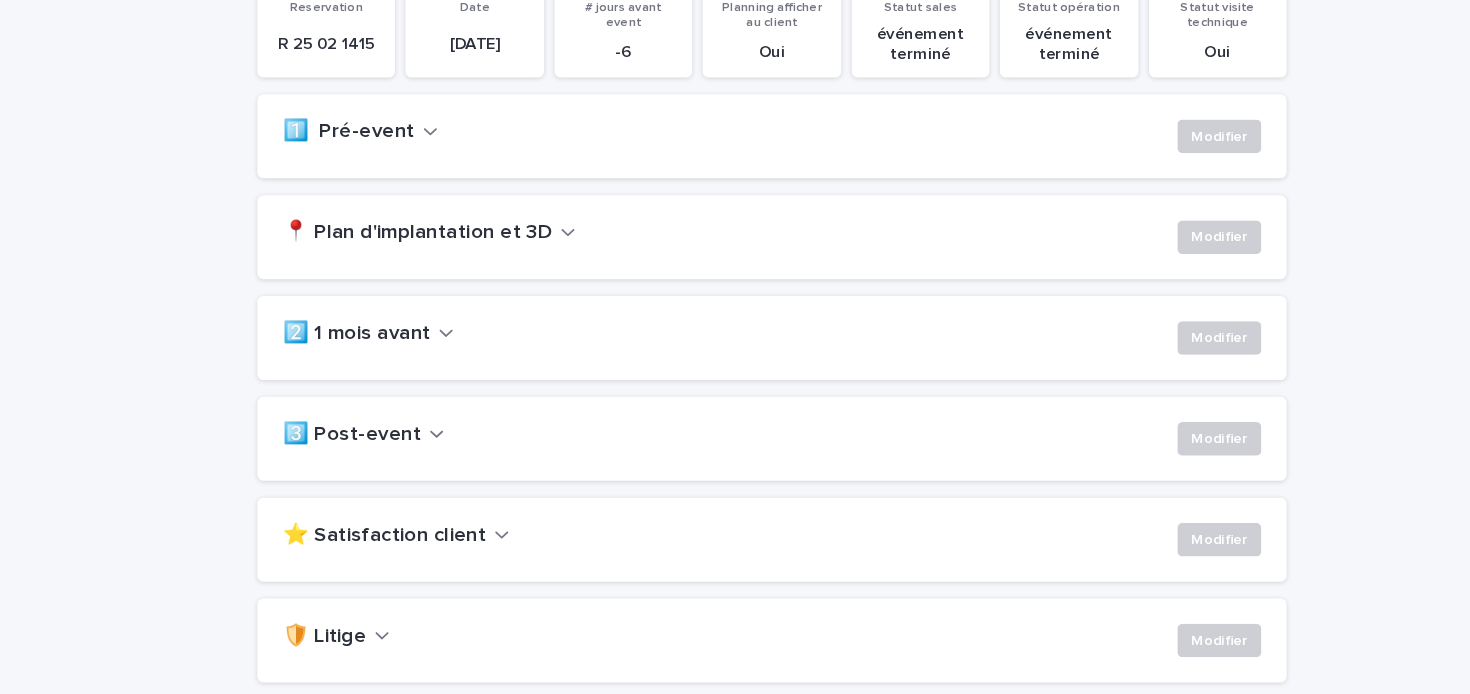 scroll, scrollTop: 363, scrollLeft: 0, axis: vertical 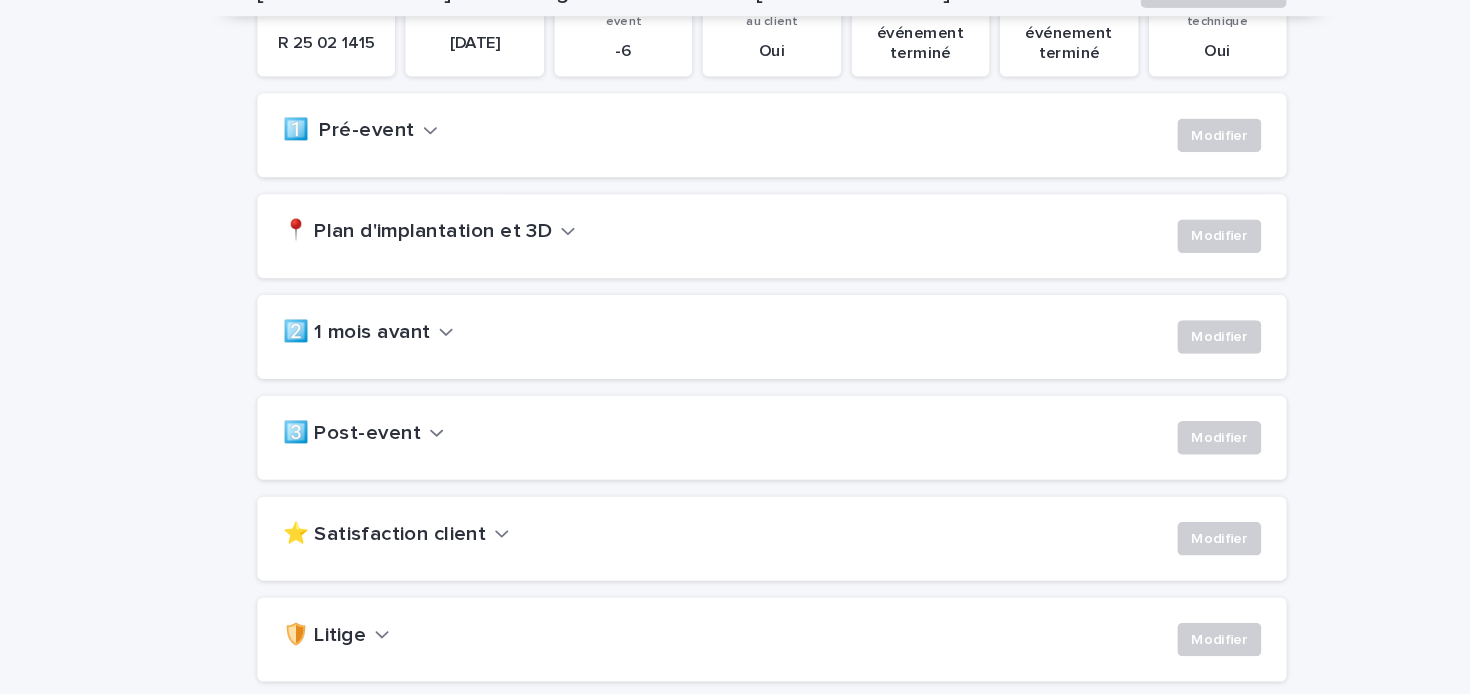 click on "Modifier" at bounding box center (1157, 453) 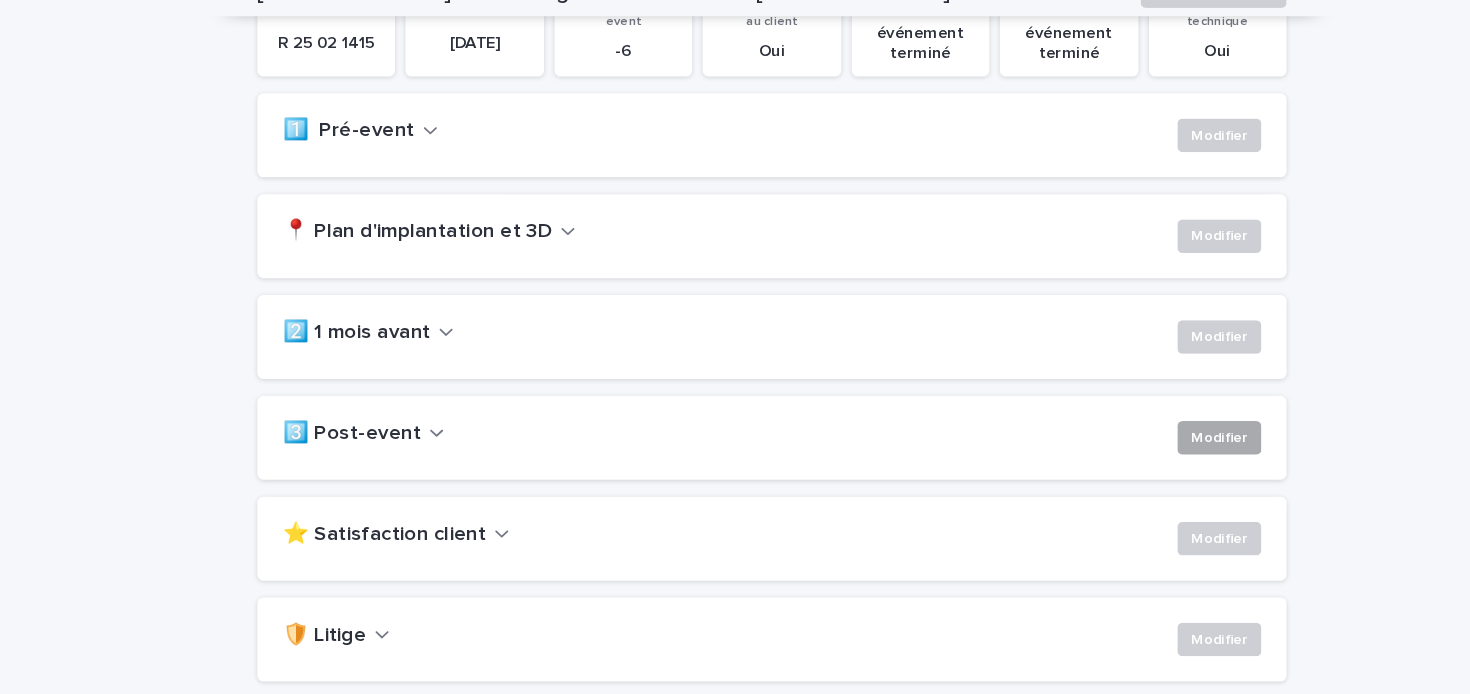 click on "Modifier" at bounding box center [1161, 449] 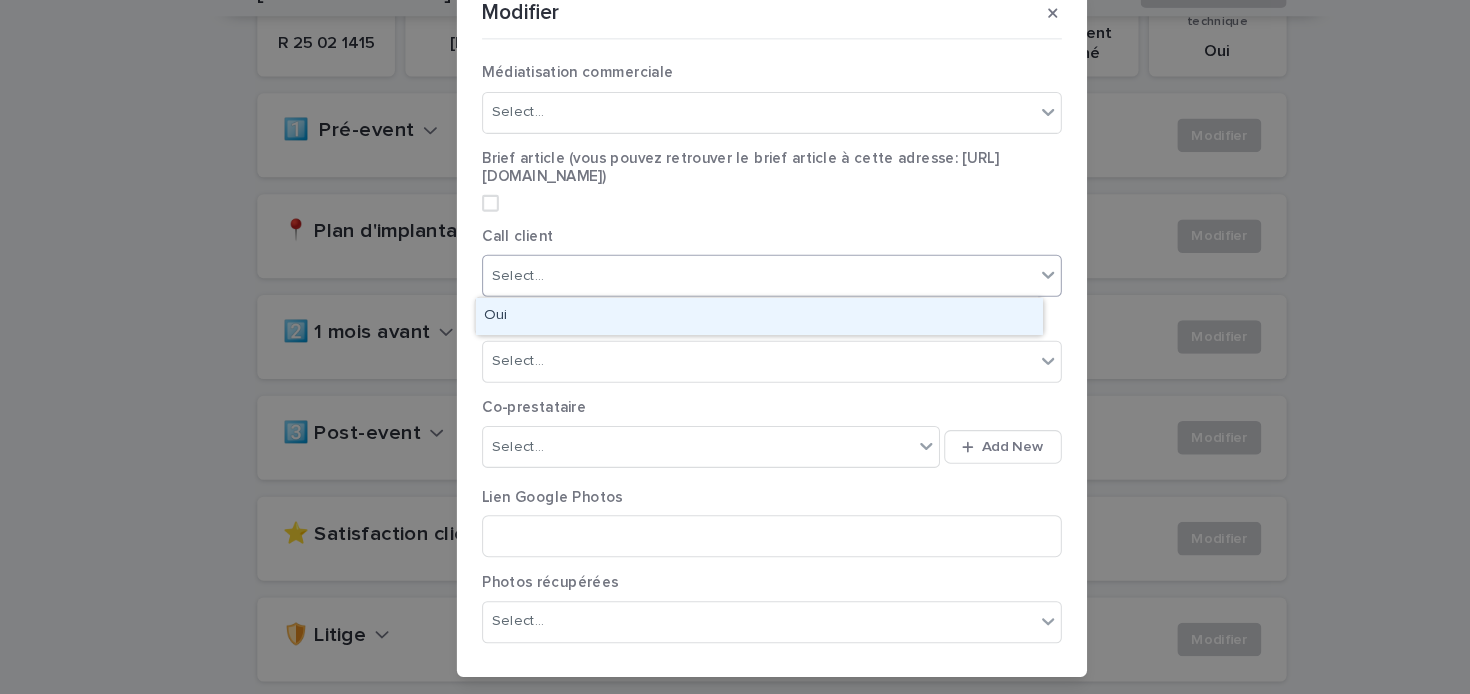 click on "Select..." at bounding box center (722, 295) 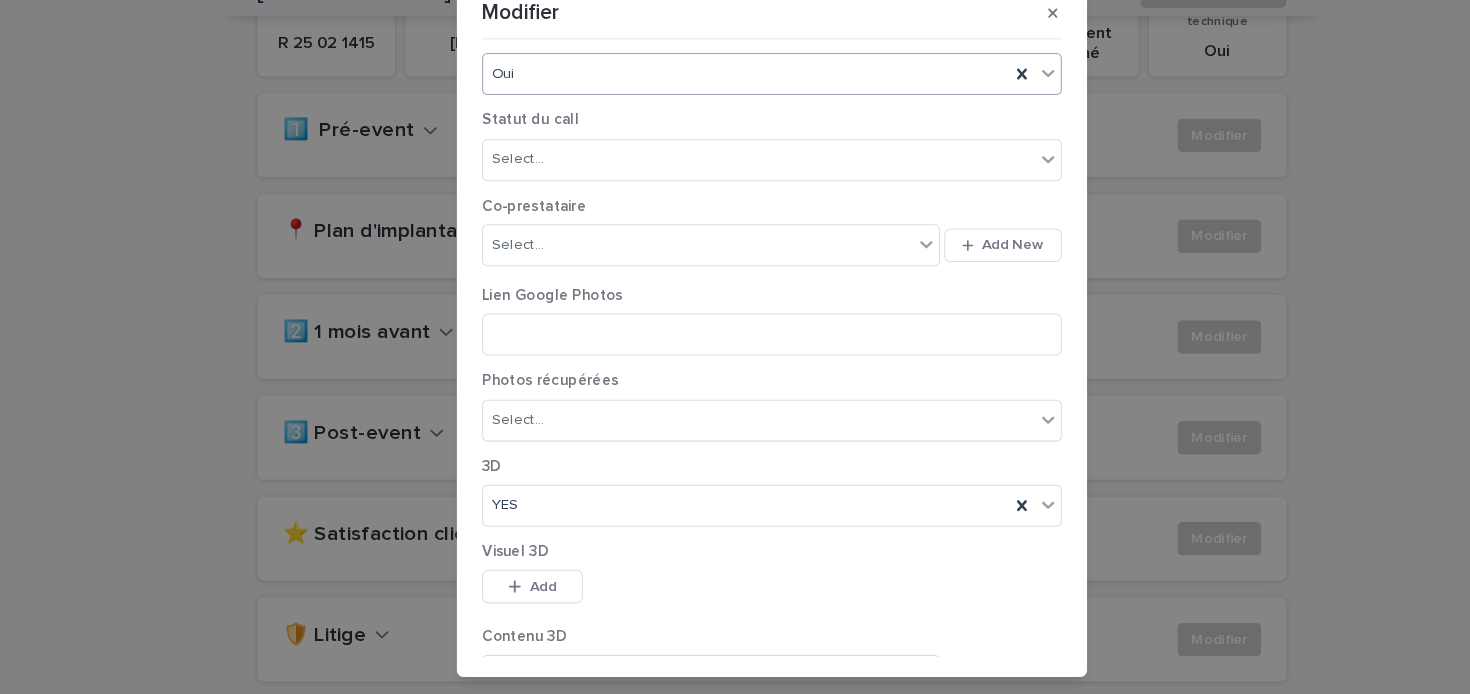 scroll, scrollTop: 195, scrollLeft: 0, axis: vertical 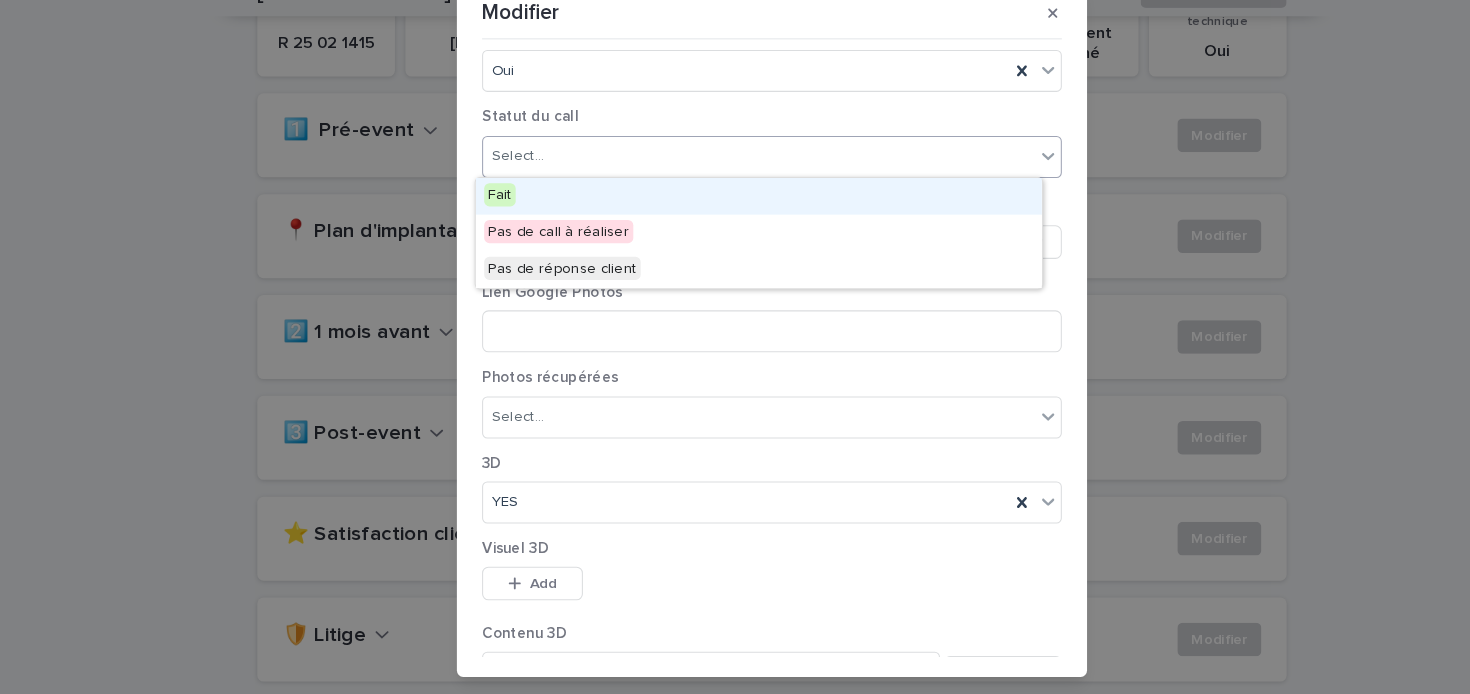 click on "Select..." at bounding box center [722, 181] 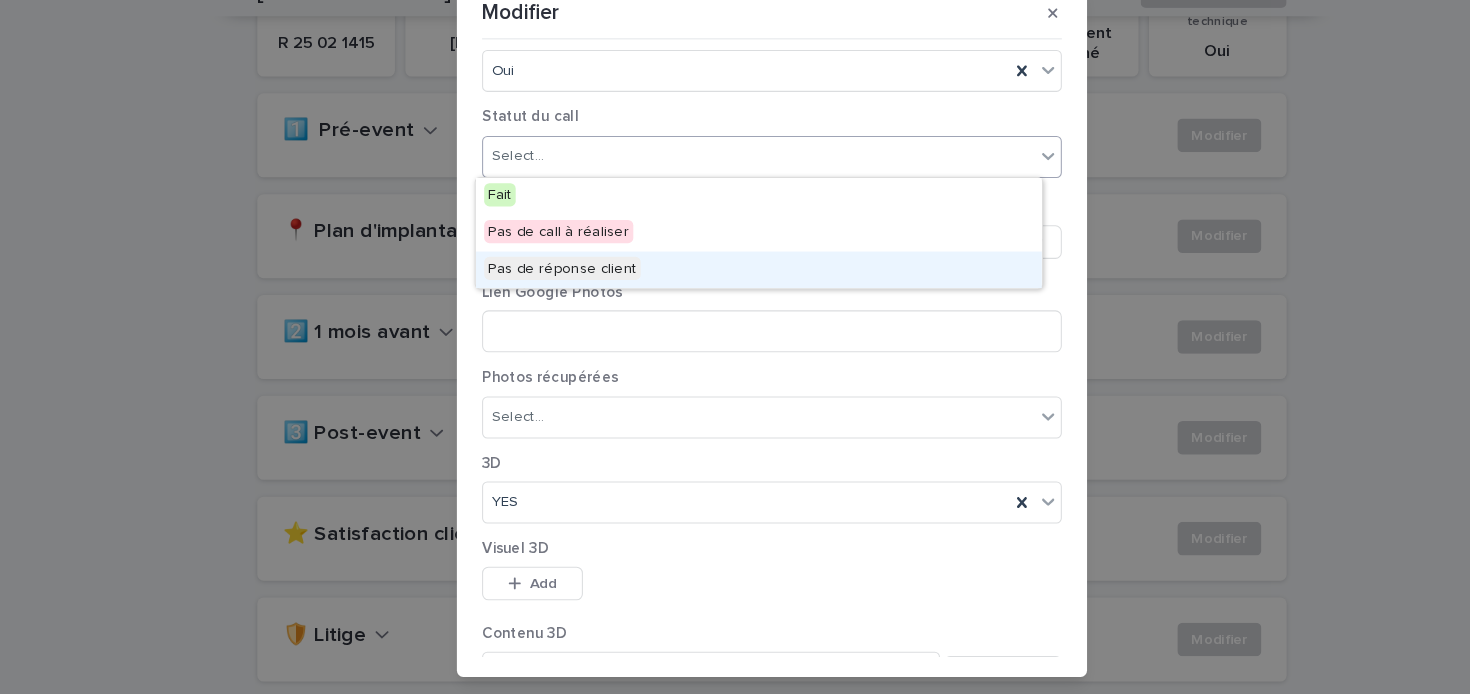 click on "Pas de réponse client" at bounding box center (535, 288) 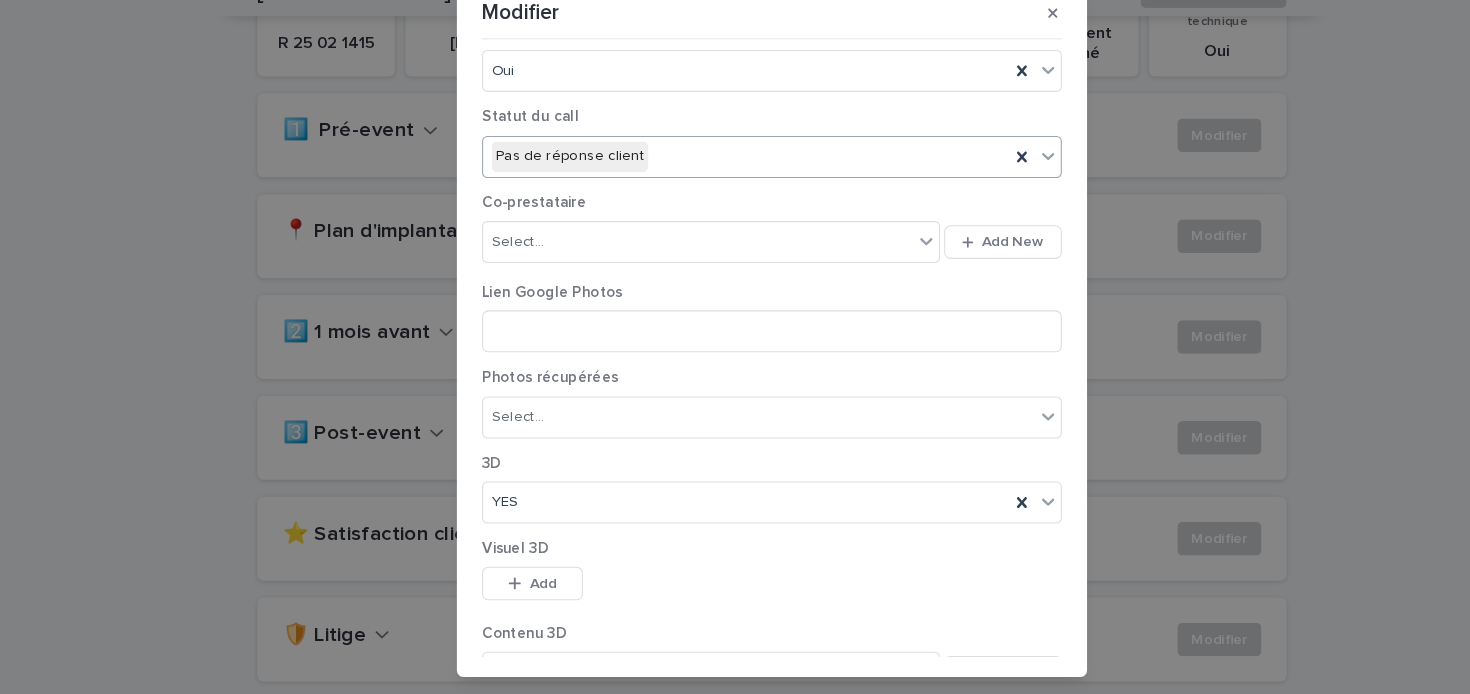 scroll, scrollTop: 315, scrollLeft: 0, axis: vertical 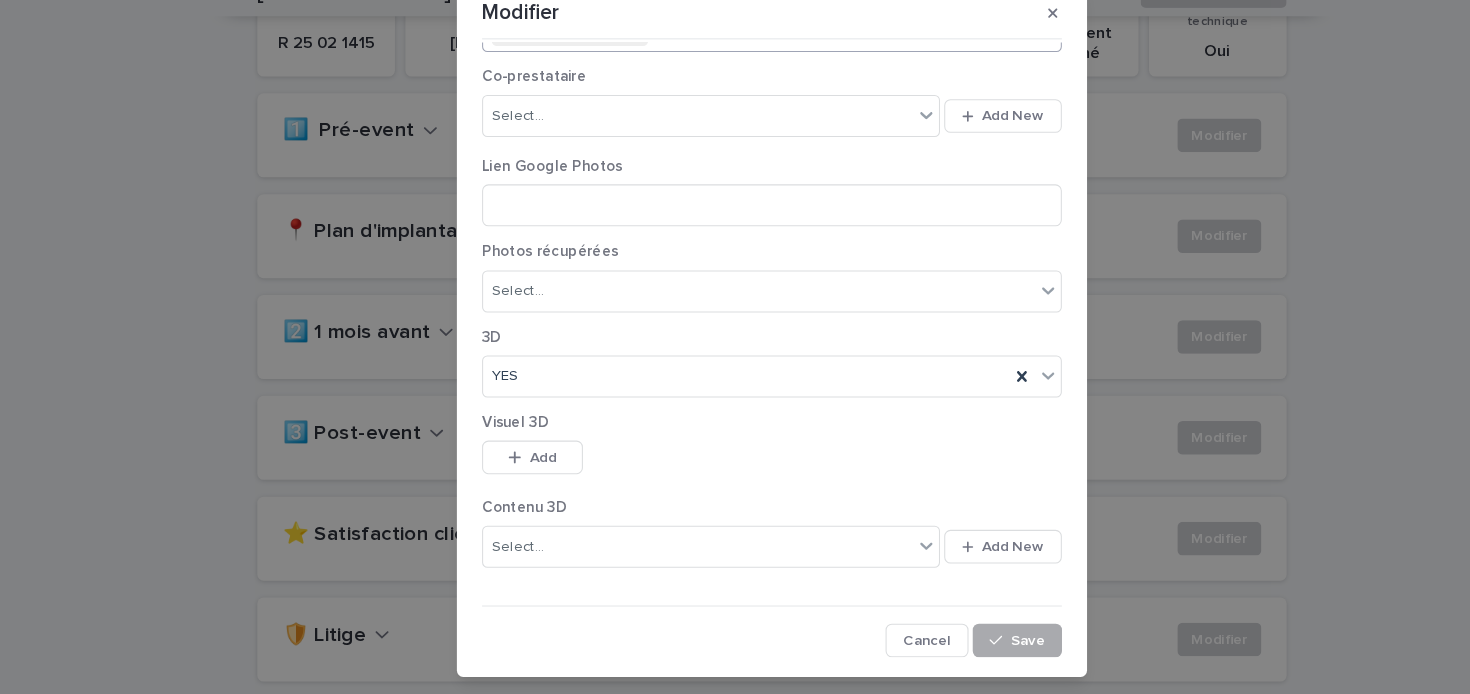 click on "Save" at bounding box center [978, 642] 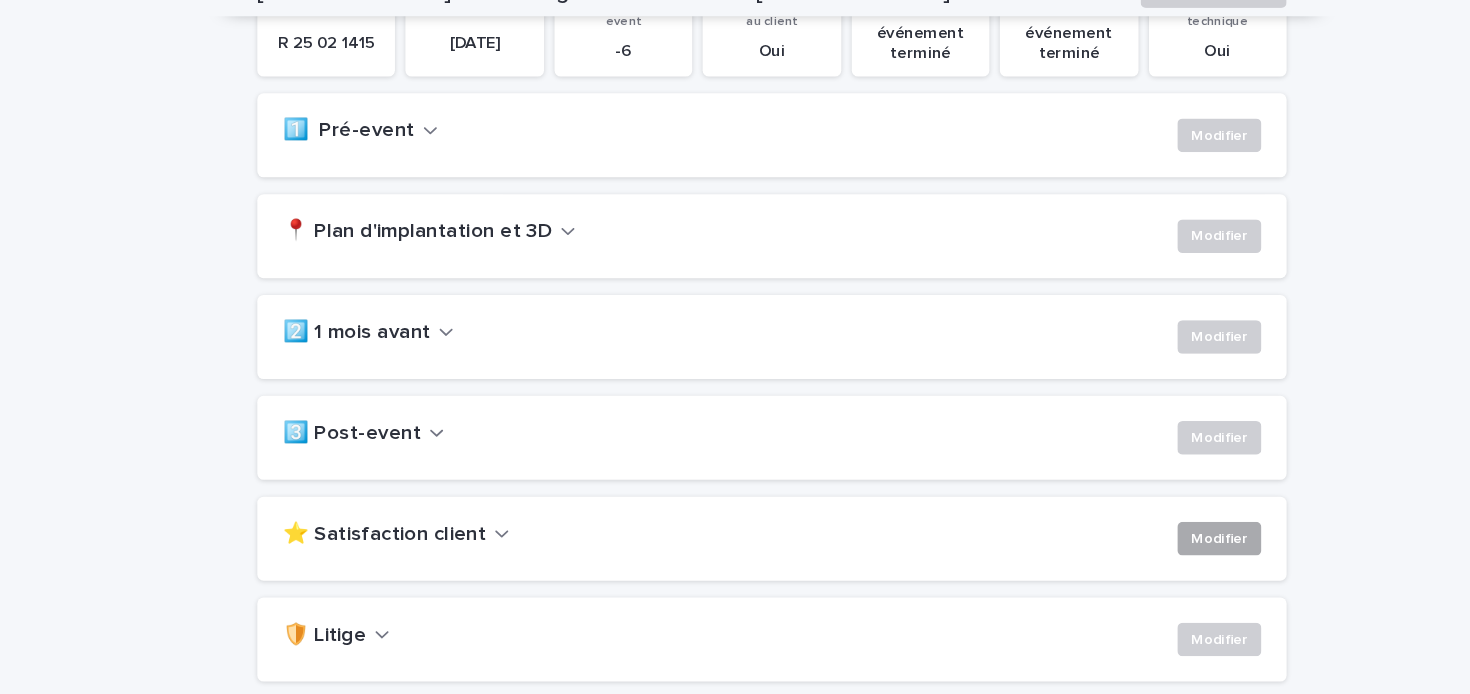 click on "Modifier" at bounding box center [1161, 545] 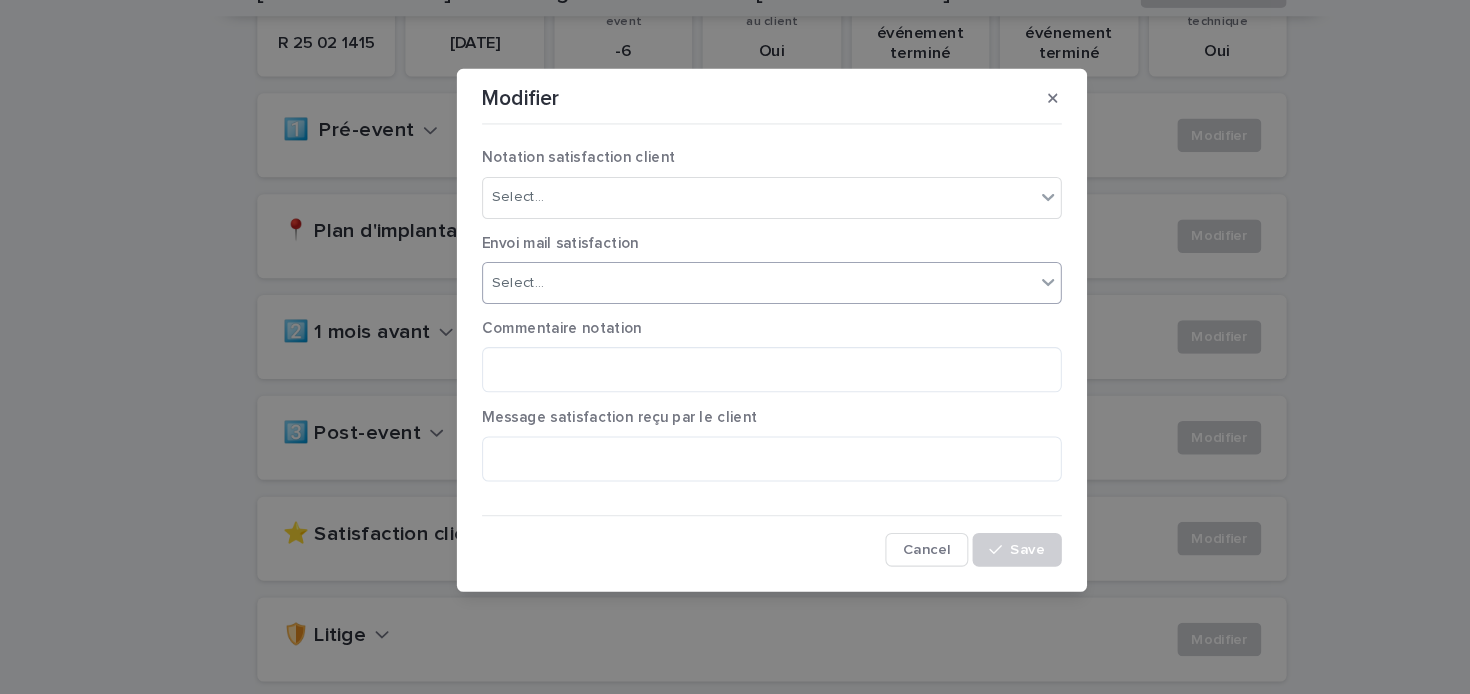 click on "Select..." at bounding box center [722, 302] 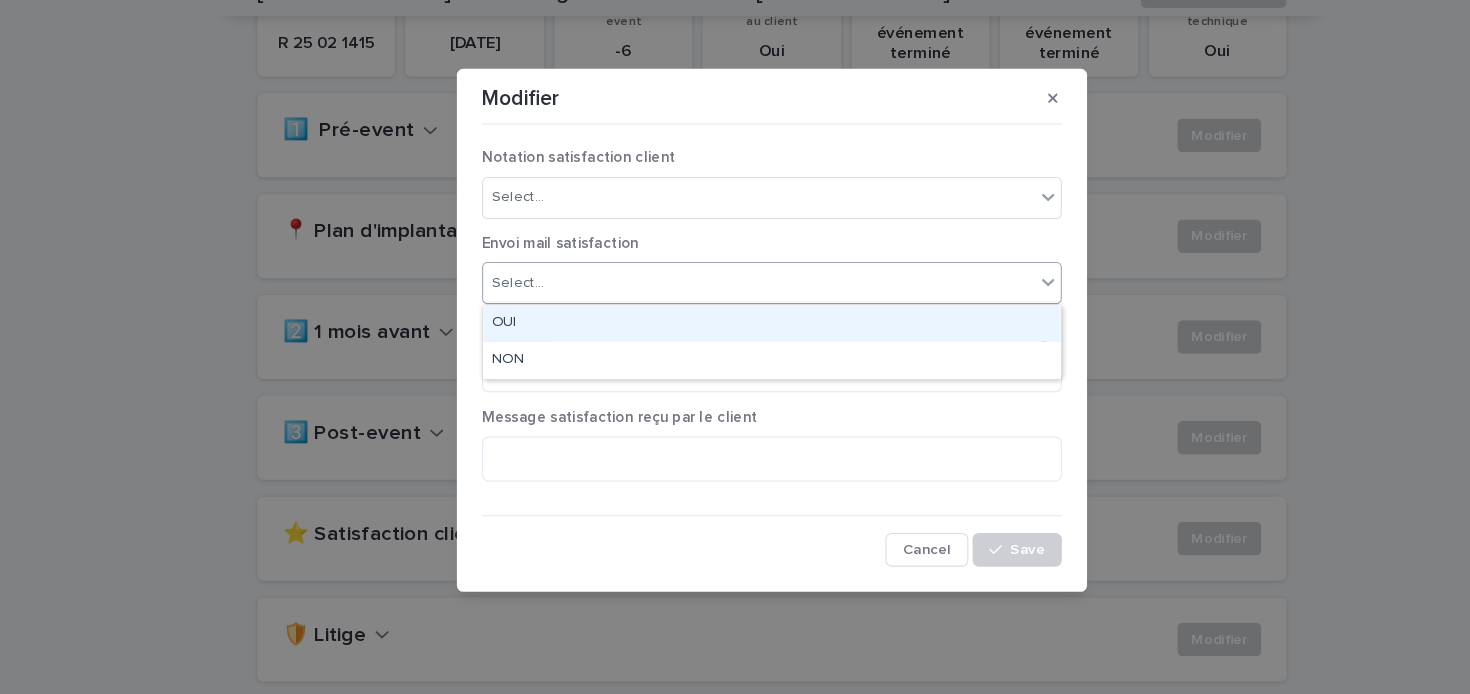 click on "OUI" at bounding box center (735, 340) 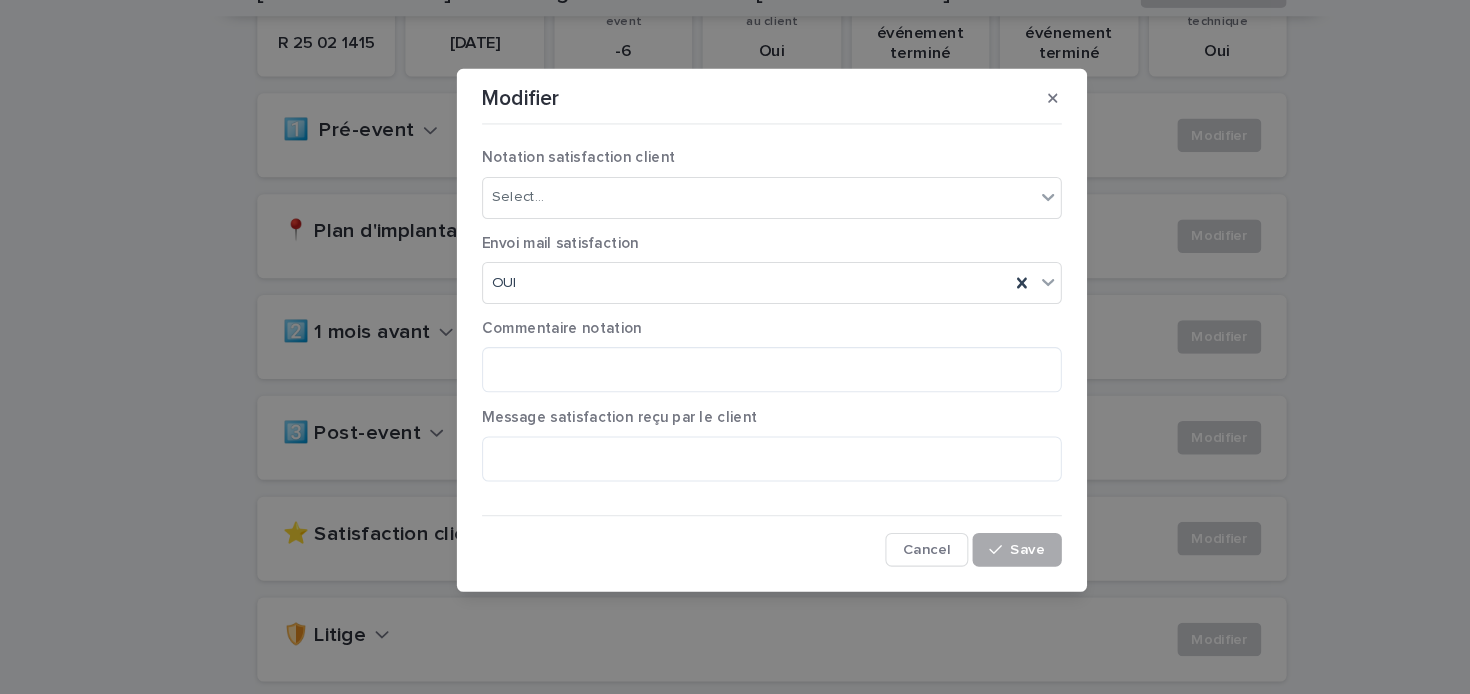 click on "Save" at bounding box center [978, 556] 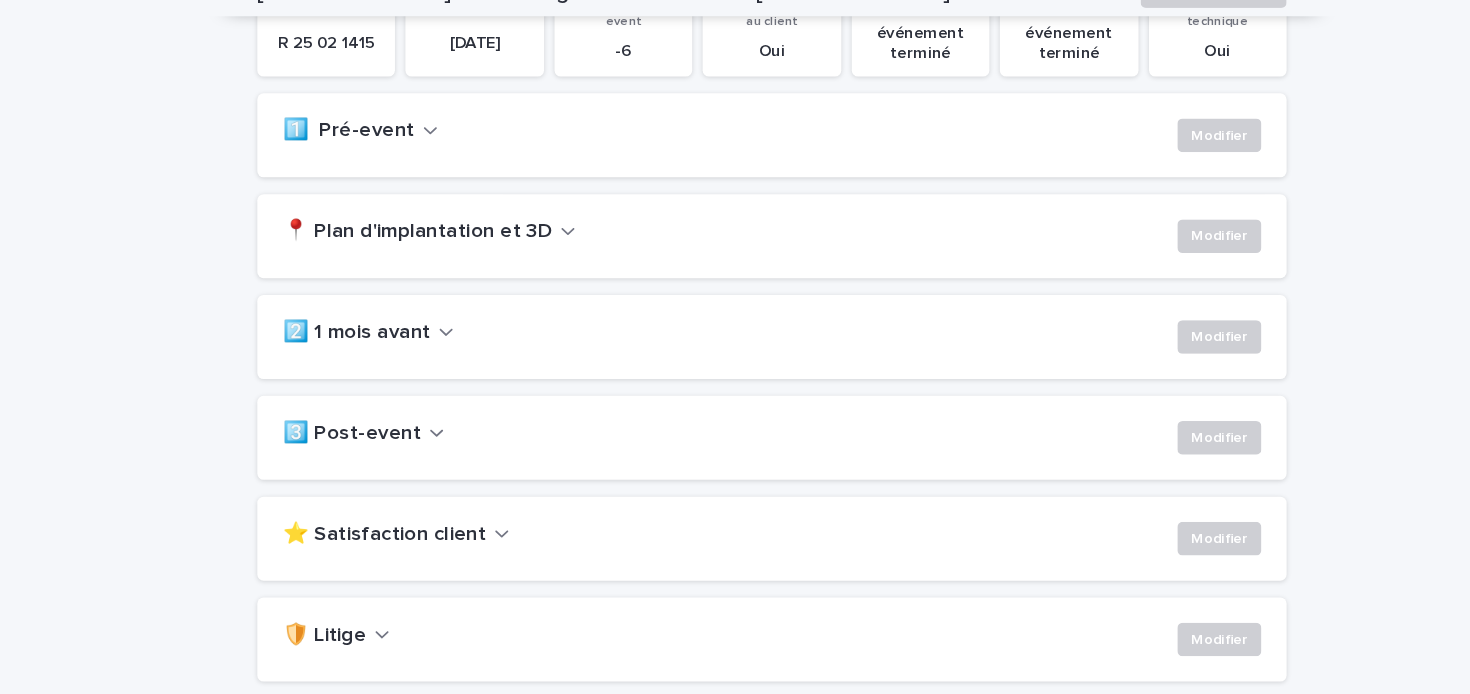 scroll, scrollTop: 0, scrollLeft: 0, axis: both 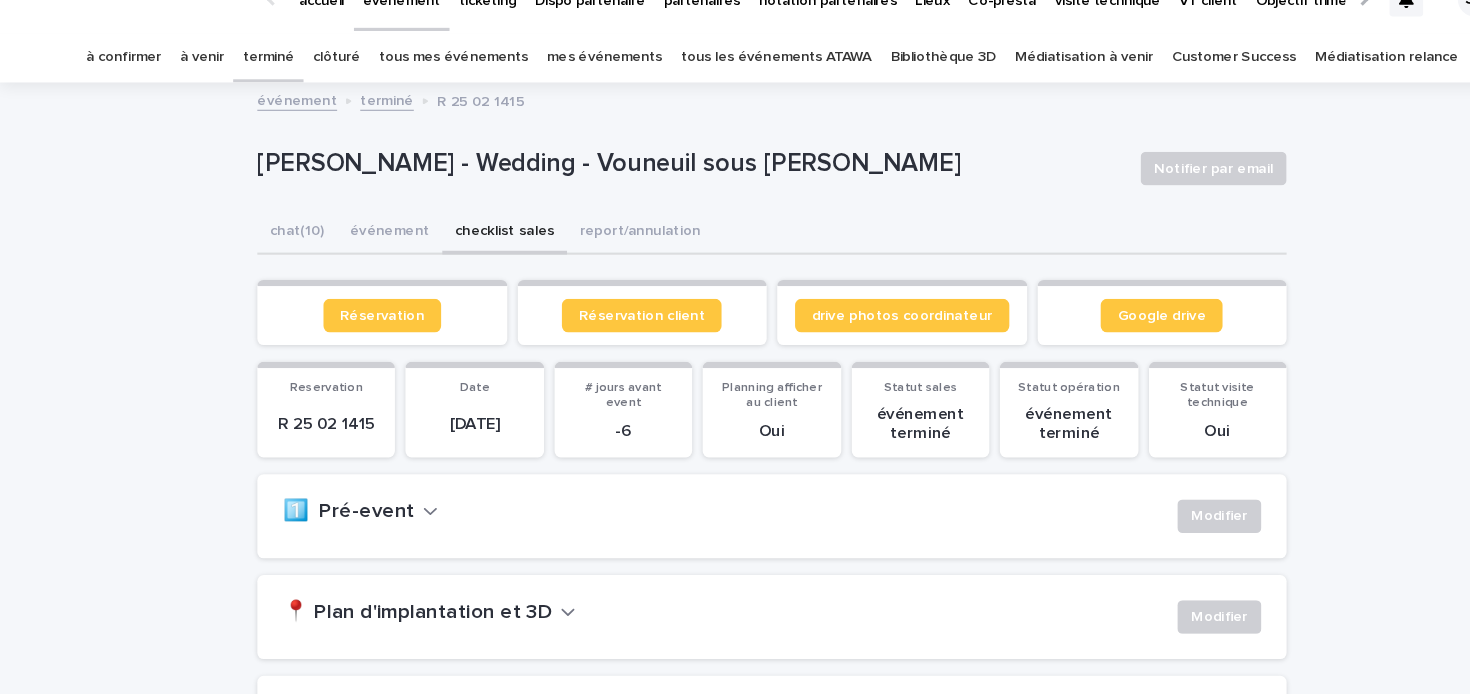 click on "terminé" at bounding box center (255, 87) 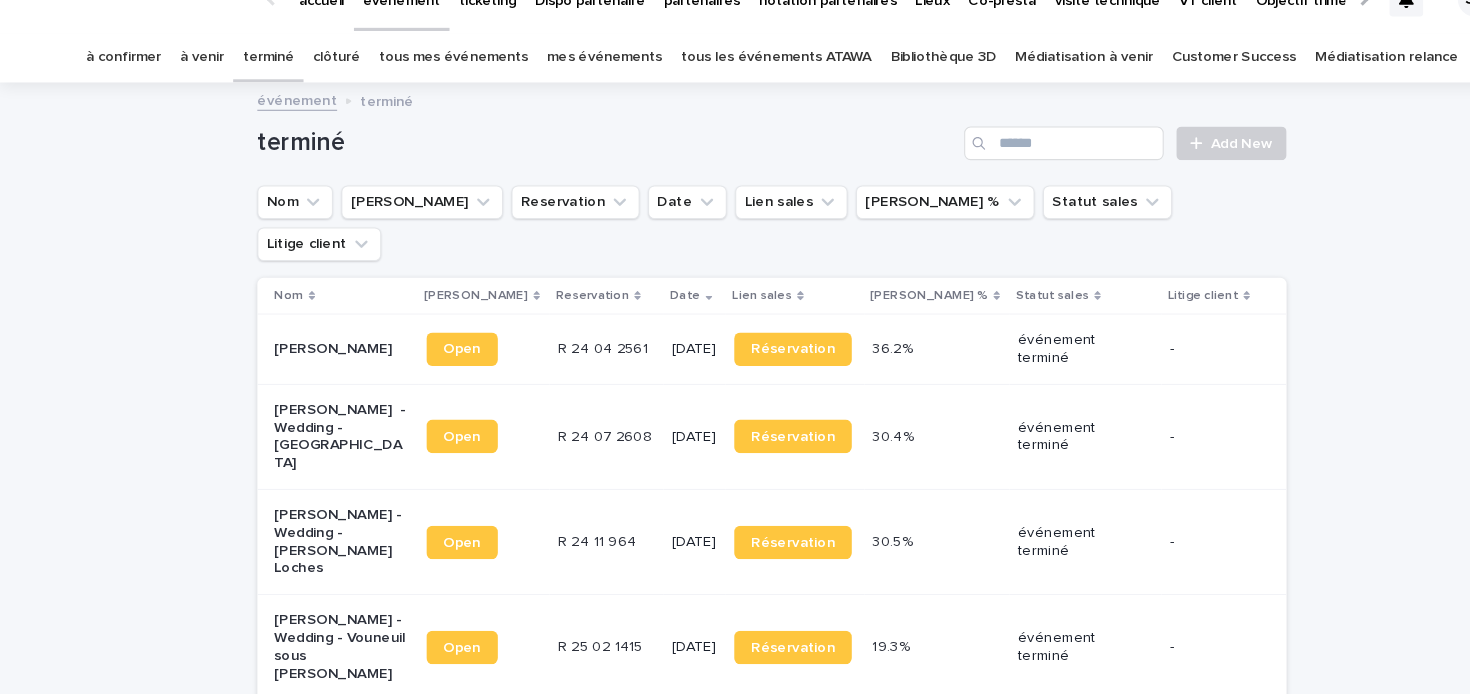 scroll, scrollTop: 0, scrollLeft: 0, axis: both 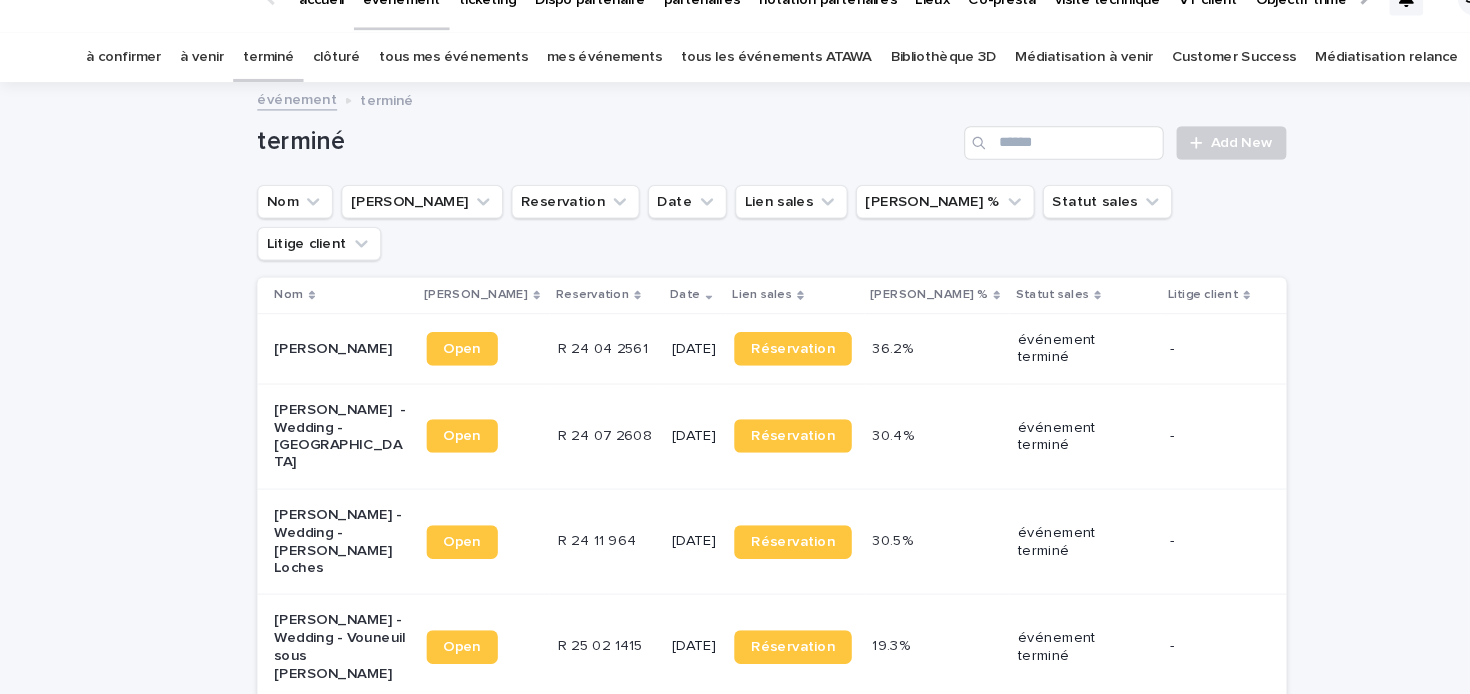click on "à venir" at bounding box center [192, 87] 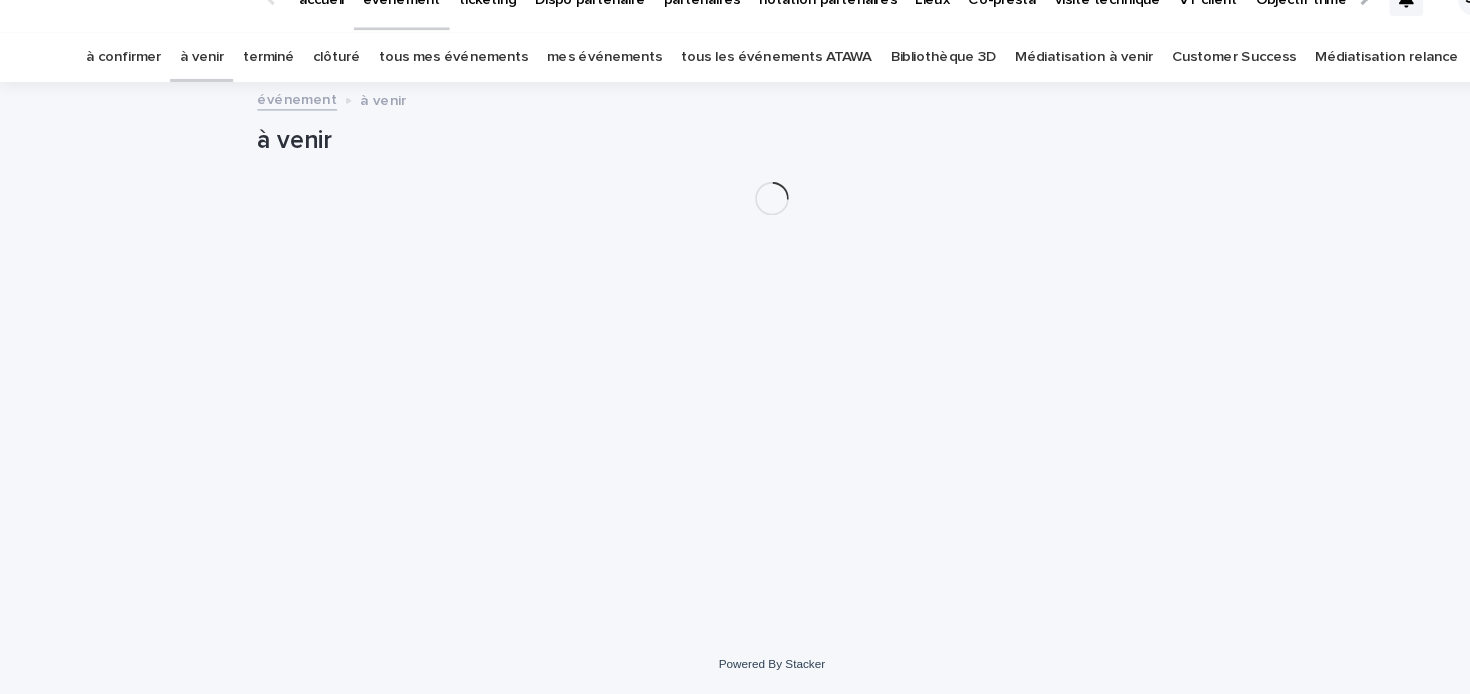 scroll, scrollTop: 0, scrollLeft: 0, axis: both 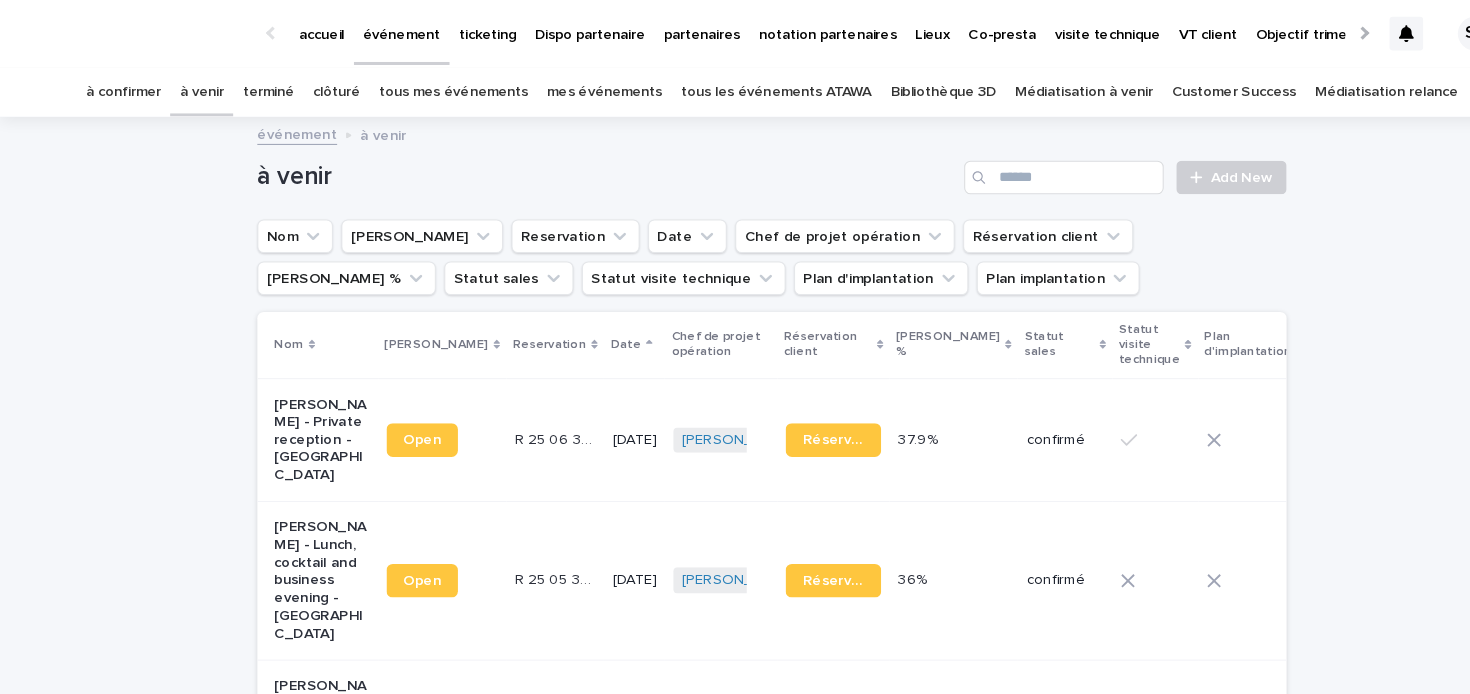 click at bounding box center [1339, 32] 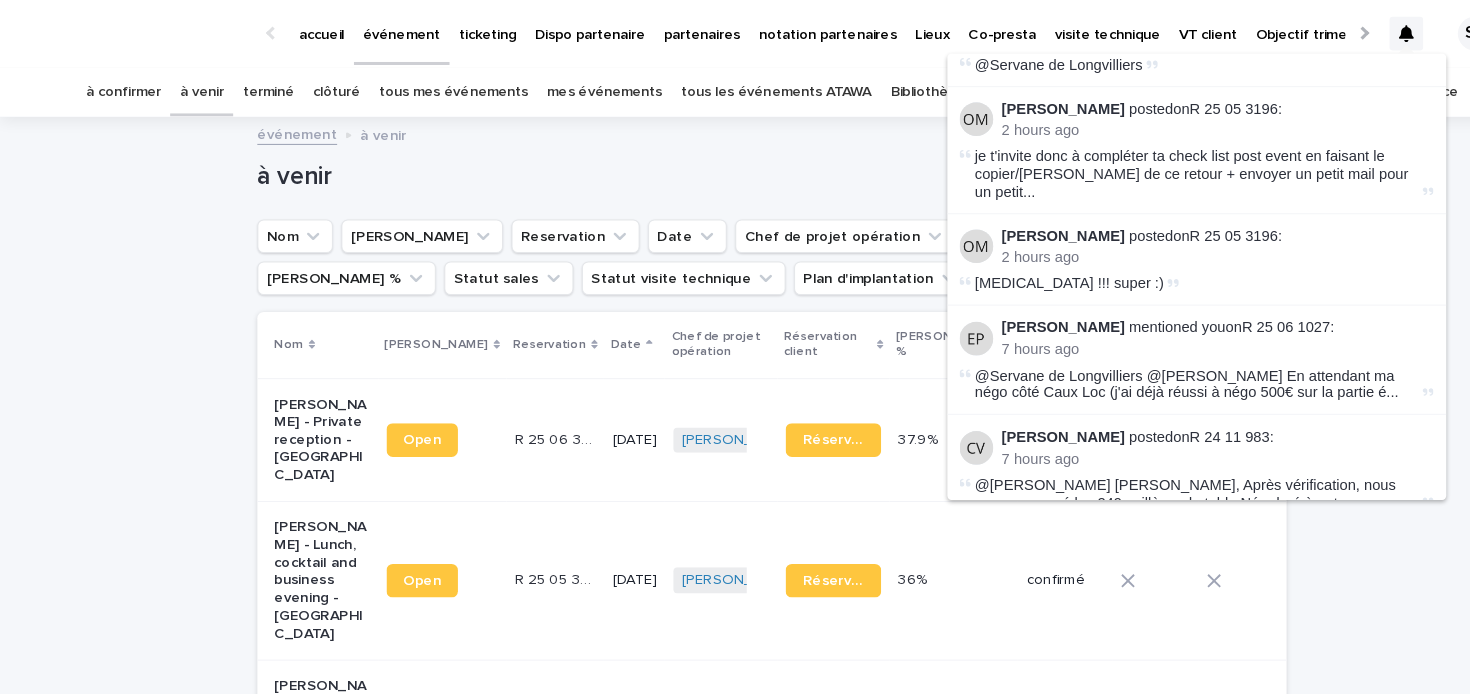 scroll, scrollTop: 0, scrollLeft: 0, axis: both 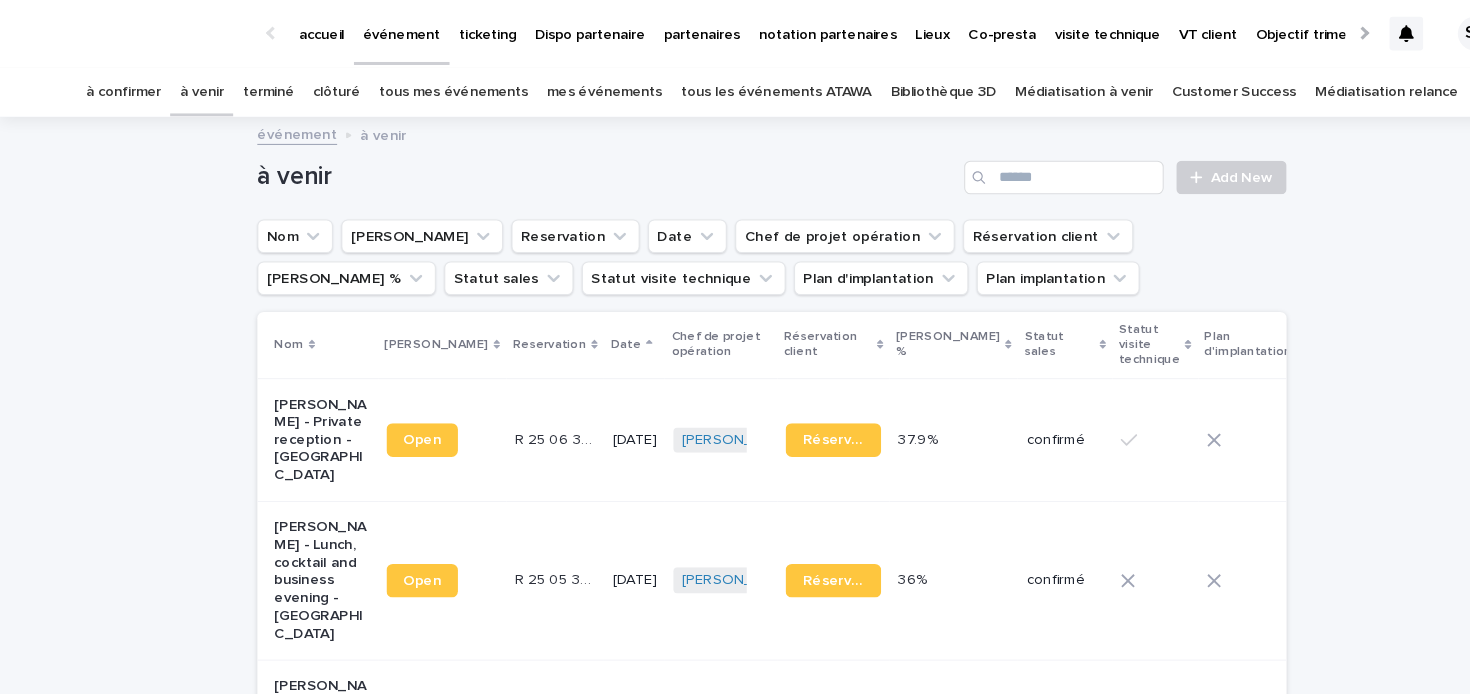click on "à venir Add New" at bounding box center (735, 161) 